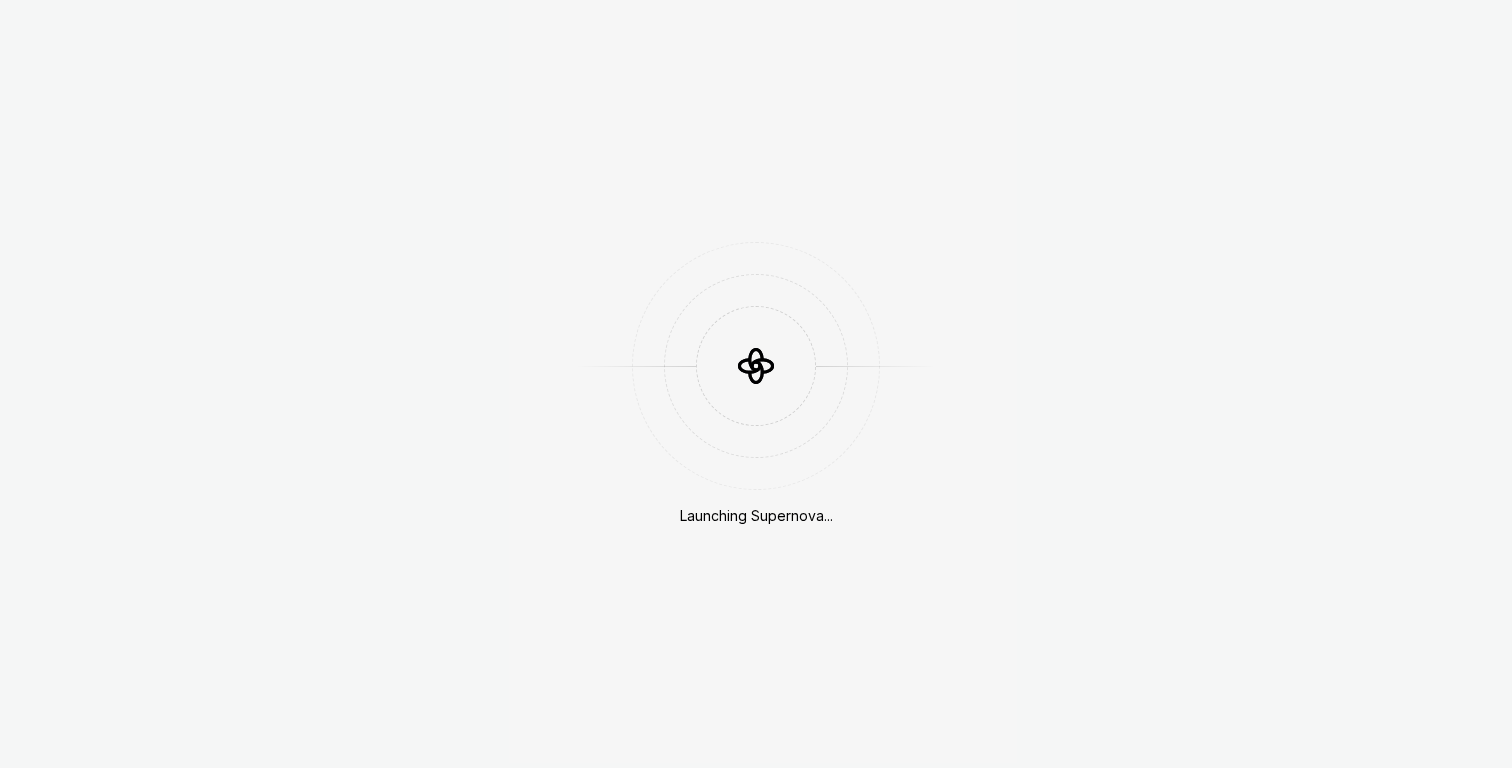 scroll, scrollTop: 0, scrollLeft: 0, axis: both 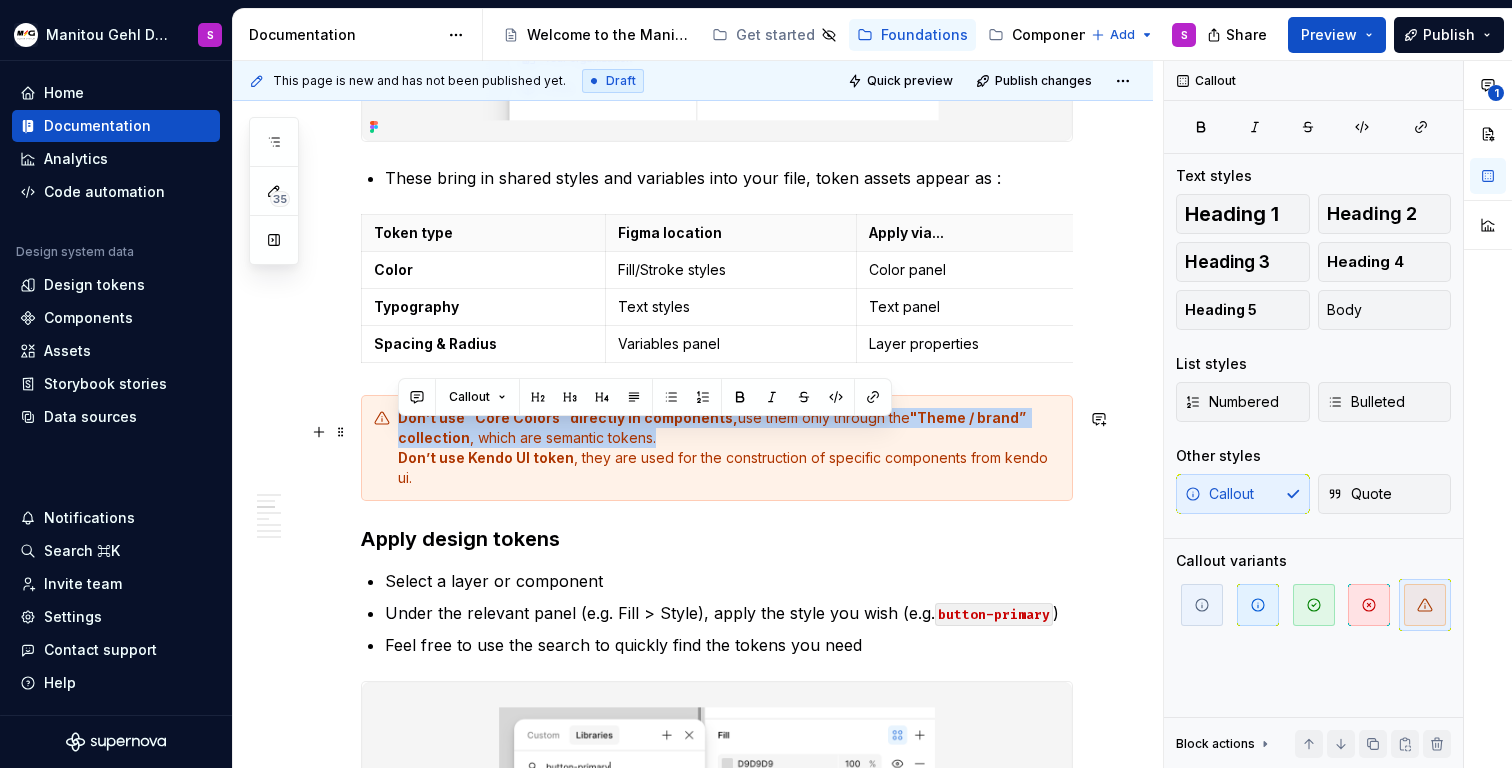 drag, startPoint x: 654, startPoint y: 450, endPoint x: 375, endPoint y: 425, distance: 280.11783 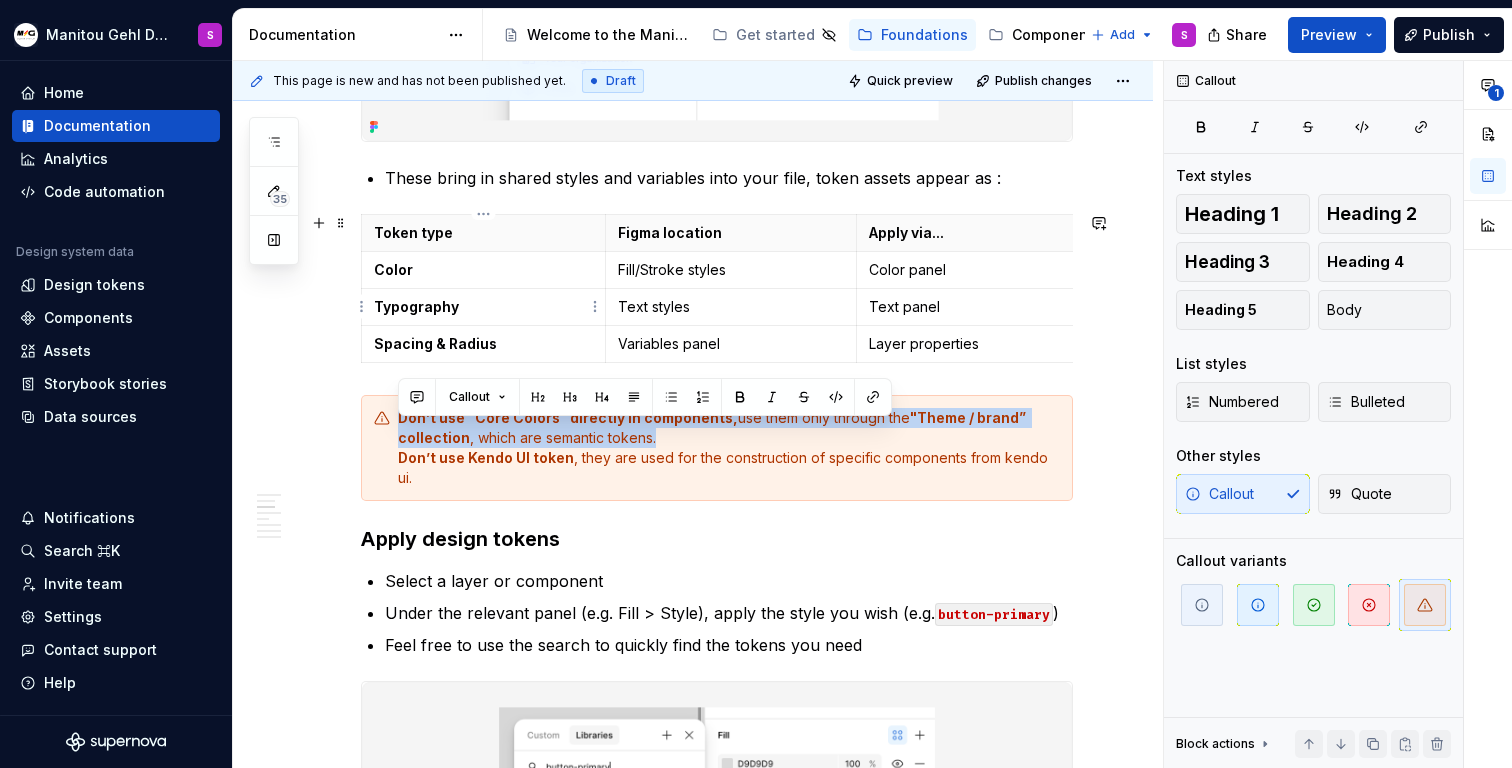 copy on "Don’t use “Core Colors” directly in components,  use them only through the  "Theme / brand” collection , which are semantic tokens." 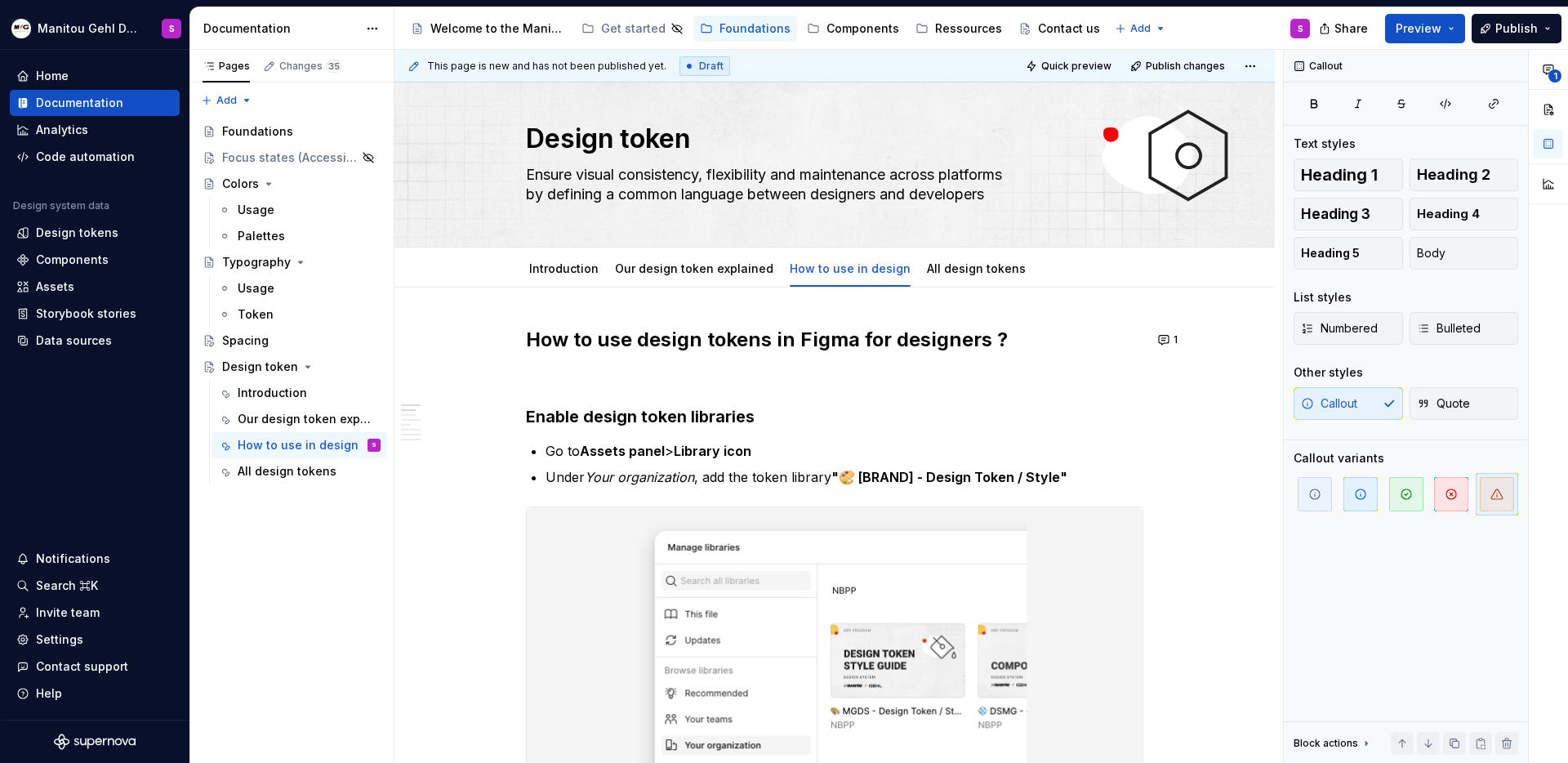 scroll, scrollTop: 0, scrollLeft: 0, axis: both 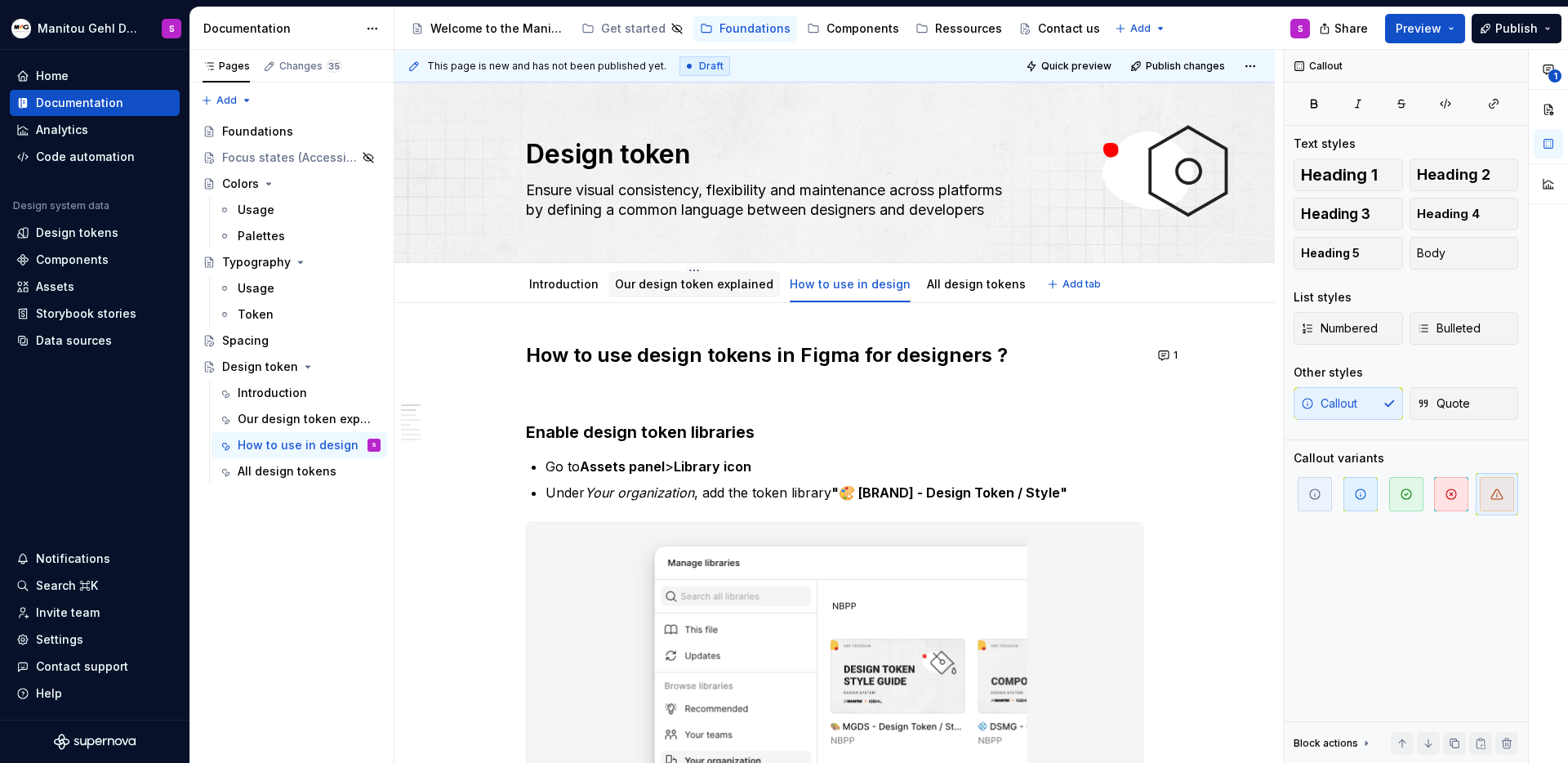 click on "Our design token explained" at bounding box center (694, 283) 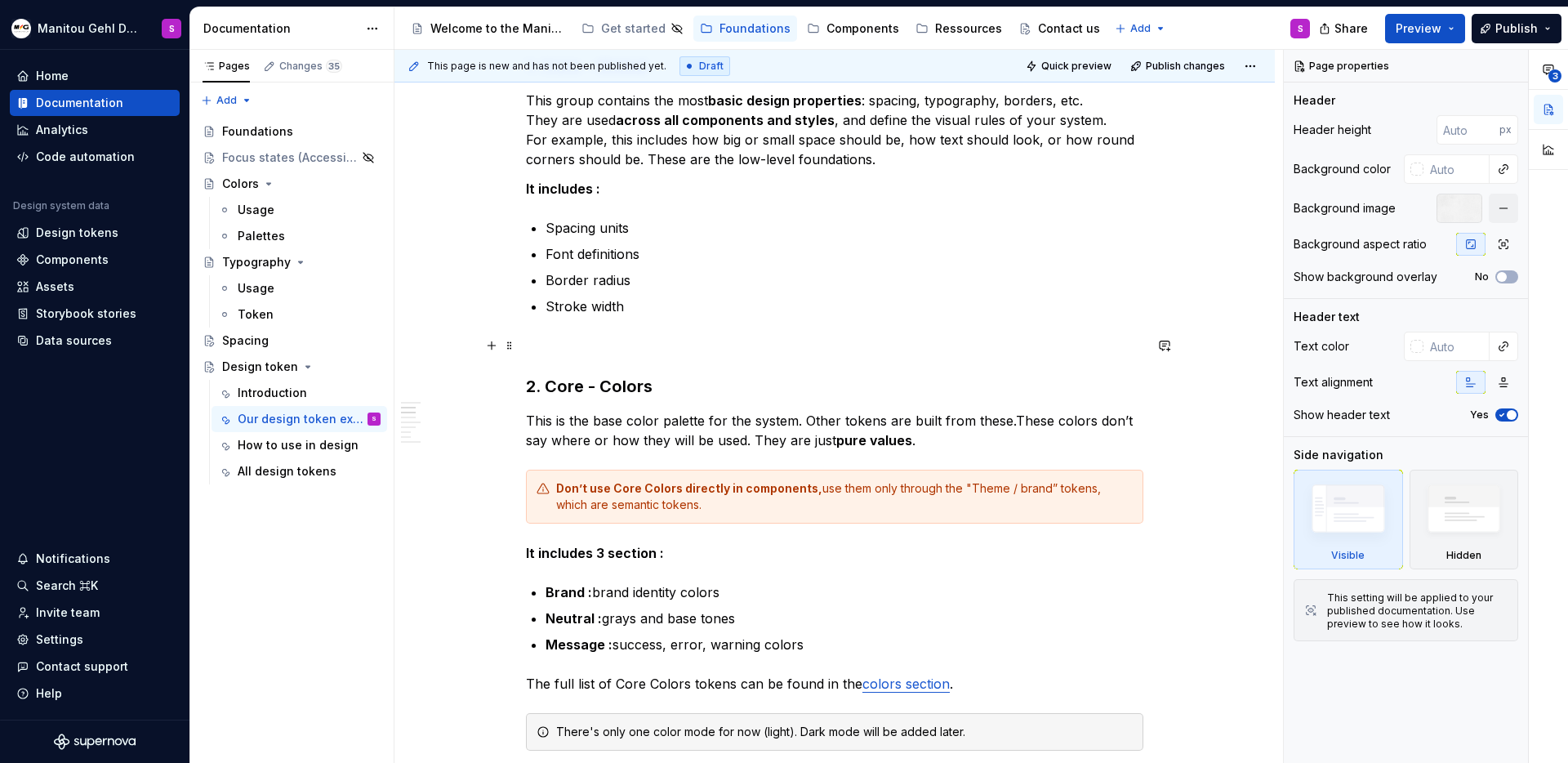 scroll, scrollTop: 1364, scrollLeft: 0, axis: vertical 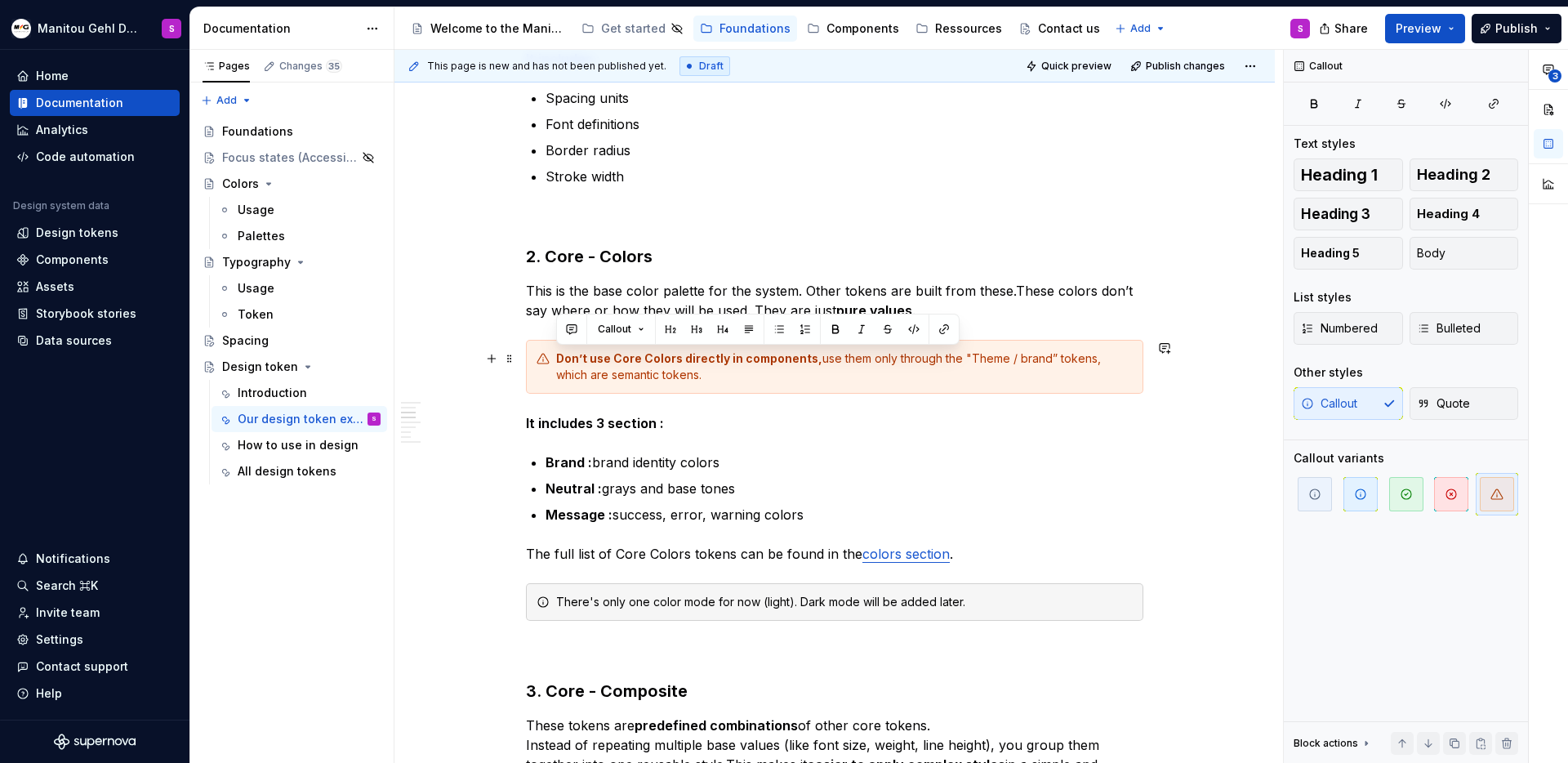 drag, startPoint x: 688, startPoint y: 377, endPoint x: 556, endPoint y: 357, distance: 133.50655 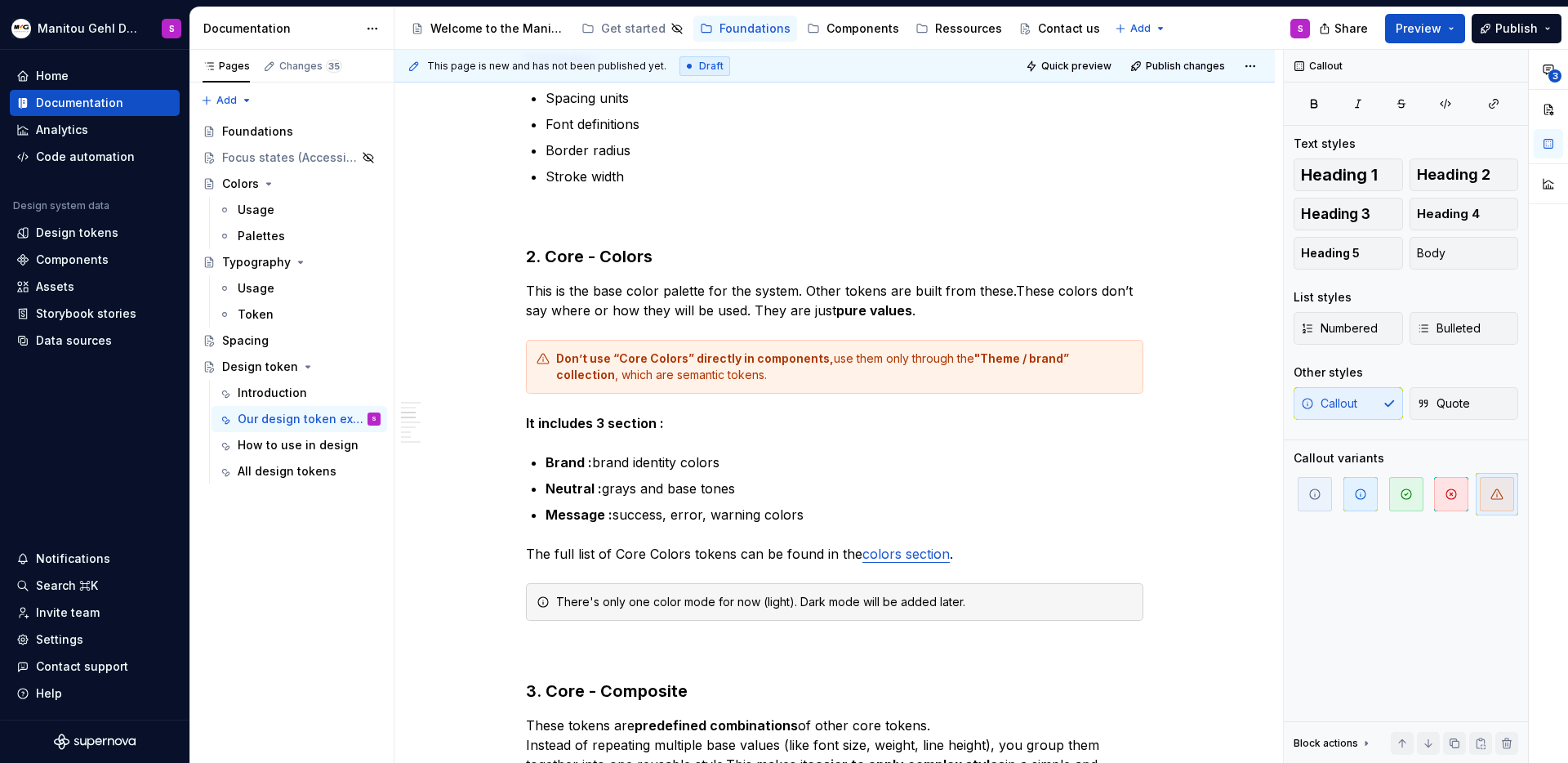 type on "*" 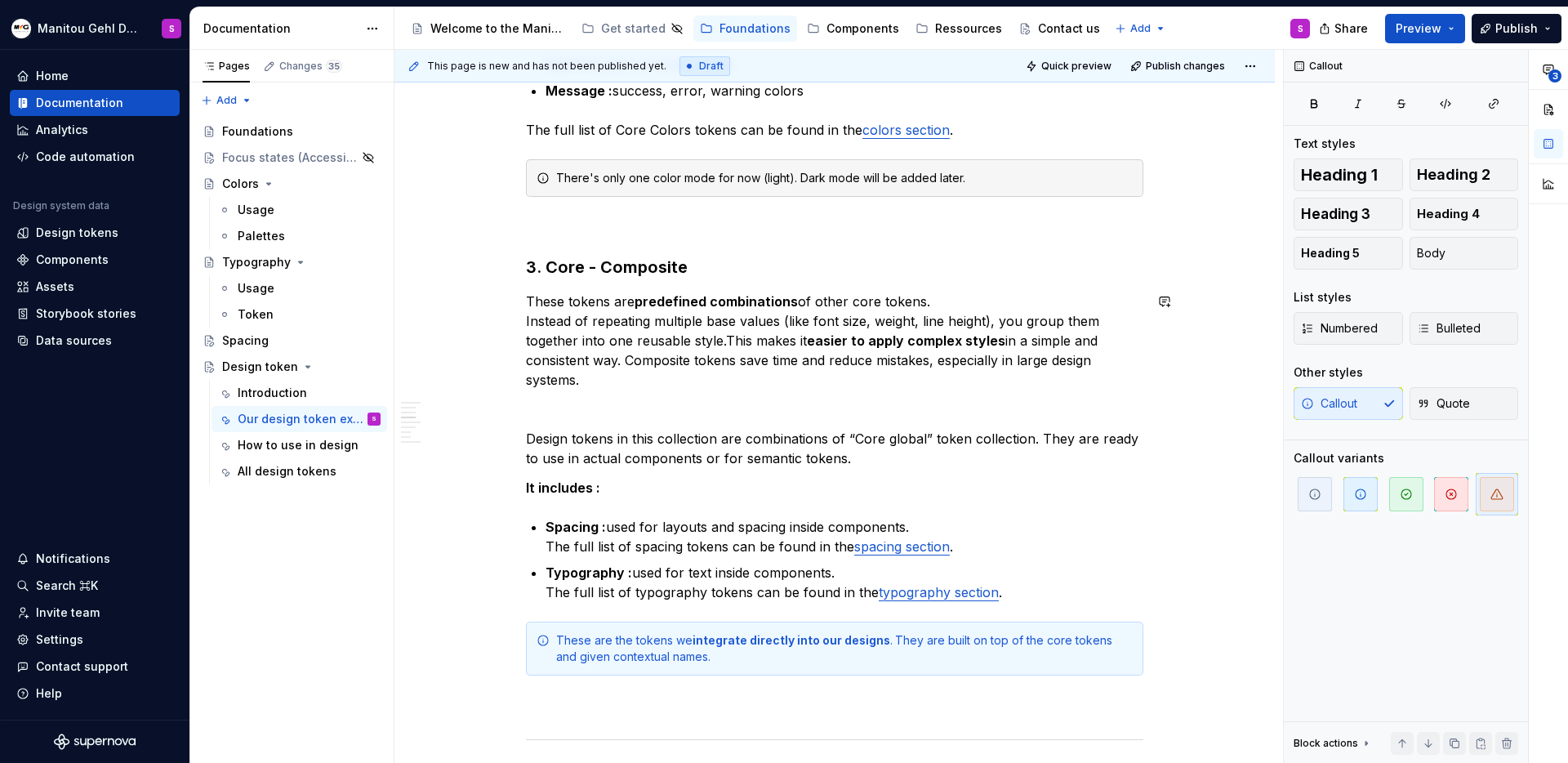 scroll, scrollTop: 1797, scrollLeft: 0, axis: vertical 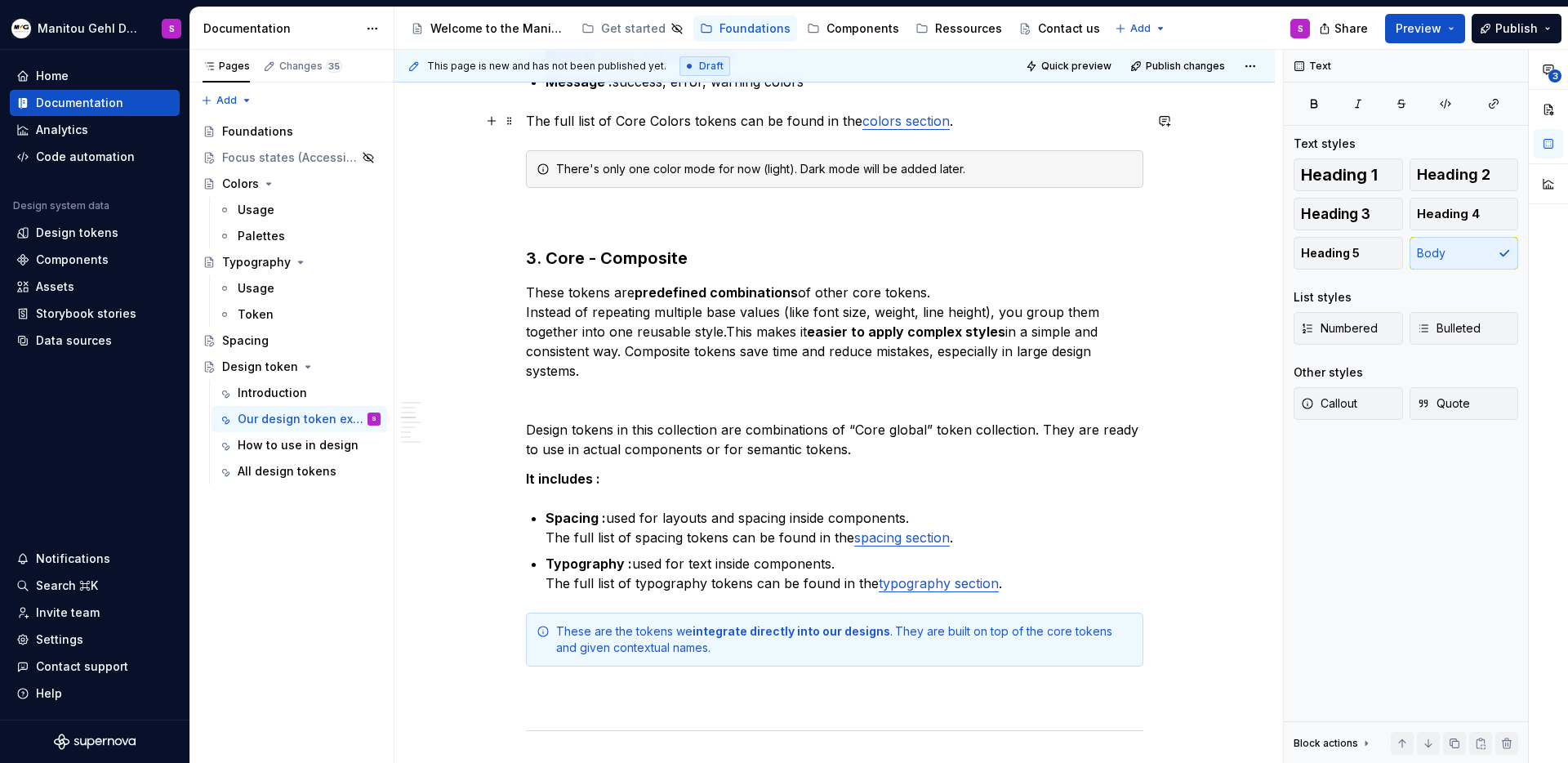 click on "The full list of Core Colors tokens can be found in the  colors section ." at bounding box center (835, 121) 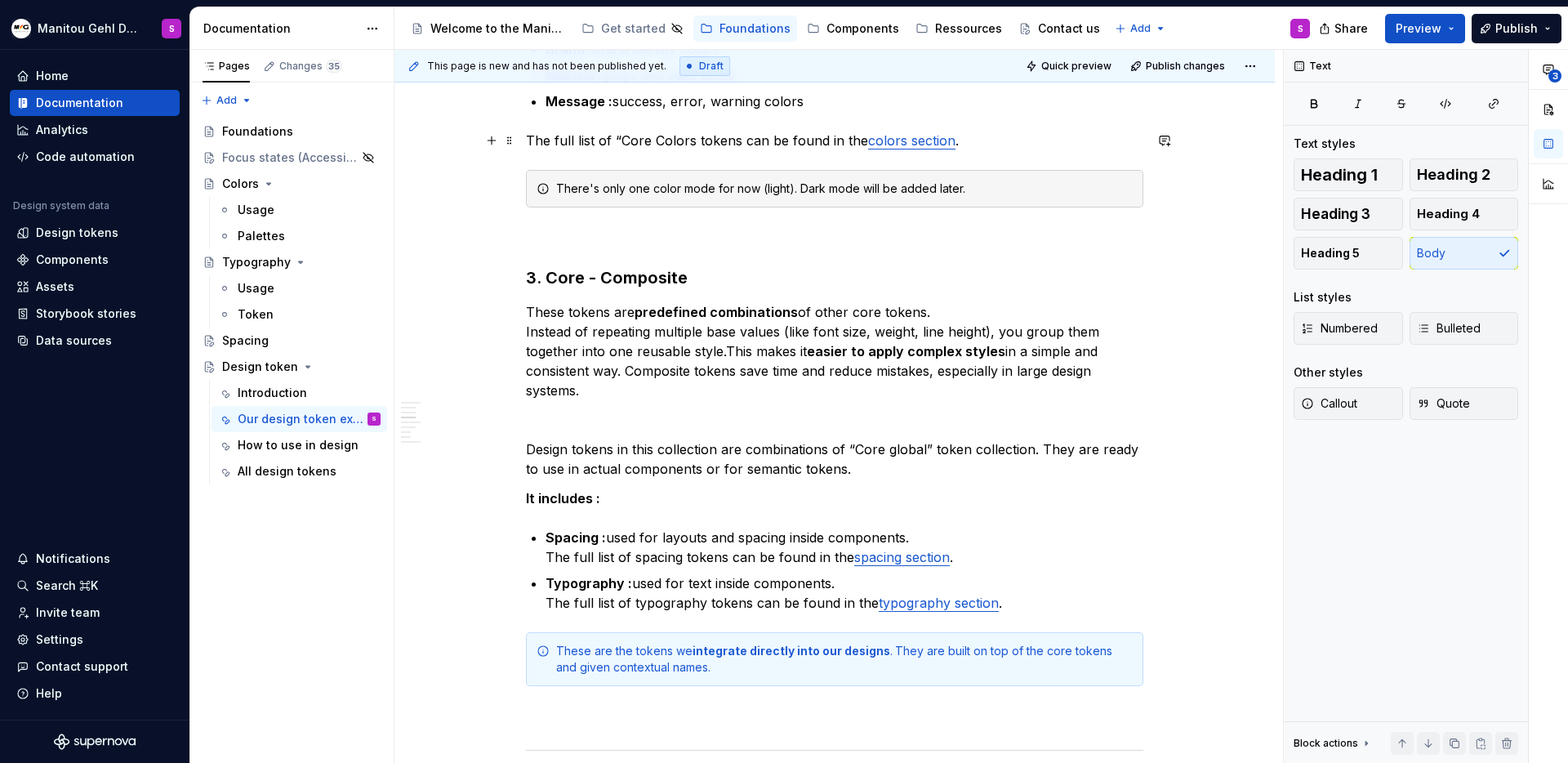 click on "The full list of “Core Colors tokens can be found in the colors section ." at bounding box center [835, 141] 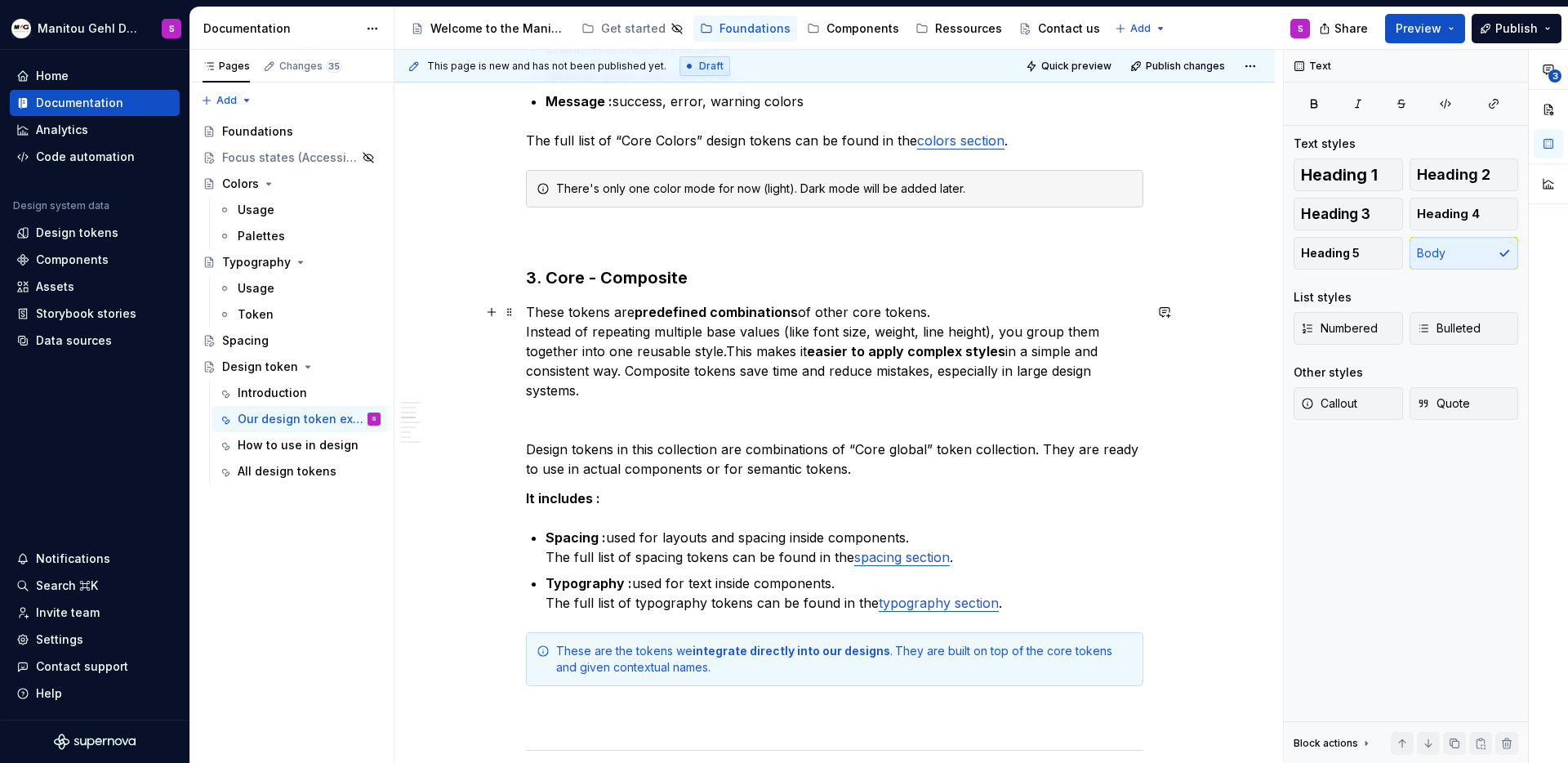 click on "These tokens are  predefined combinations  of other core tokens. Instead of repeating multiple base values (like font size, weight, line height), you group them together into one reusable style.This makes it  easier to apply complex styles  in a simple and consistent way. Composite tokens save time and reduce mistakes, especially in large design systems." at bounding box center [835, 351] 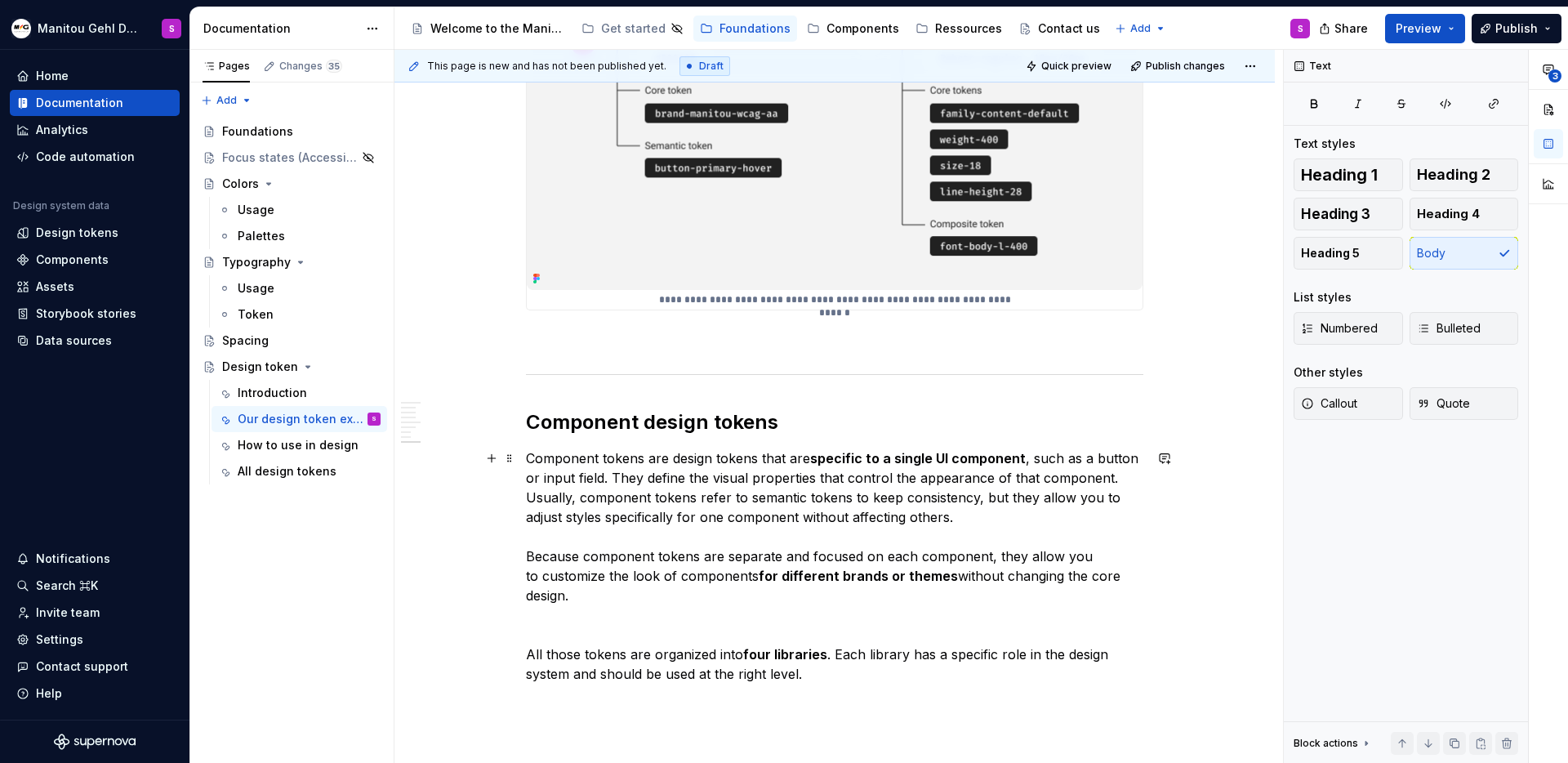 scroll, scrollTop: 3378, scrollLeft: 0, axis: vertical 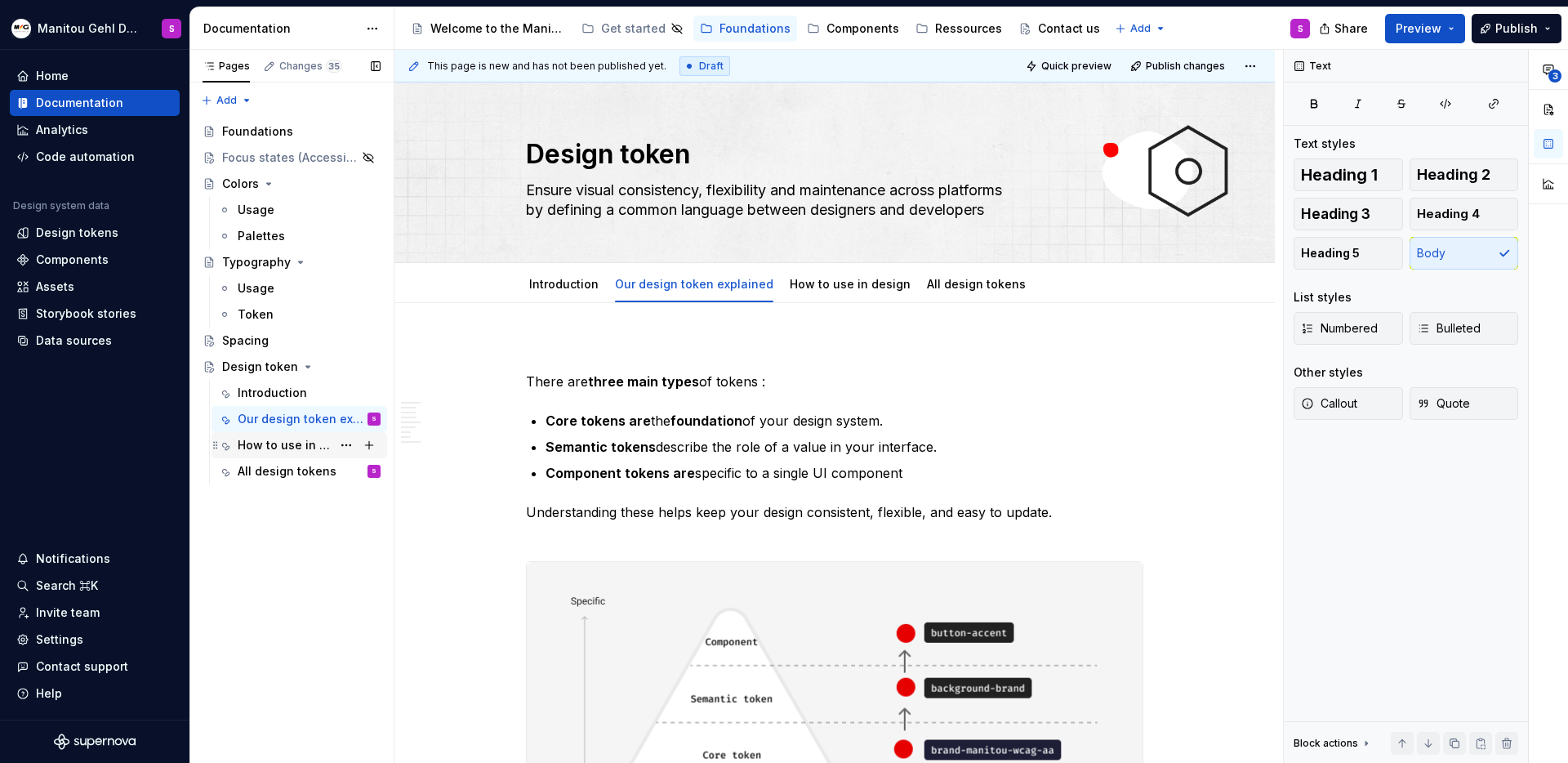 click on "How to use in design" at bounding box center [284, 445] 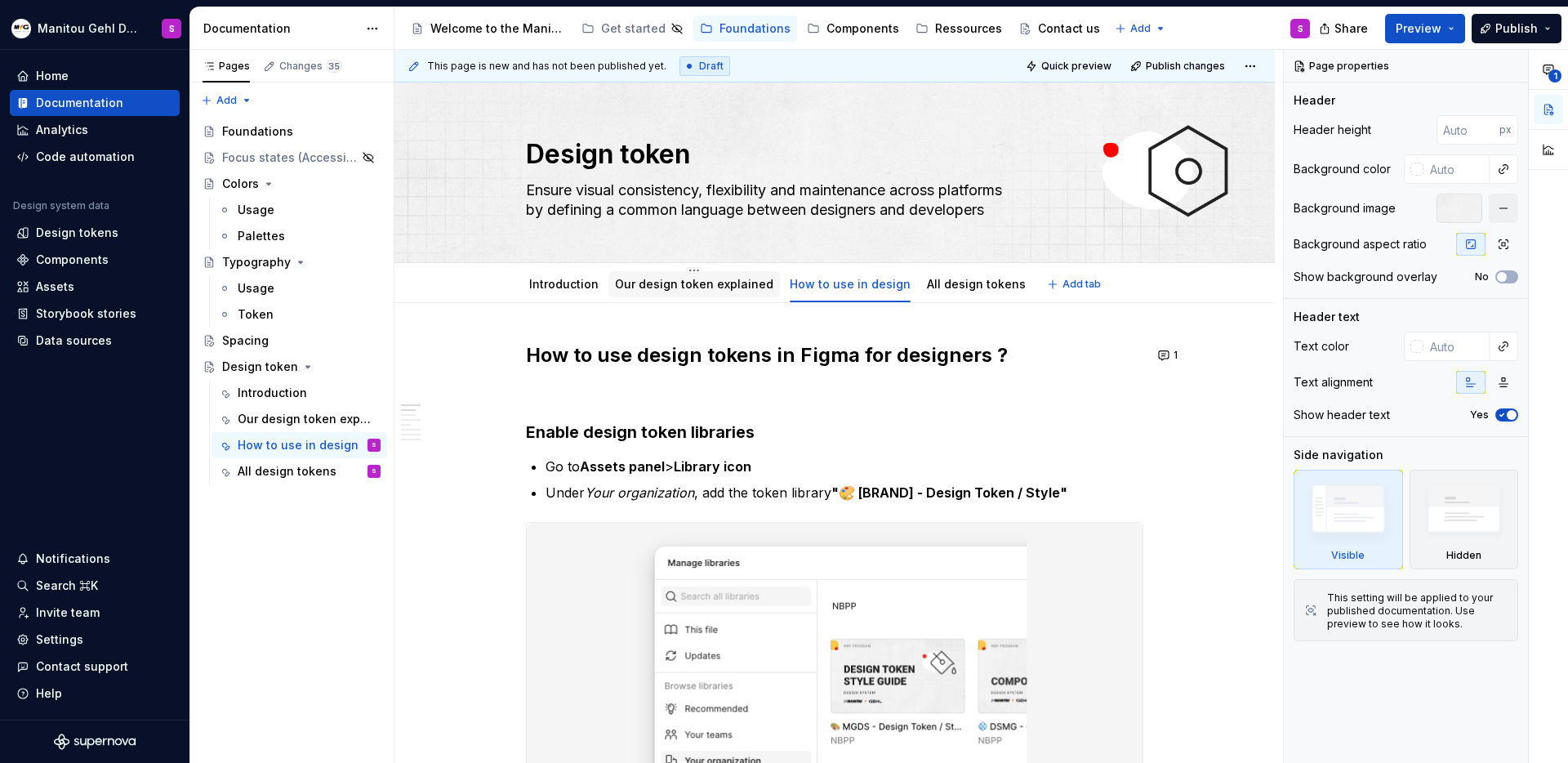 click on "Our design token explained" at bounding box center (694, 284) 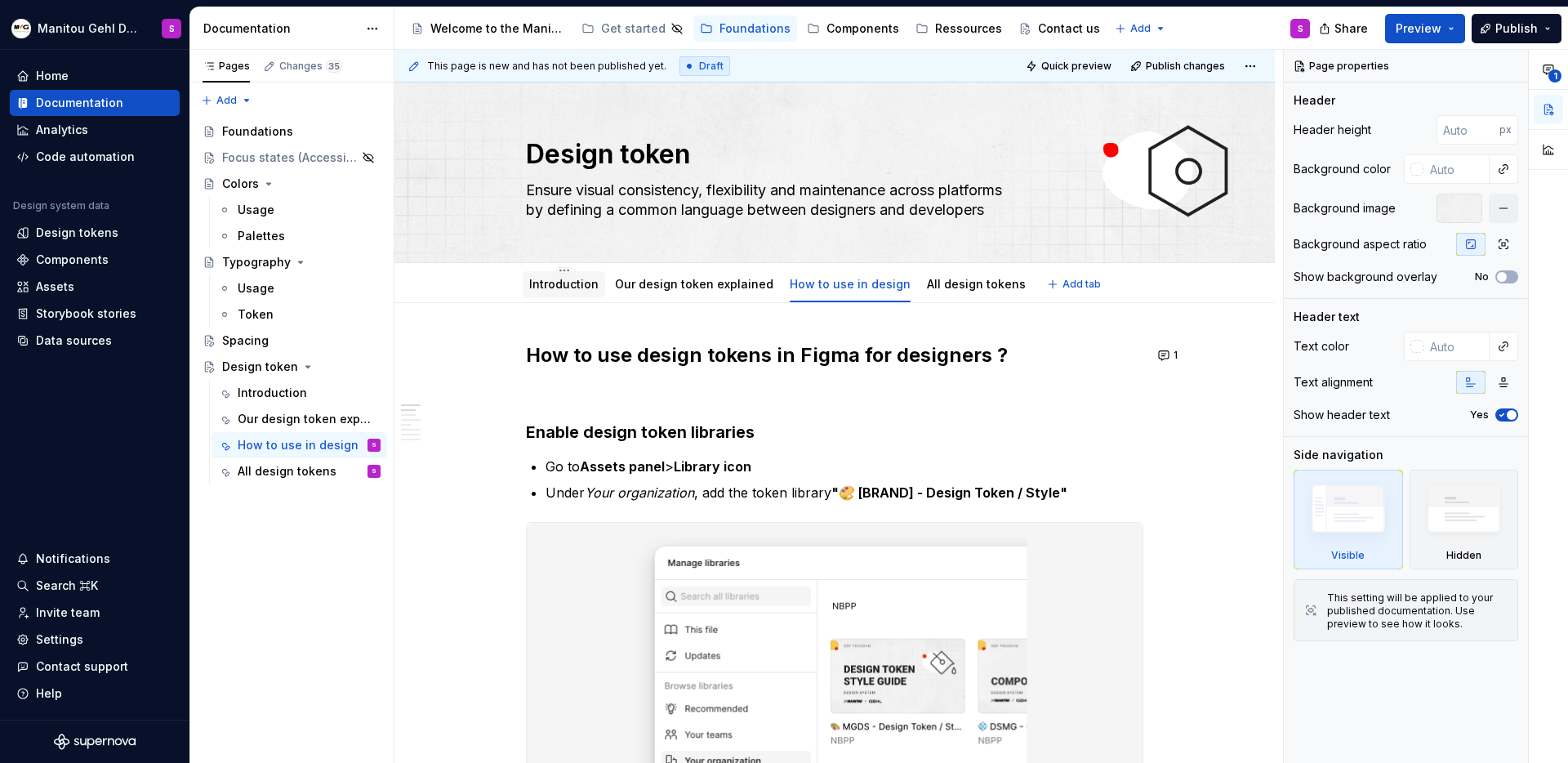click on "Introduction" at bounding box center (564, 283) 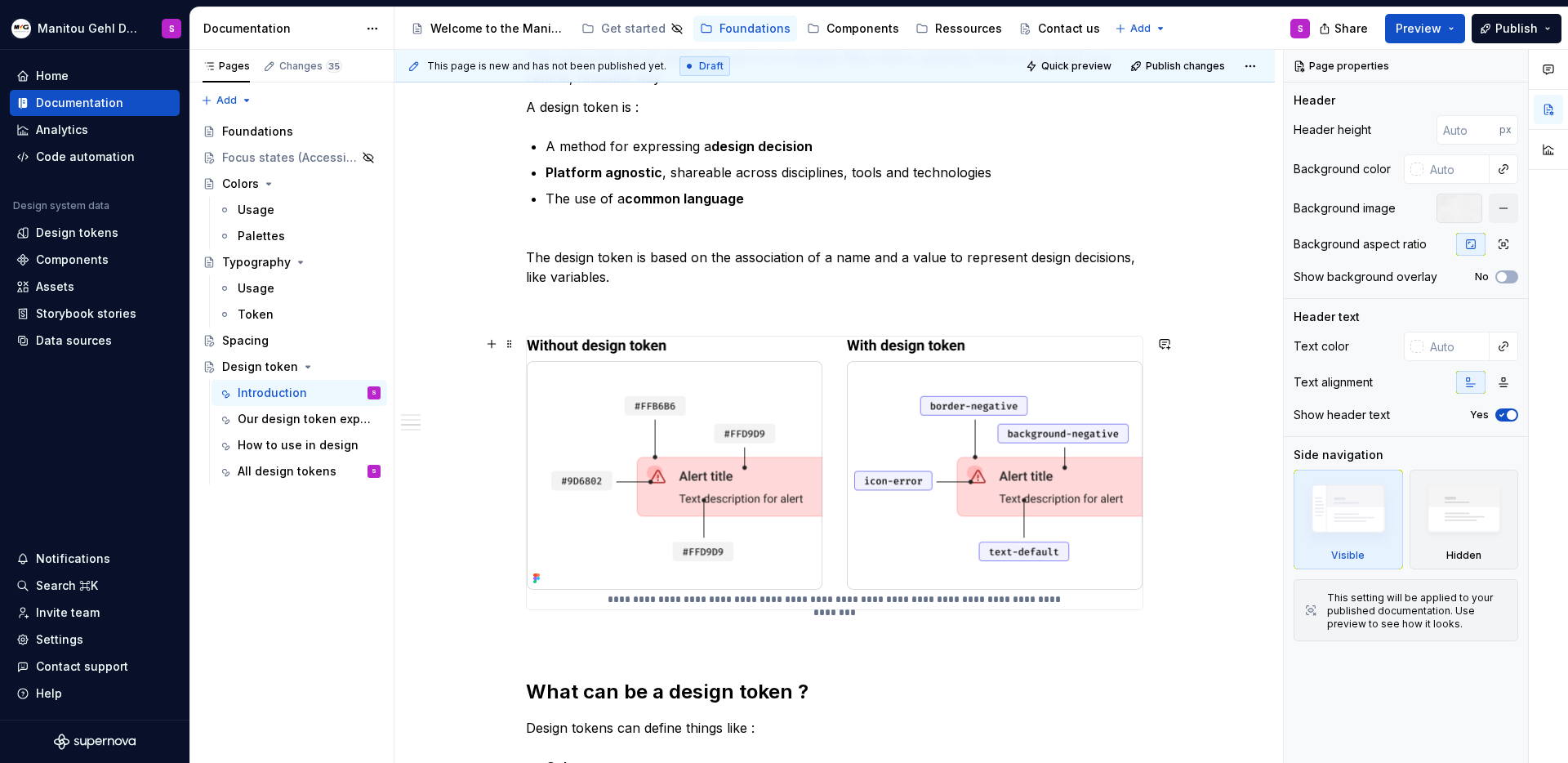 scroll, scrollTop: 590, scrollLeft: 0, axis: vertical 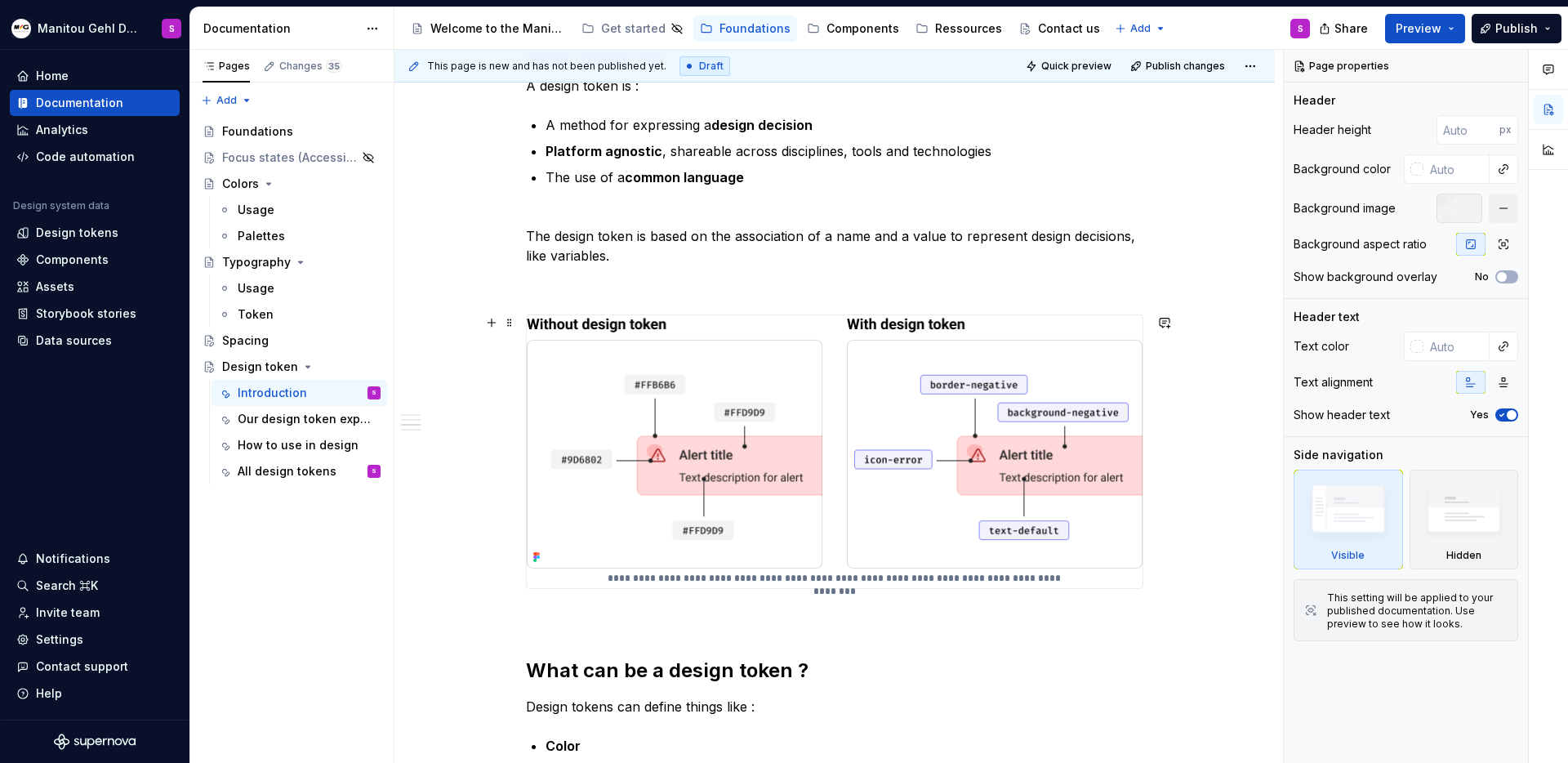 click at bounding box center [835, 442] 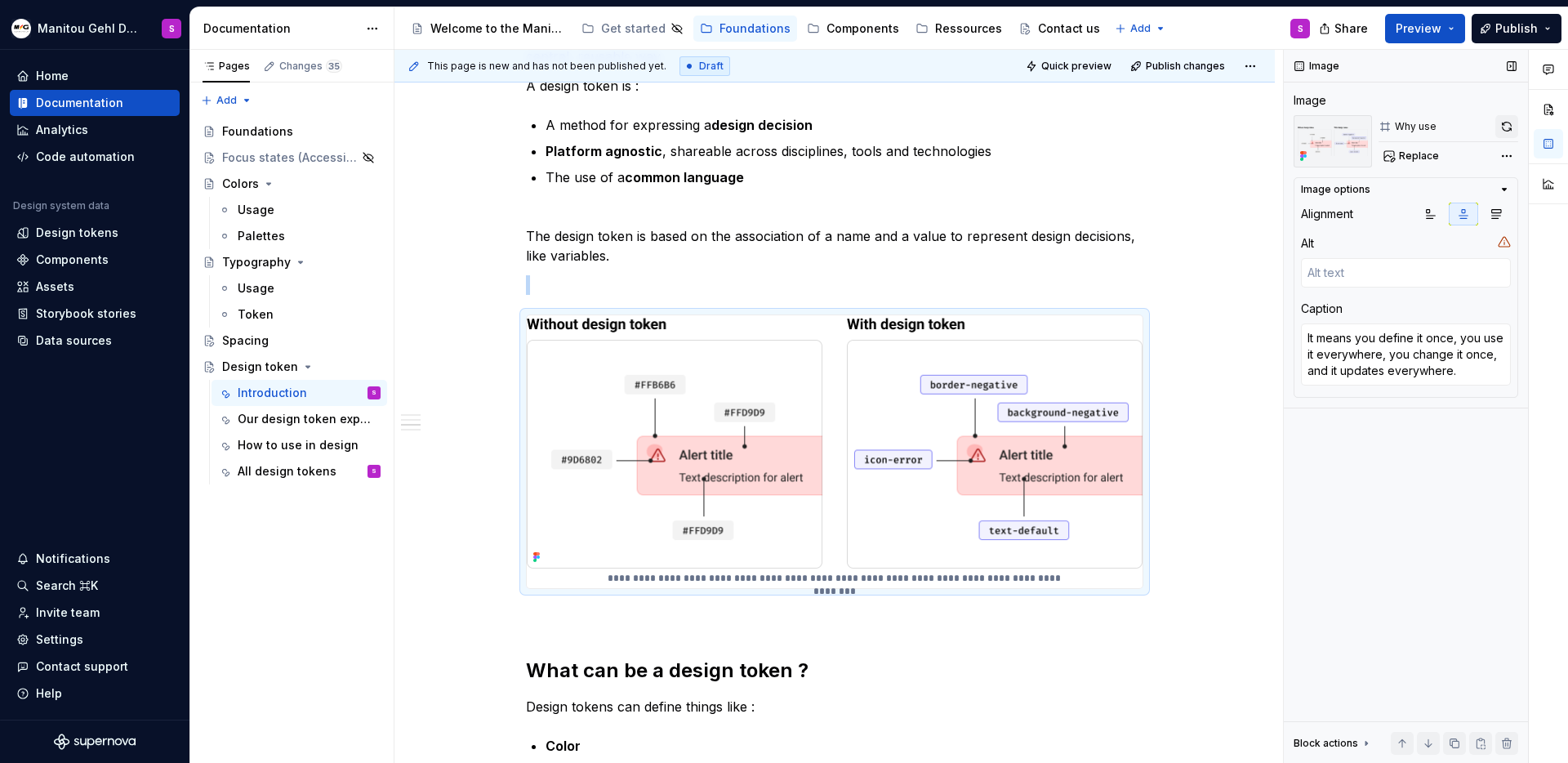 click at bounding box center [1507, 127] 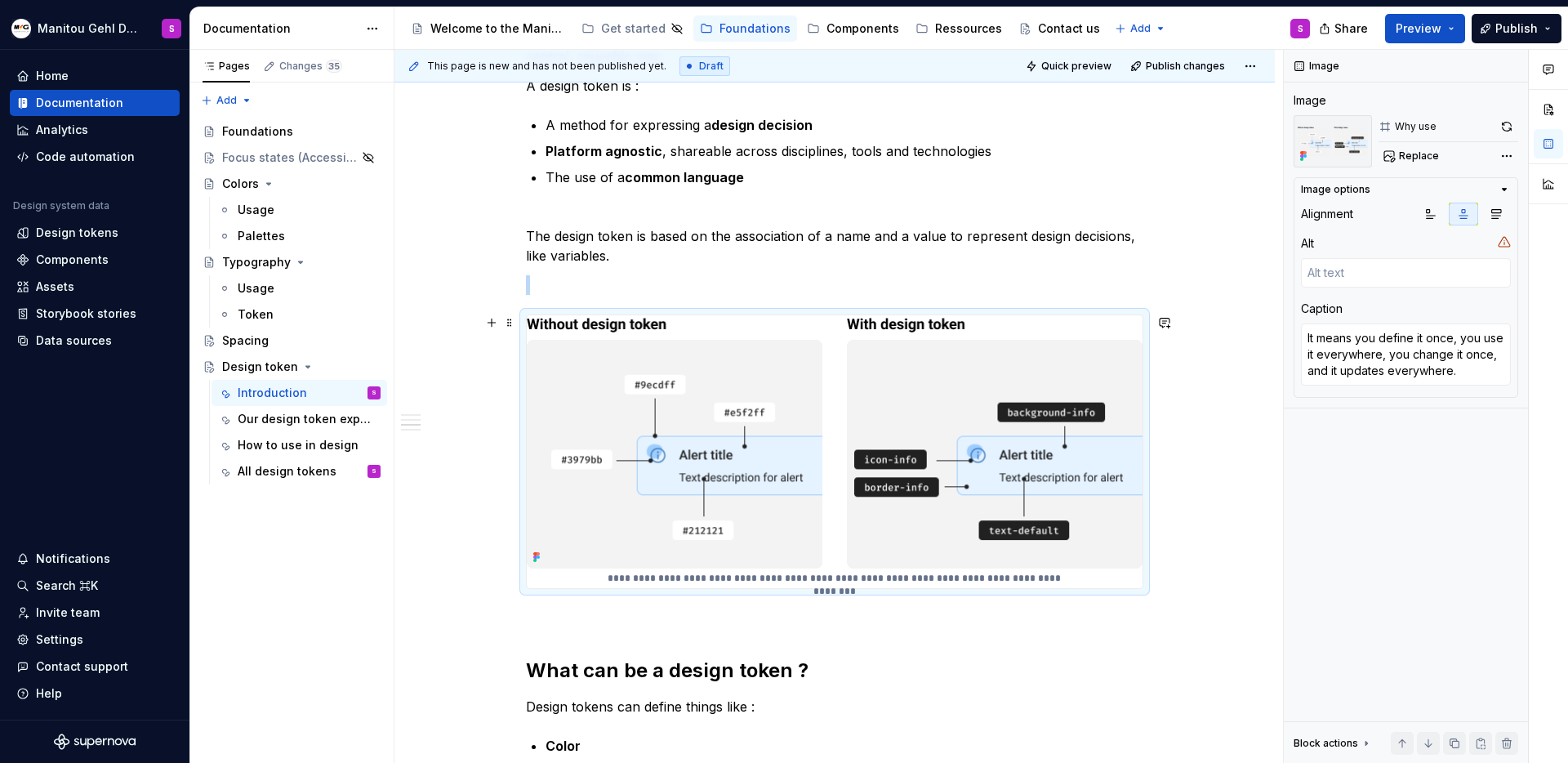 click on "**********" at bounding box center (835, 922) 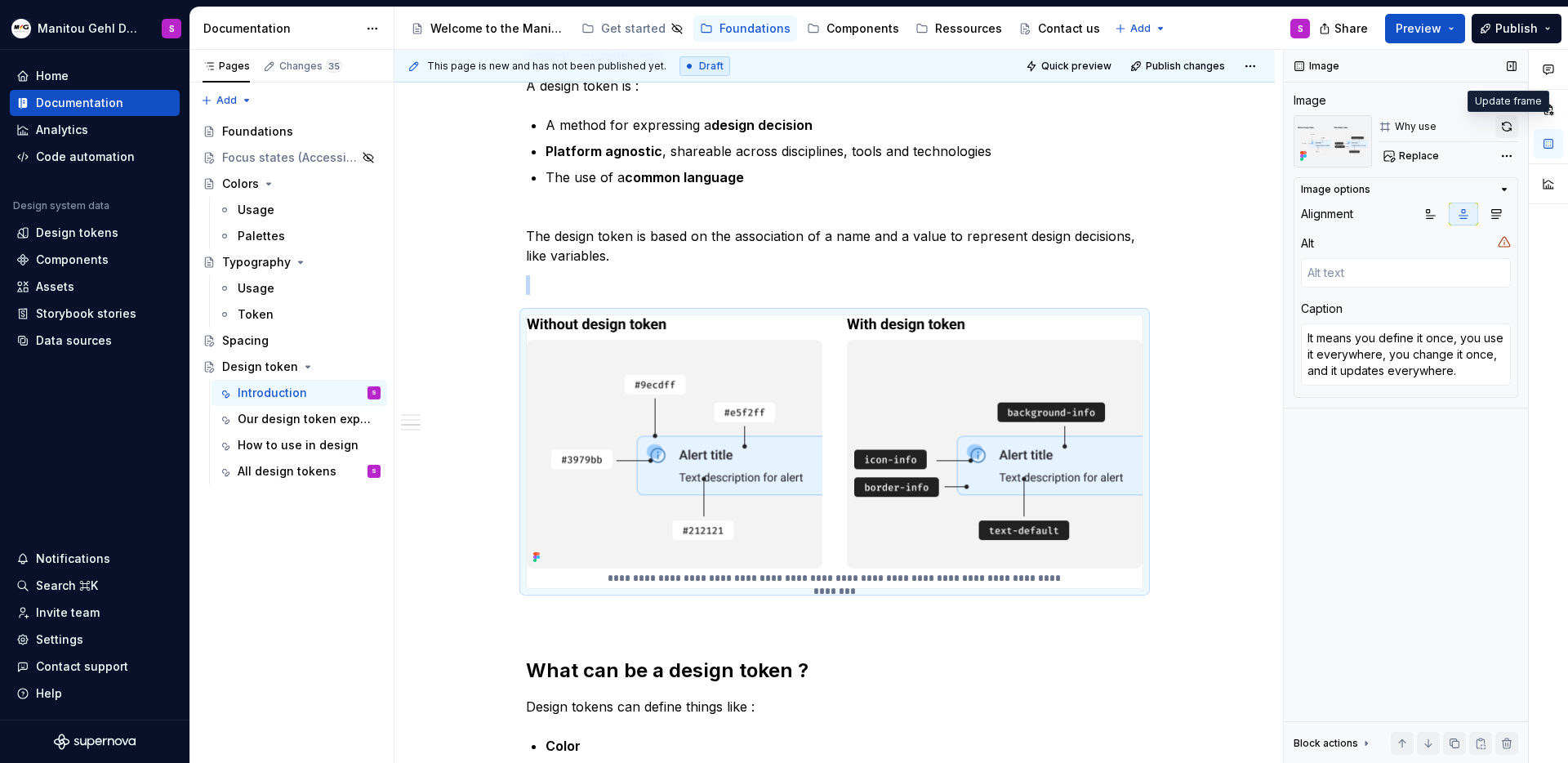 click at bounding box center [1507, 127] 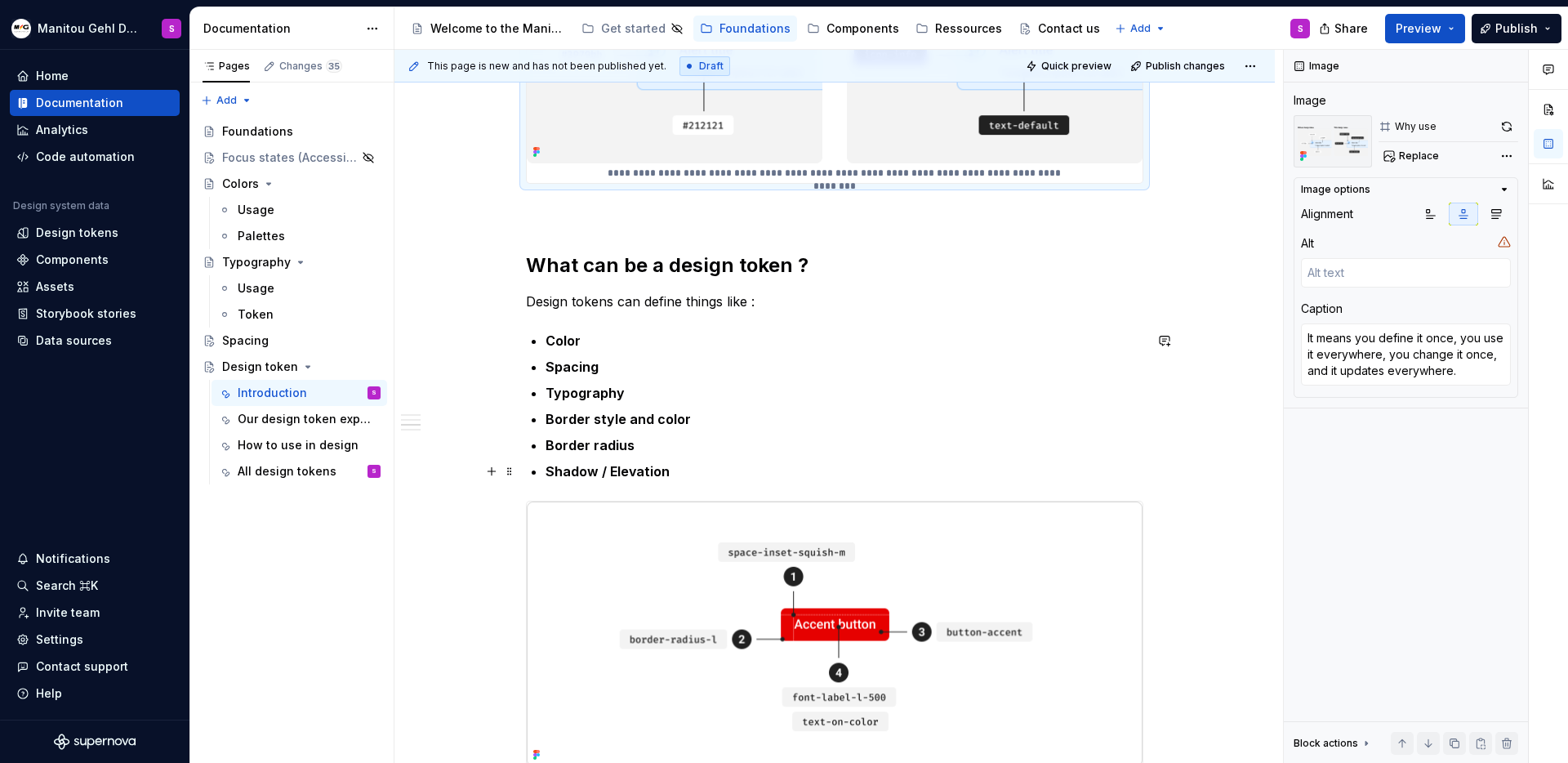 scroll, scrollTop: 997, scrollLeft: 0, axis: vertical 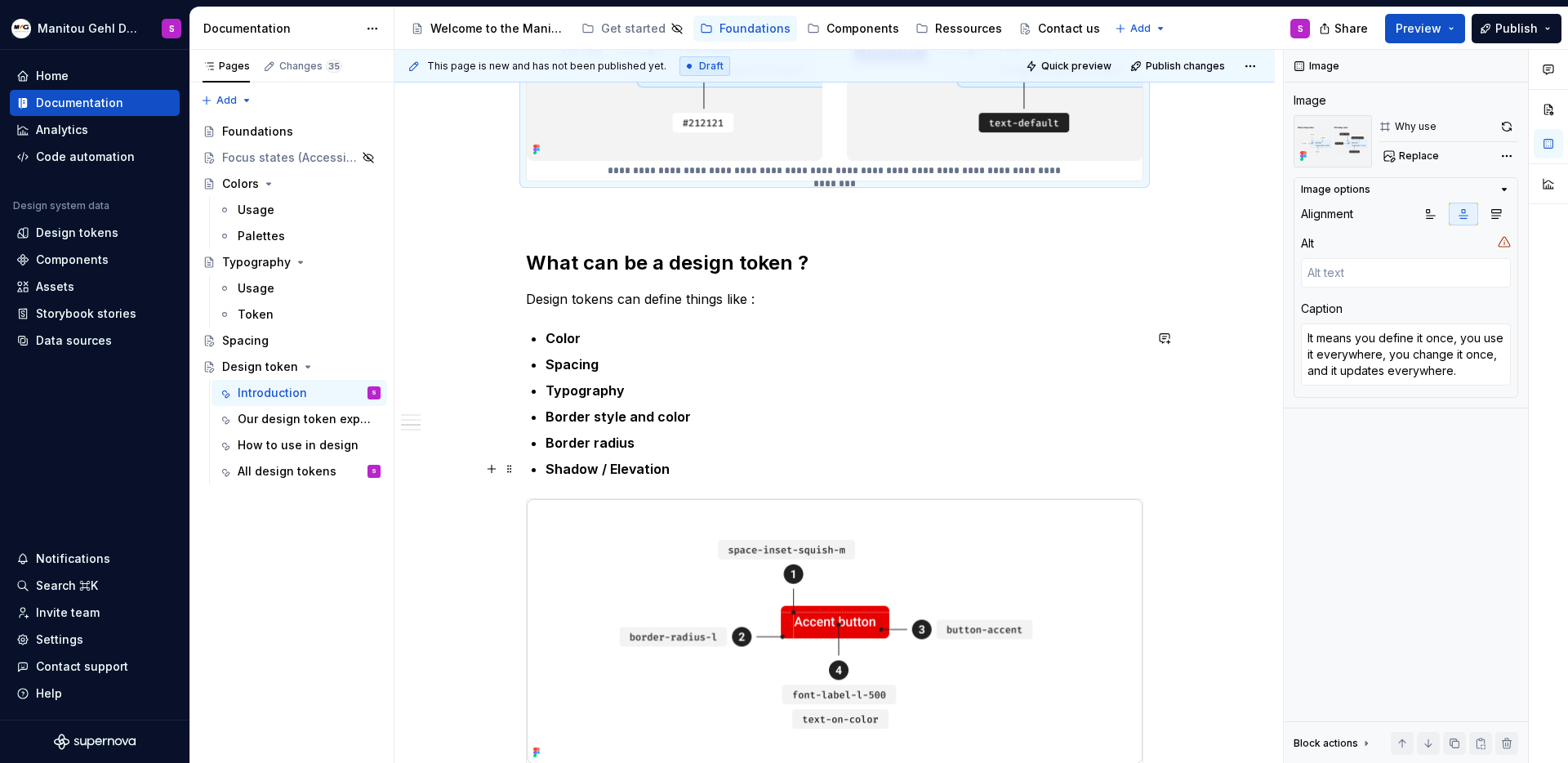 type on "*" 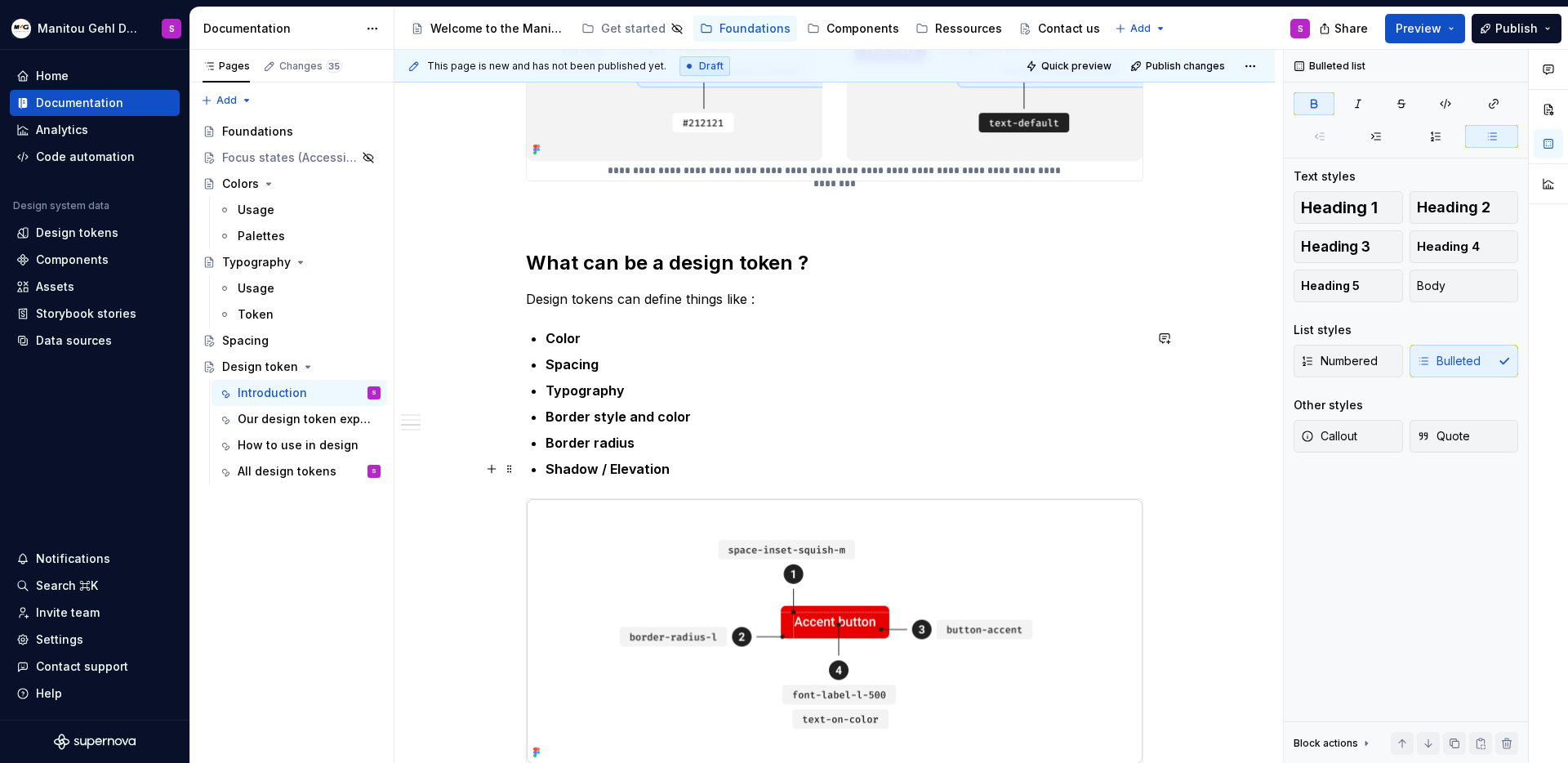 click on "Shadow / Elevation" at bounding box center (844, 469) 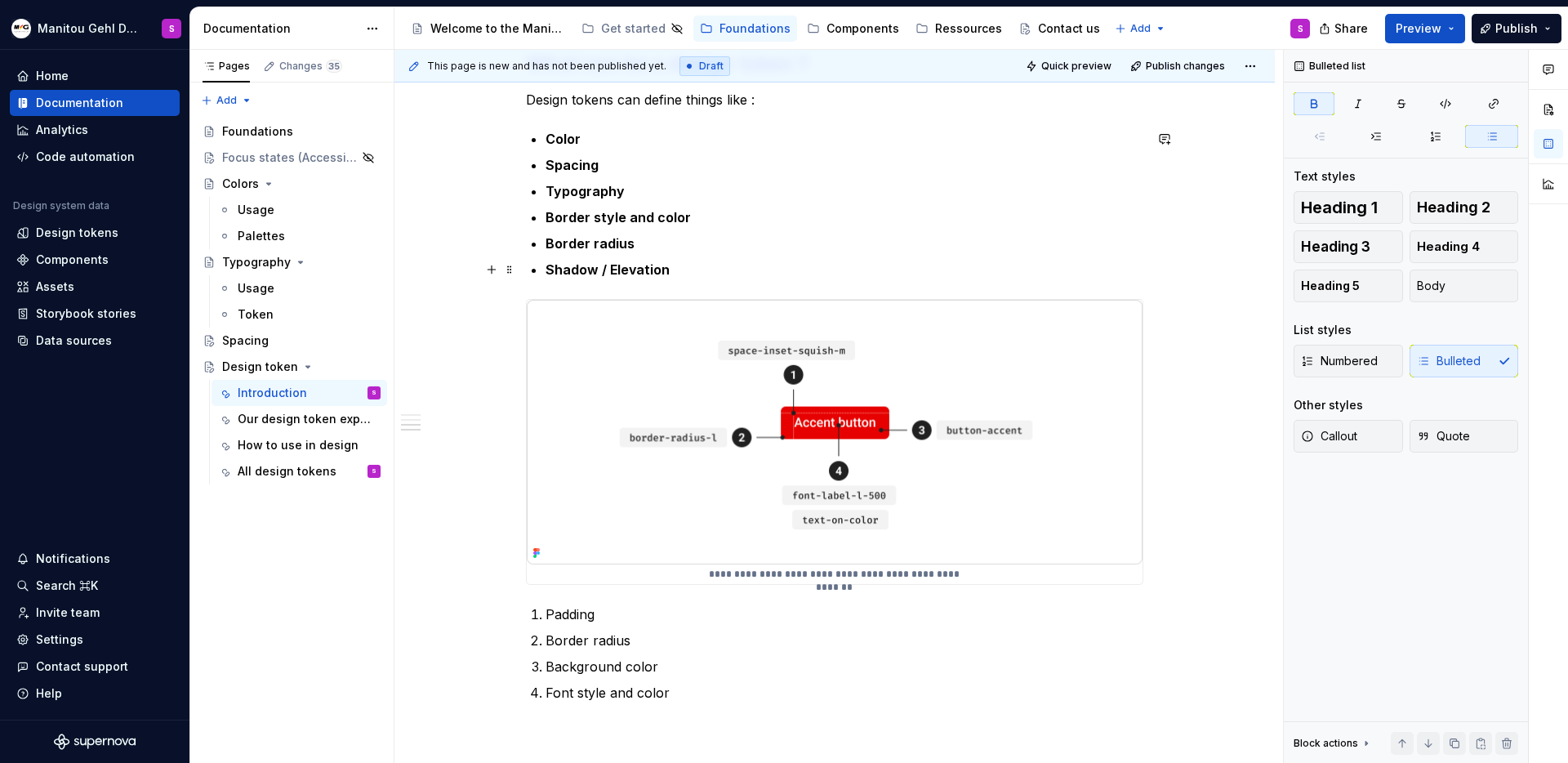 scroll, scrollTop: 1211, scrollLeft: 0, axis: vertical 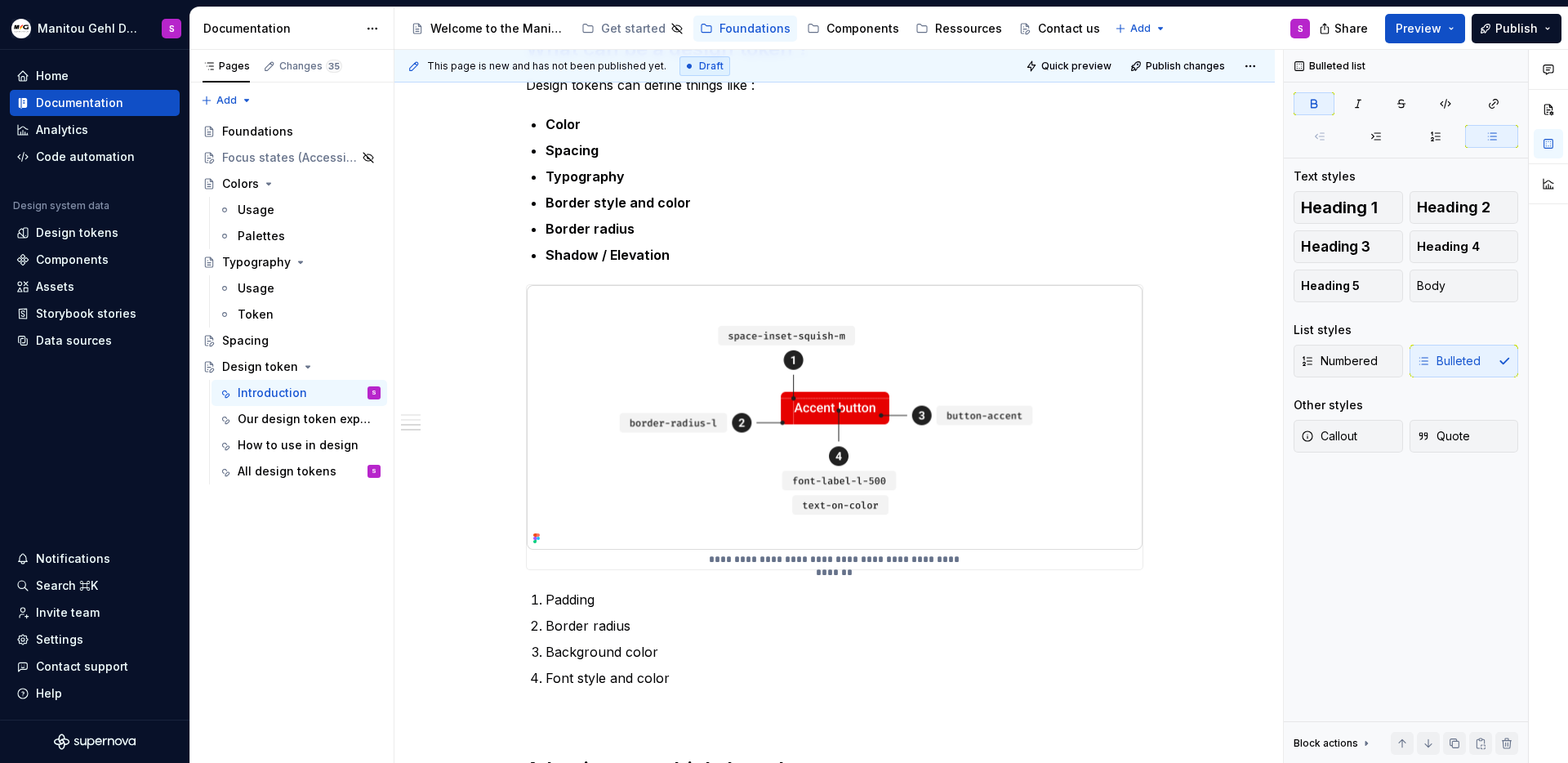 type 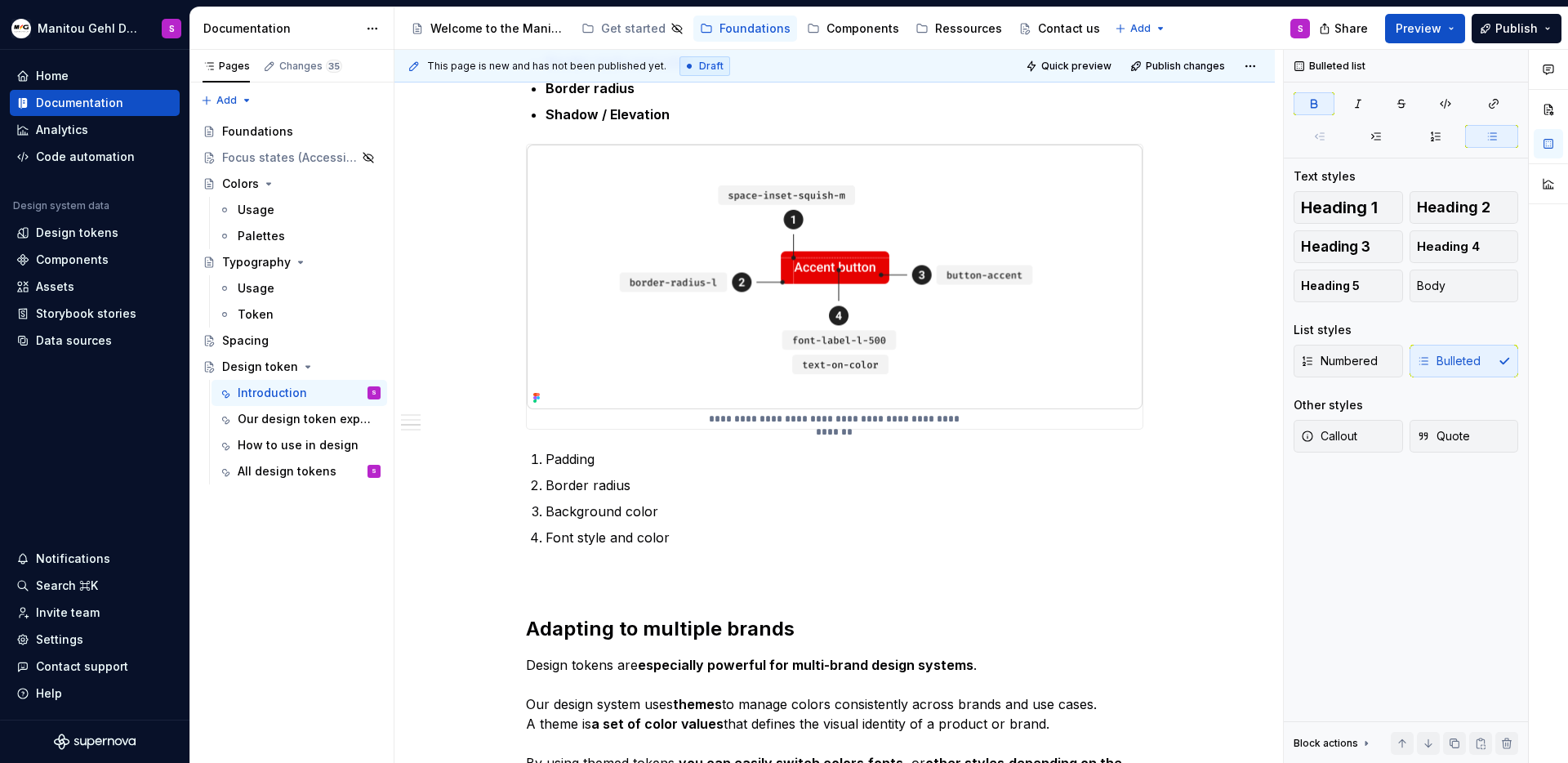 scroll, scrollTop: 1363, scrollLeft: 0, axis: vertical 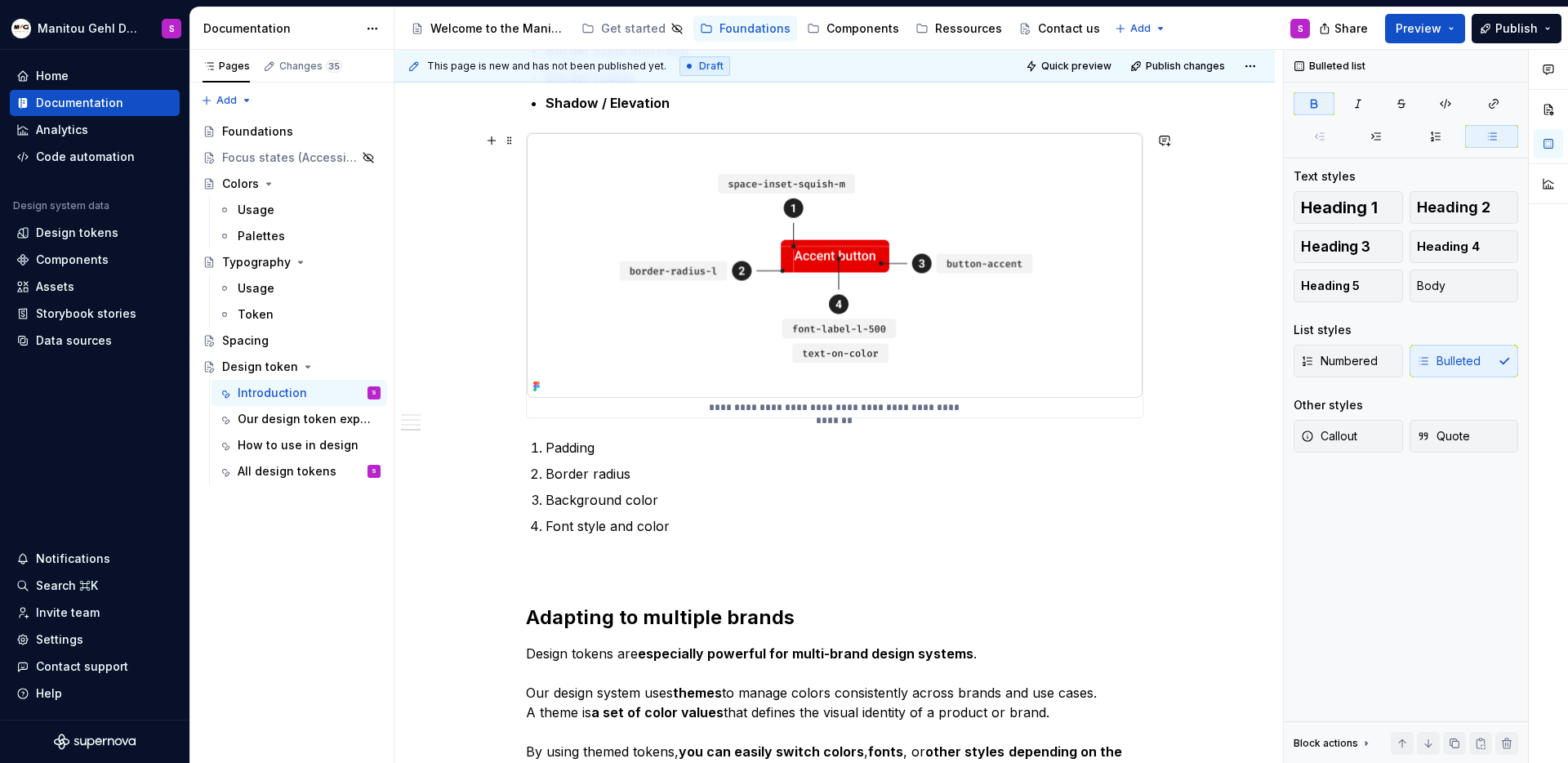 click at bounding box center [835, 265] 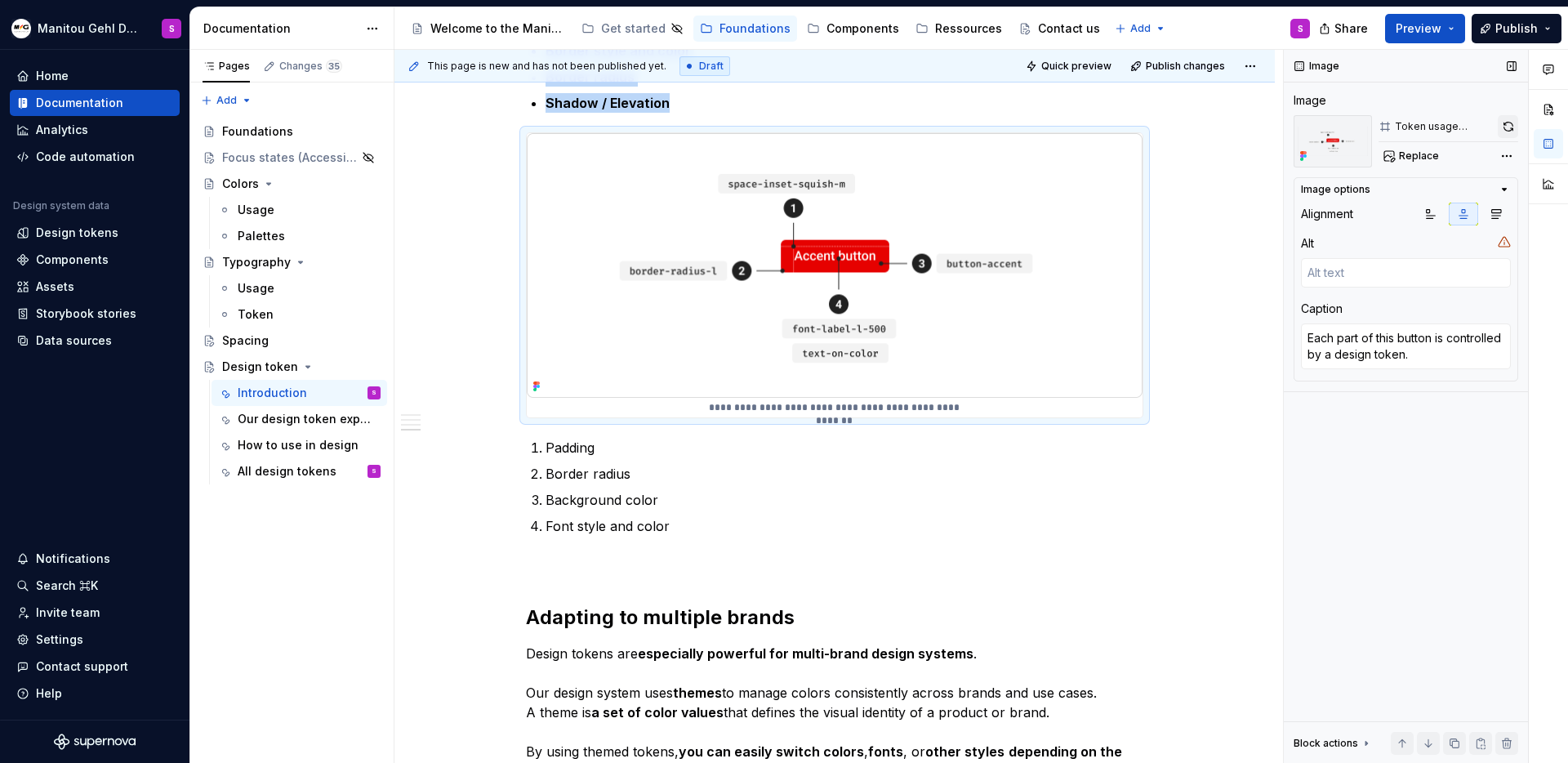 click at bounding box center (1508, 127) 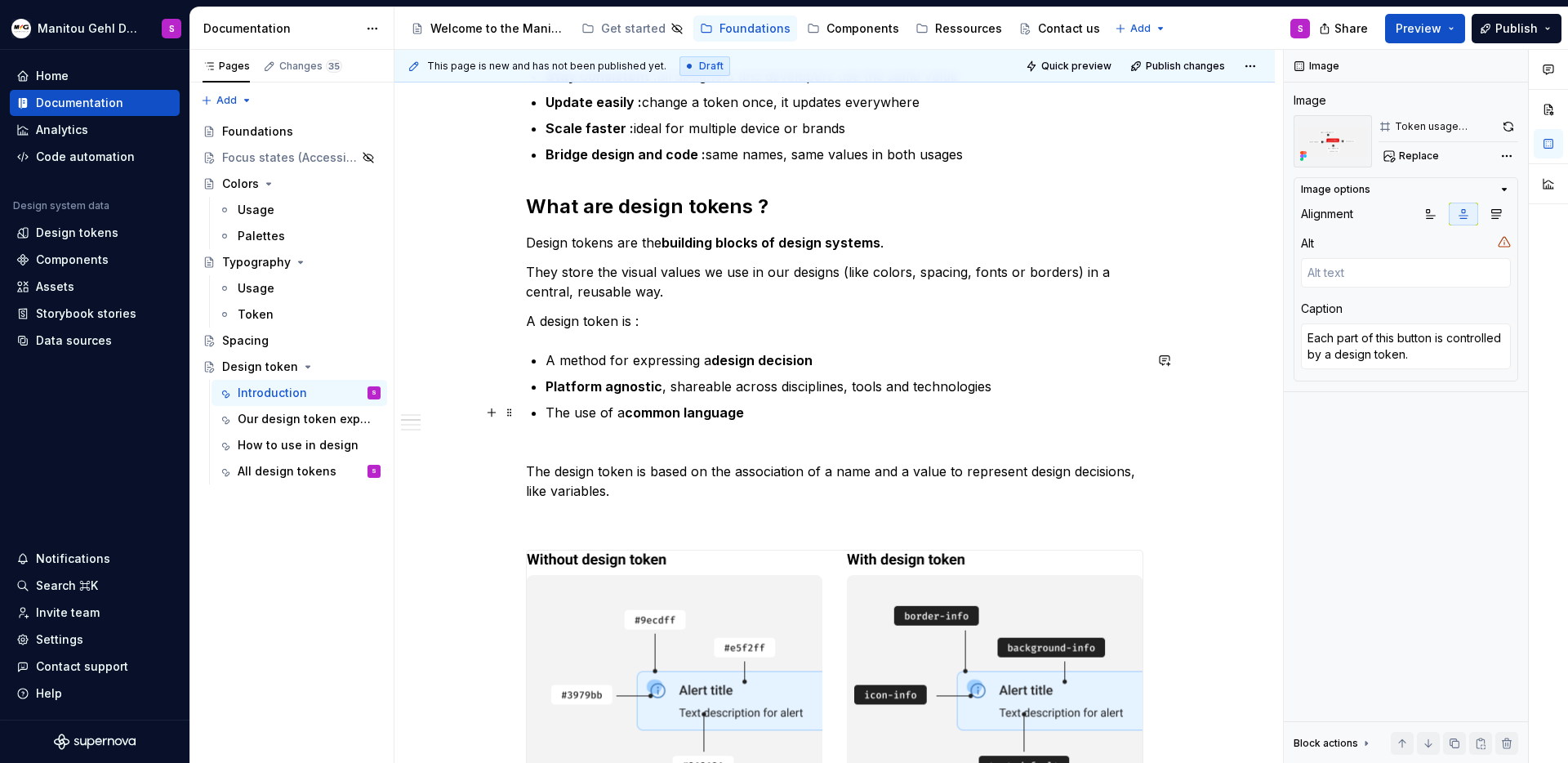 scroll, scrollTop: 0, scrollLeft: 0, axis: both 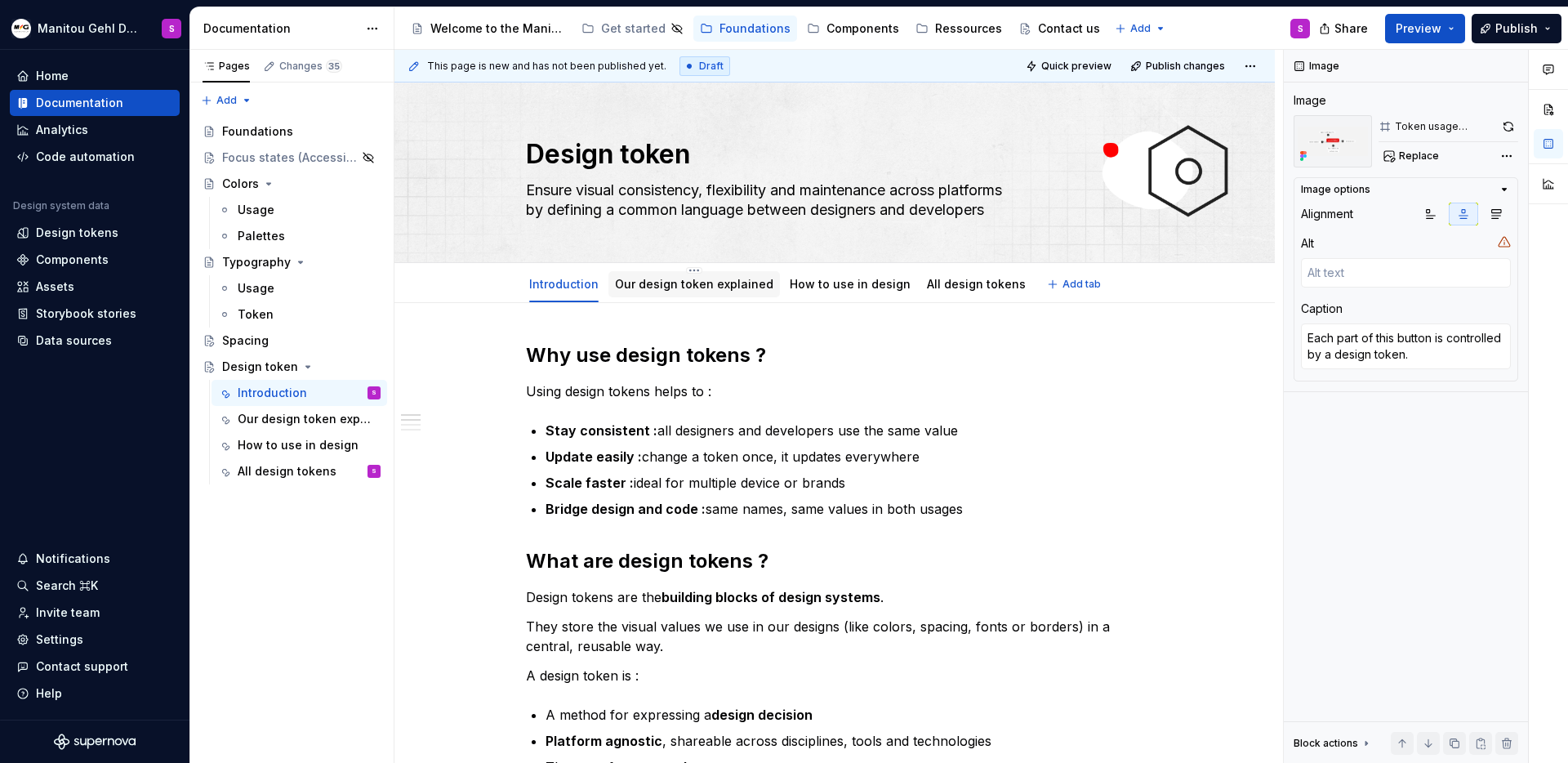 click on "Our design token explained" at bounding box center (694, 283) 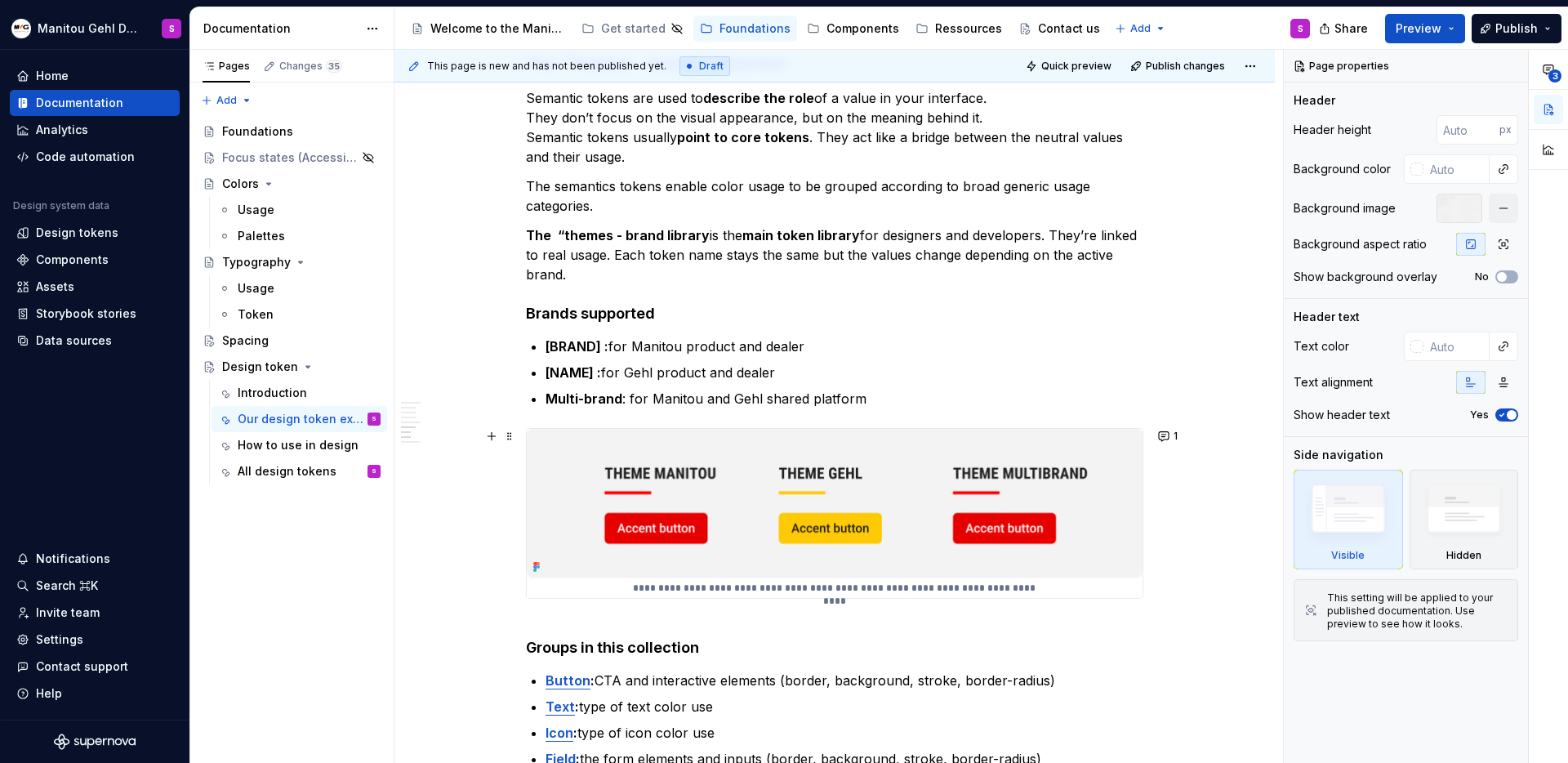 scroll, scrollTop: 2553, scrollLeft: 0, axis: vertical 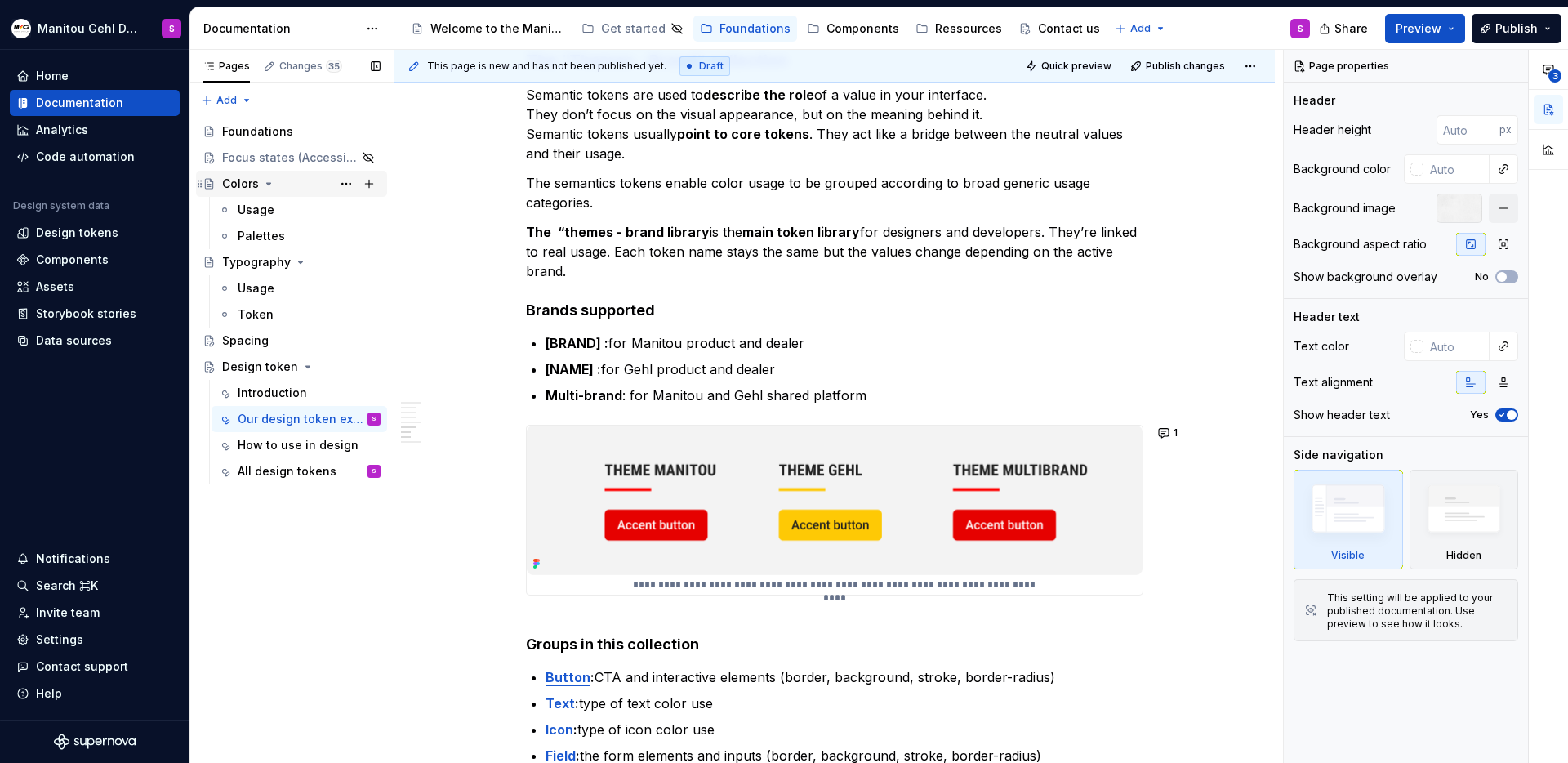 click on "Colors" at bounding box center [301, 184] 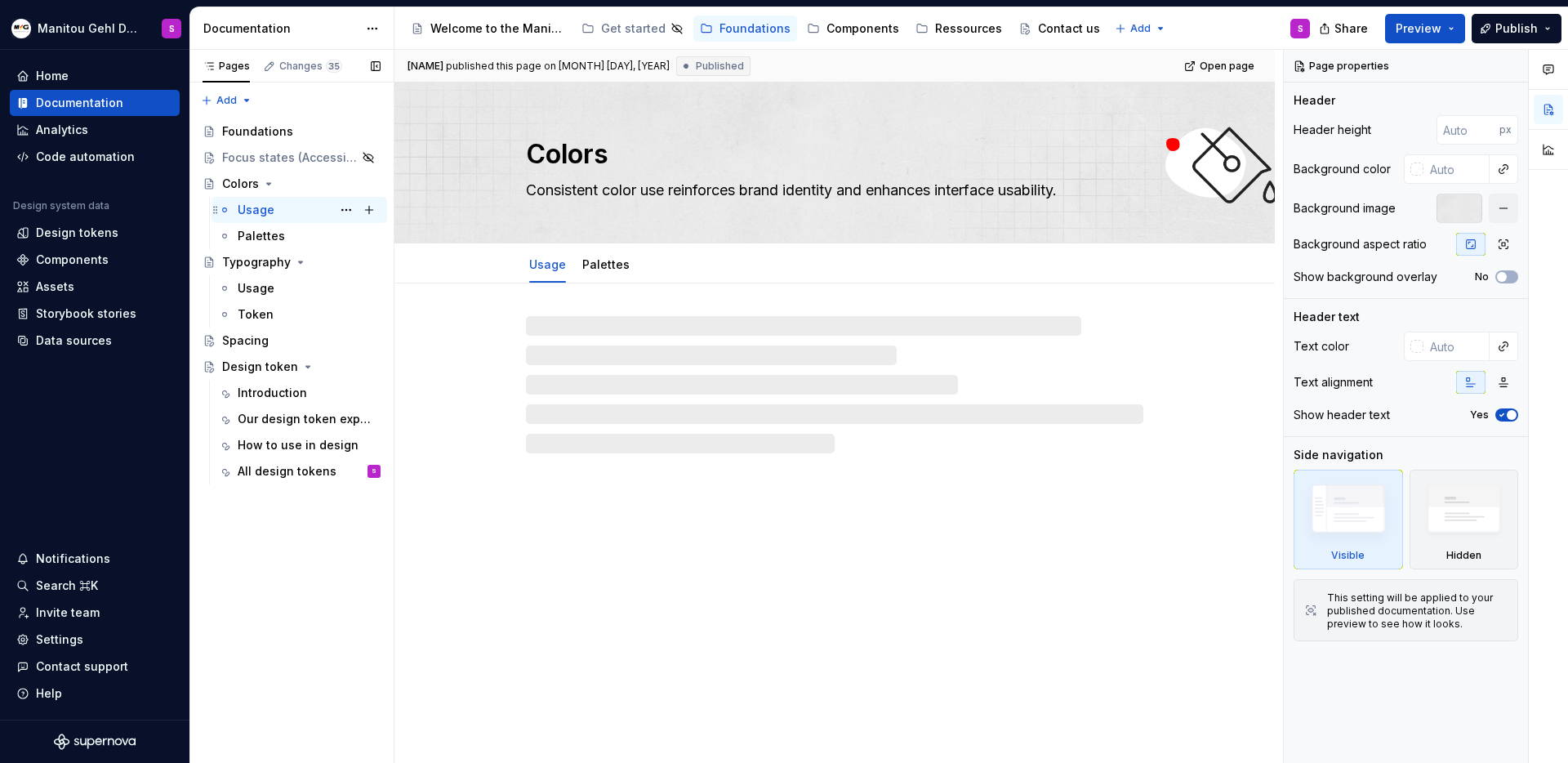 click on "Usage" at bounding box center [256, 210] 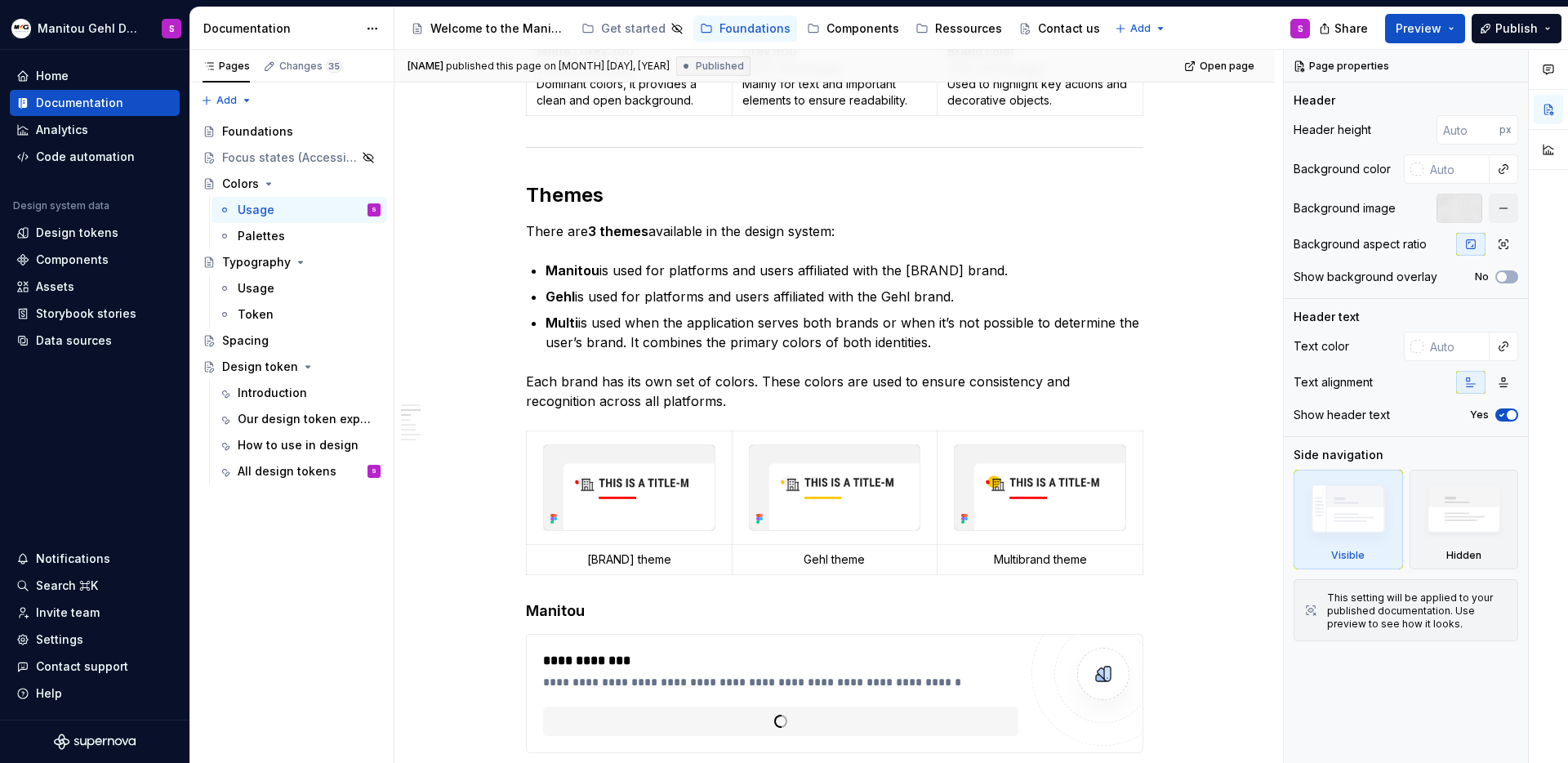 scroll, scrollTop: 680, scrollLeft: 0, axis: vertical 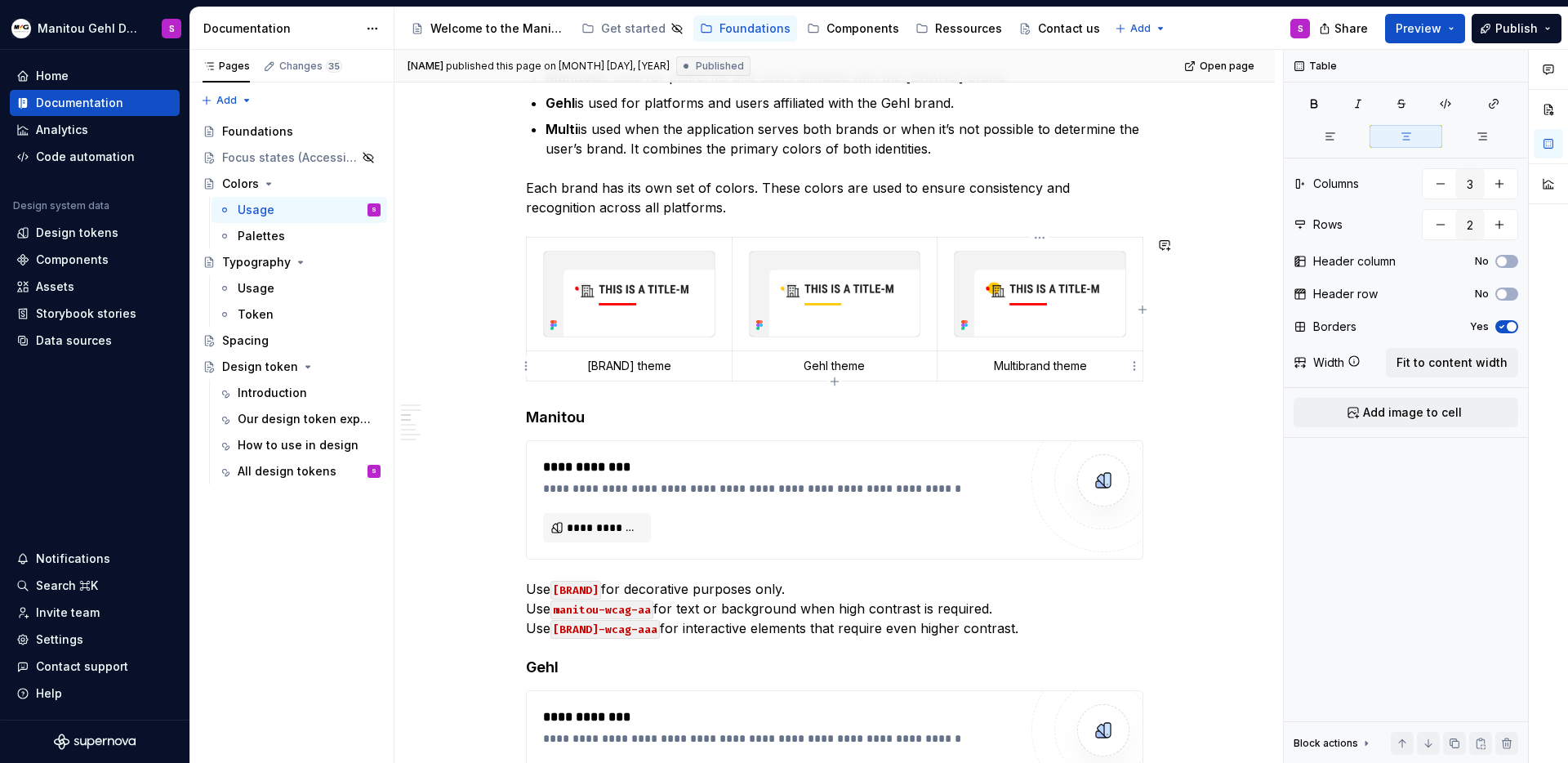 drag, startPoint x: 541, startPoint y: 236, endPoint x: 1061, endPoint y: 379, distance: 539.304 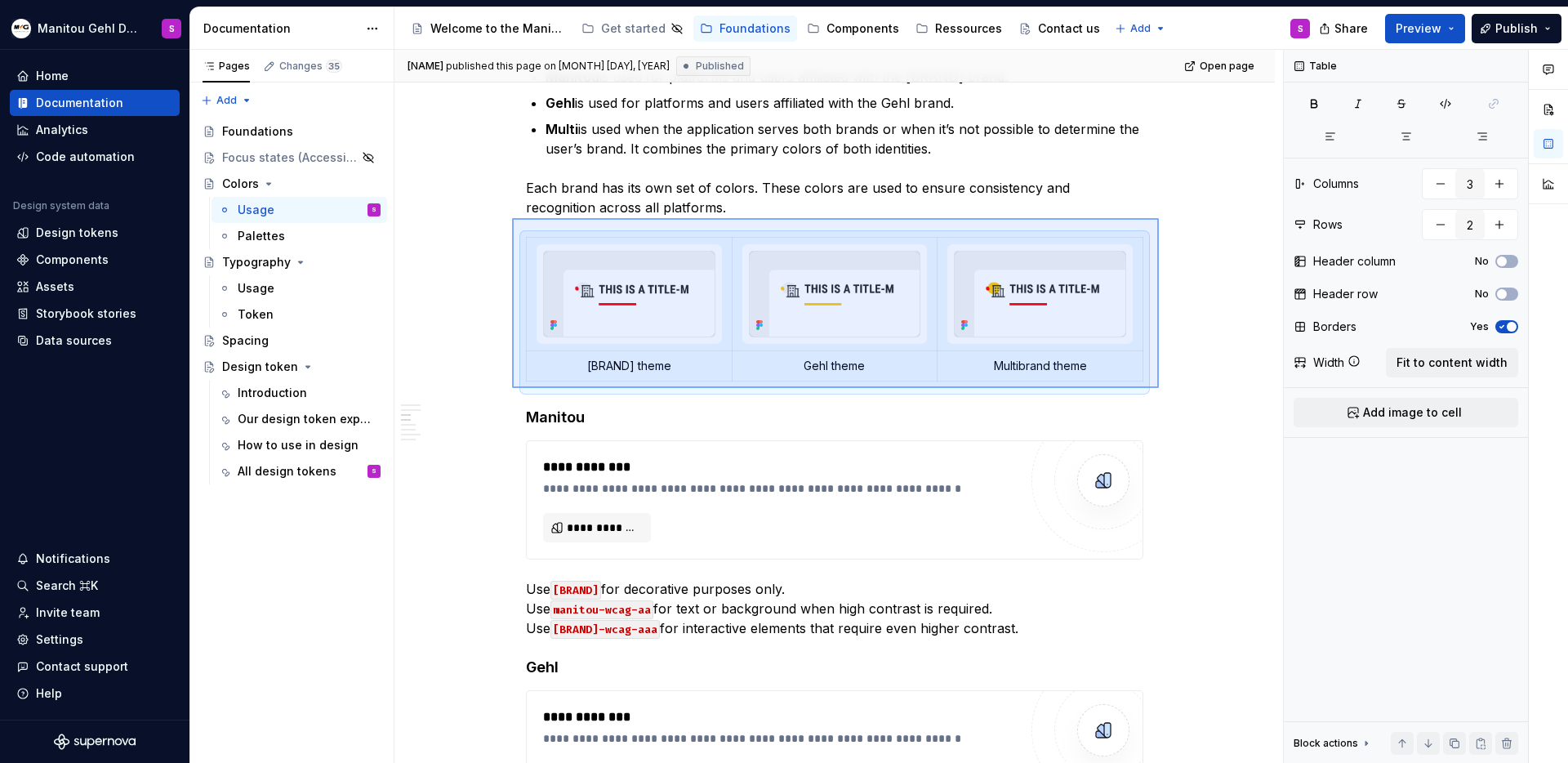 drag, startPoint x: 1159, startPoint y: 388, endPoint x: 512, endPoint y: 218, distance: 668.9611 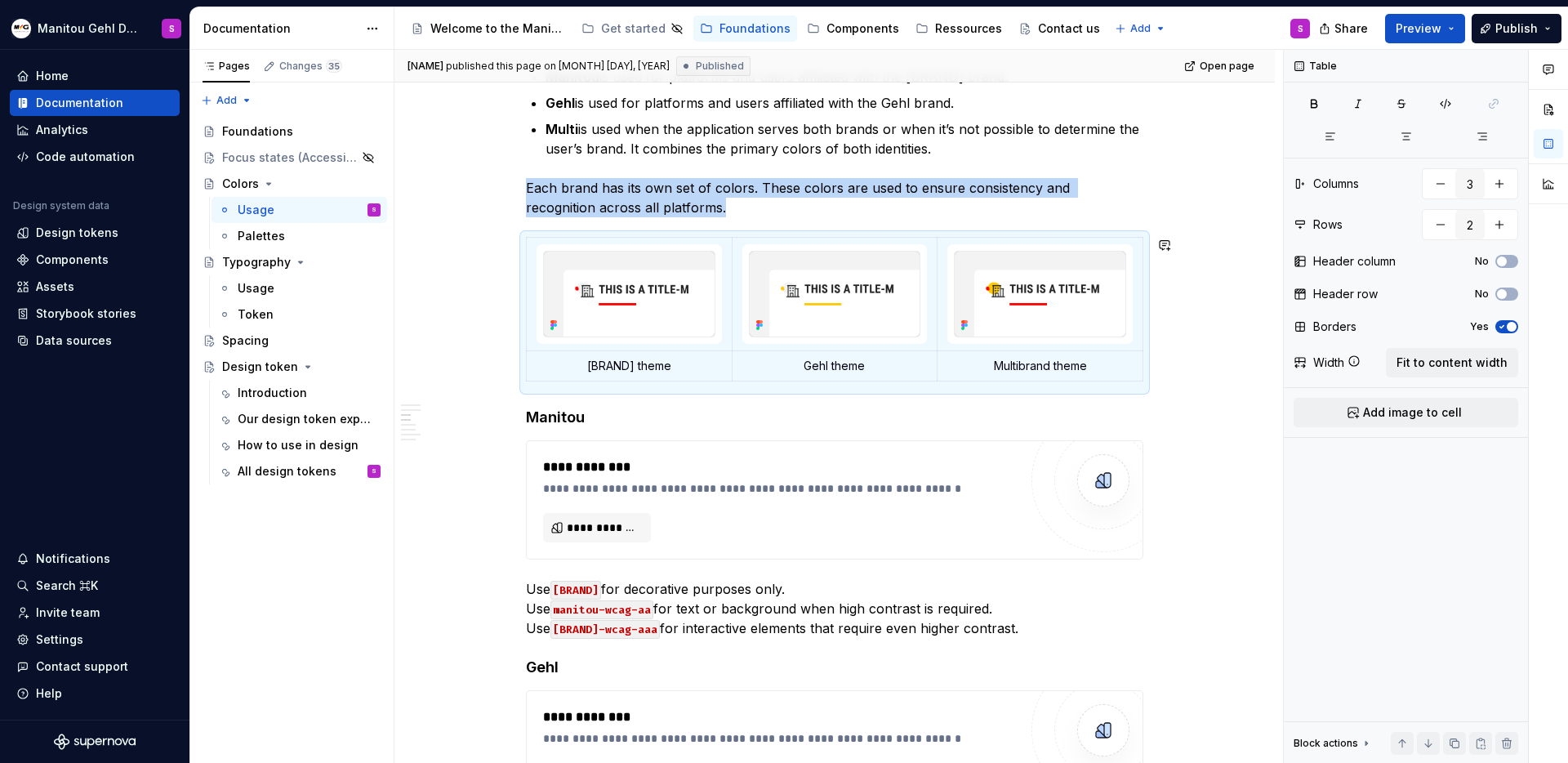 copy on "Each brand has its own set of colors. These colors are used to ensure consistency and recognition across all platforms." 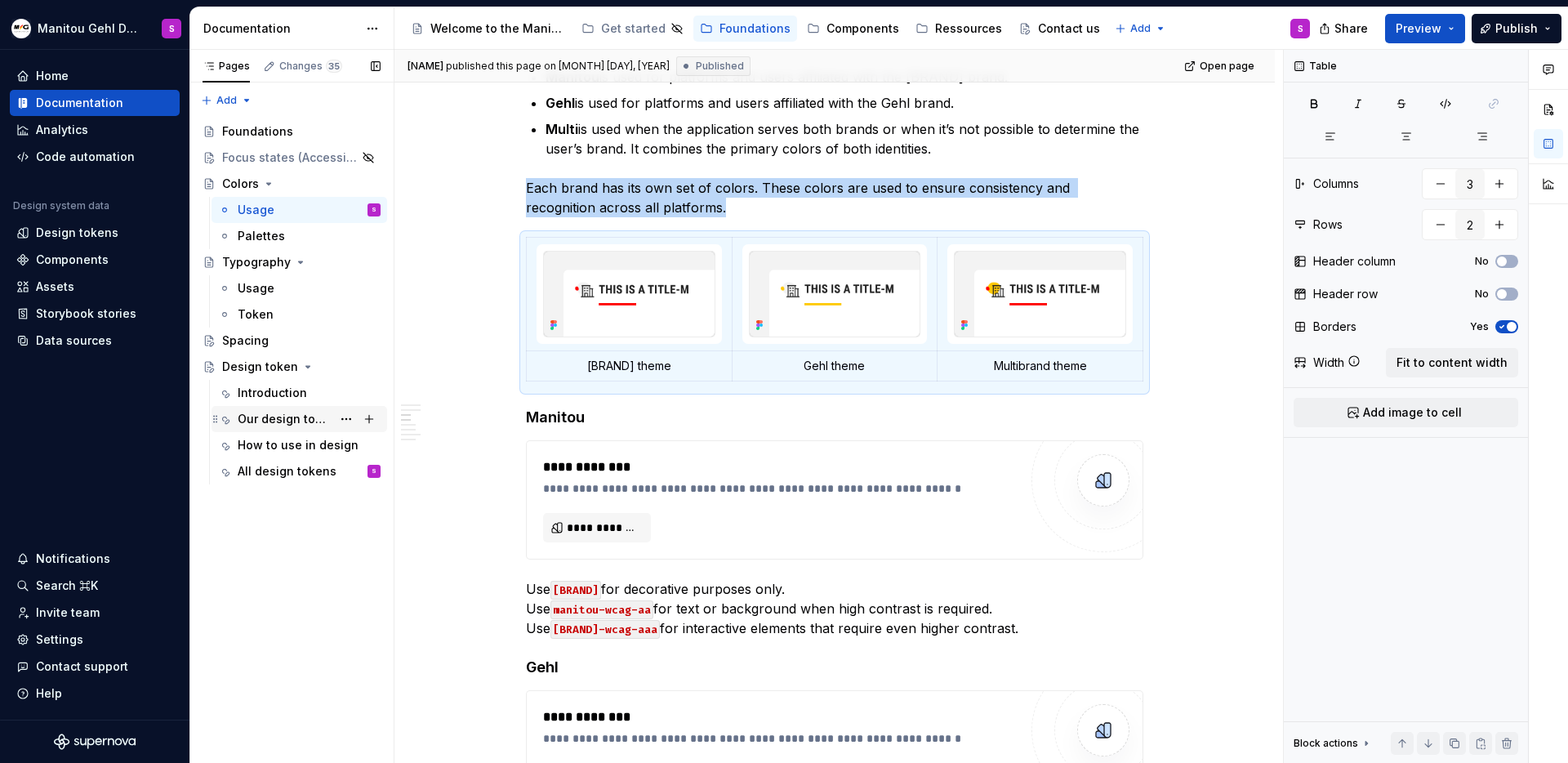 click on "Our design token explained" at bounding box center (284, 419) 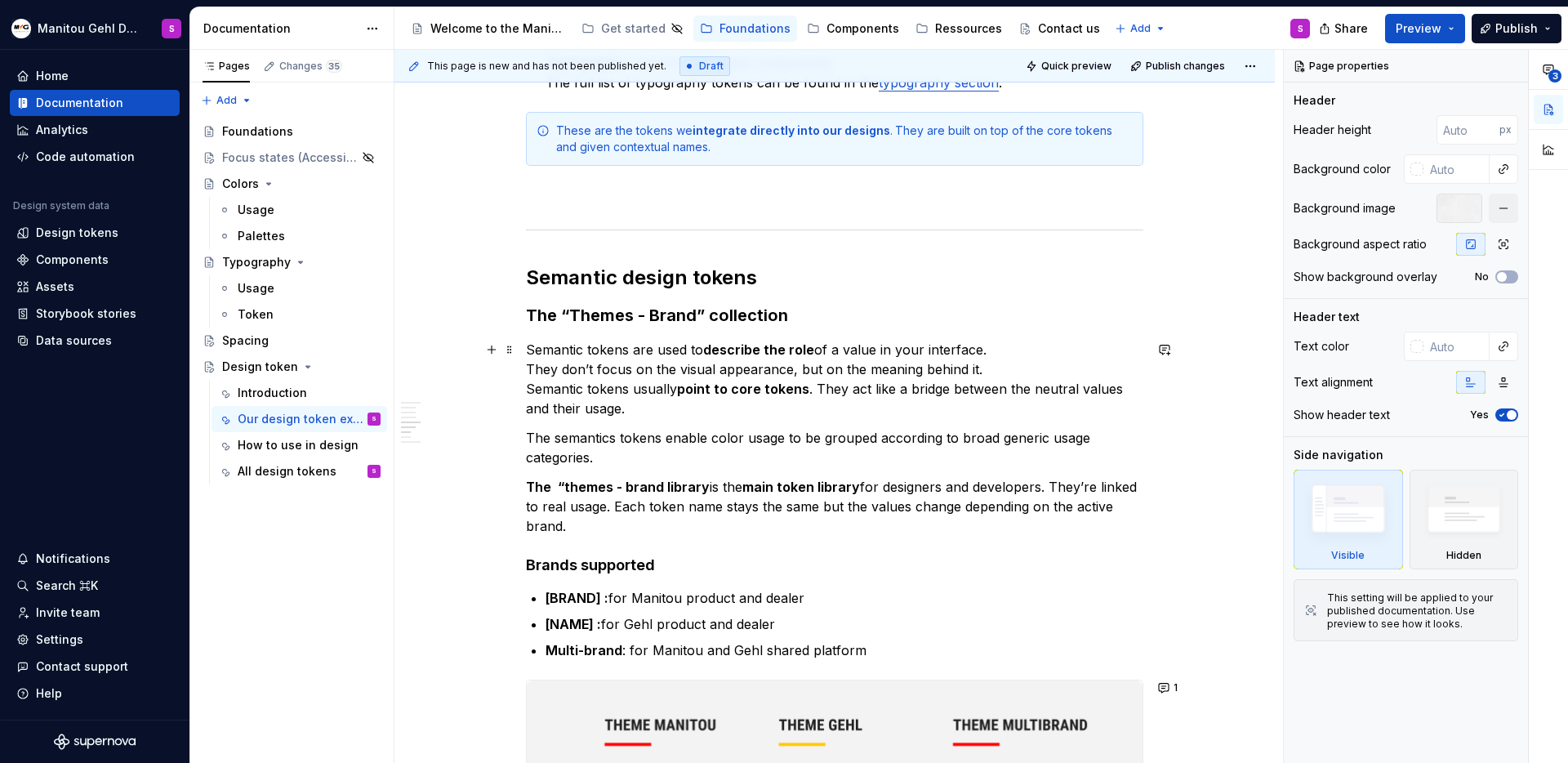 scroll, scrollTop: 2656, scrollLeft: 0, axis: vertical 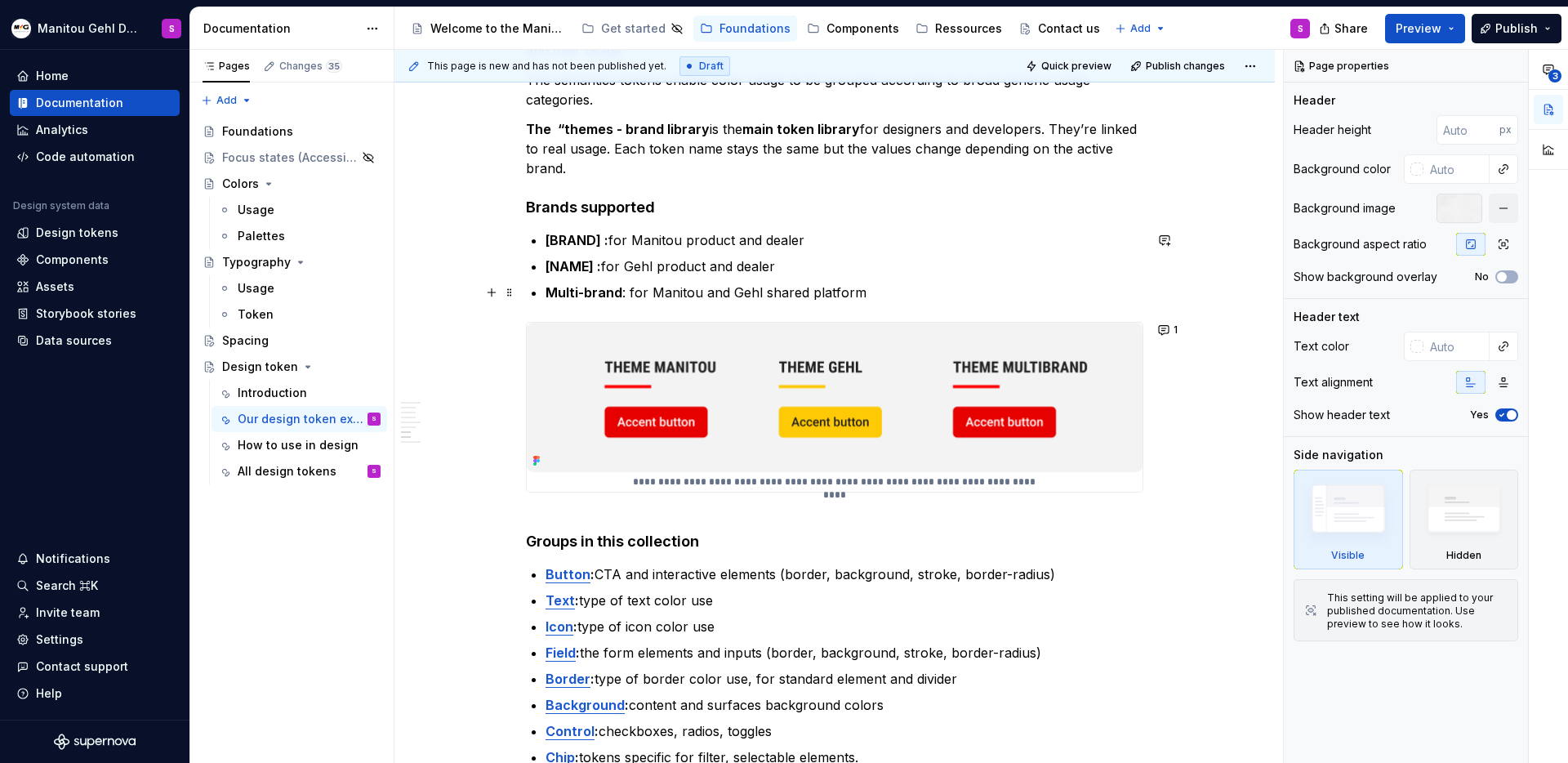 click on "Multi-brand  : for Manitou and Gehl shared platform" at bounding box center (844, 292) 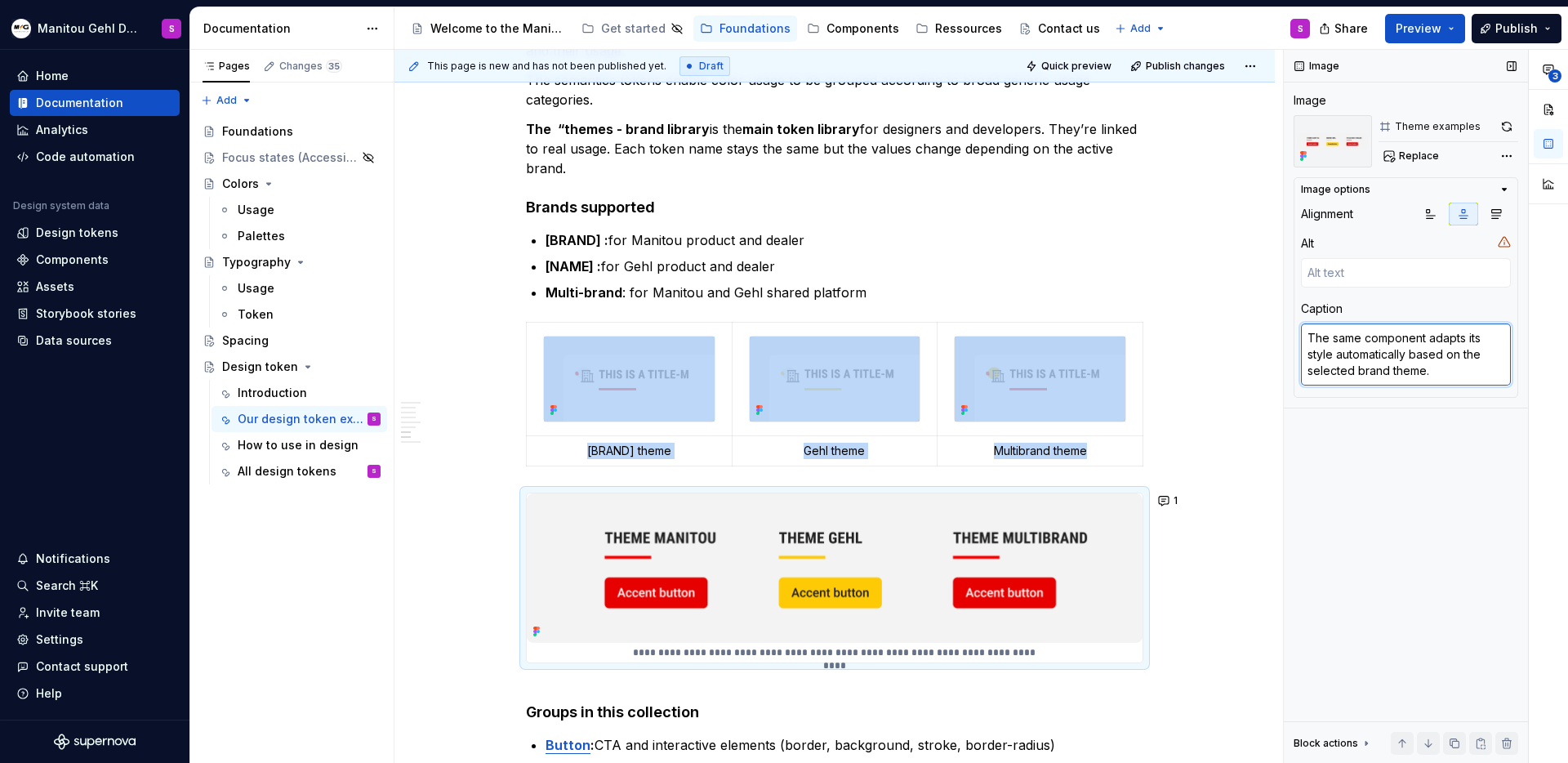 click on "The same component adapts its style automatically based on the selected brand theme." at bounding box center (1405, 355) 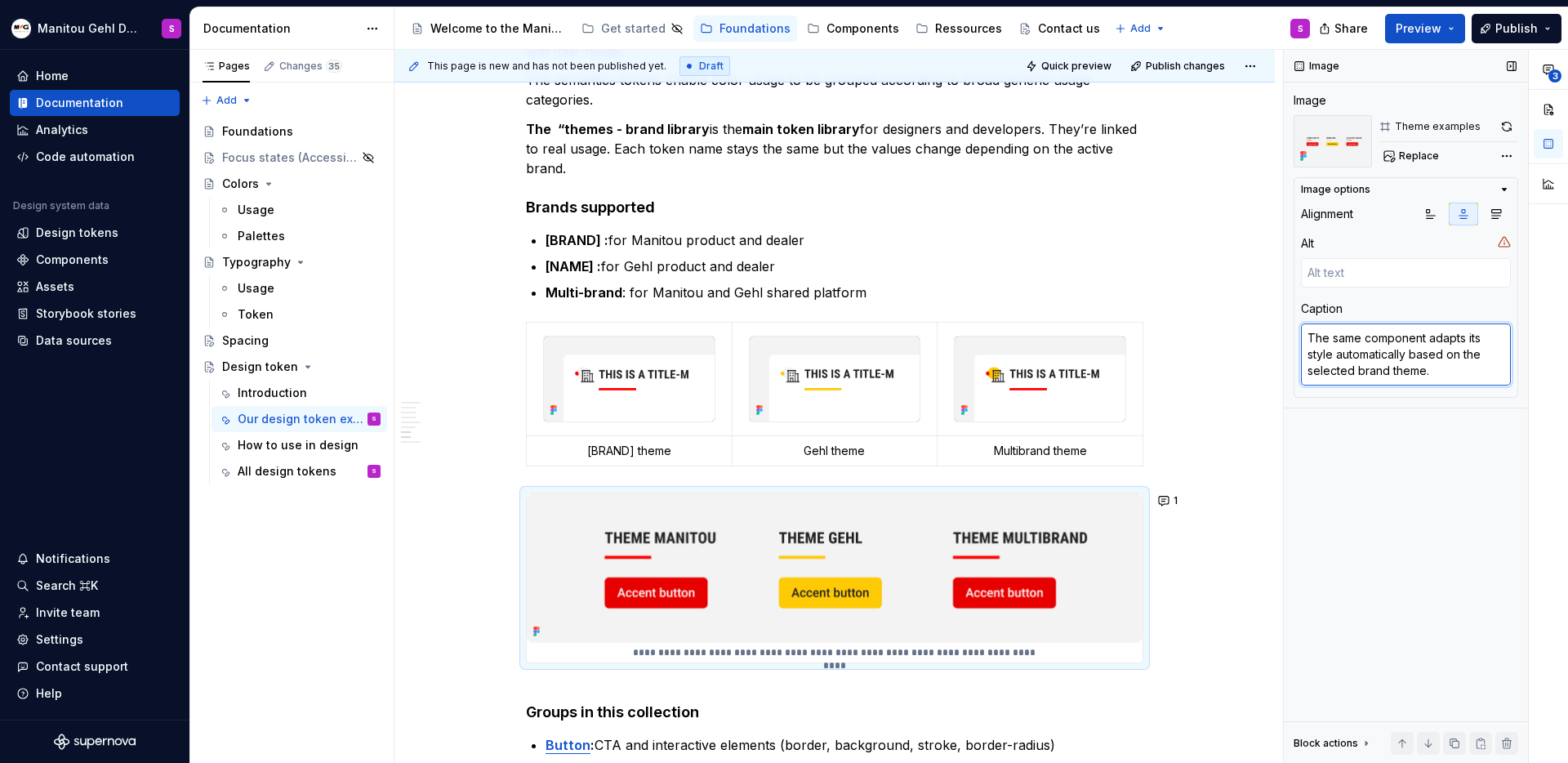 click on "The same component adapts its style automatically based on the selected brand theme." at bounding box center [1405, 355] 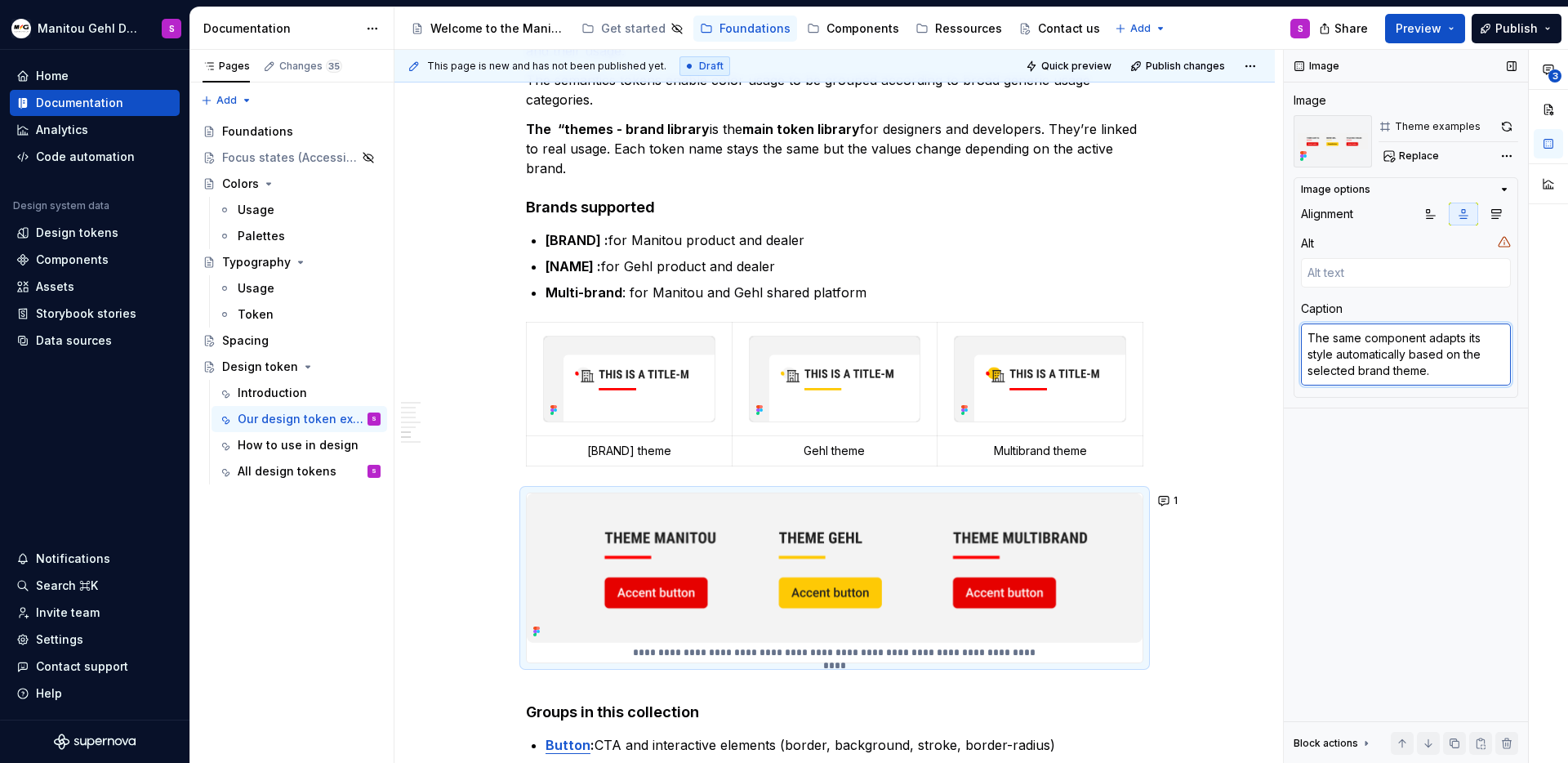 click on "The same component adapts its style automatically based on the selected brand theme." at bounding box center (1405, 355) 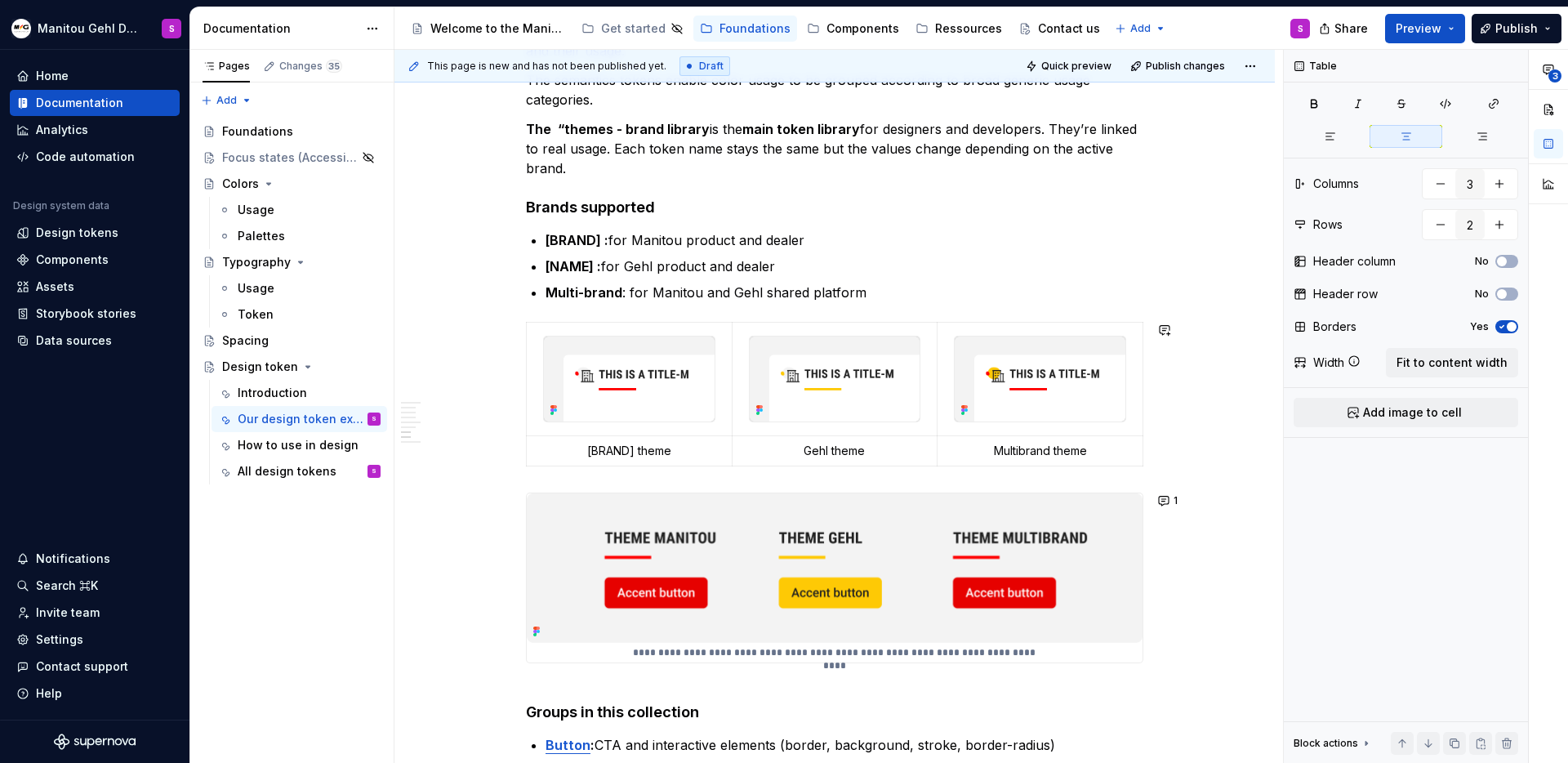 click on "There are  three main types  of tokens :  Core tokens are  the  foundation  of your design system. Semantic tokens  describe the role of a value in your interface. Component tokens are  specific to a single UI component Understanding these helps keep your design consistent, flexible, and easy to update. Core design tokens Core tokens are the  foundation  of our design system. They are  neutral , meaning they don’t describe a specific usage or UI element yet. You use them to  build other tokens , like semantic or component tokens. They help you keep things  consistent ,  scalable , and easy to maintain. Our design system has divided the  core library  into  3 collections: Core global  Core colors Core composite 1. Core - Global This group contains the most  basic design properties : spacing, typography, borders, etc. They are used  across all components and styles , and define the visual rules of your system. It includes : Spacing units  Font definitions Border radius Stroke width 2. Core - Colors" at bounding box center [835, -296] 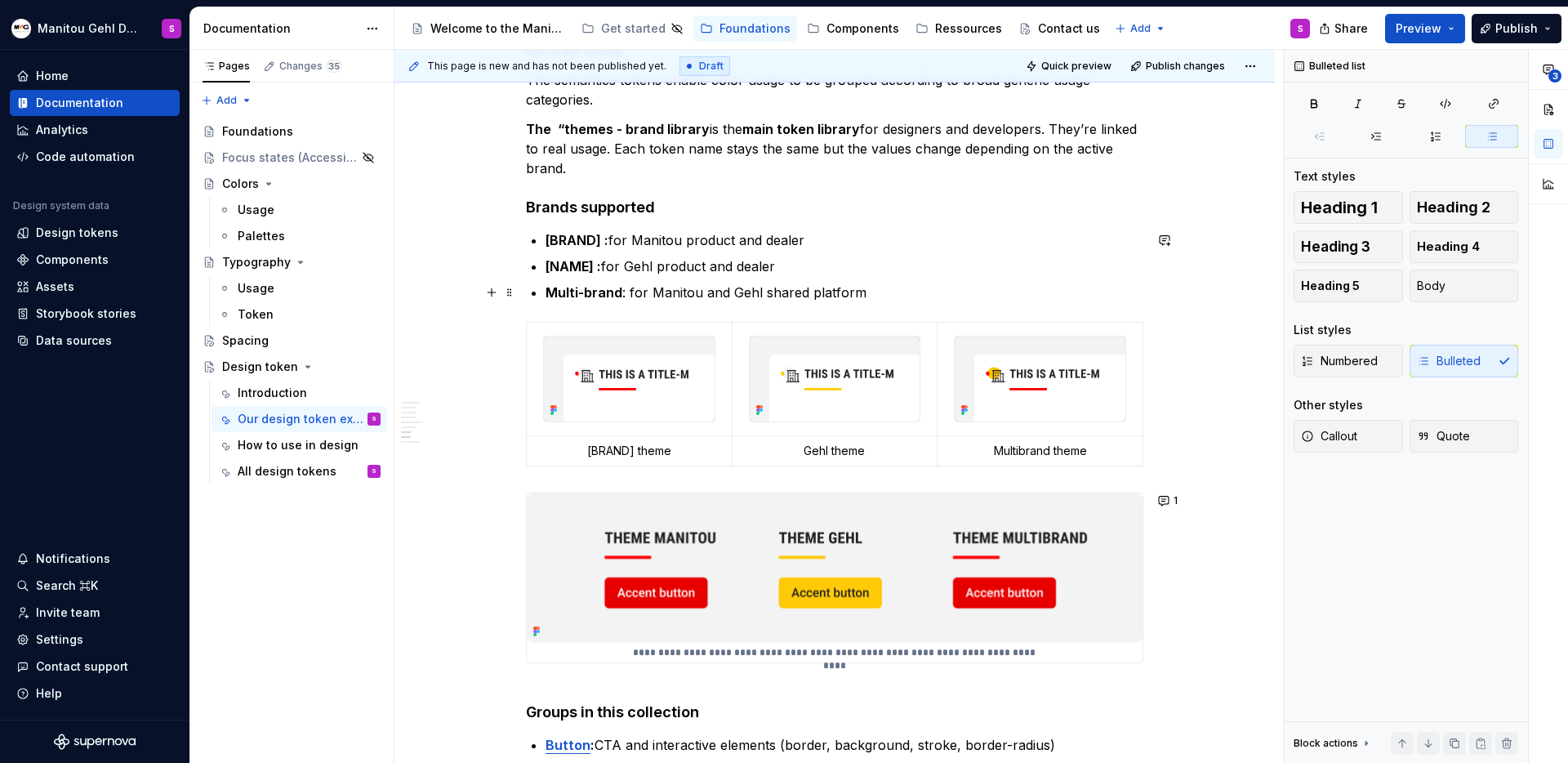 click on "Multi-brand  : for Manitou and Gehl shared platform" at bounding box center [844, 292] 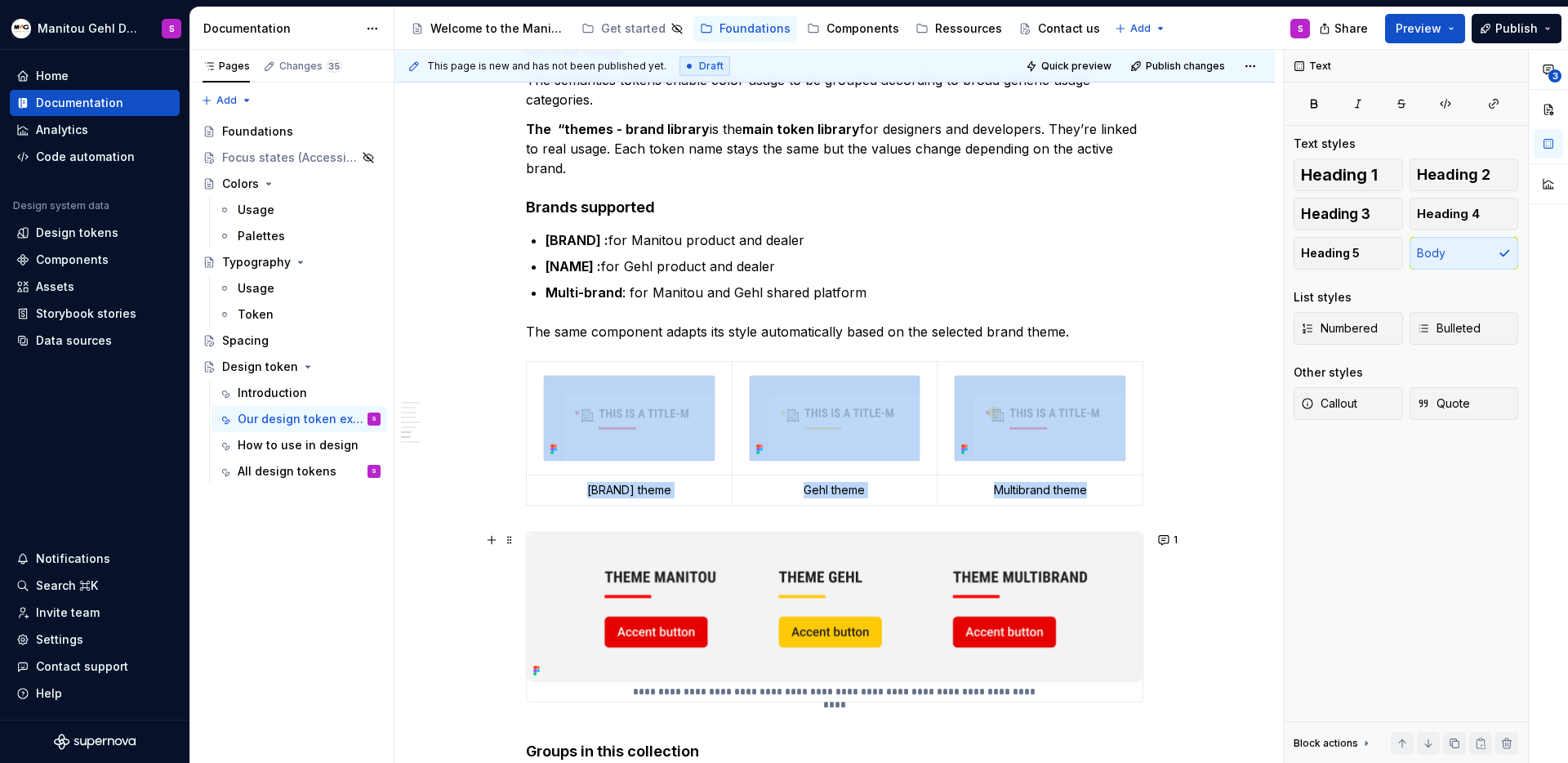 click at bounding box center [835, 608] 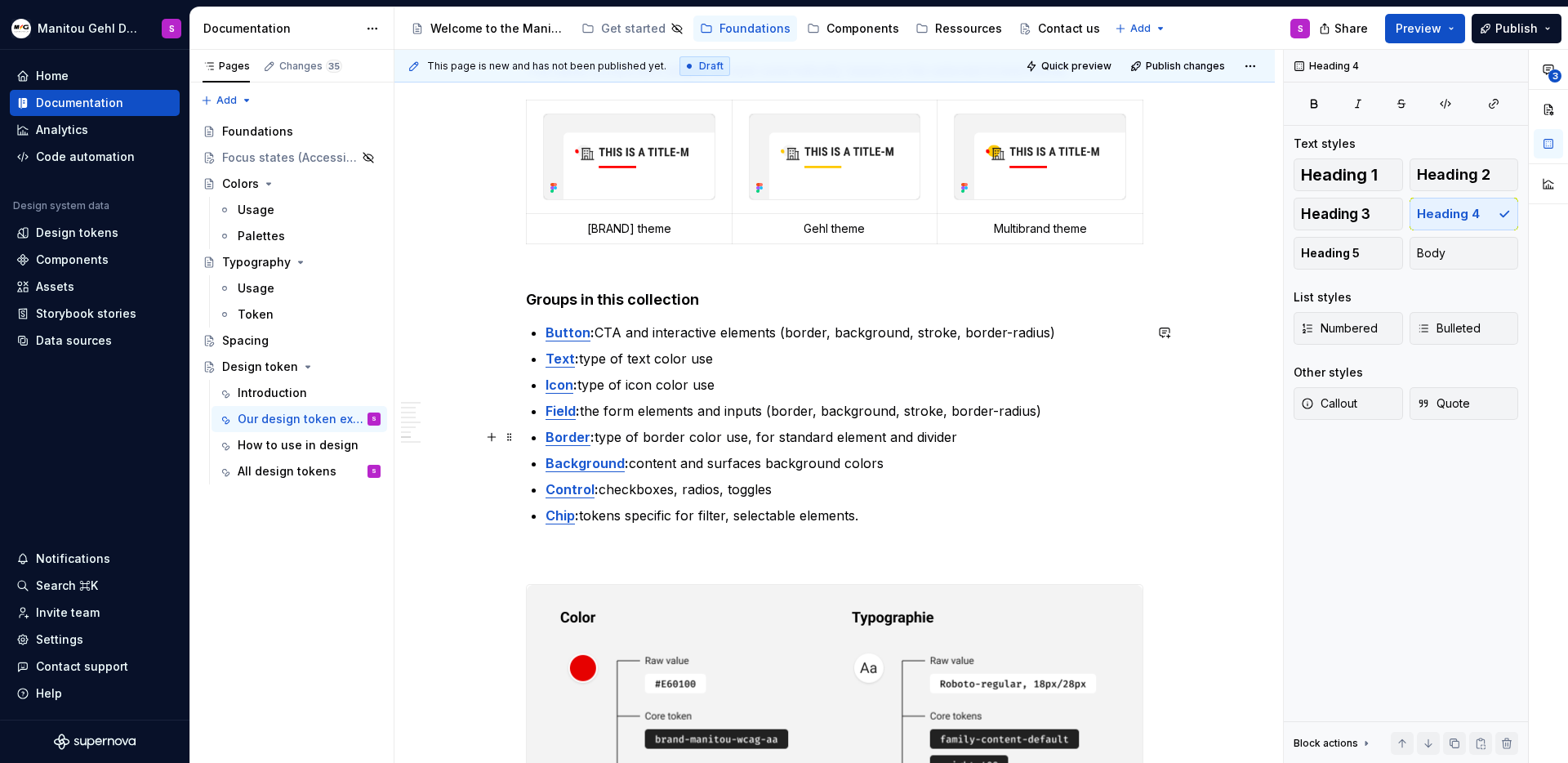 scroll, scrollTop: 3081, scrollLeft: 0, axis: vertical 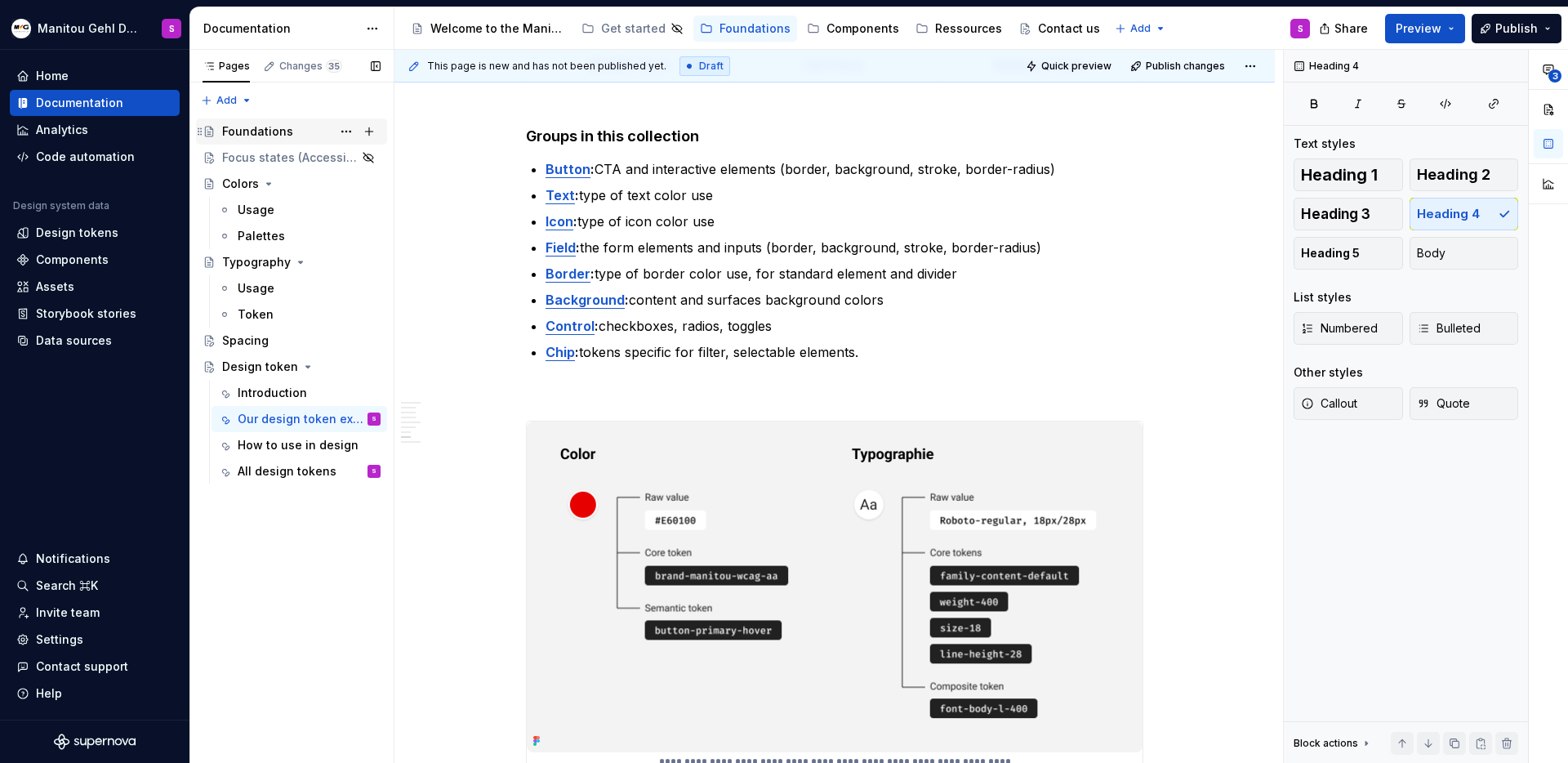 click on "Foundations" at bounding box center [257, 132] 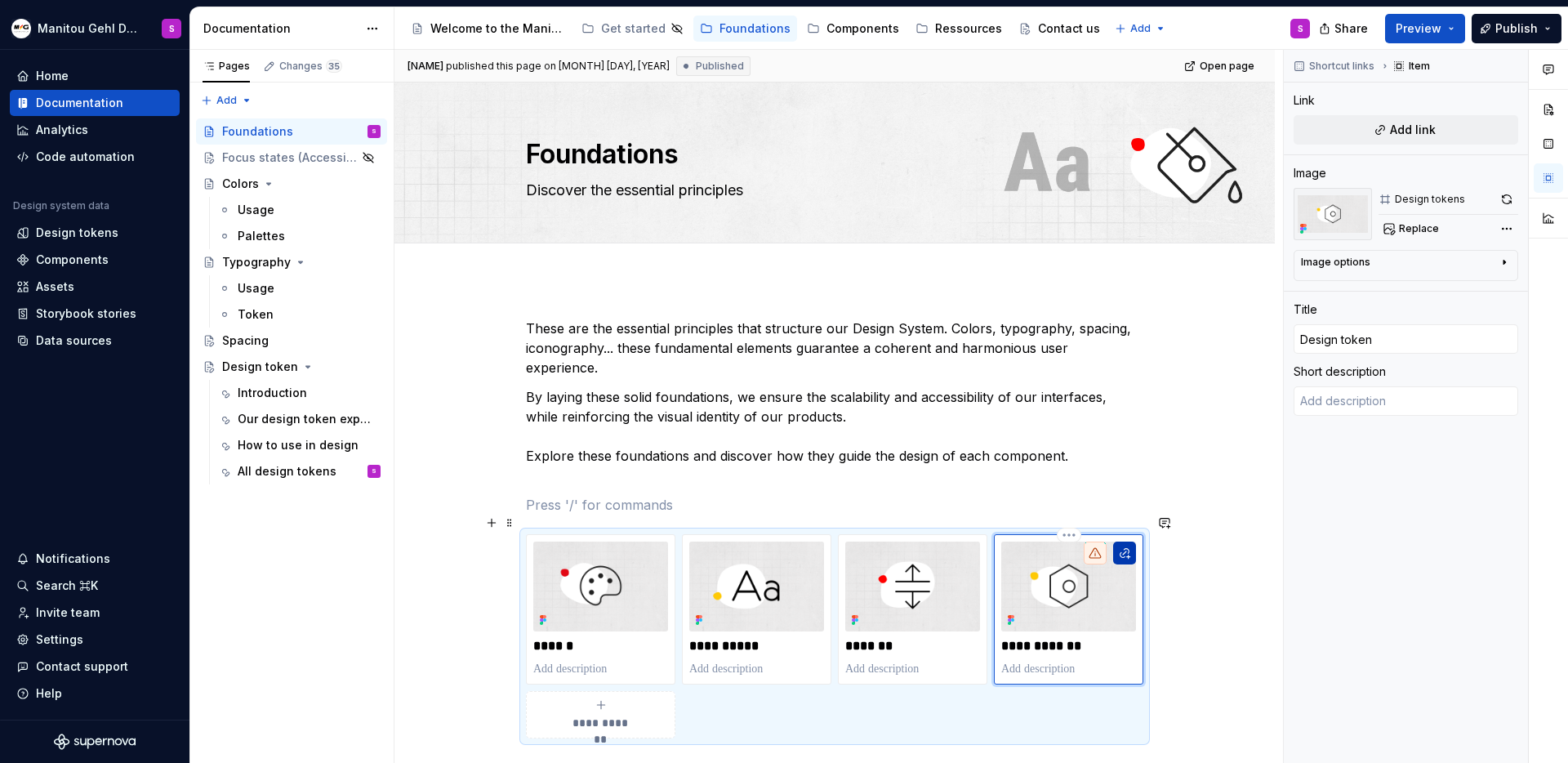 click at bounding box center [1125, 553] 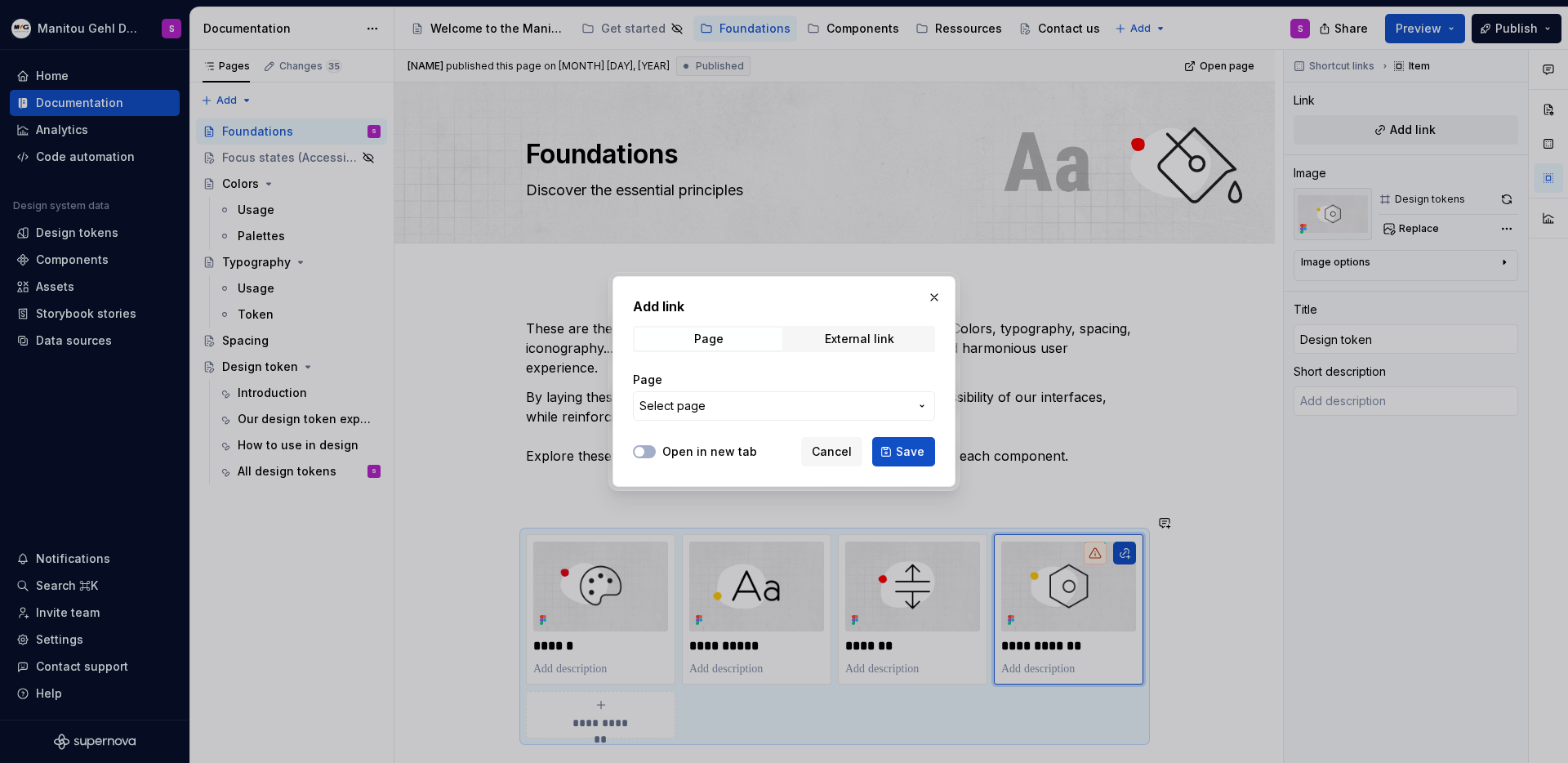 click on "Add link Page External link Page Select page Open in new tab Cancel Save" at bounding box center [784, 382] 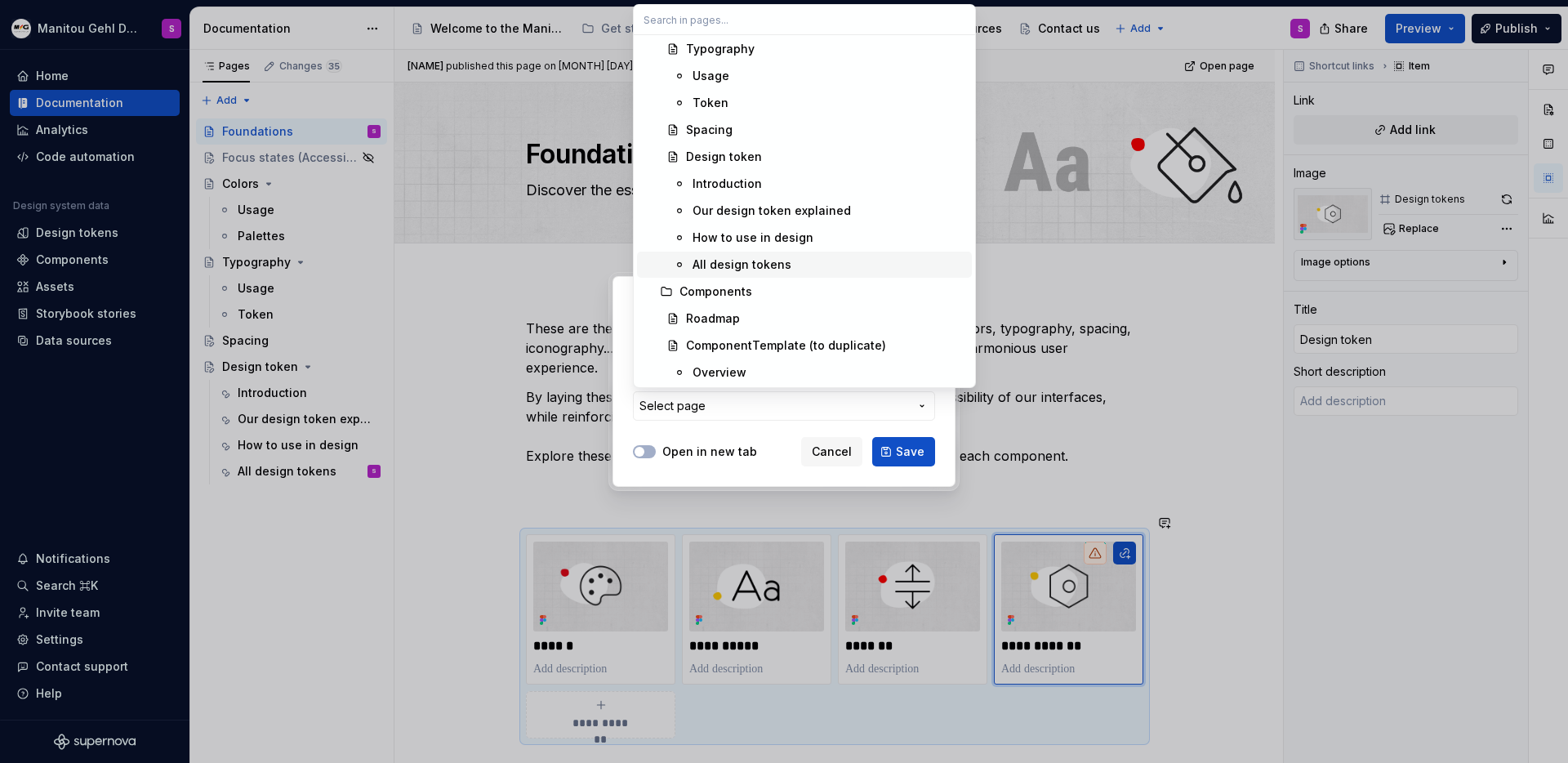 scroll, scrollTop: 274, scrollLeft: 0, axis: vertical 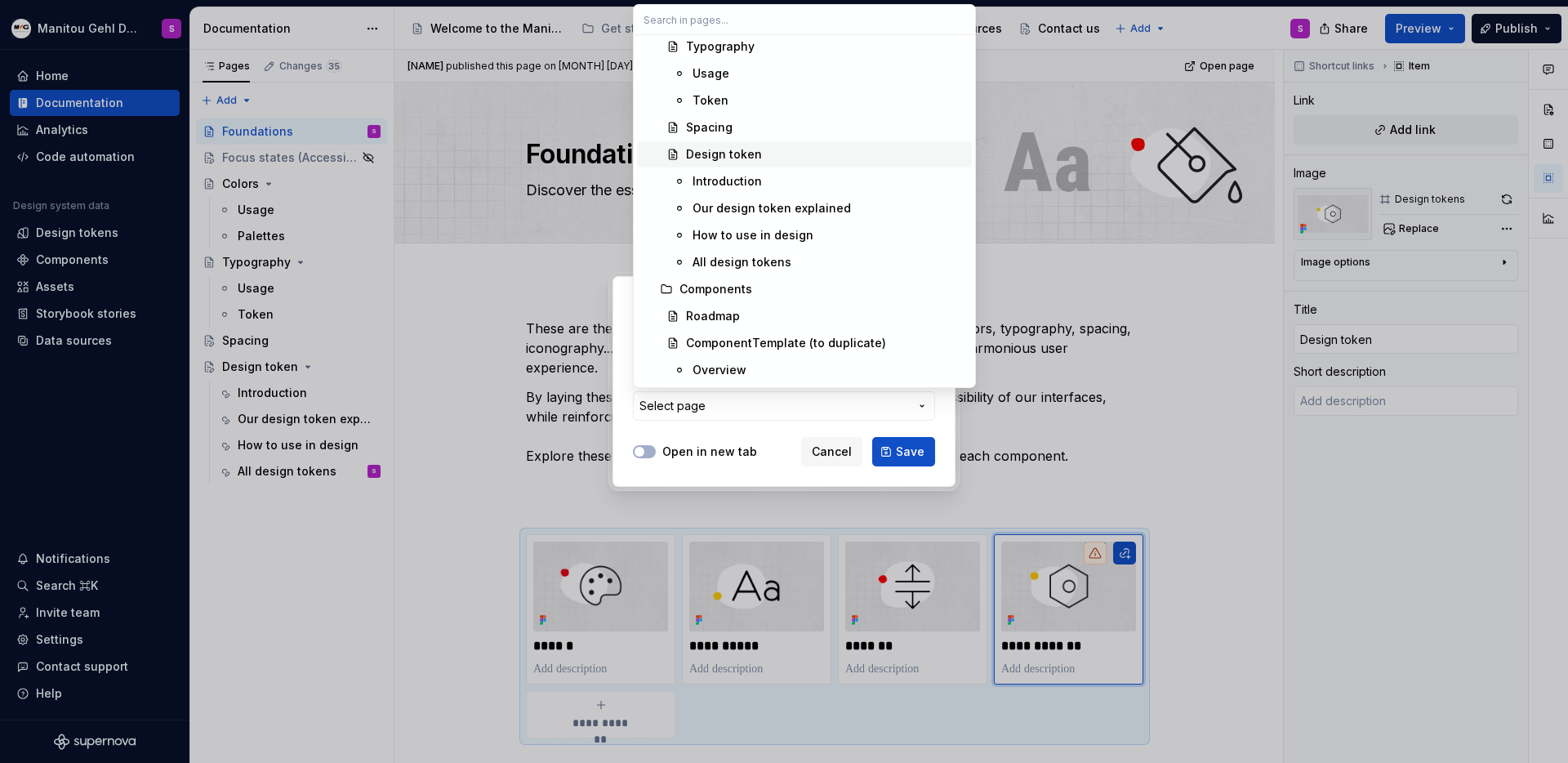 click on "Design token" at bounding box center (724, 154) 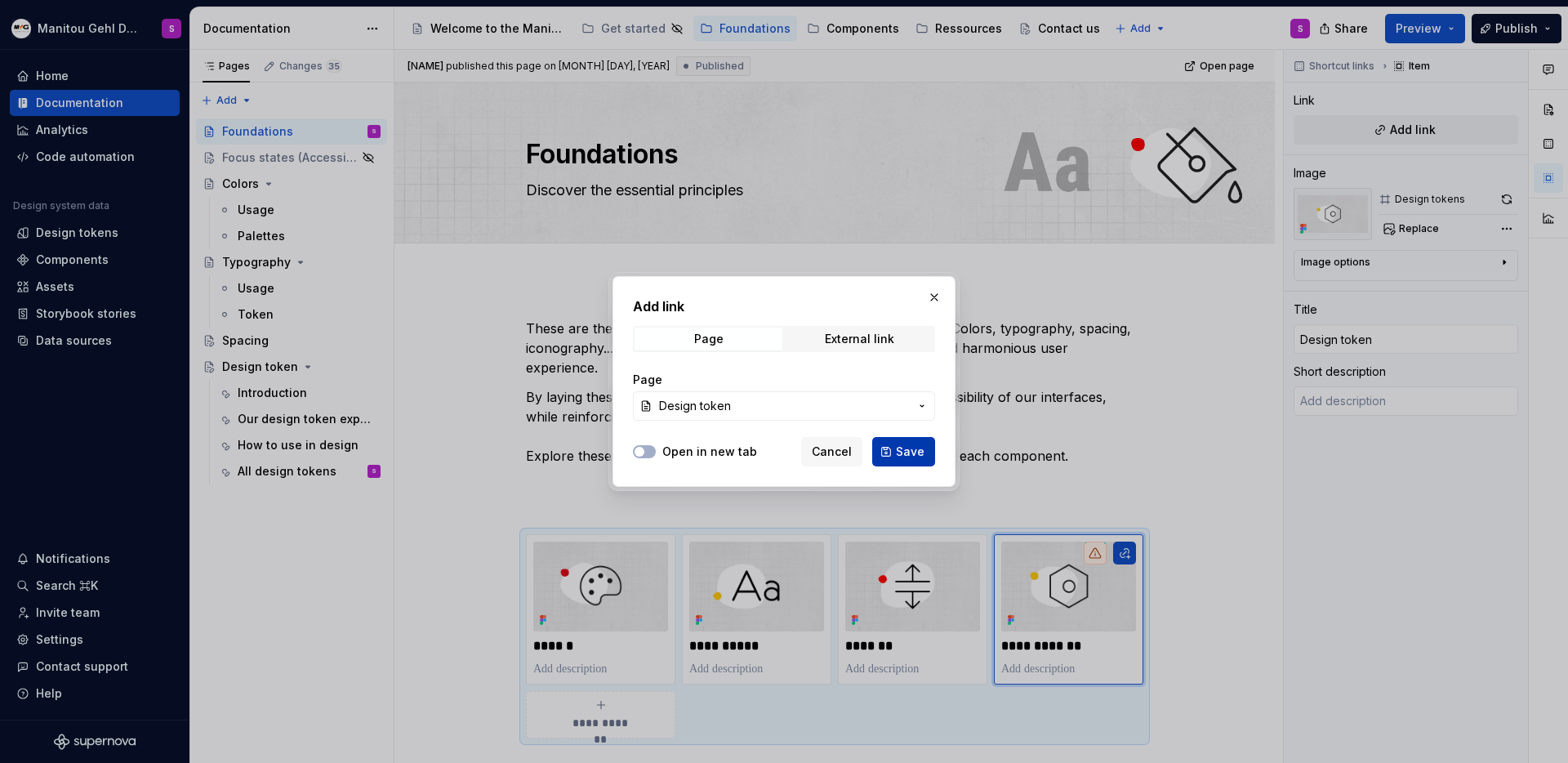 click on "Save" at bounding box center (910, 452) 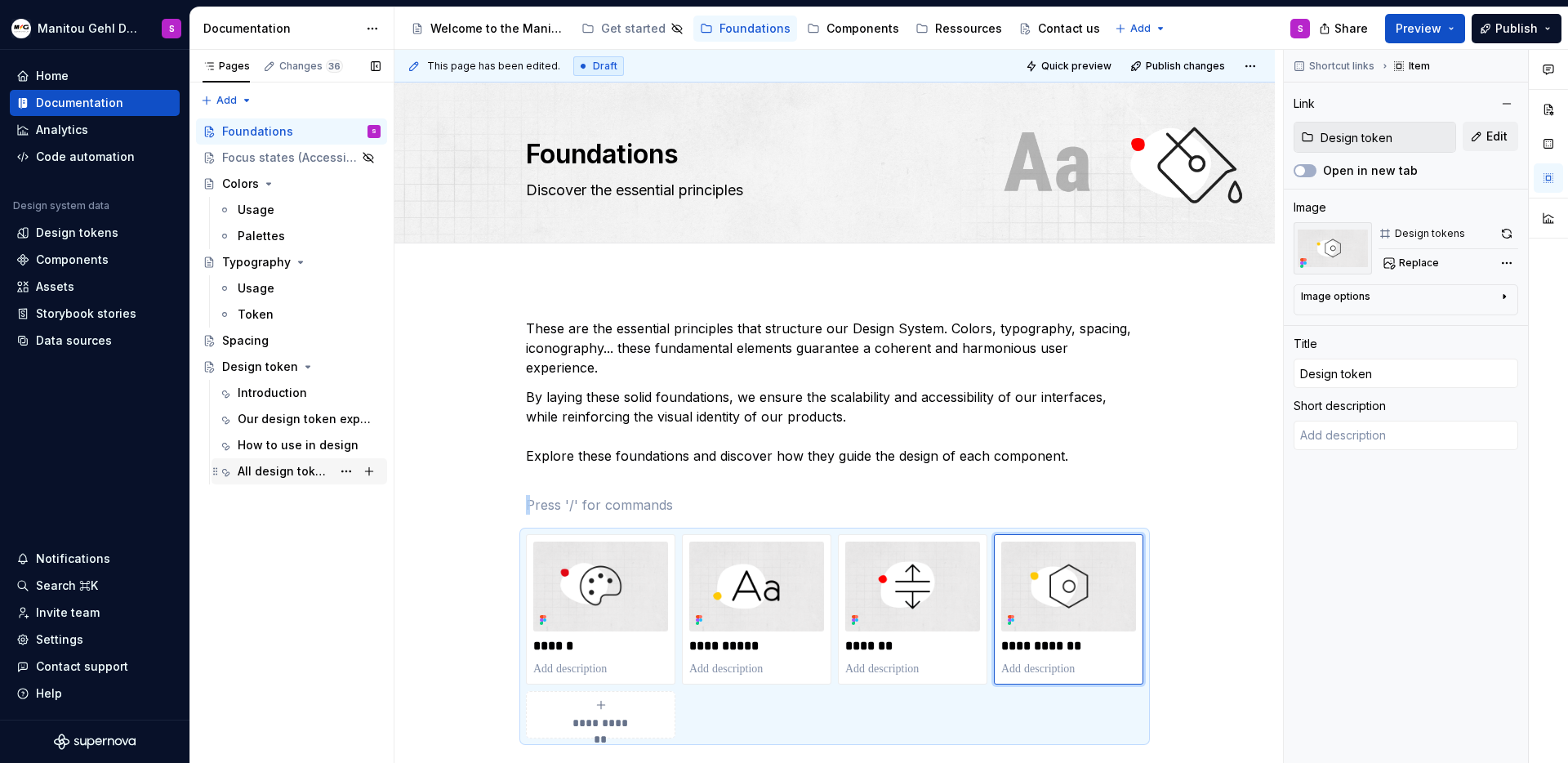 type on "*" 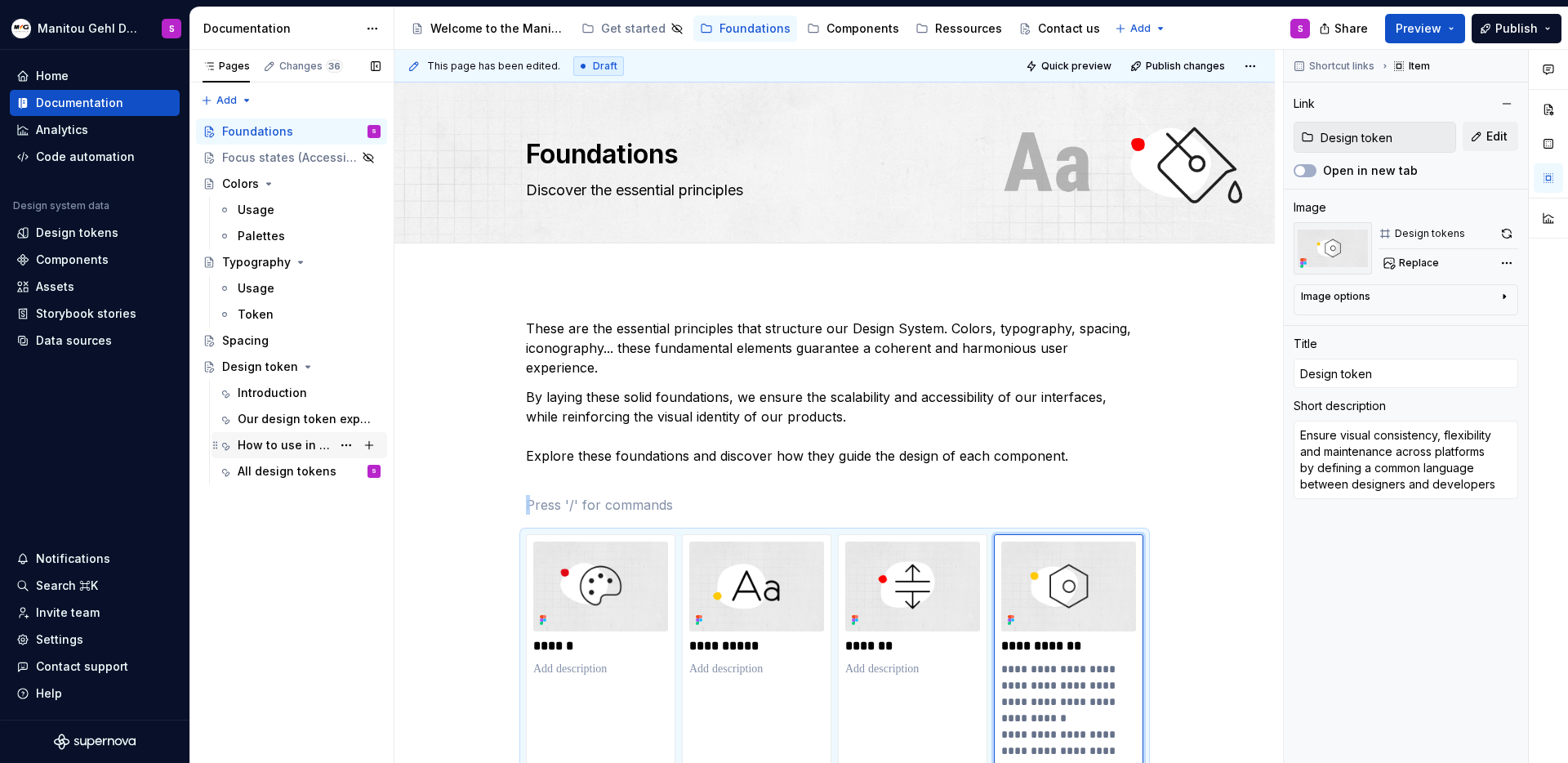 click on "How to use in design" at bounding box center [284, 445] 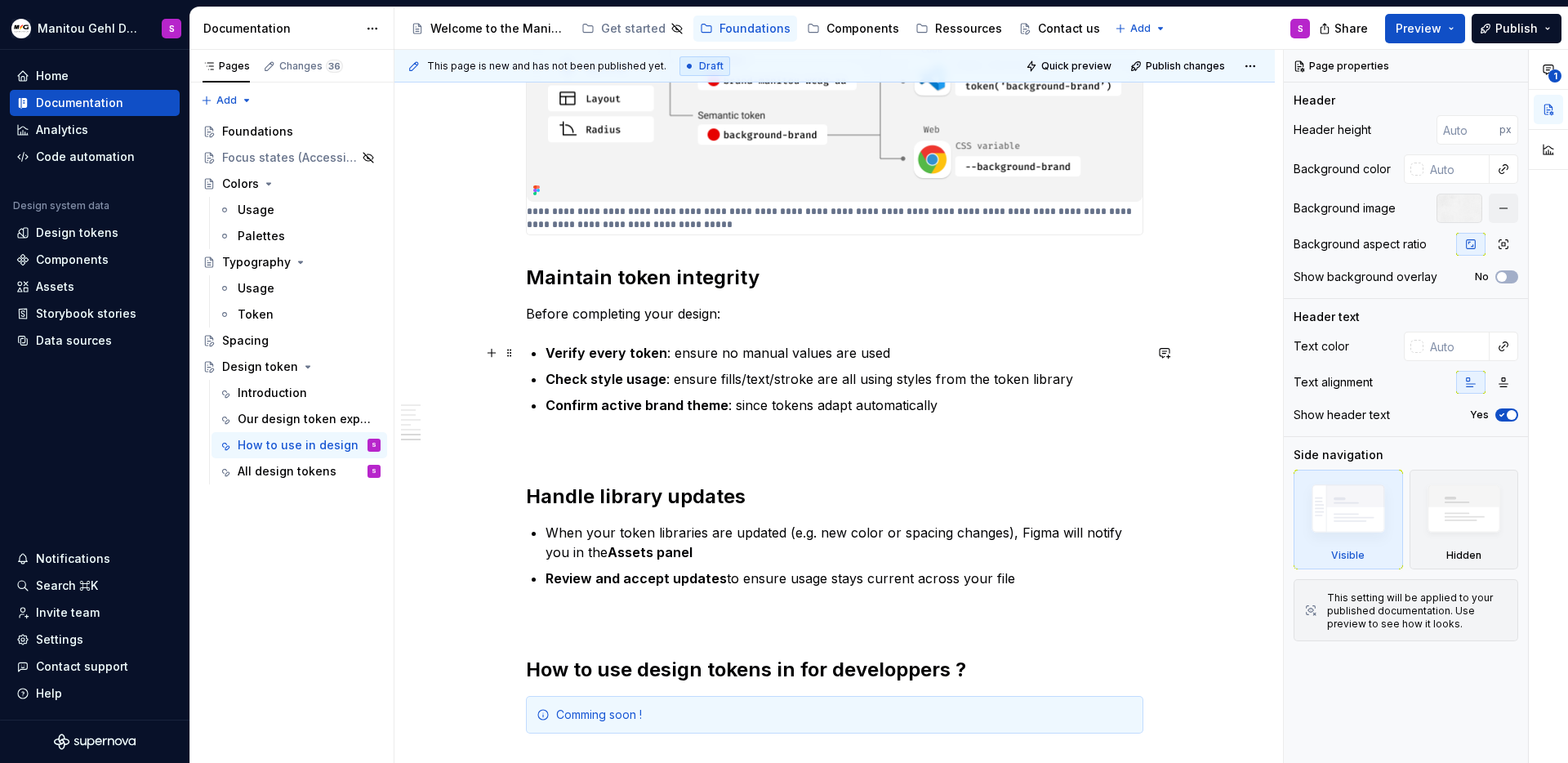scroll, scrollTop: 2679, scrollLeft: 0, axis: vertical 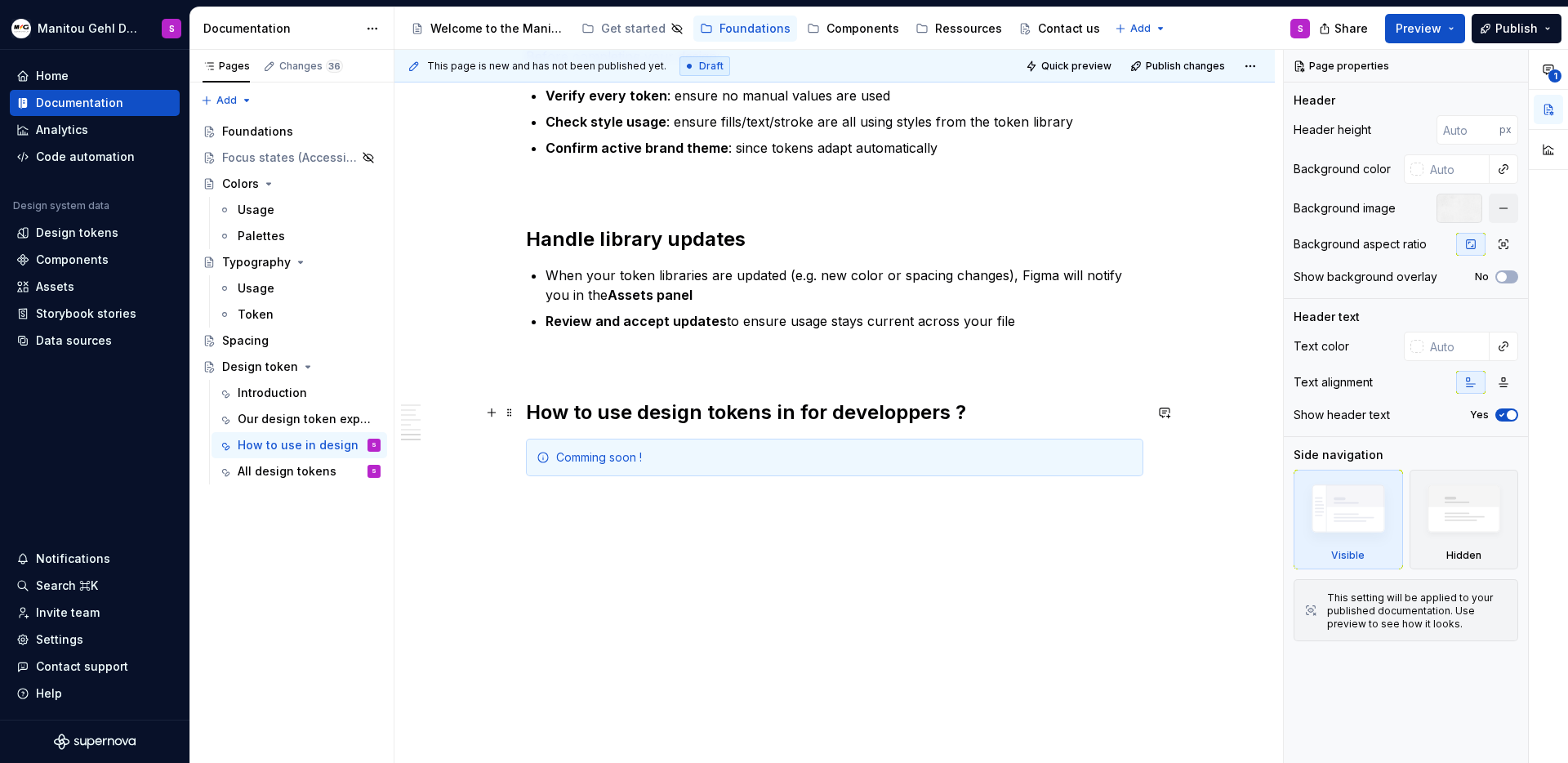 click on "How to use design tokens in for developpers ?" at bounding box center (835, 413) 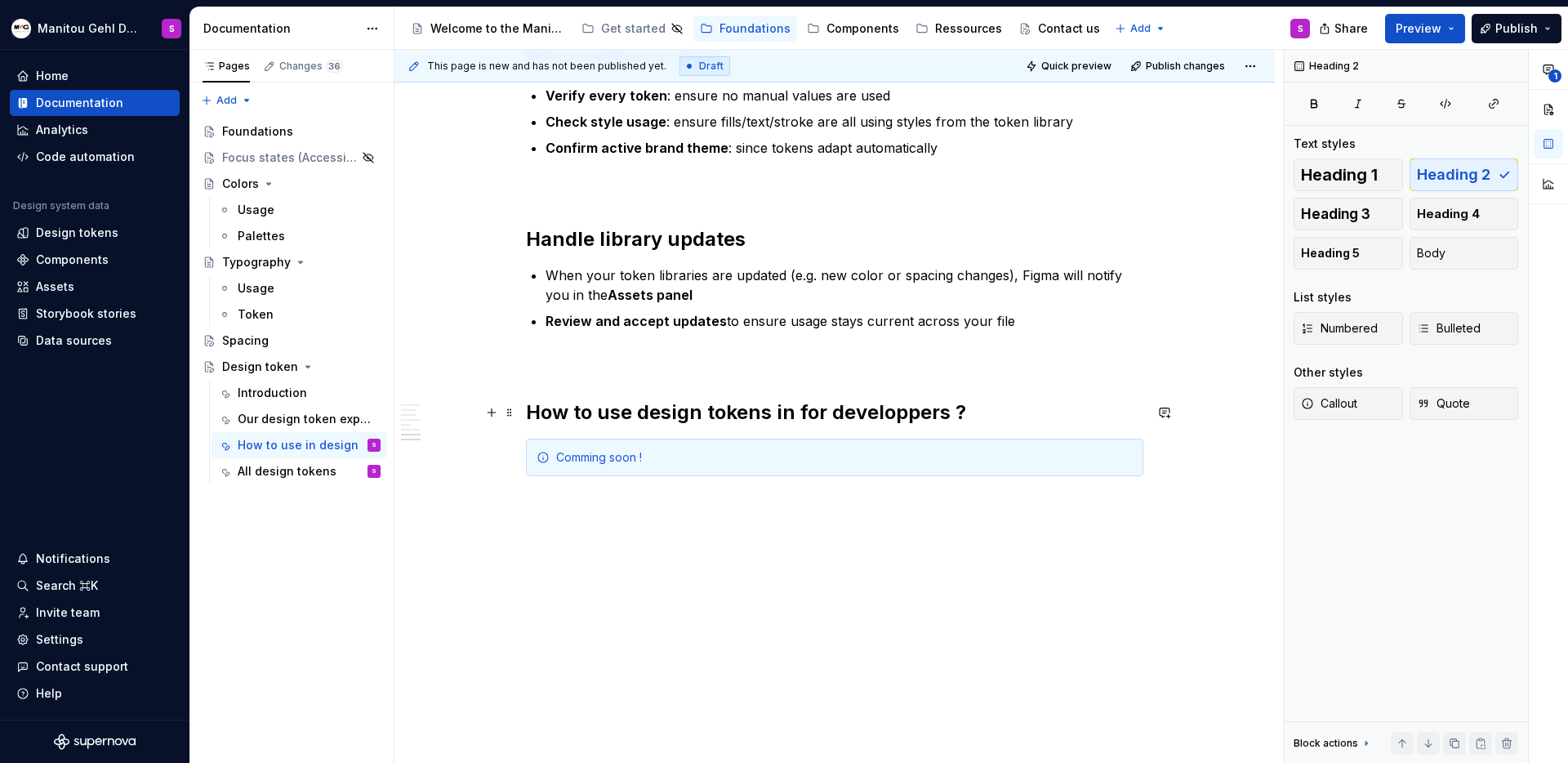 click on "How to use design tokens in for developpers ?" at bounding box center [835, 413] 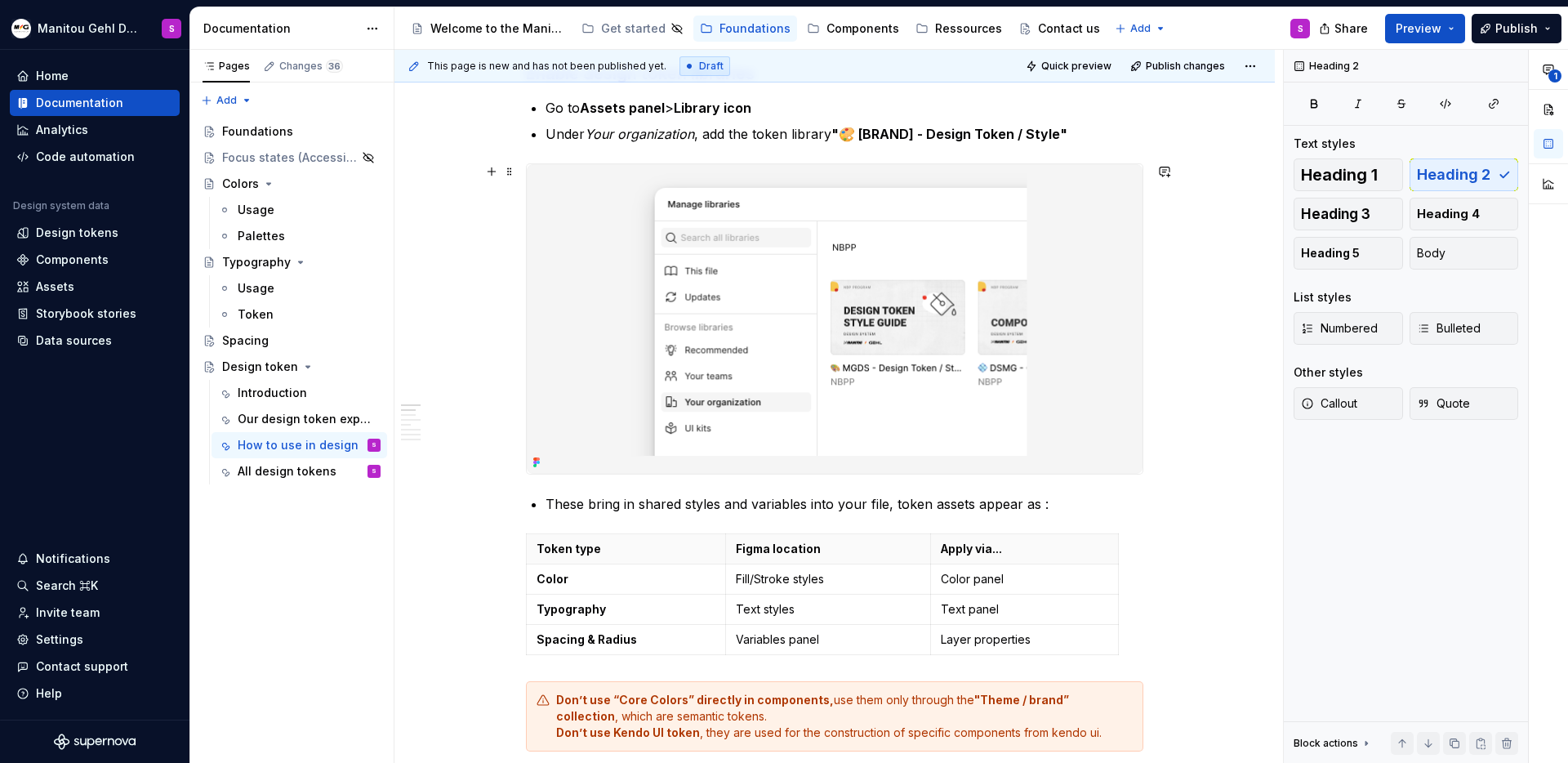 scroll, scrollTop: 0, scrollLeft: 0, axis: both 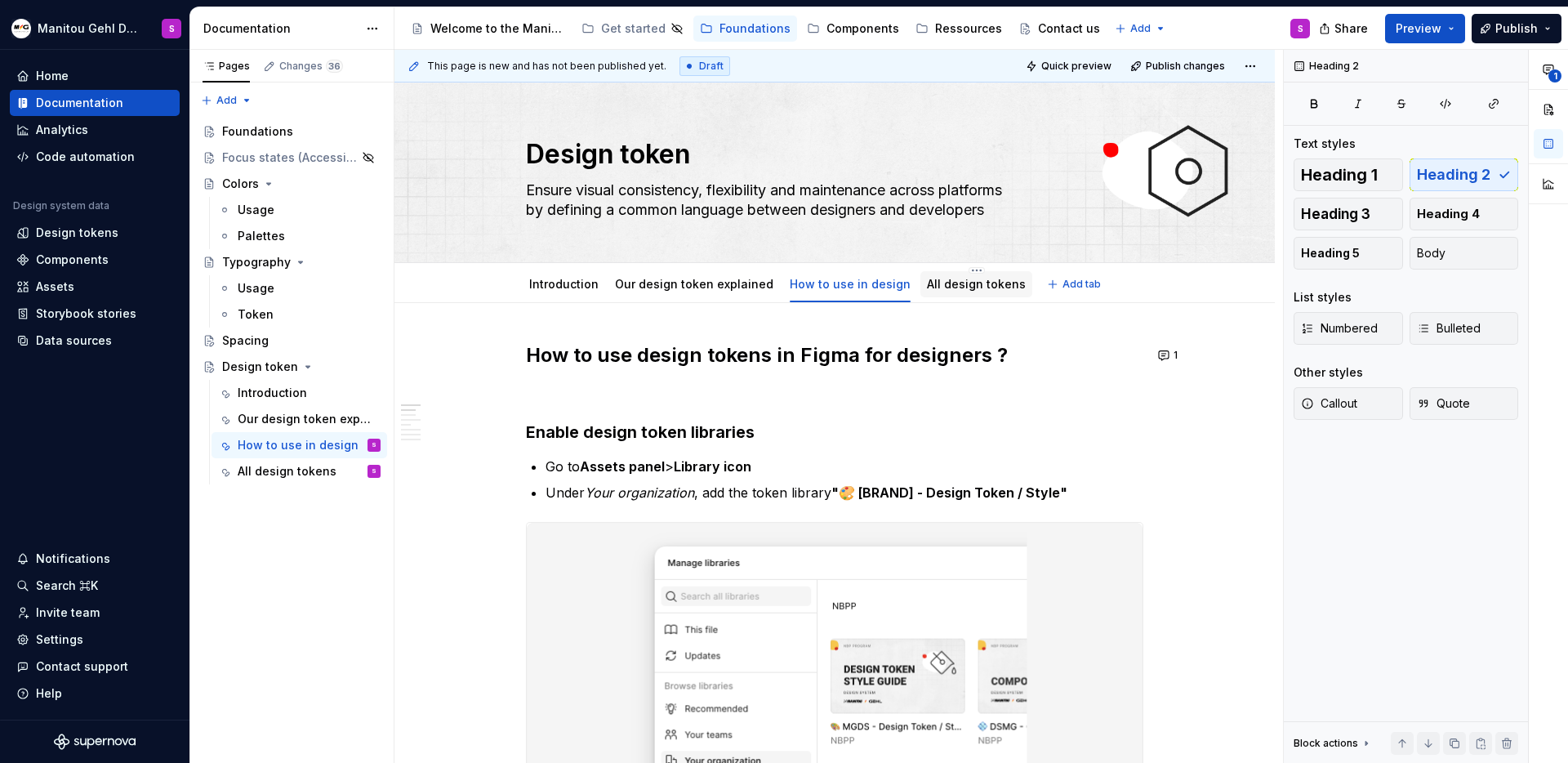 click on "All design tokens" at bounding box center [976, 283] 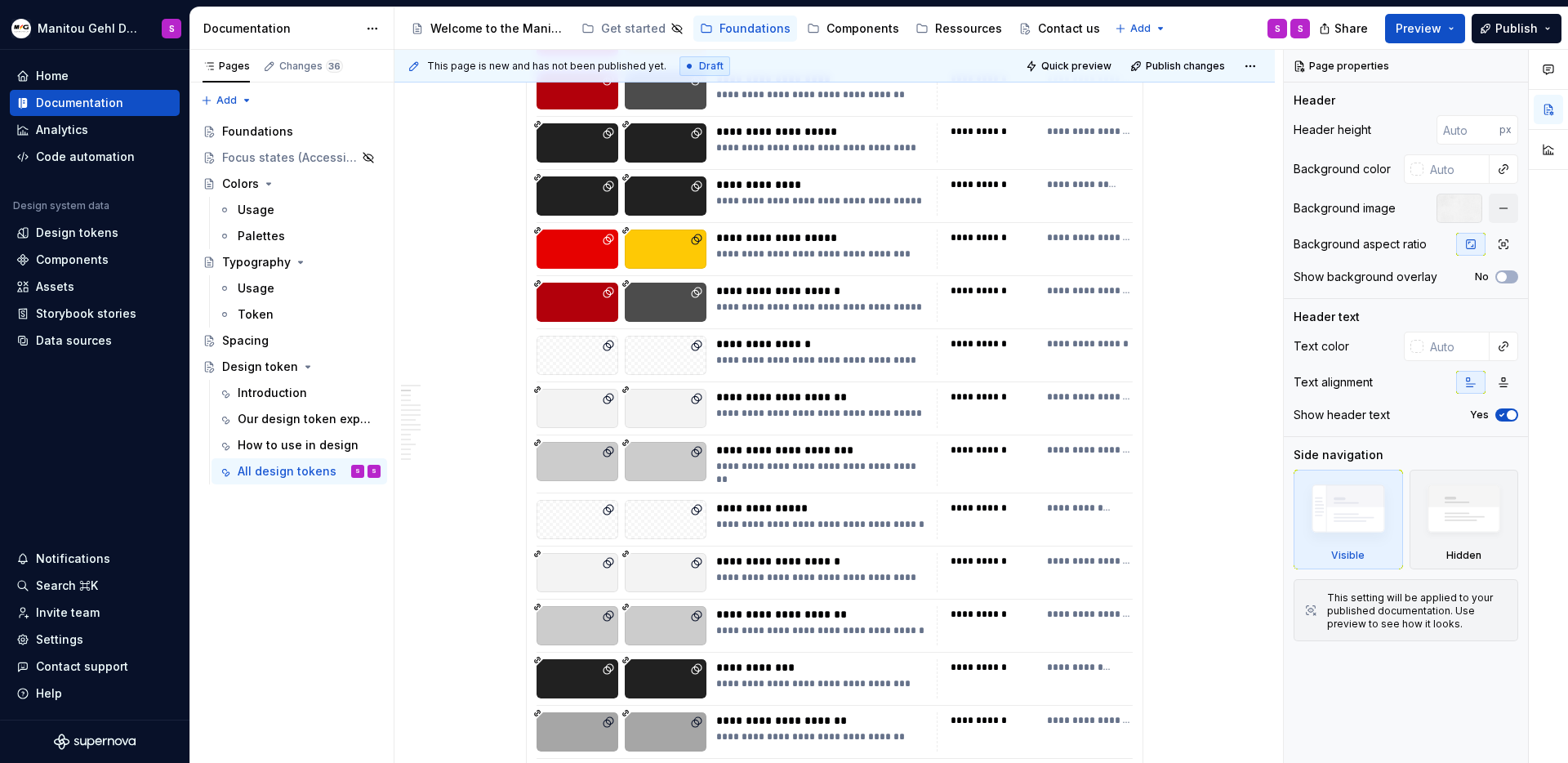 scroll, scrollTop: 0, scrollLeft: 0, axis: both 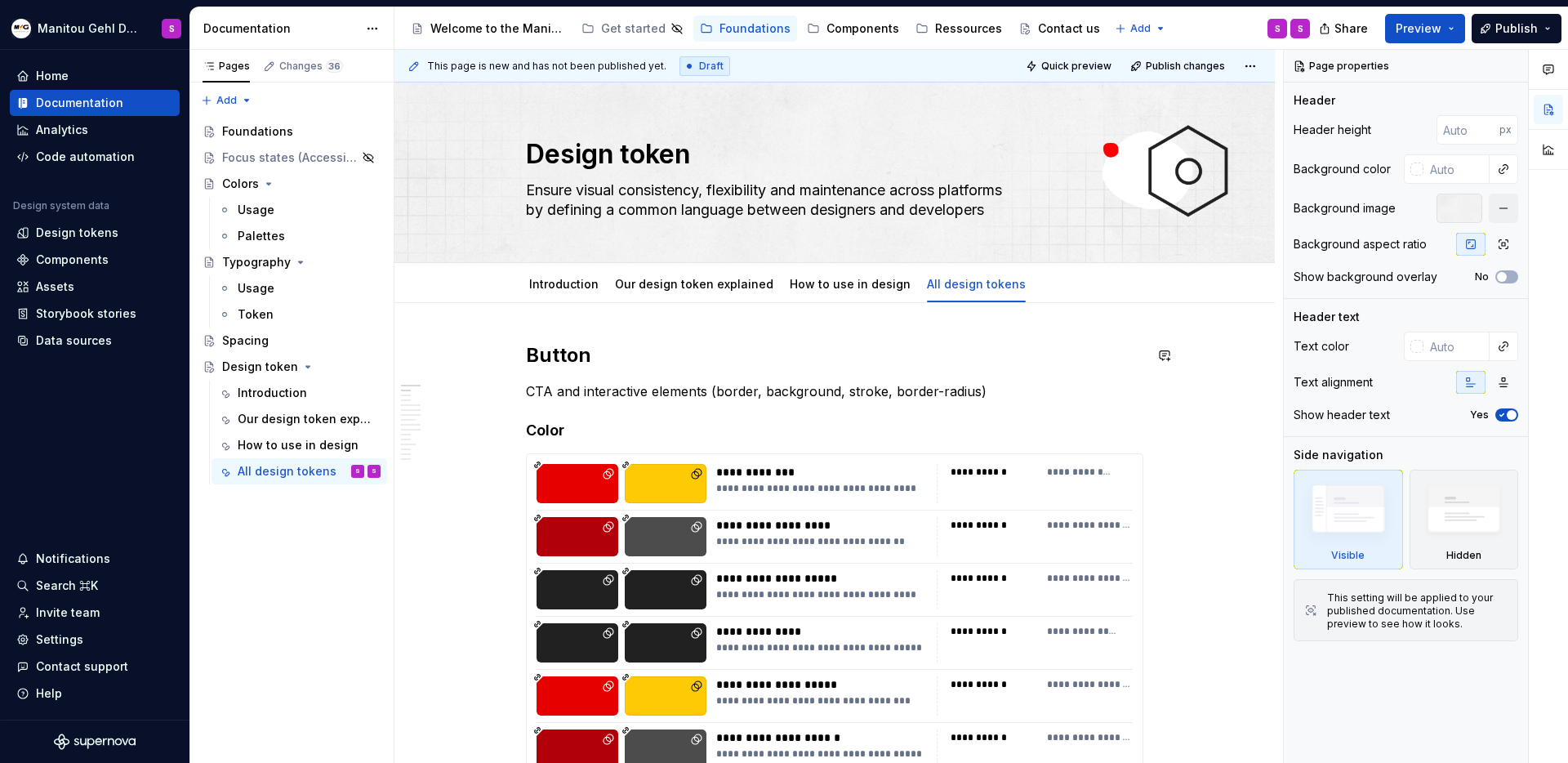 click on "**********" at bounding box center (835, 5726) 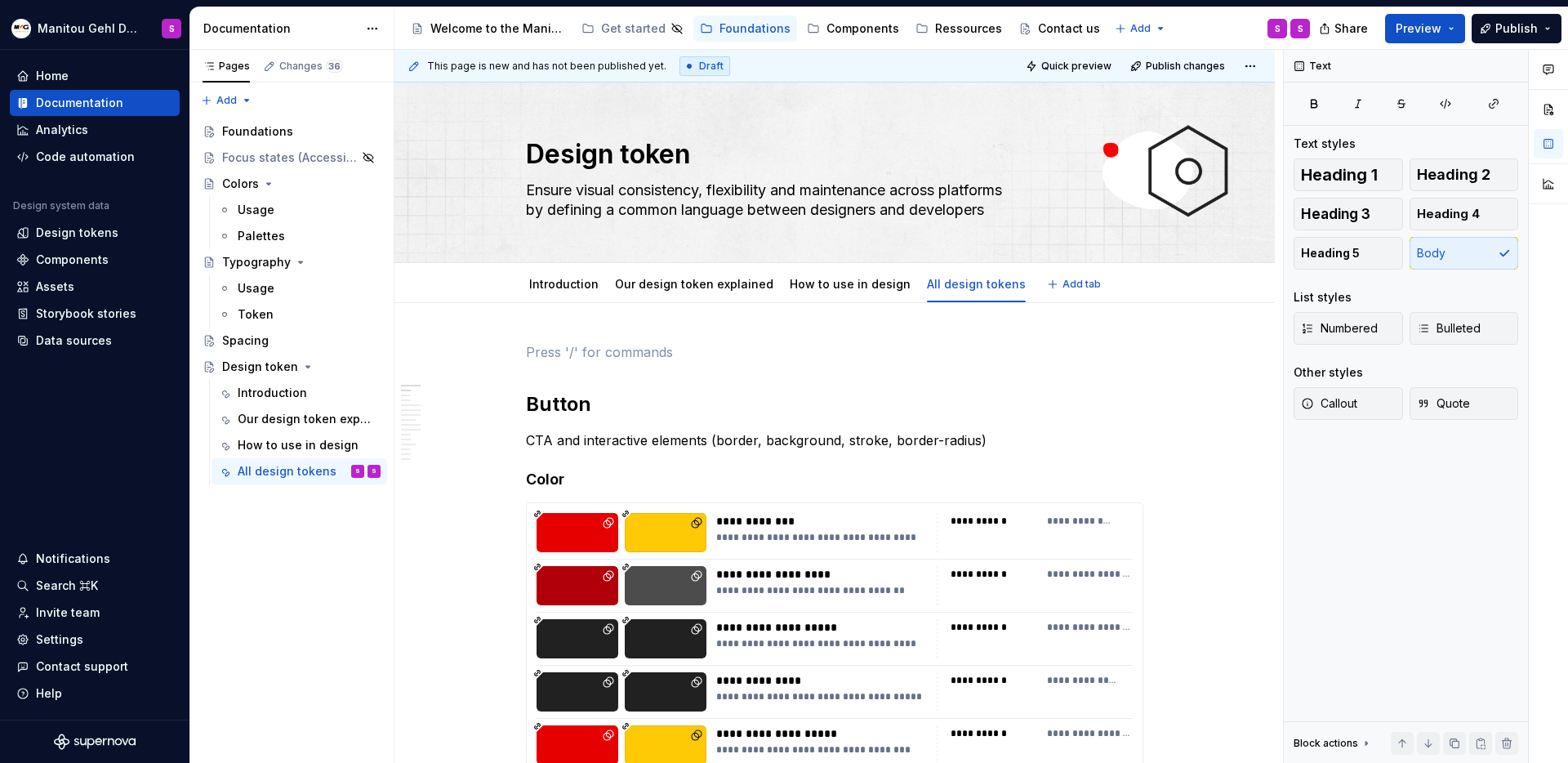 type on "*" 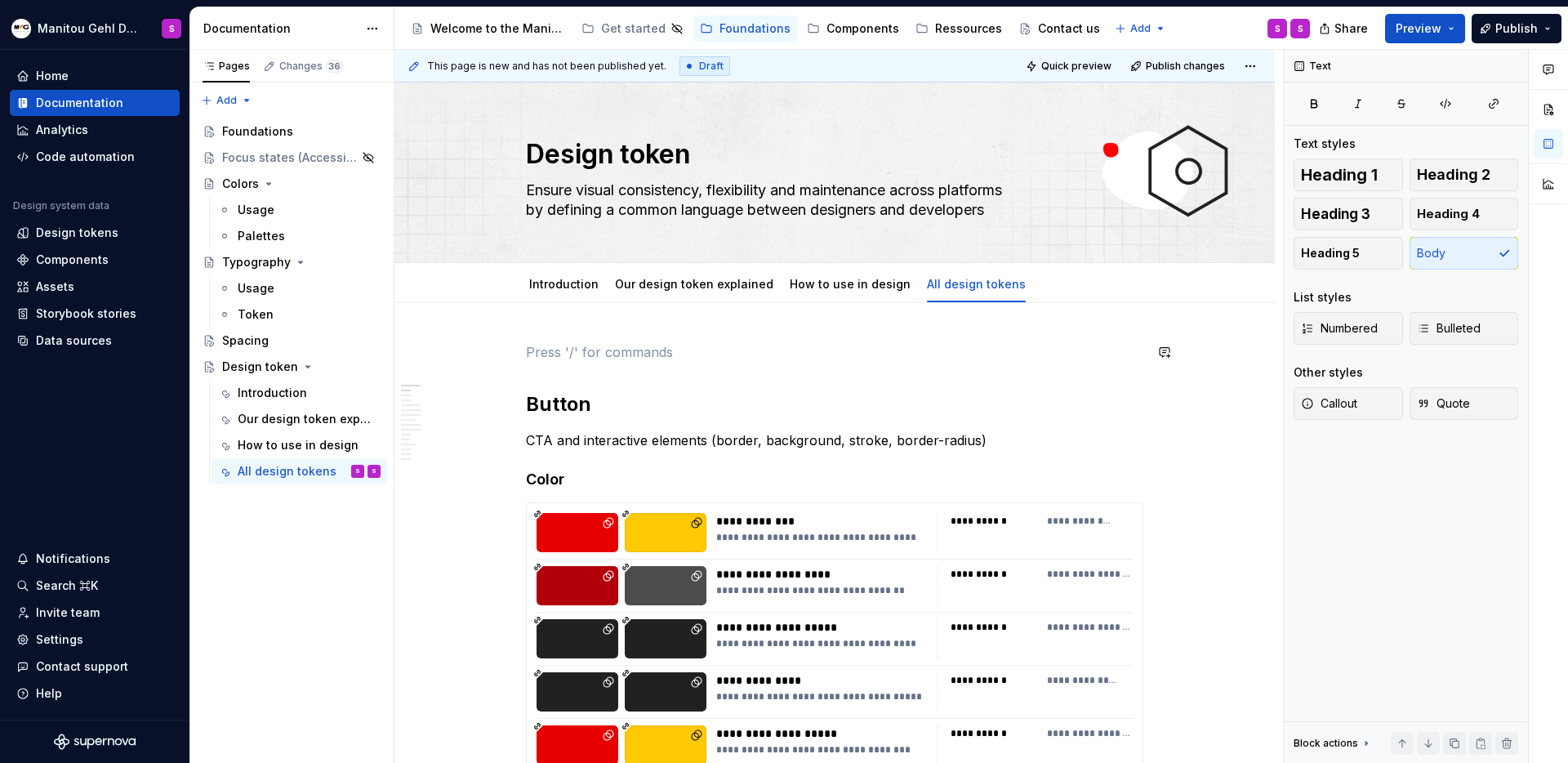 type 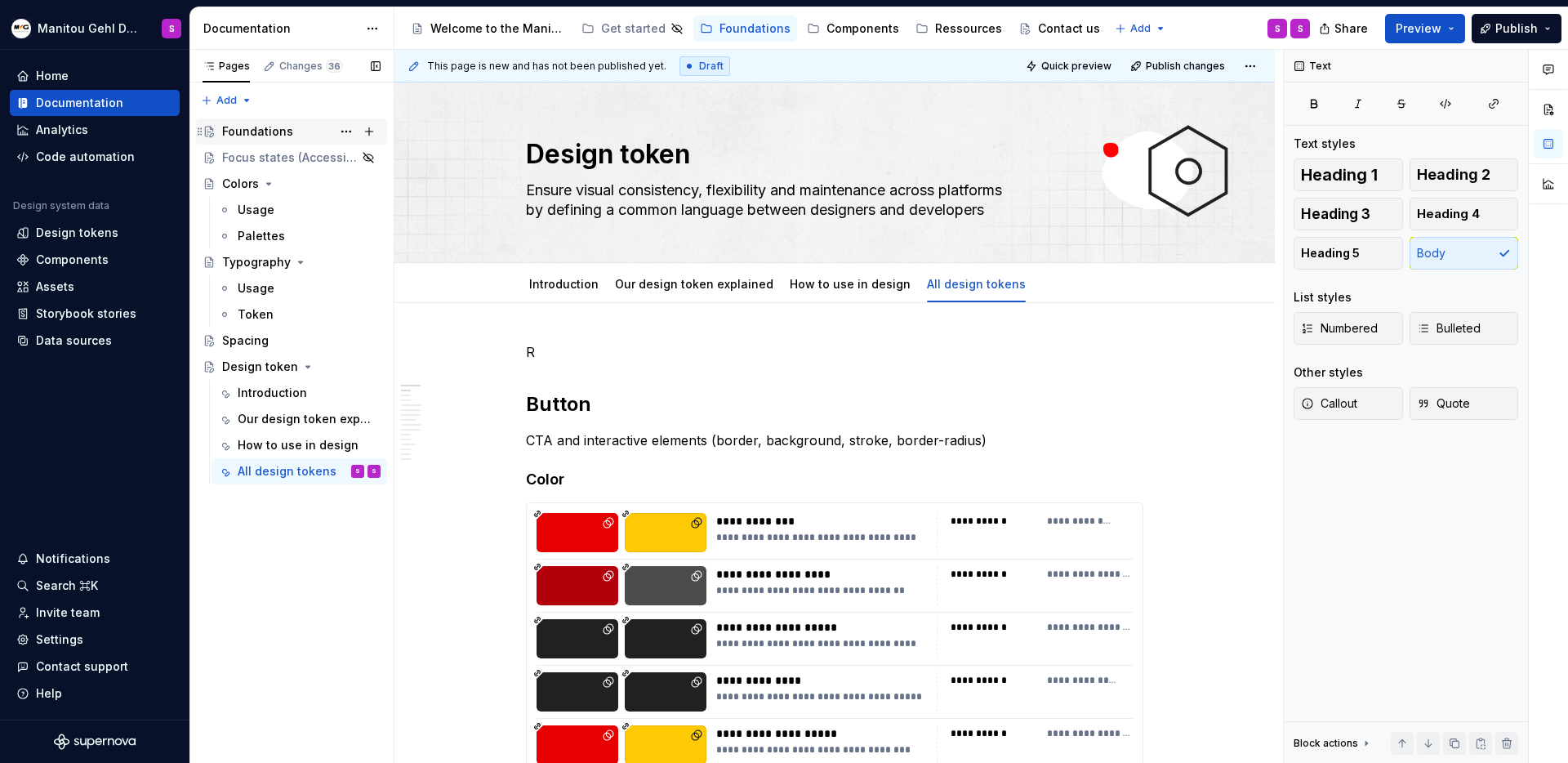 click on "Foundations" at bounding box center (257, 132) 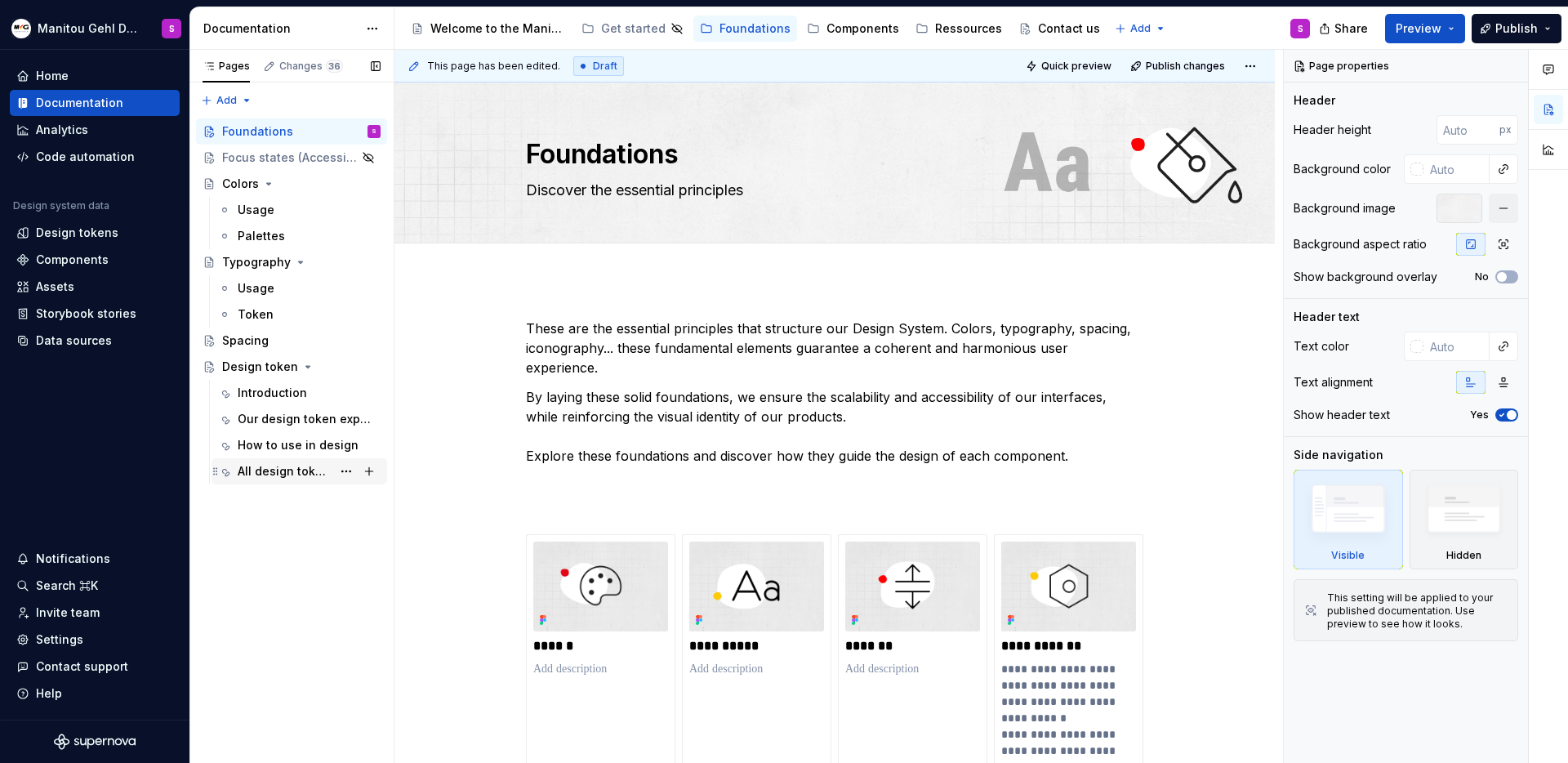 click on "All design tokens" at bounding box center (284, 471) 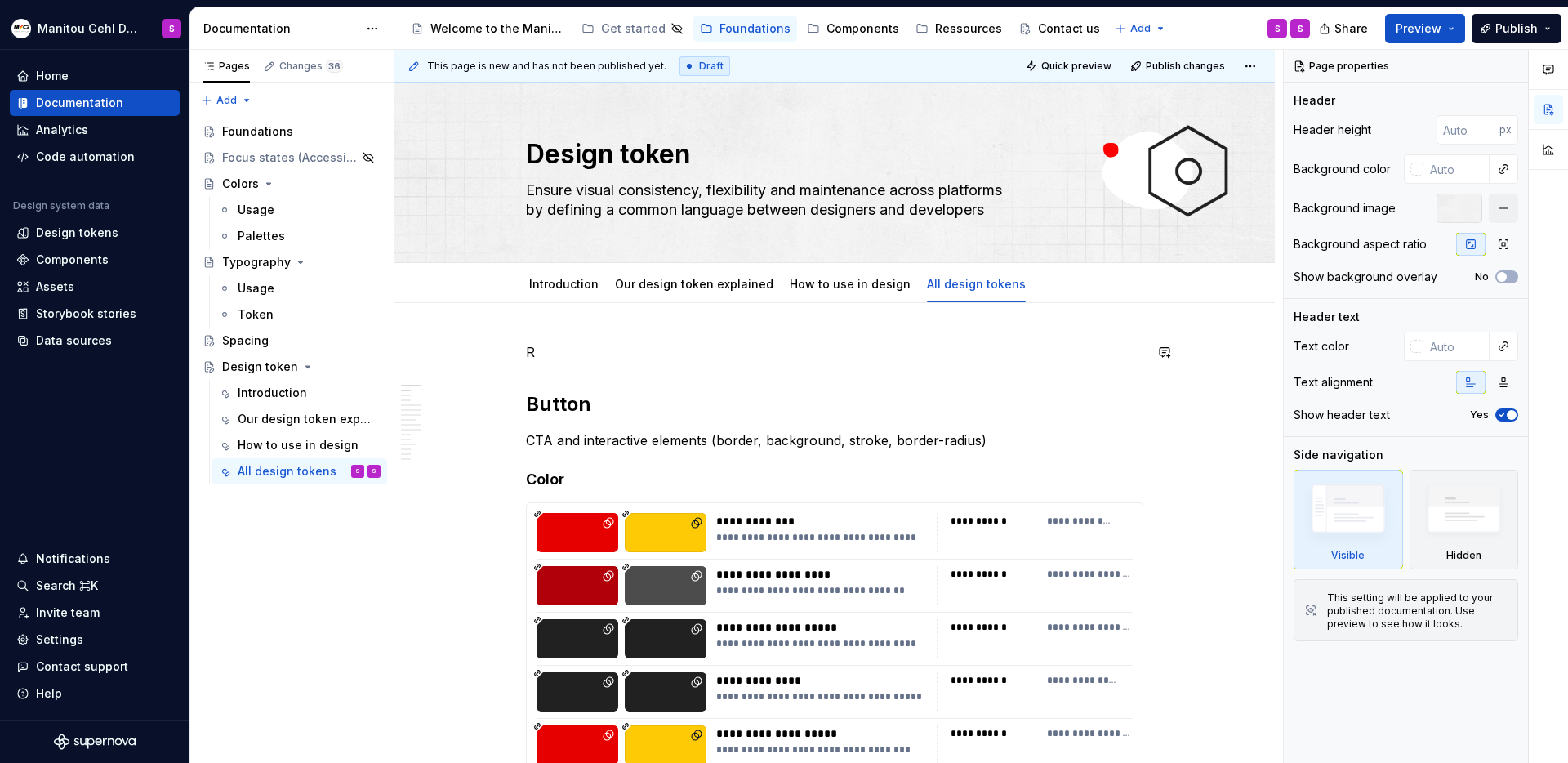 type on "*" 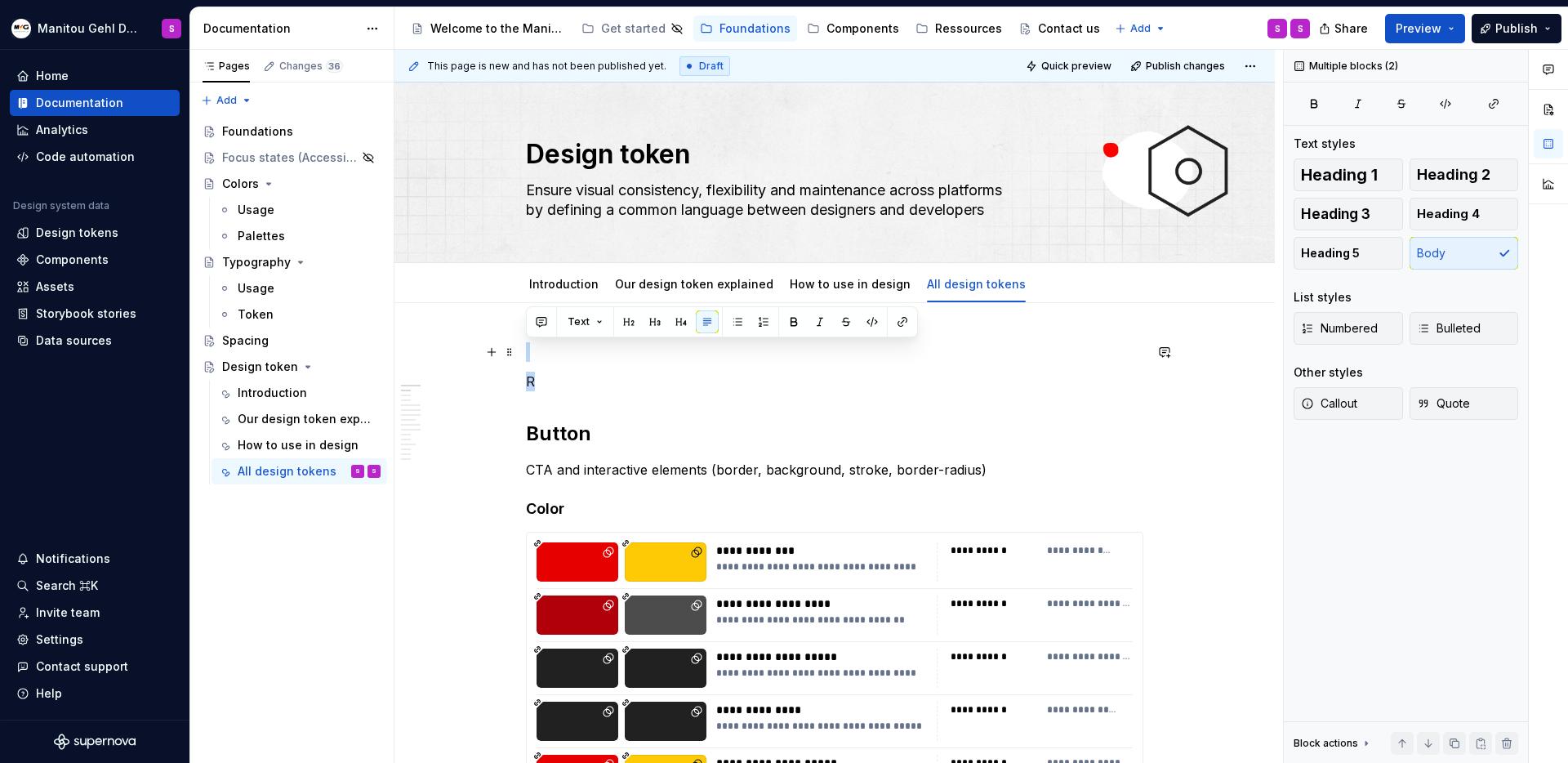 drag, startPoint x: 557, startPoint y: 377, endPoint x: 528, endPoint y: 343, distance: 44.68781 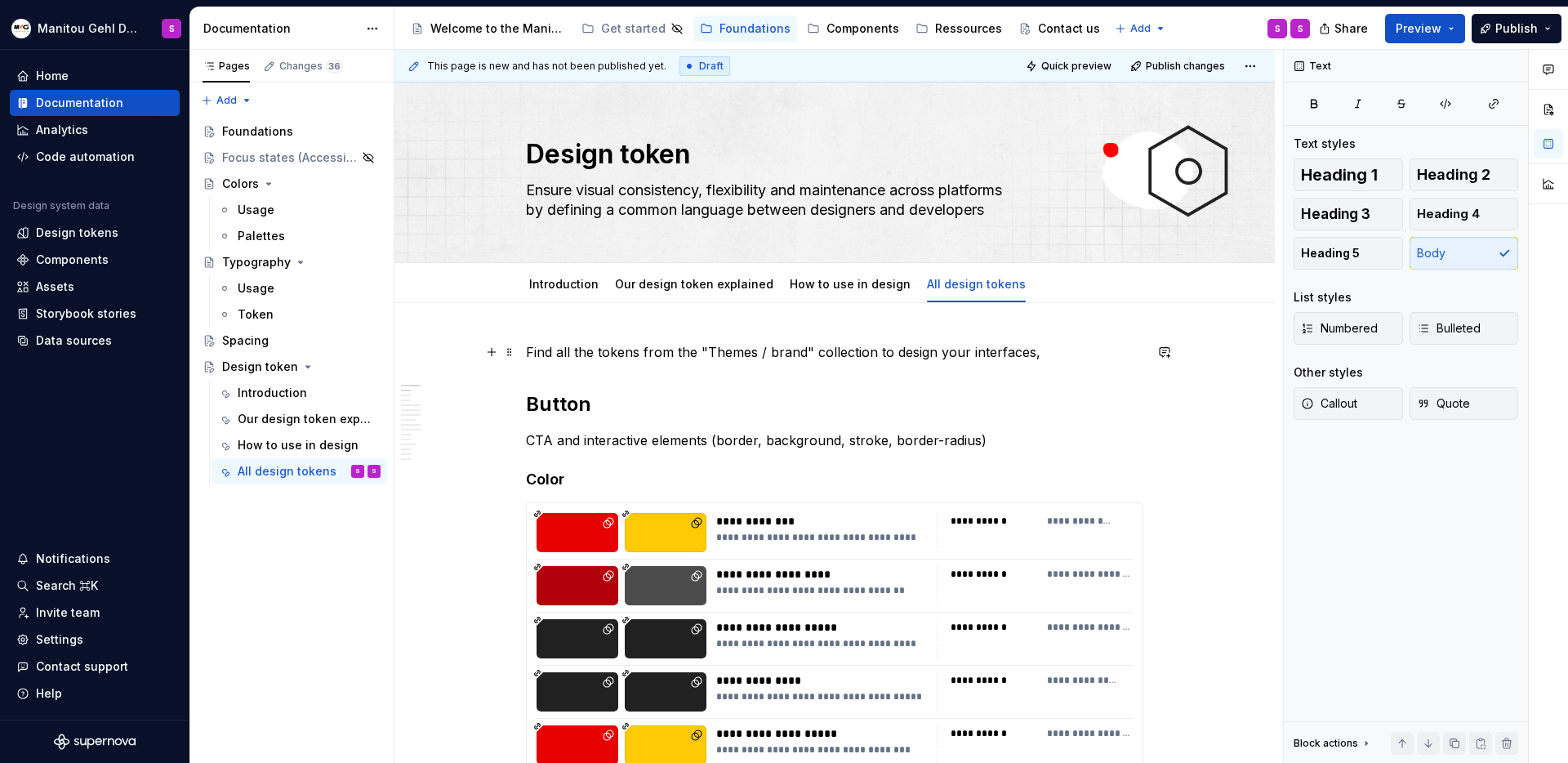 click on "Find all the tokens from the "Themes / brand" collection to design your interfaces," at bounding box center (835, 352) 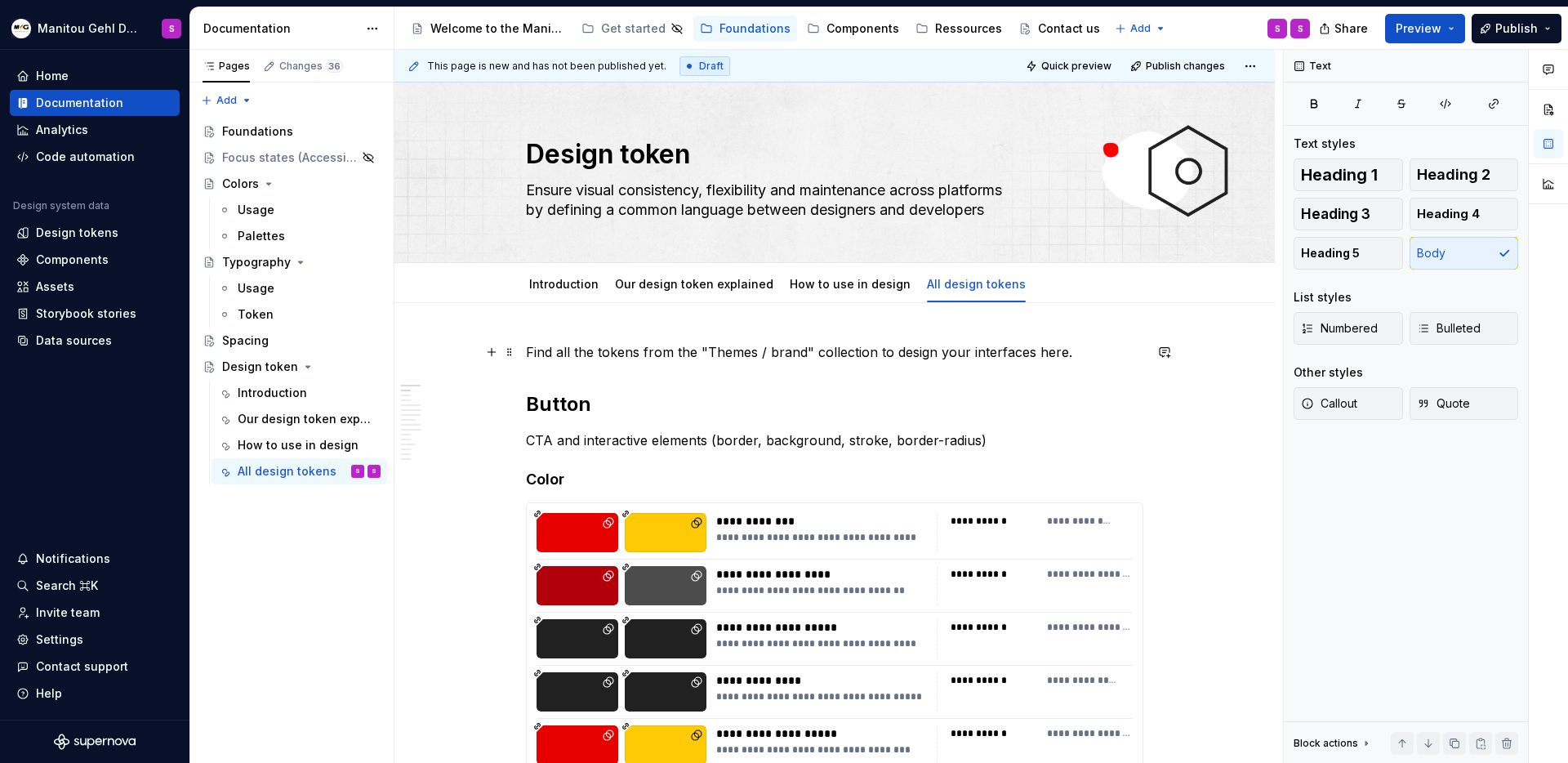 click at bounding box center (1165, 352) 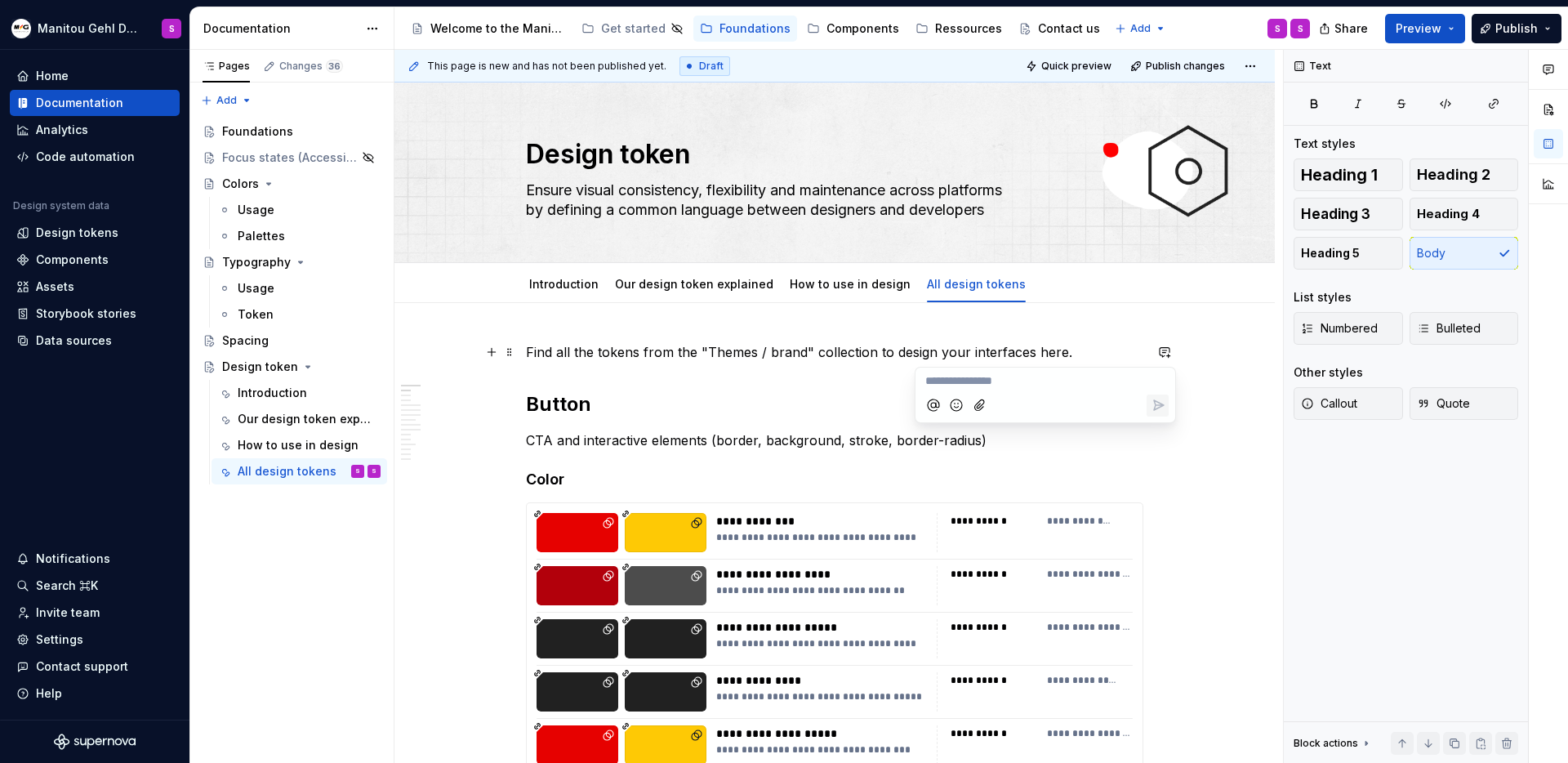 click on "**********" at bounding box center (835, 5750) 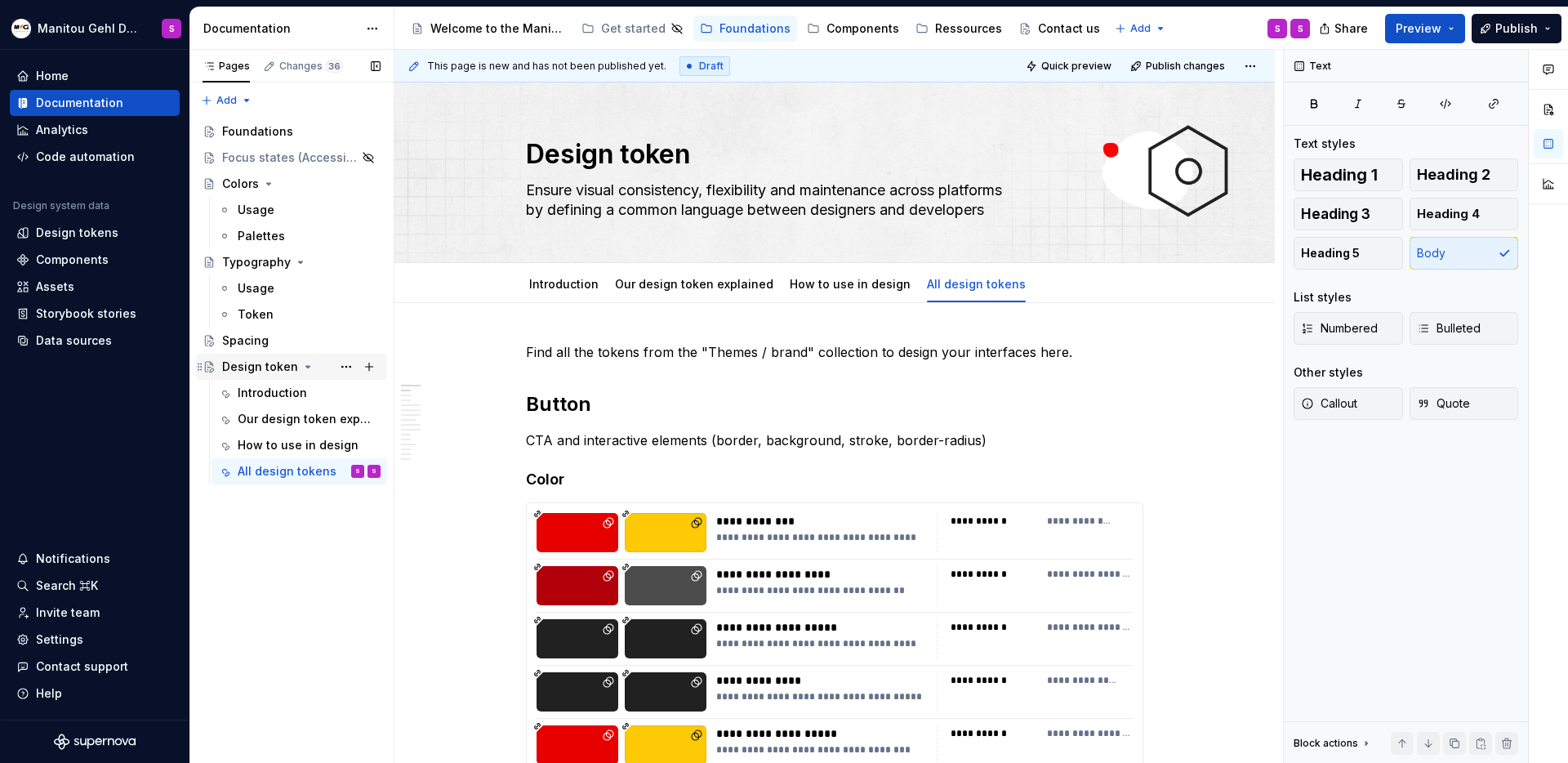 click on "Design token" at bounding box center (260, 367) 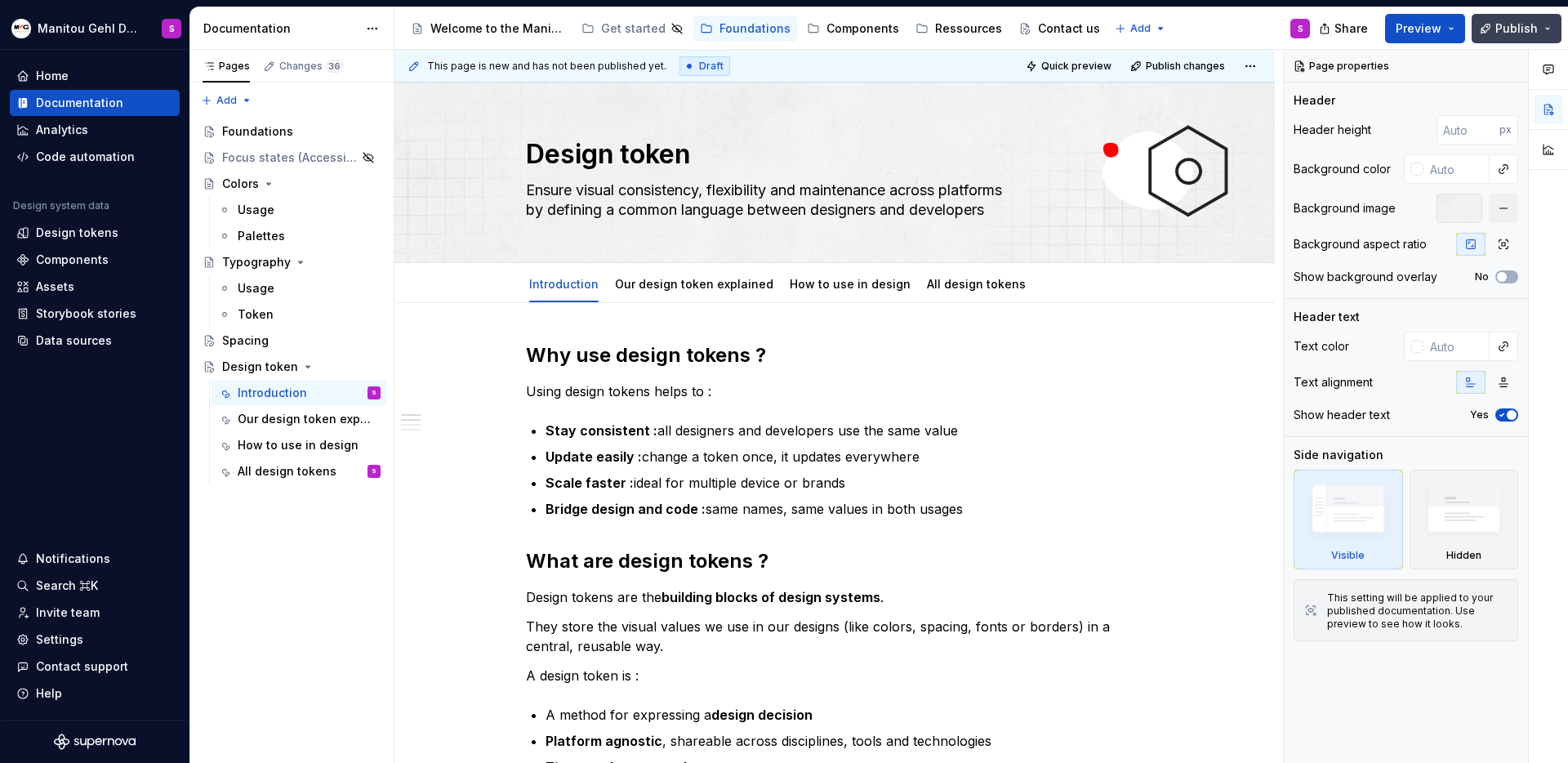 click on "Publish" at bounding box center (1517, 29) 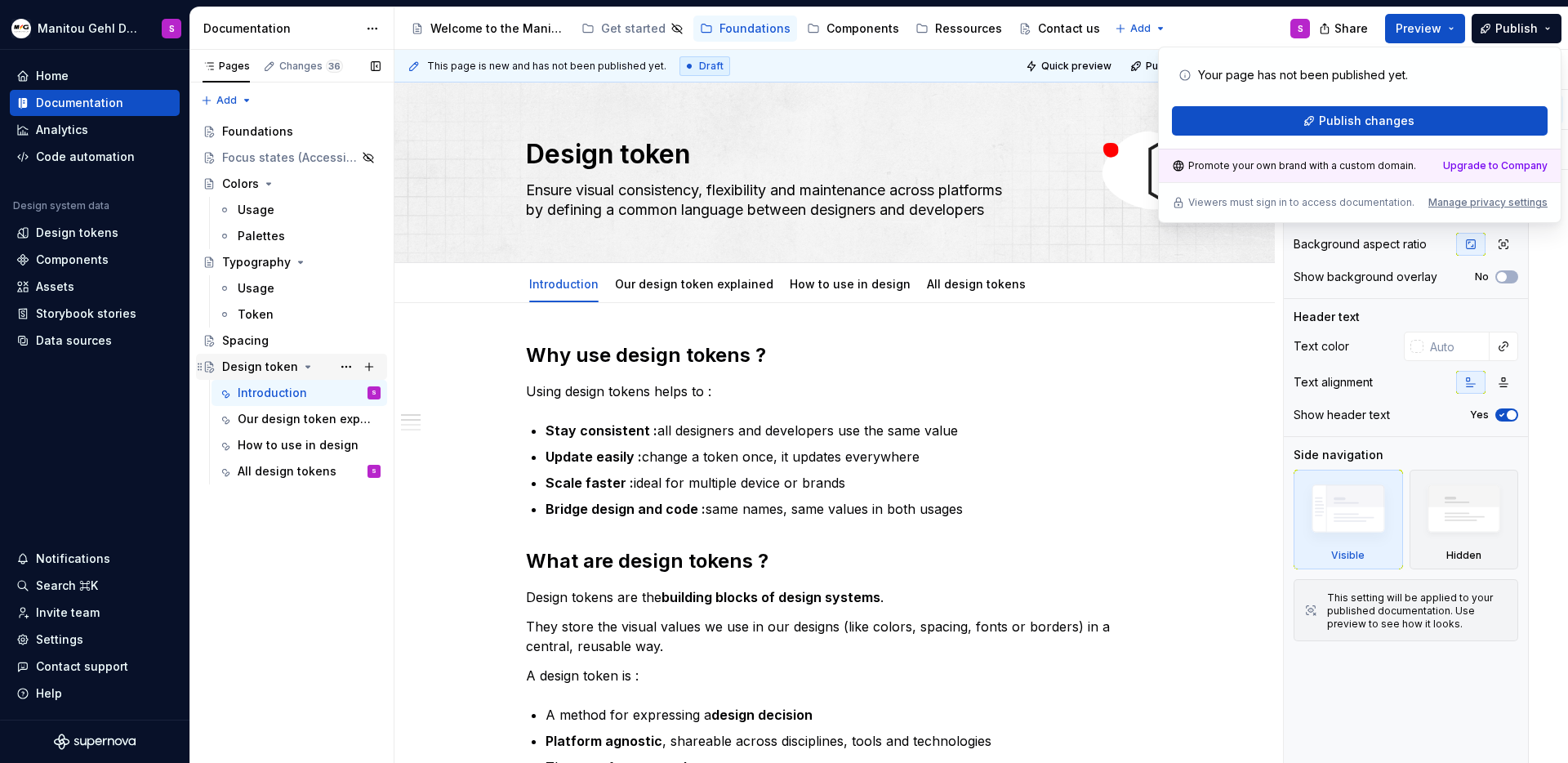 click on "Design token" at bounding box center [260, 367] 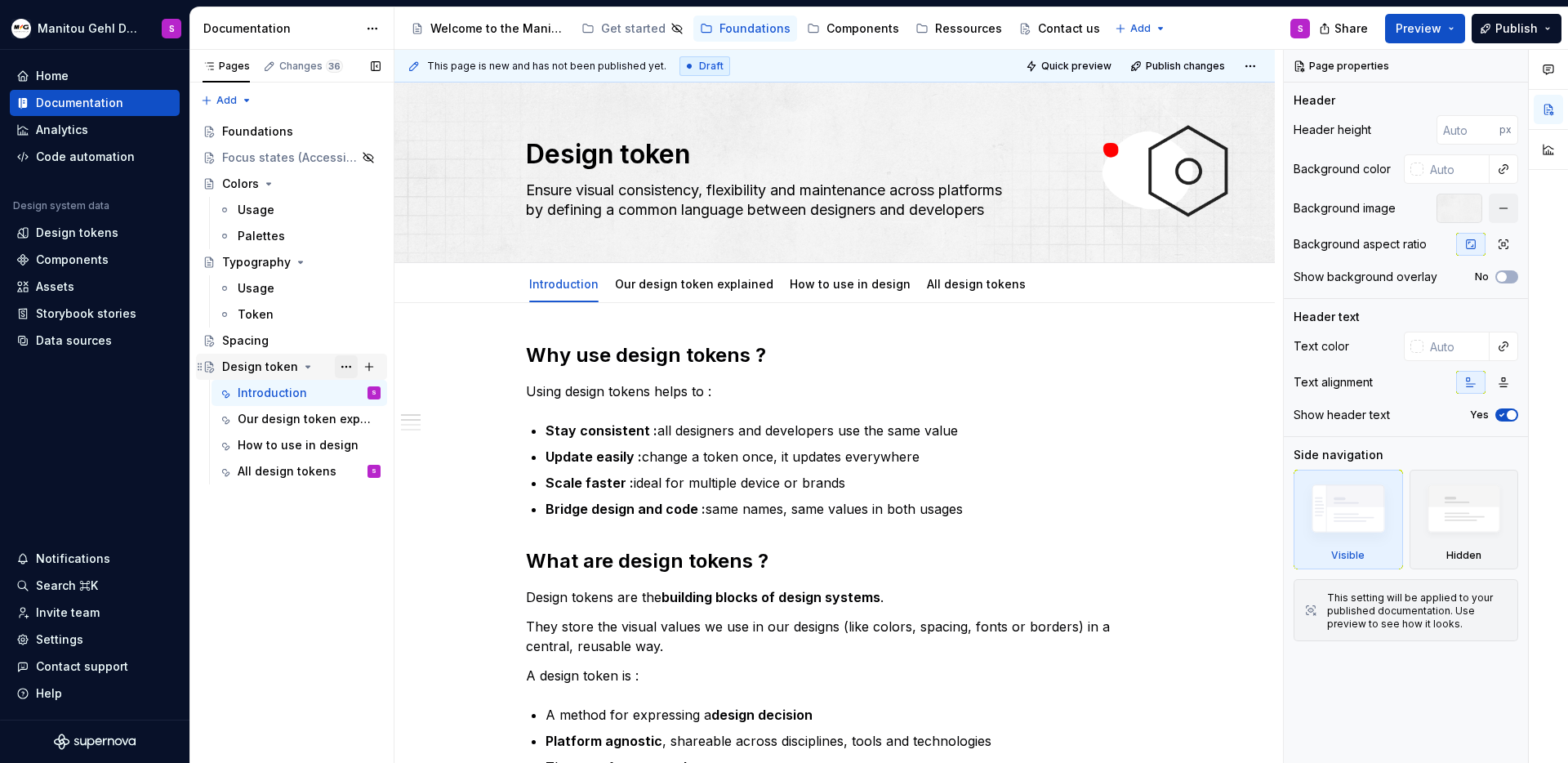 click at bounding box center (346, 367) 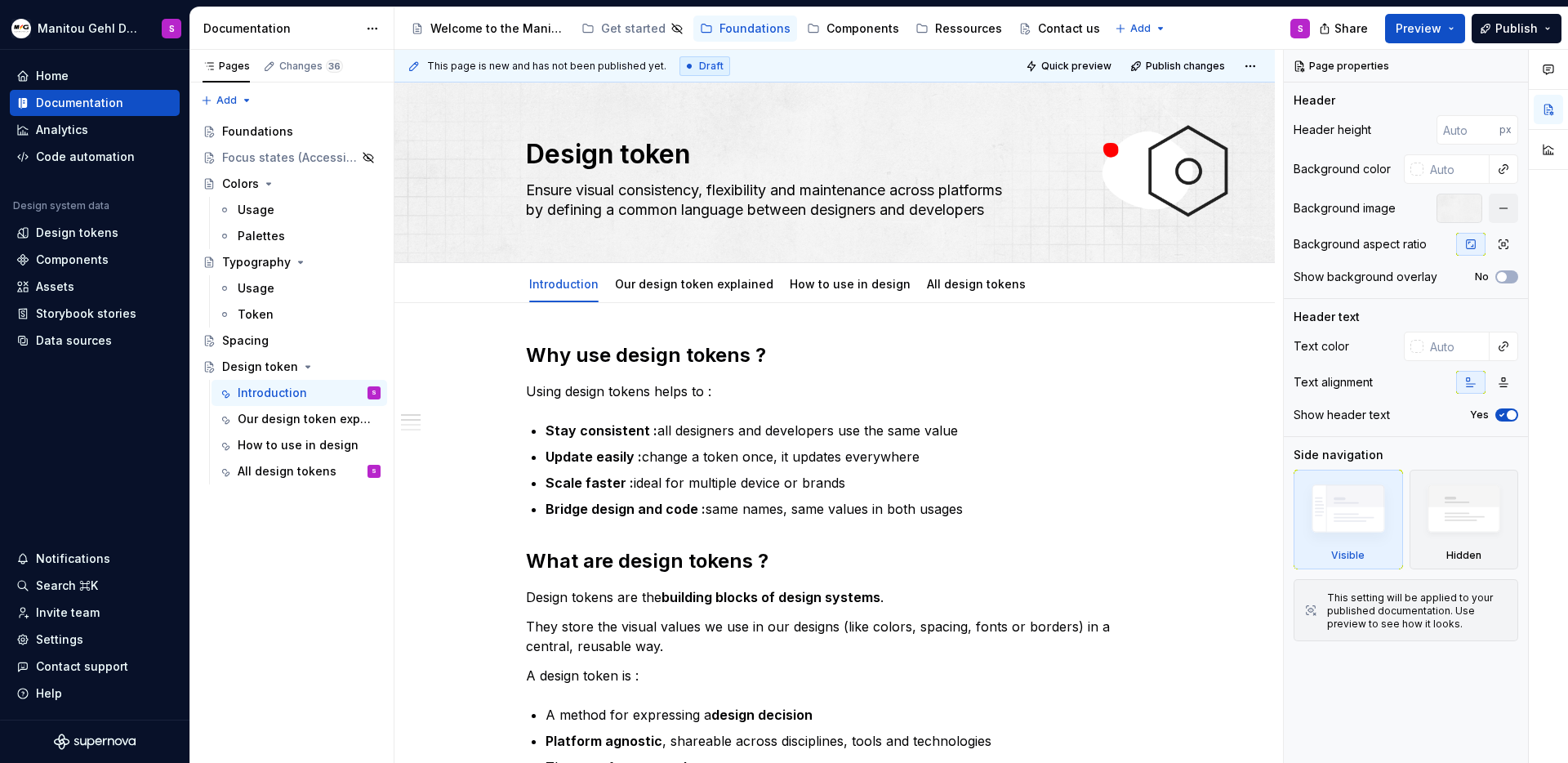 click on "Manitou Gehl Design System S Home Documentation Analytics Code automation Design system data Design tokens Components Assets Storybook stories Data sources Notifications Search ⌘K Invite team Settings Contact support Help Documentation
Accessibility guide for tree Page tree.
Navigate the tree with the arrow keys. Common tree hotkeys apply. Further keybindings are available:
enter to execute primary action on focused item
f2 to start renaming the focused item
escape to abort renaming an item
control+d to start dragging selected items
Welcome to the Manitou and Gehl Design System Get started Foundations Components Ressources Contact us Add S Share Preview Publish Pages Changes 36 Add
Accessibility guide for tree Page tree.
Navigate the tree with the arrow keys. Common tree hotkeys apply. Further keybindings are available:
enter to execute primary action on focused item
S" at bounding box center [784, 382] 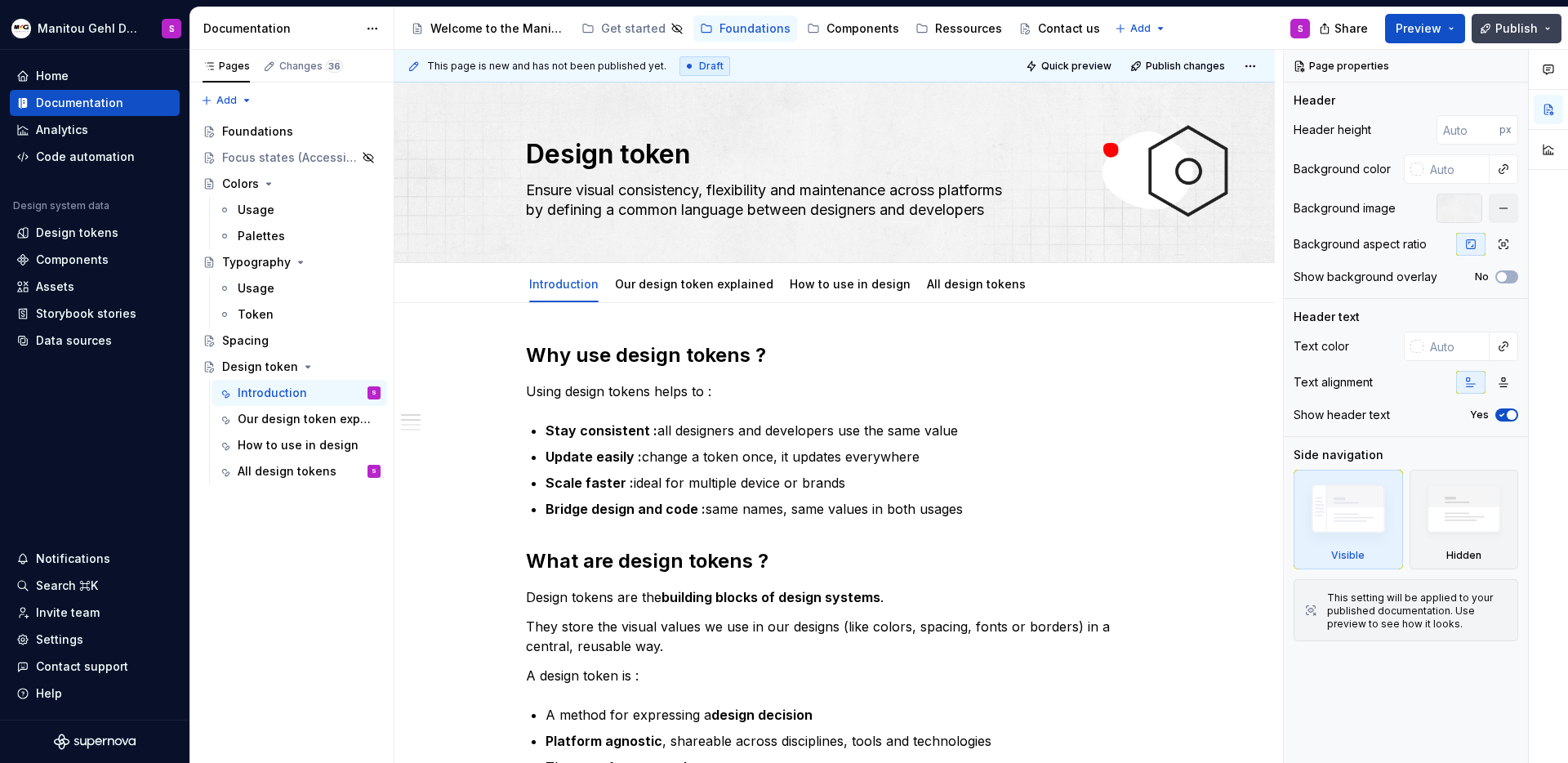 click on "Publish" at bounding box center (1517, 29) 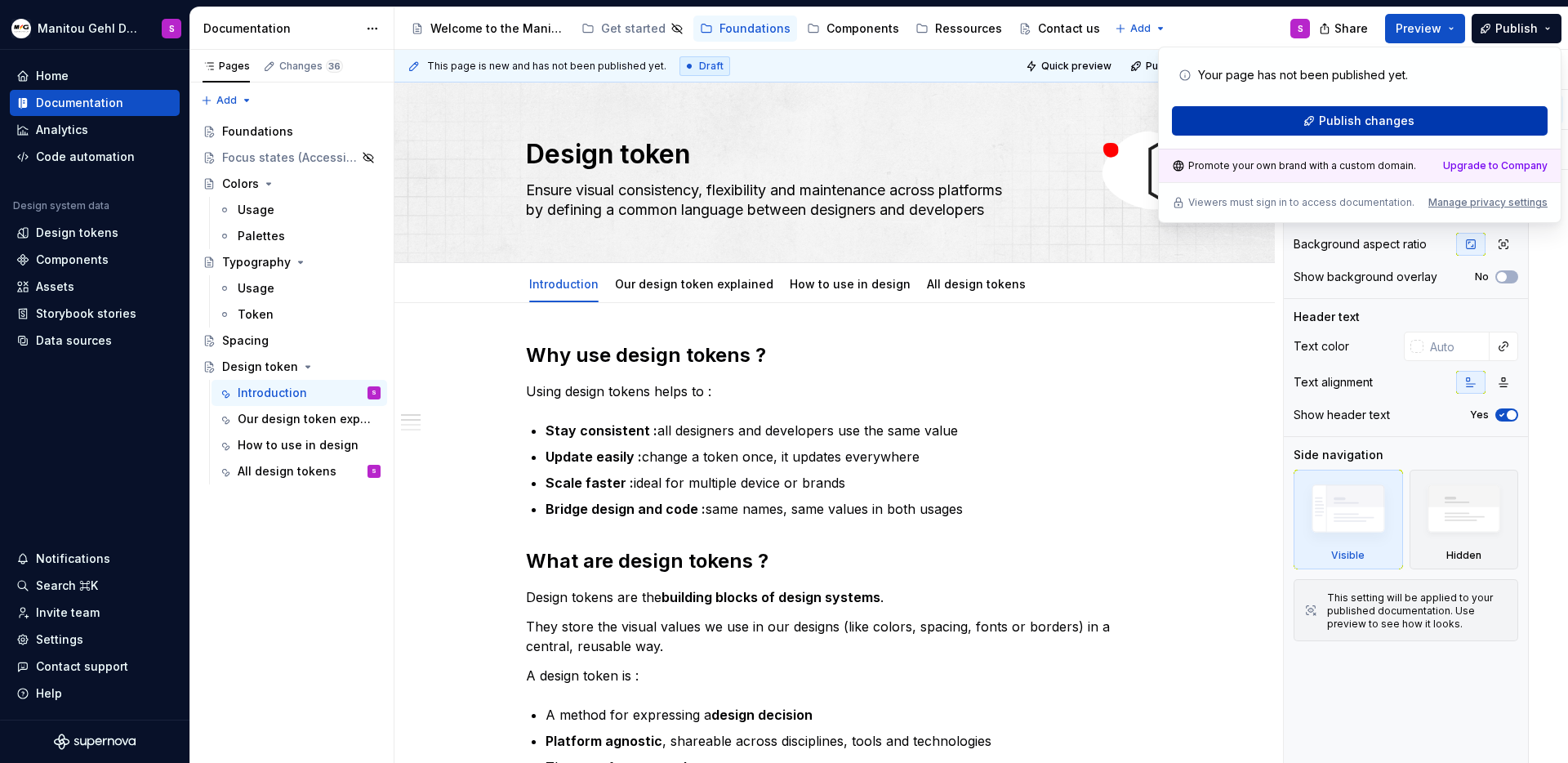 click on "Publish changes" at bounding box center (1360, 121) 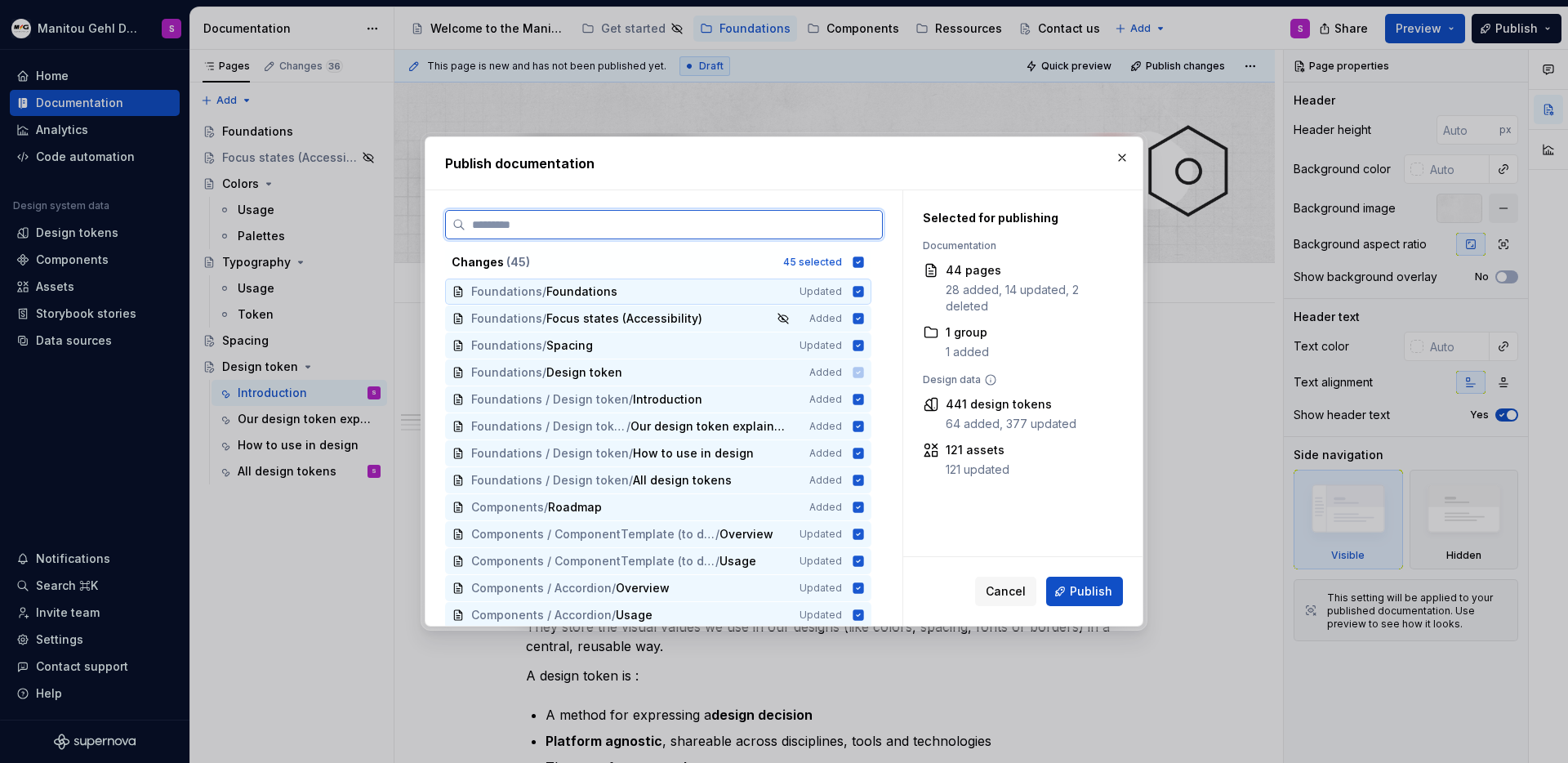 drag, startPoint x: 858, startPoint y: 266, endPoint x: 869, endPoint y: 290, distance: 26.400758 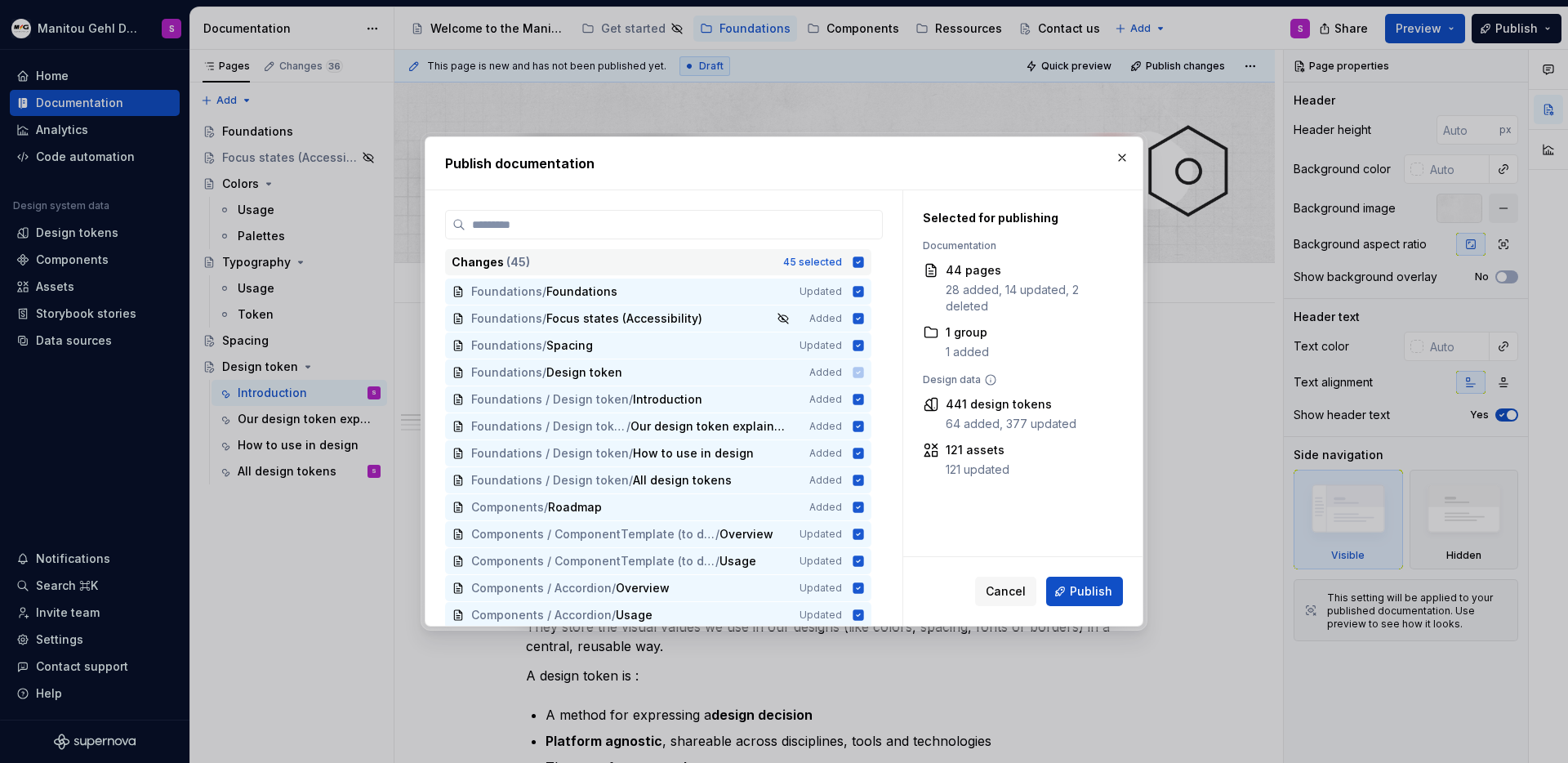 click 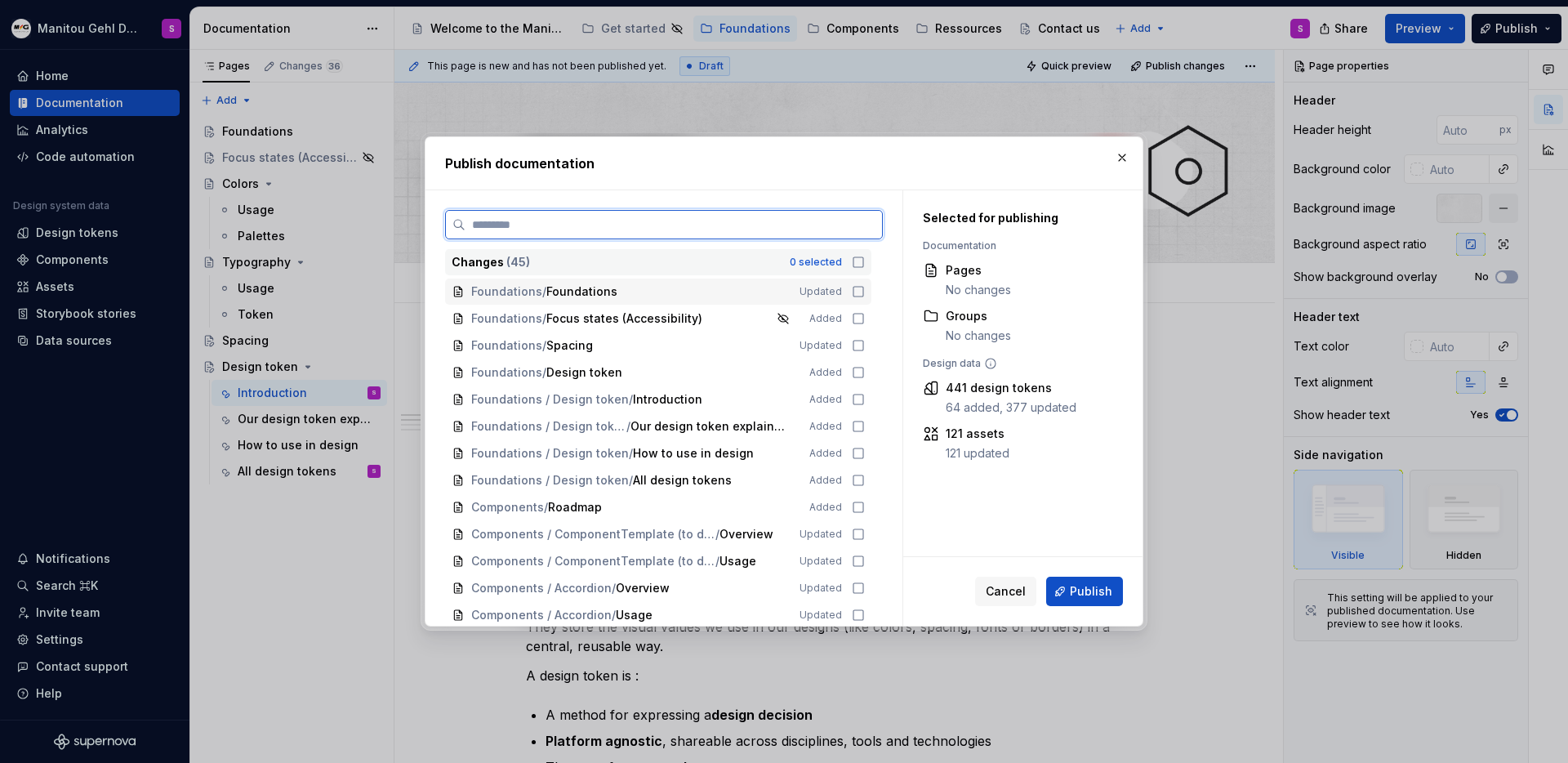 click 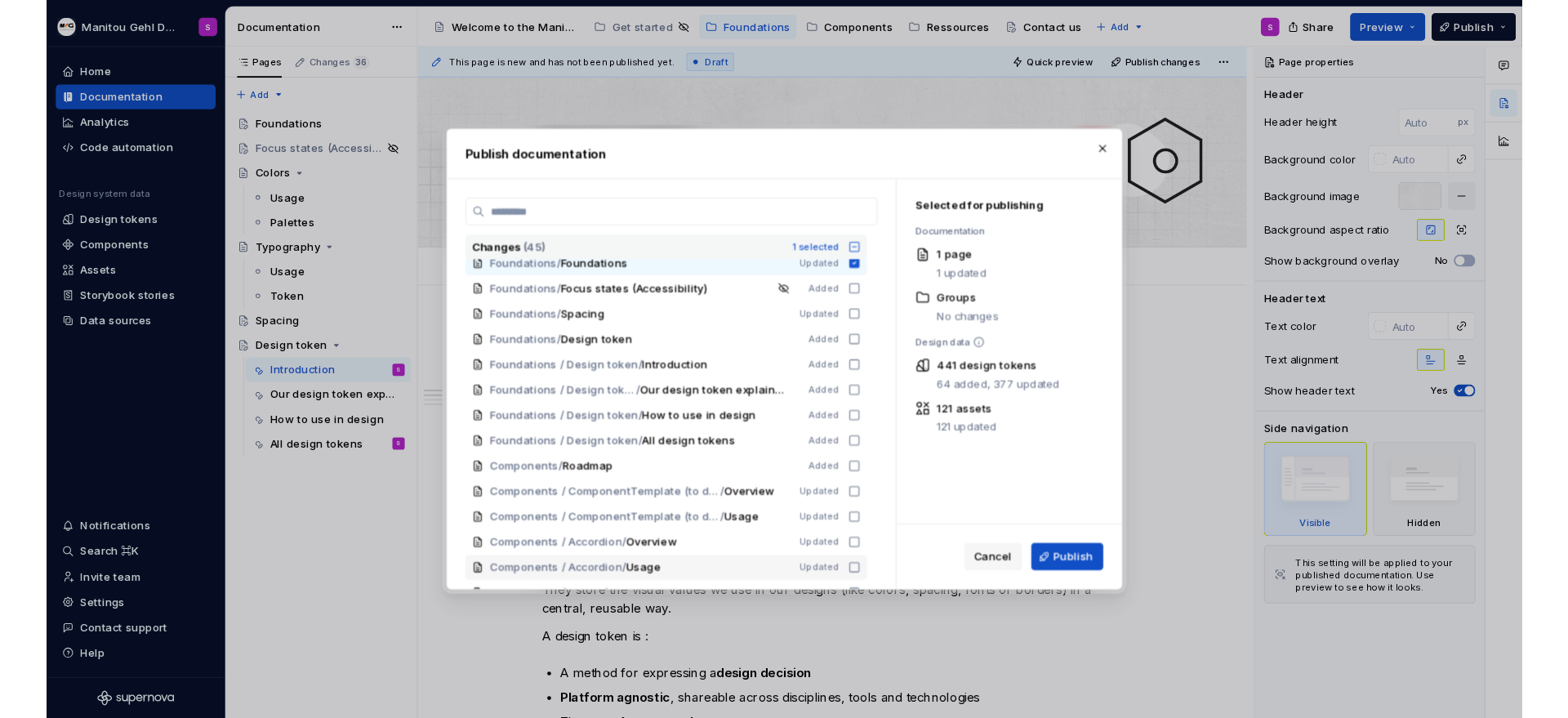 scroll, scrollTop: 0, scrollLeft: 0, axis: both 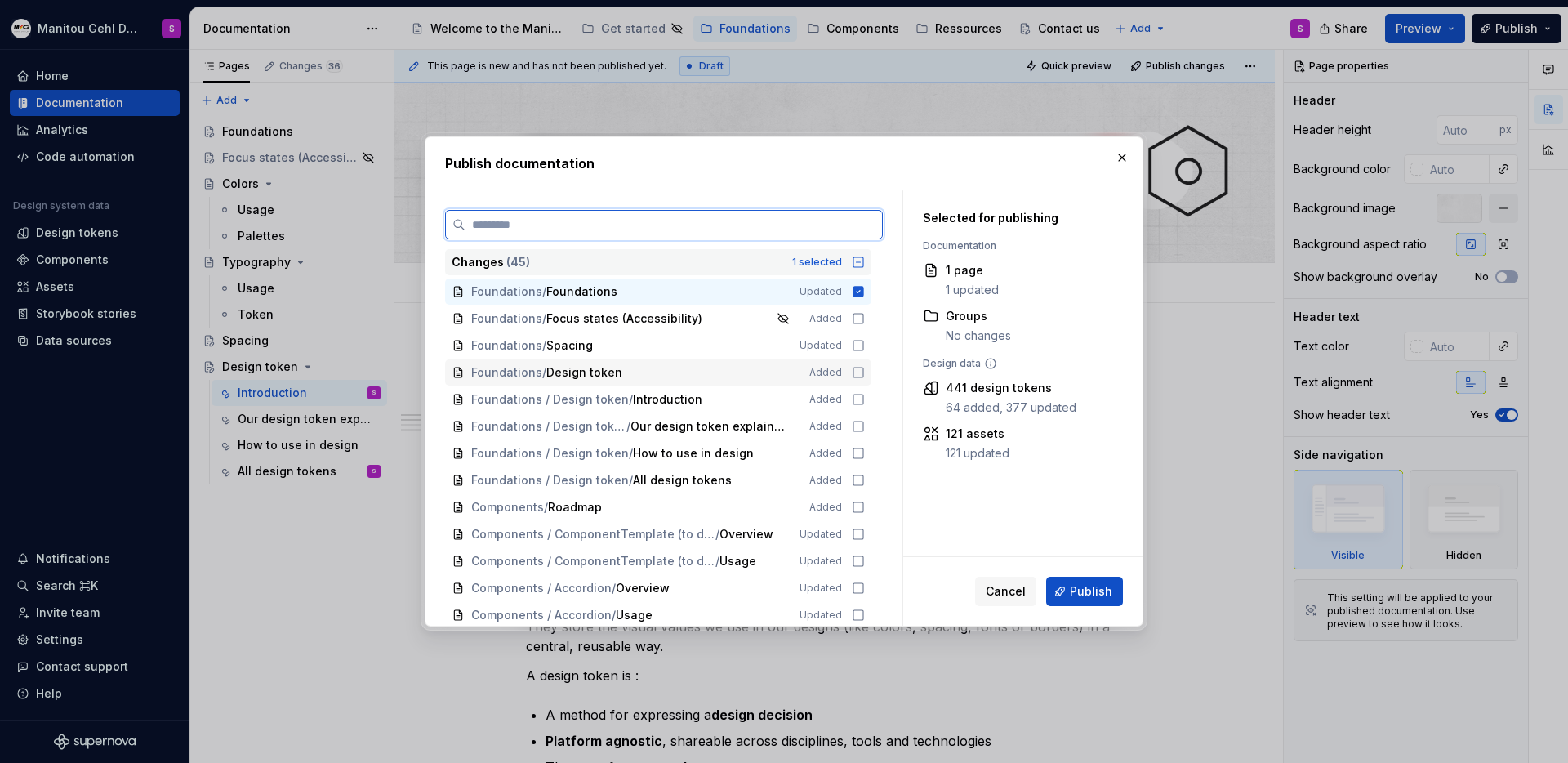 click 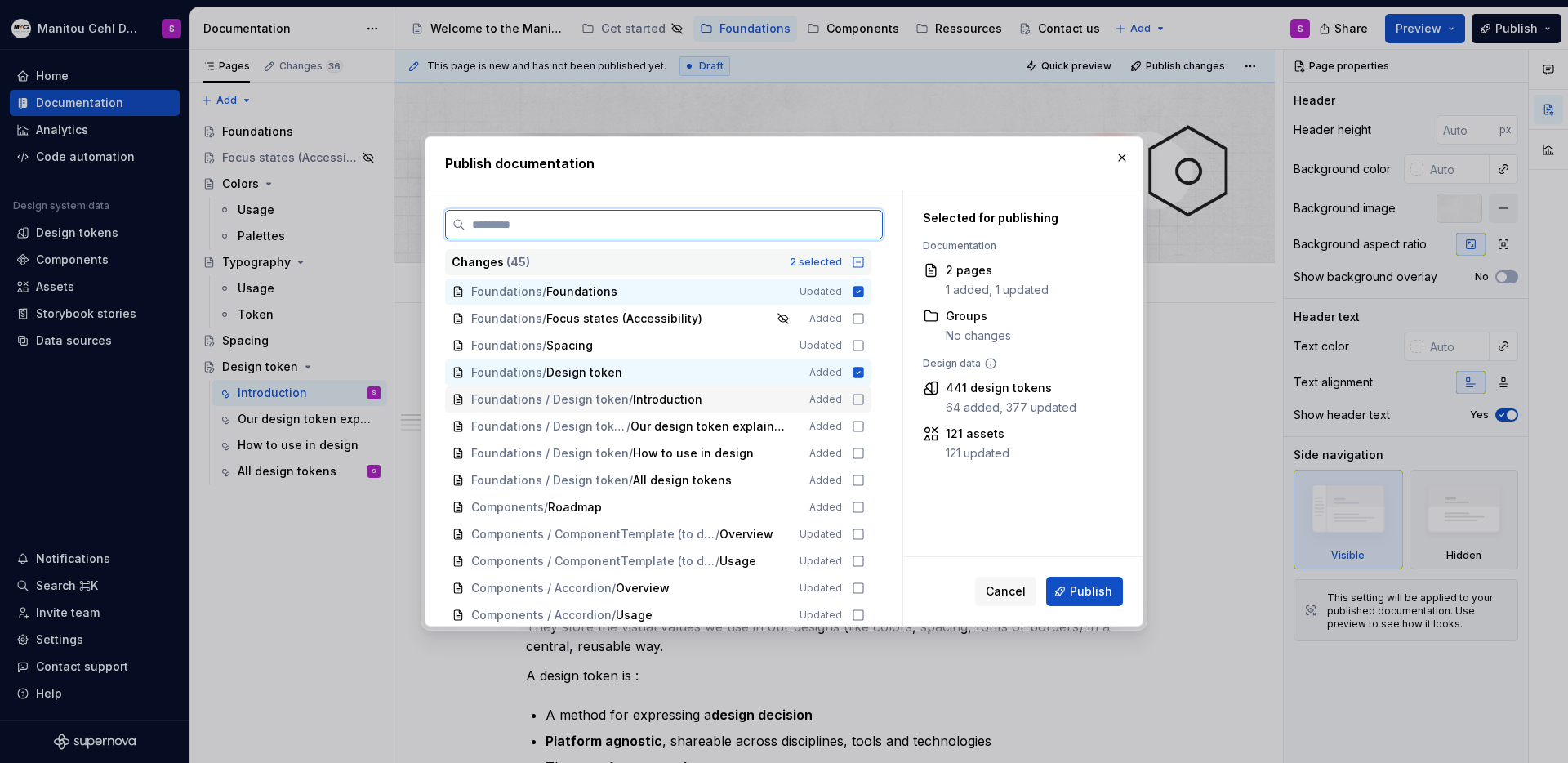 click 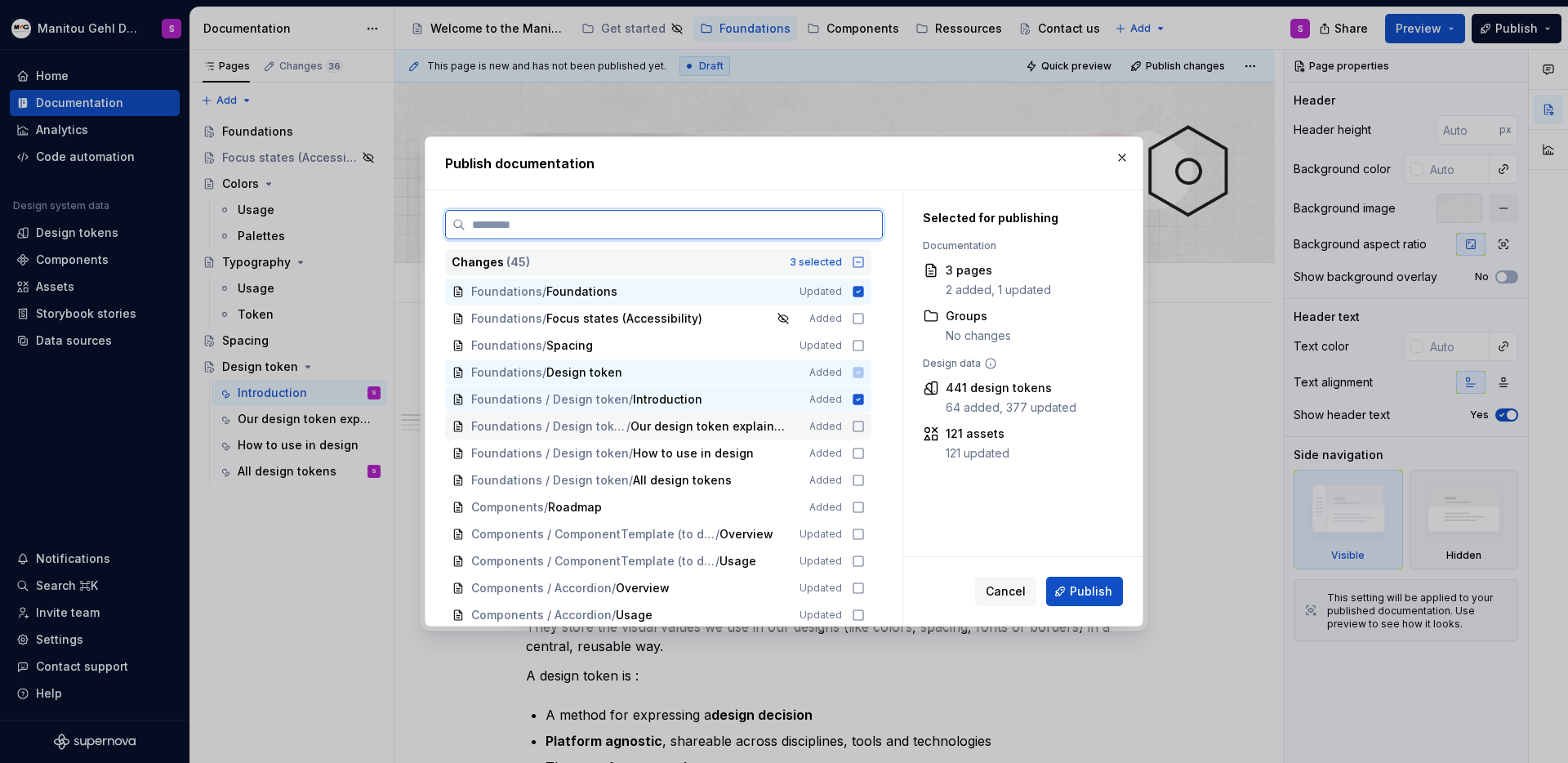click 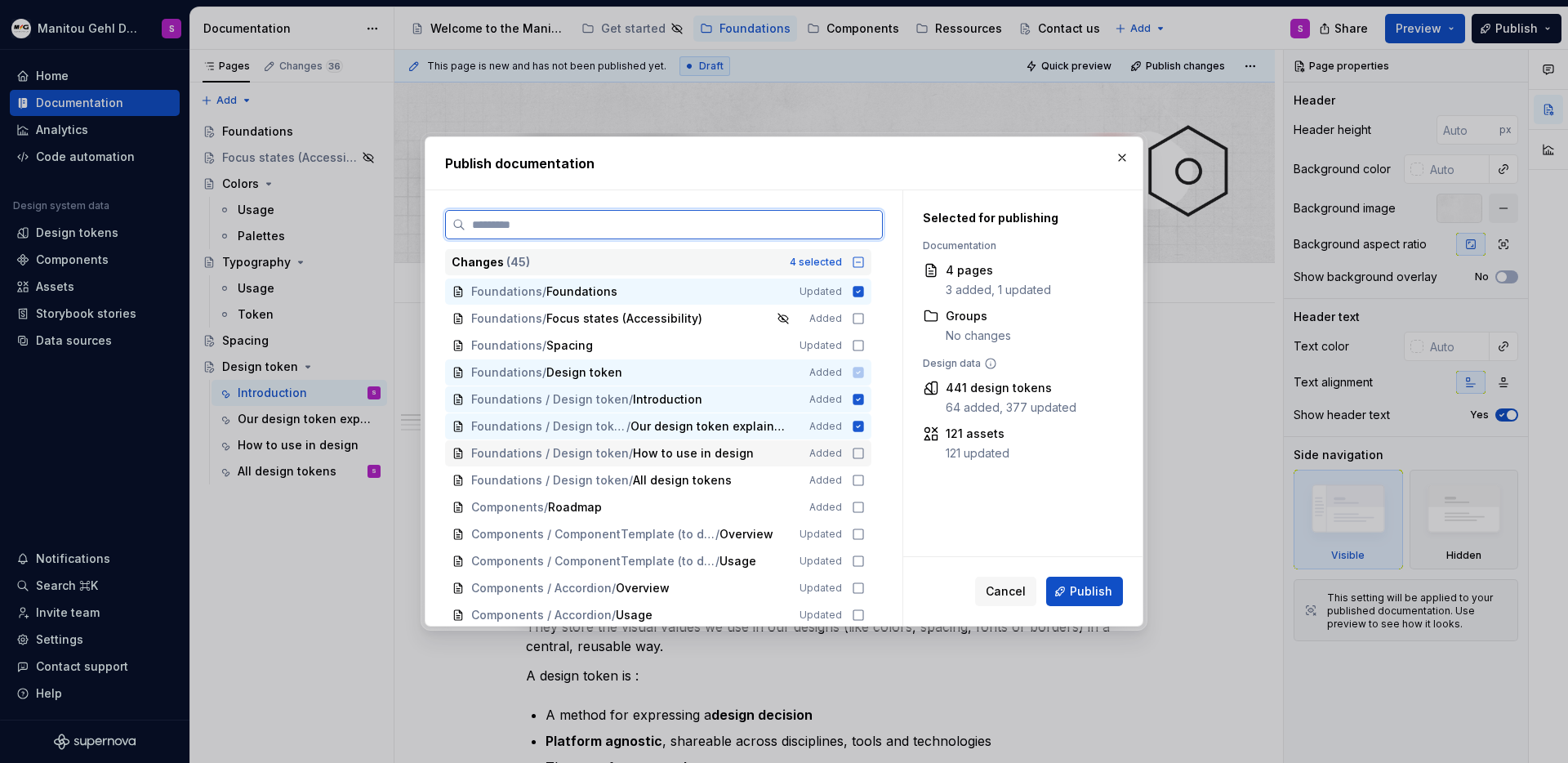 click 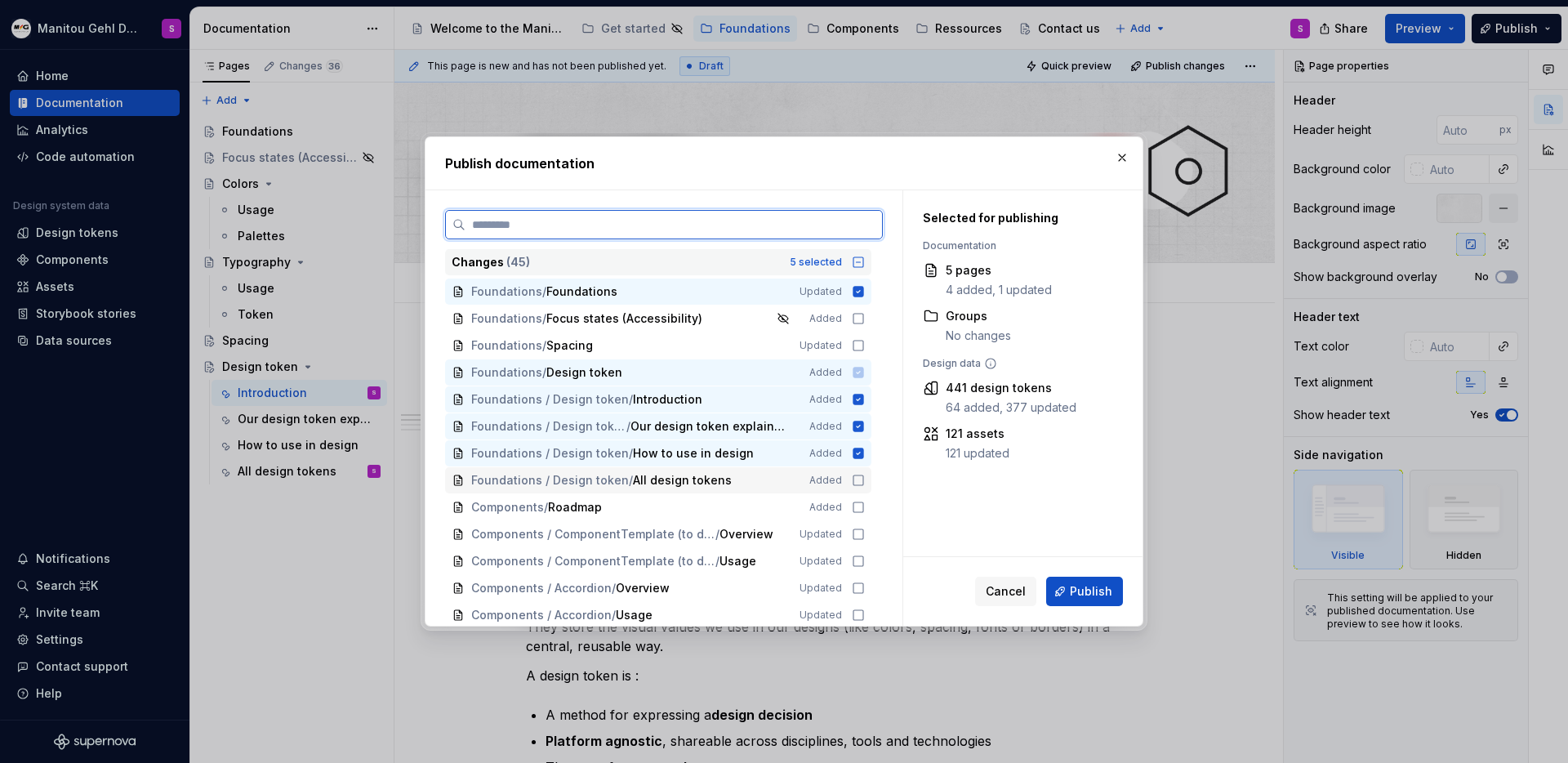click 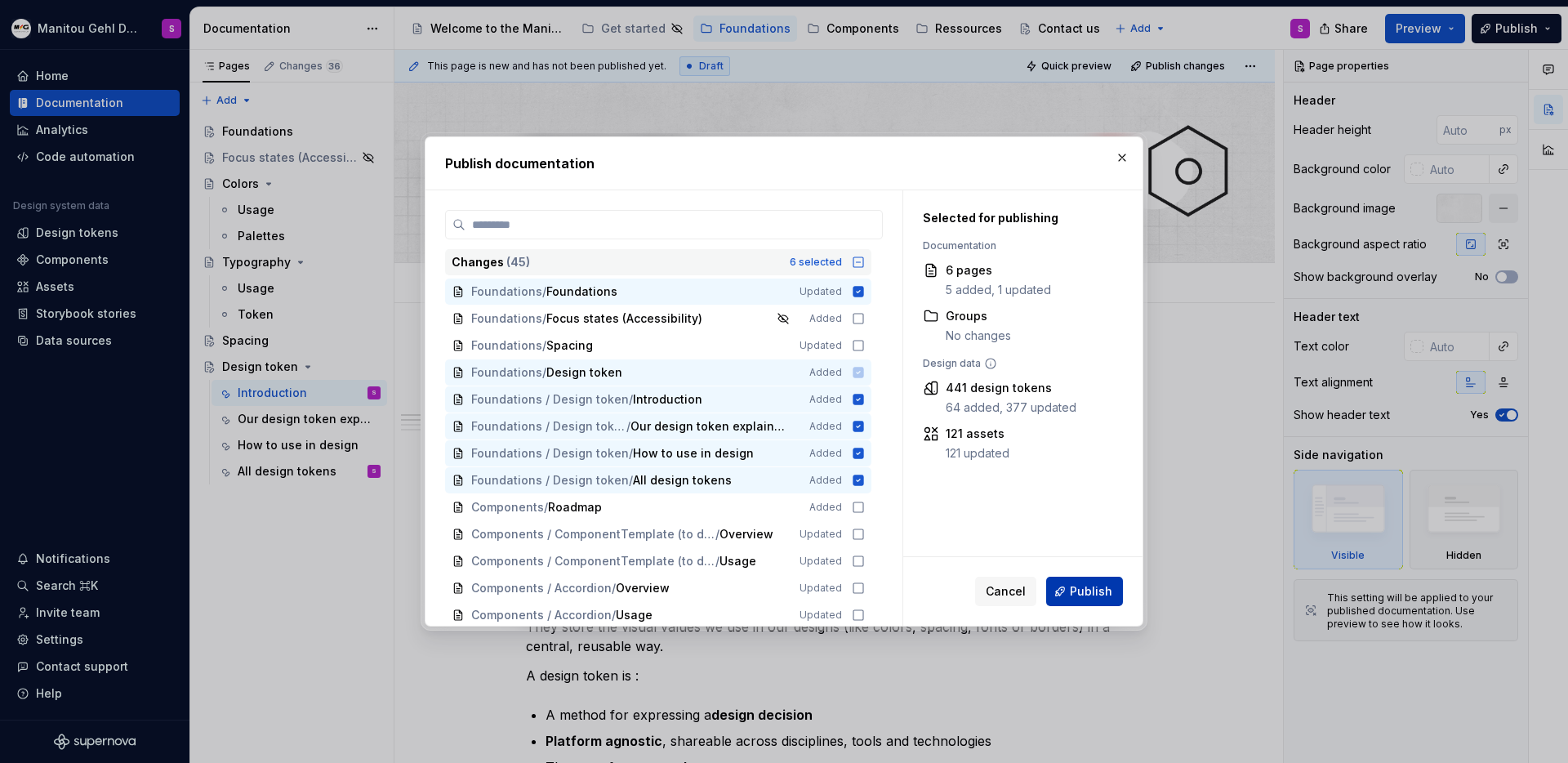 click on "Publish" at bounding box center [1091, 591] 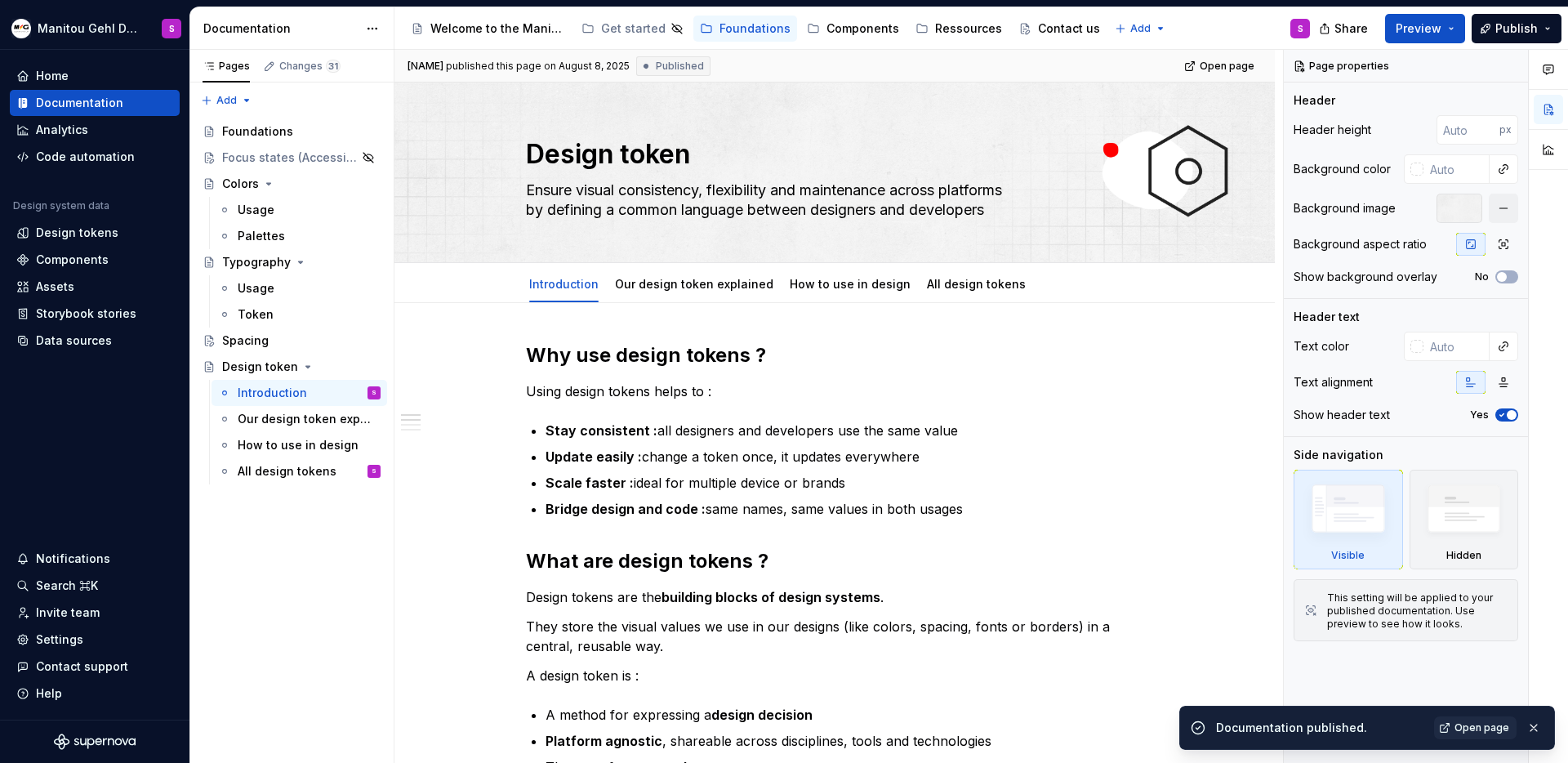 click on "Documentation" at bounding box center [280, 29] 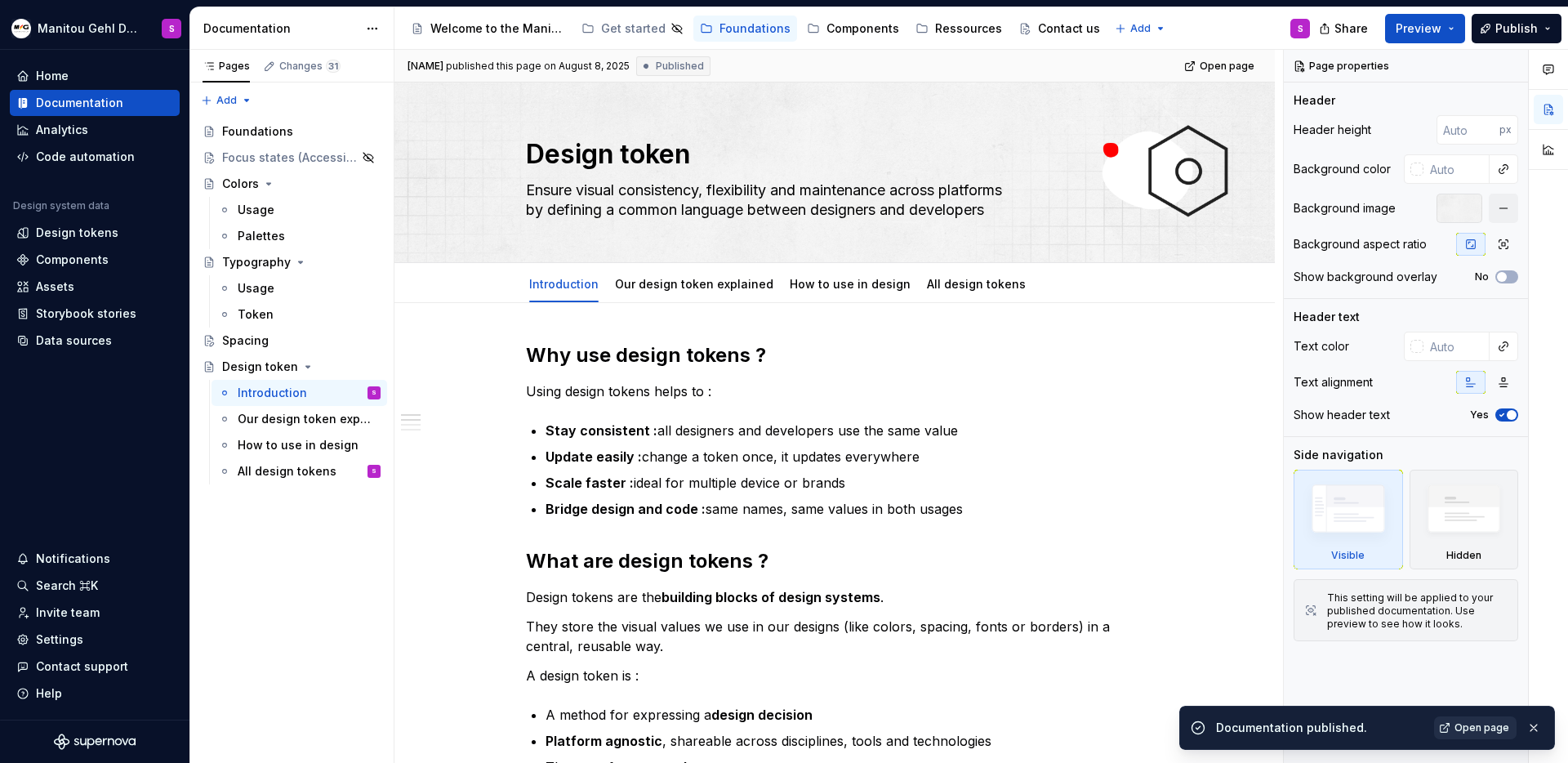 click on "Open page" at bounding box center (1481, 728) 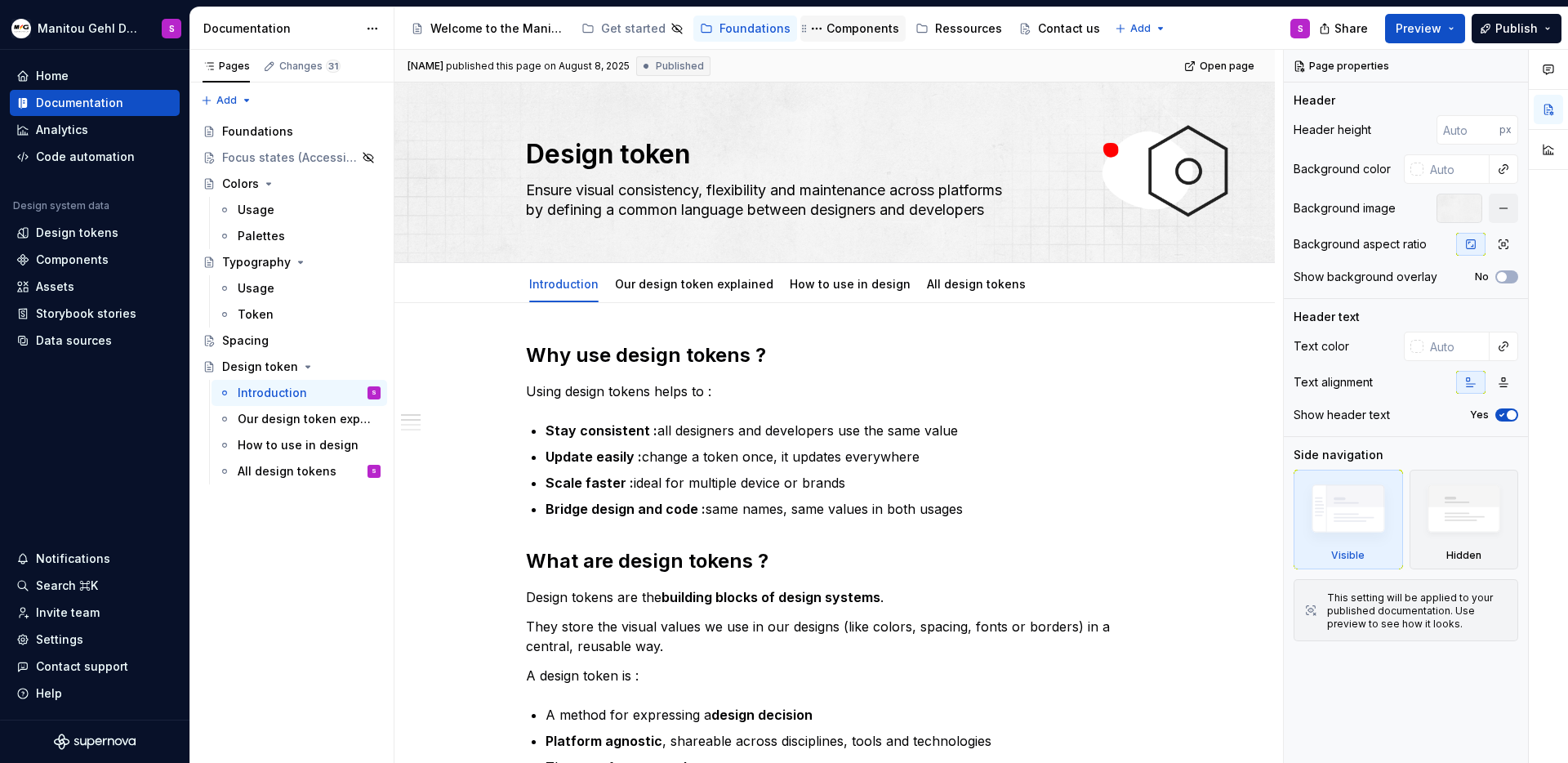 click on "Components" at bounding box center [853, 29] 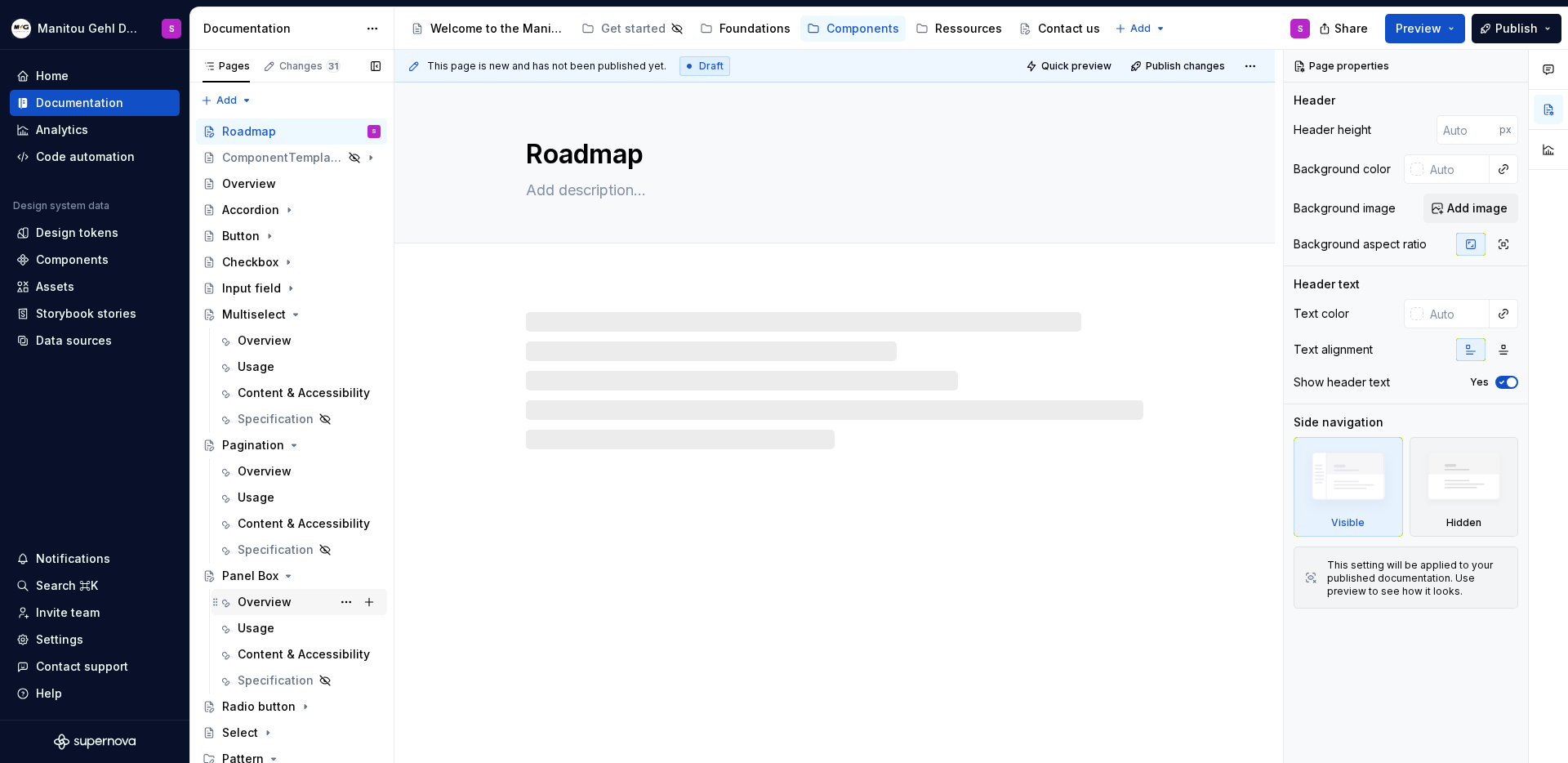 click on "Overview" at bounding box center (265, 602) 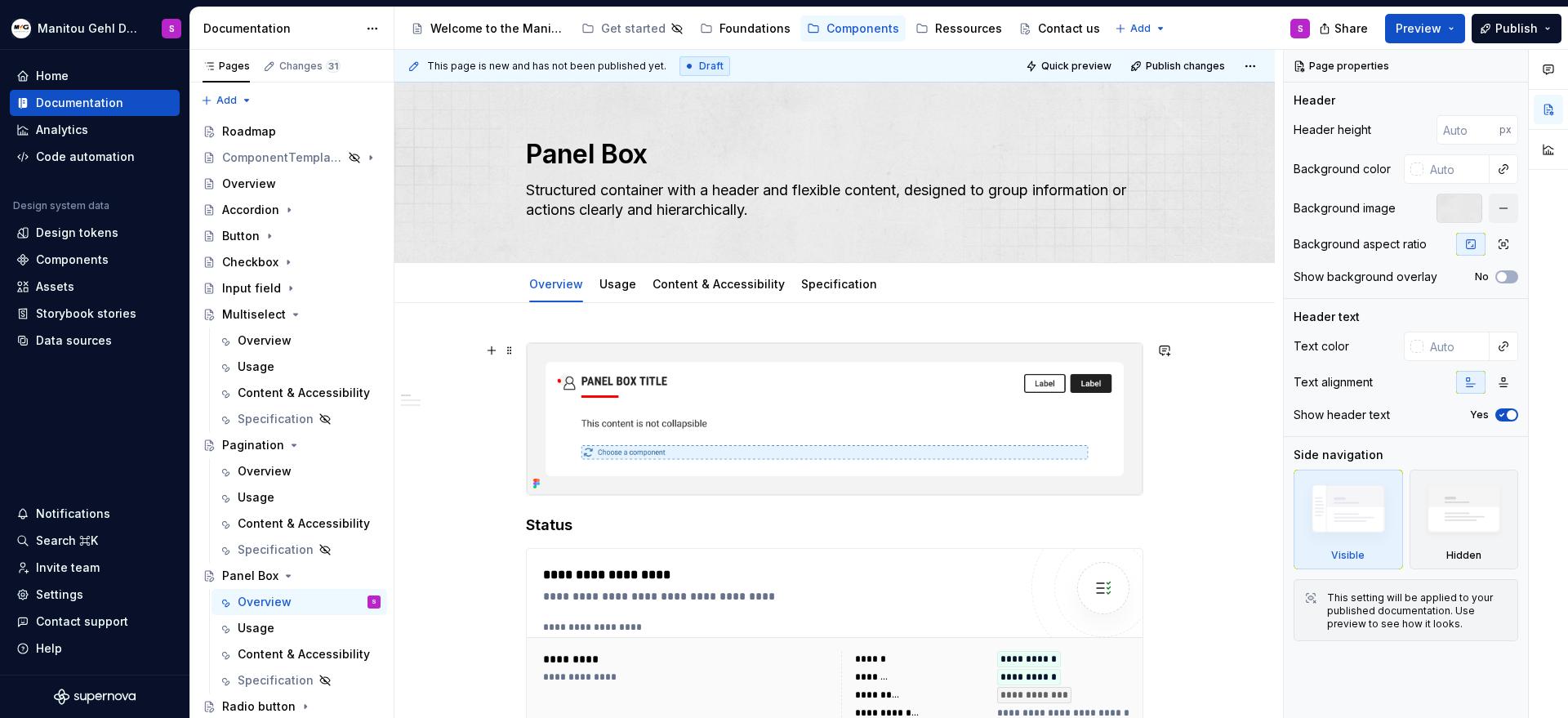 type on "*" 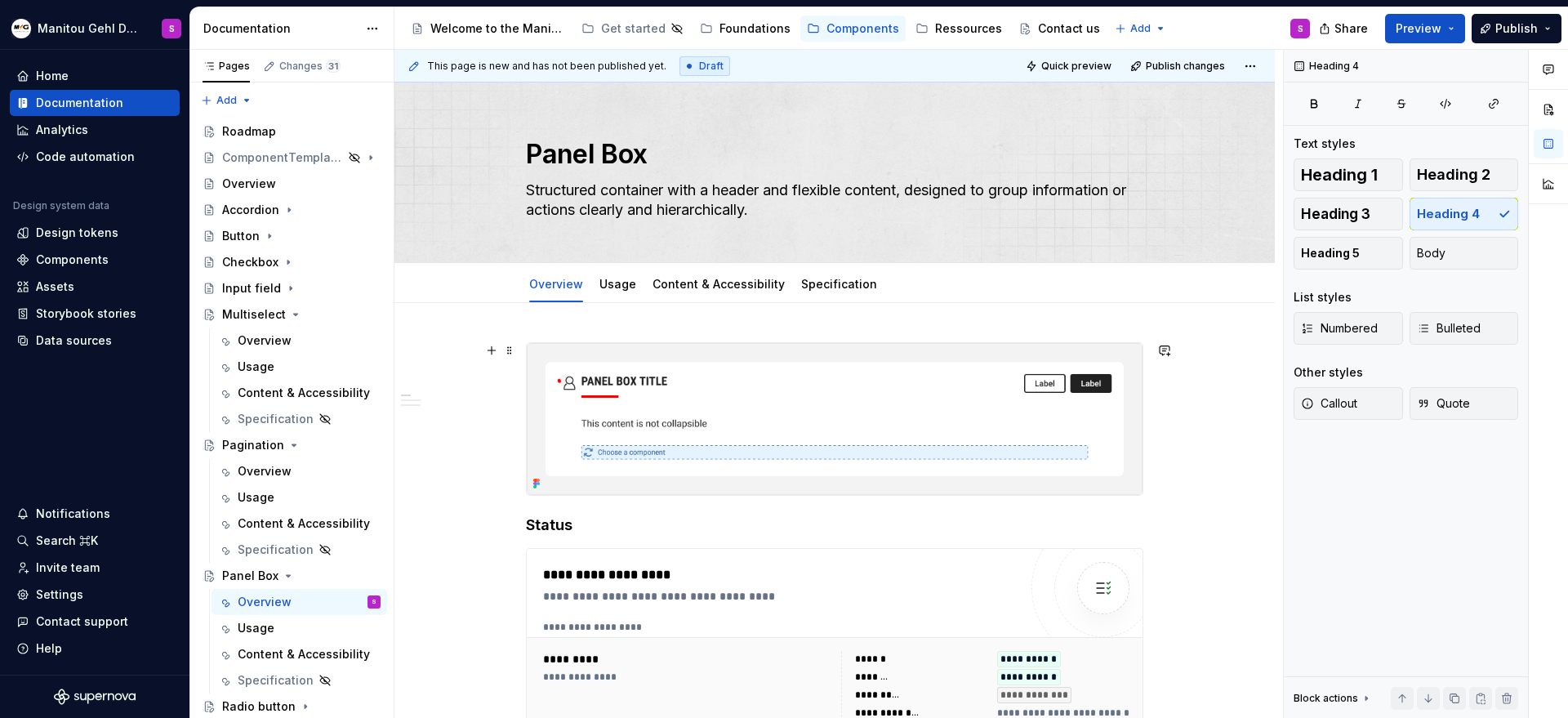 click on "**********" at bounding box center (835, 882) 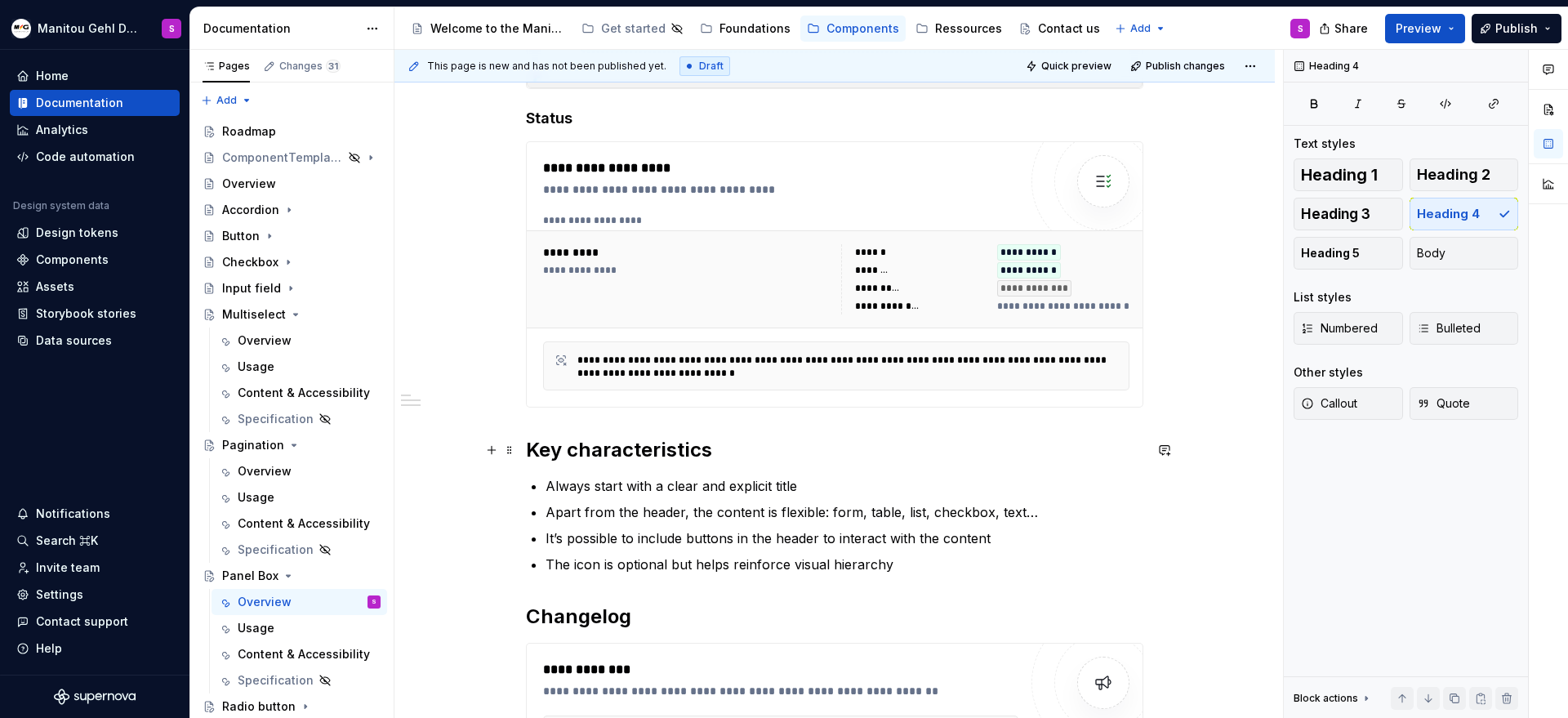 scroll, scrollTop: 457, scrollLeft: 0, axis: vertical 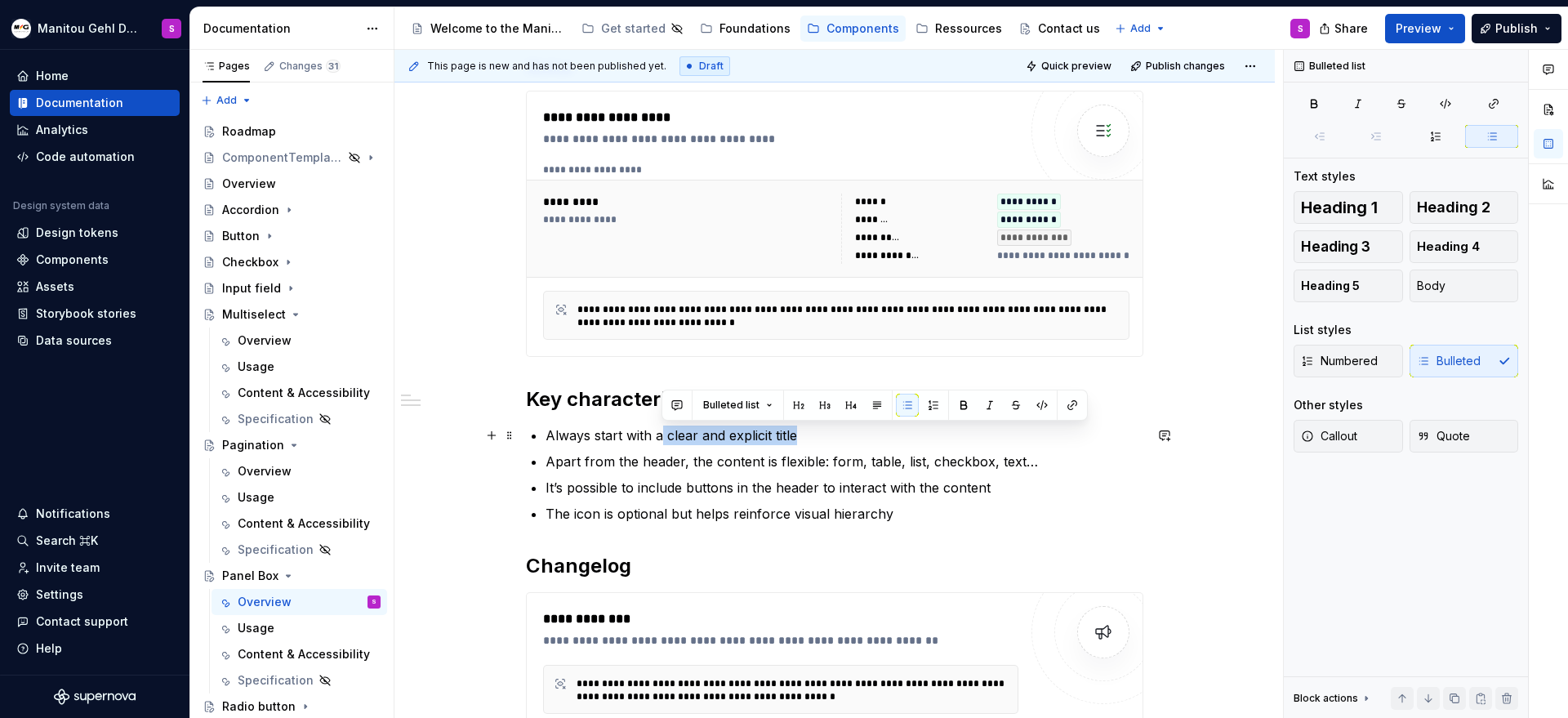 drag, startPoint x: 662, startPoint y: 435, endPoint x: 916, endPoint y: 436, distance: 254.00197 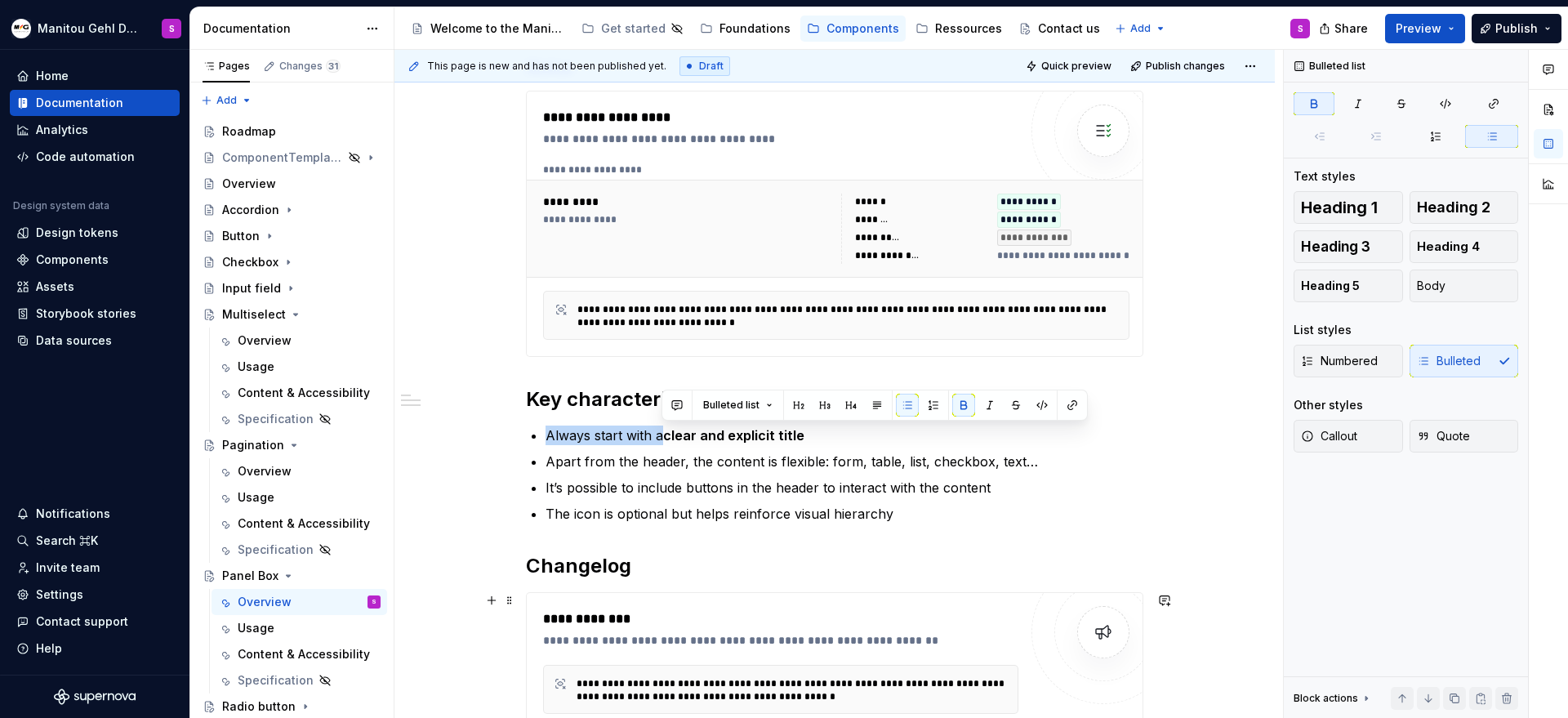 click on "Apart from the header, the content is flexible: form, table, list, checkbox, text…" at bounding box center (844, 462) 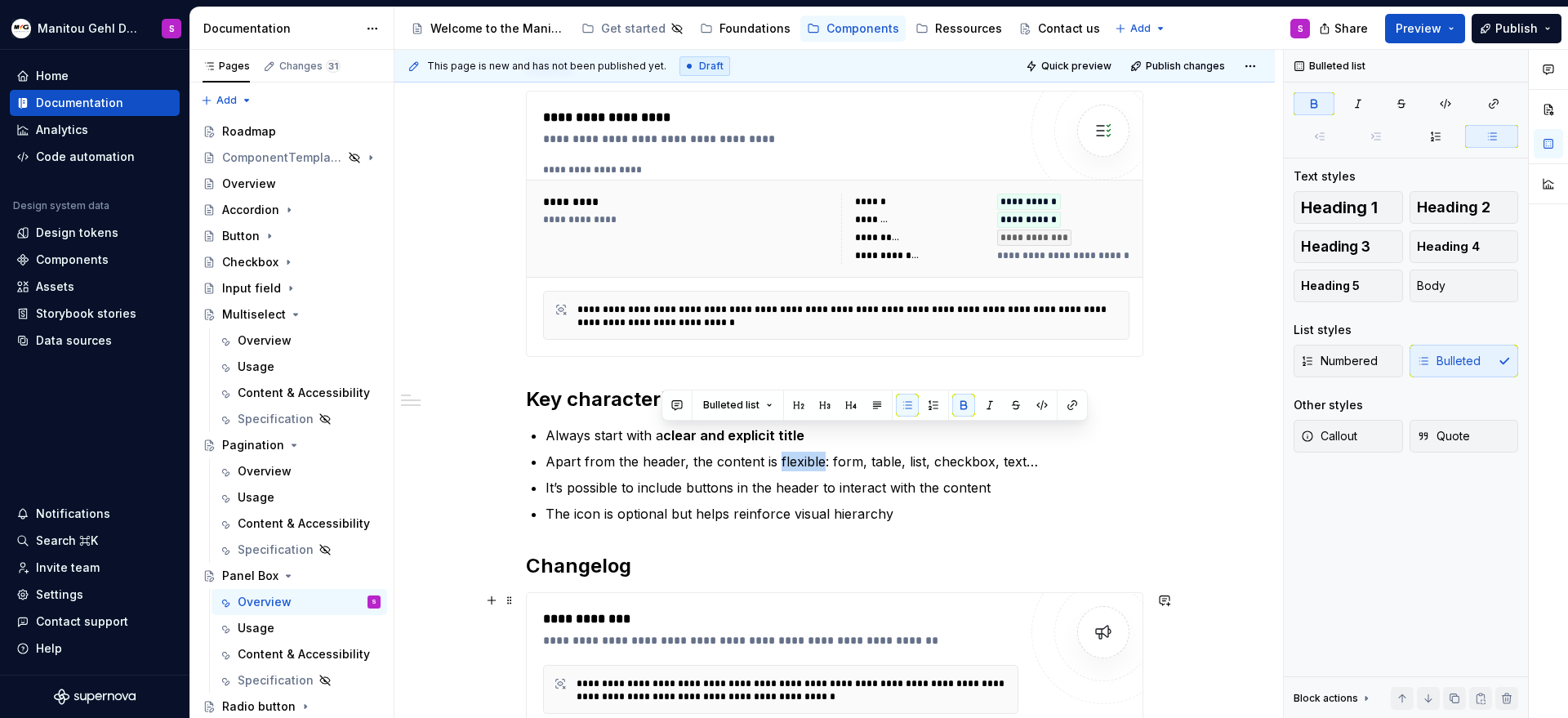 click on "Apart from the header, the content is flexible: form, table, list, checkbox, text…" at bounding box center [844, 462] 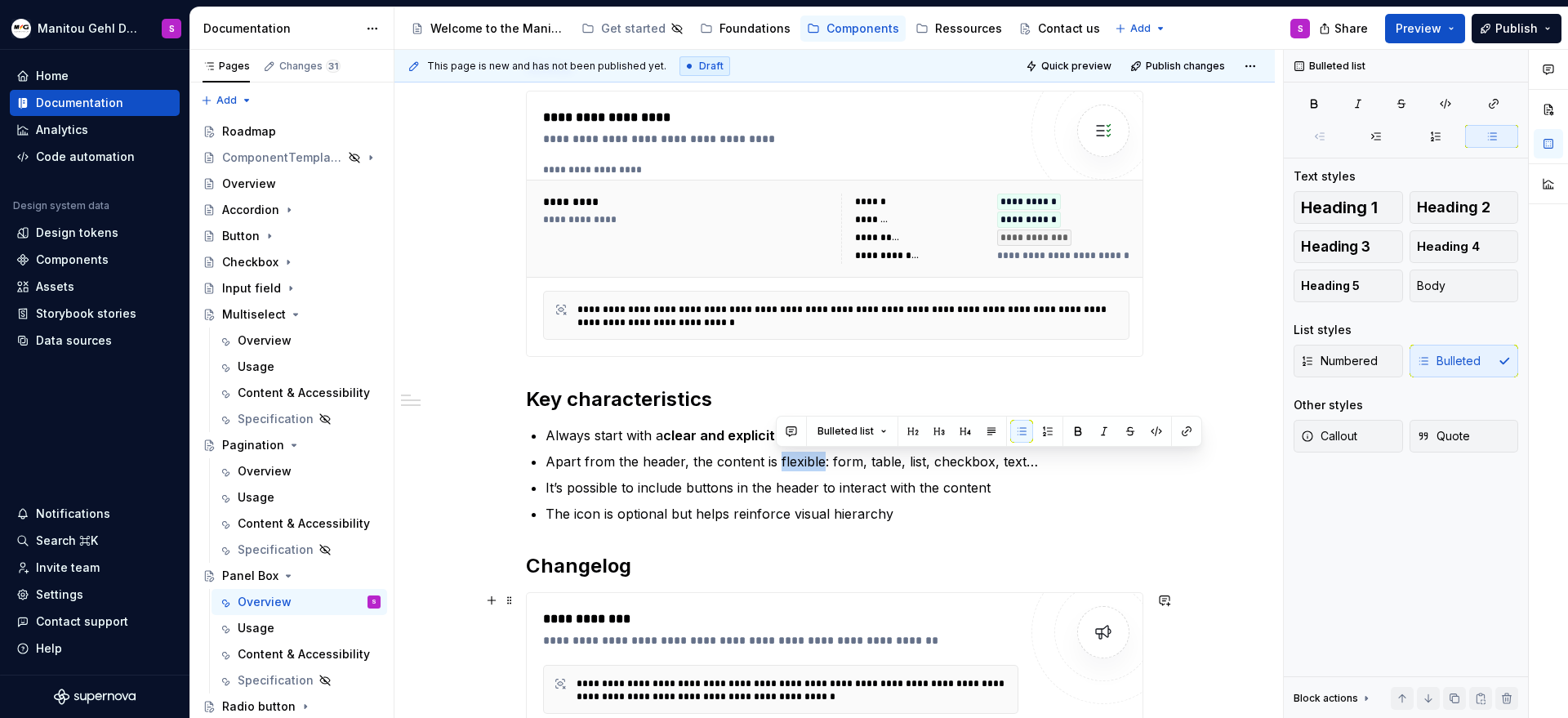 copy on "flexible" 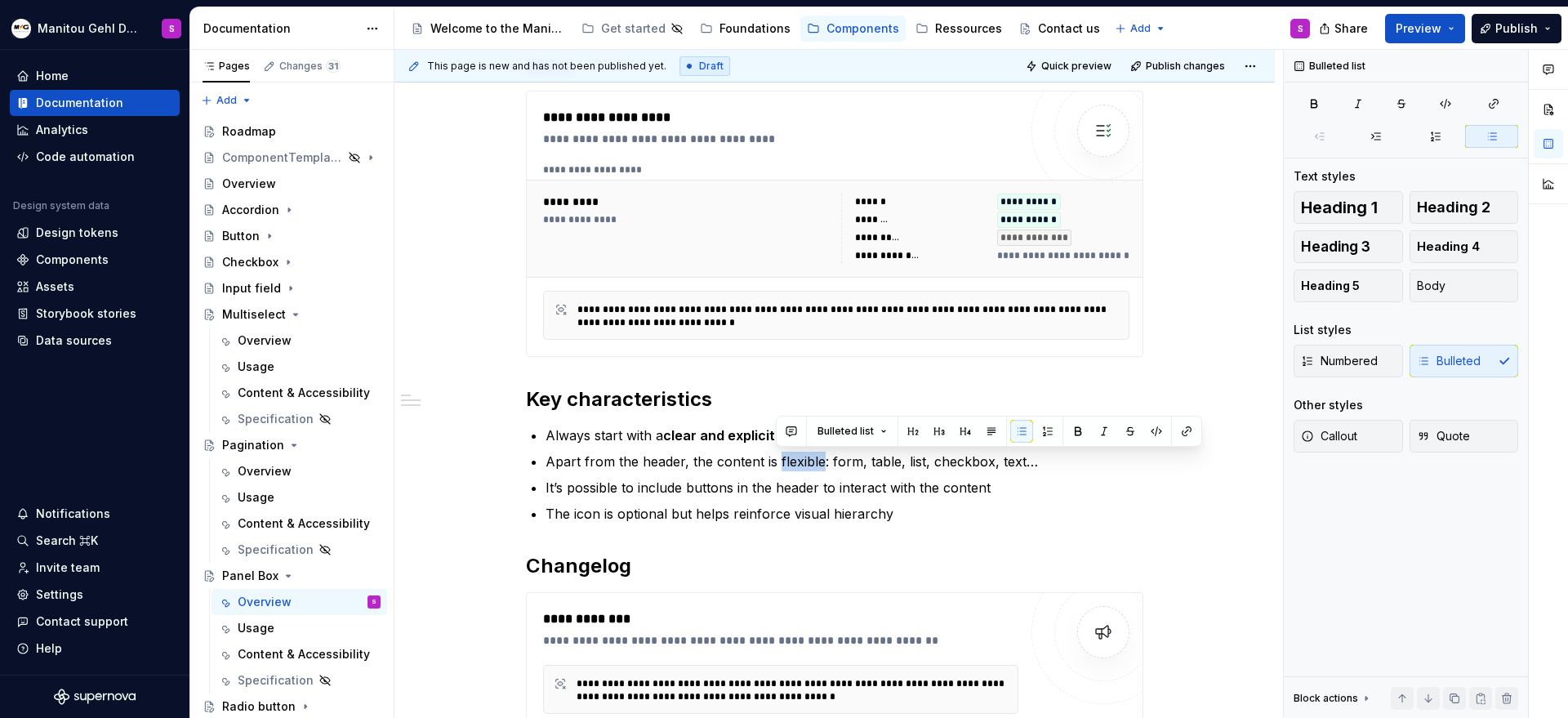 click on "Apart from the header, the content is flexible: form, table, list, checkbox, text…" at bounding box center (844, 462) 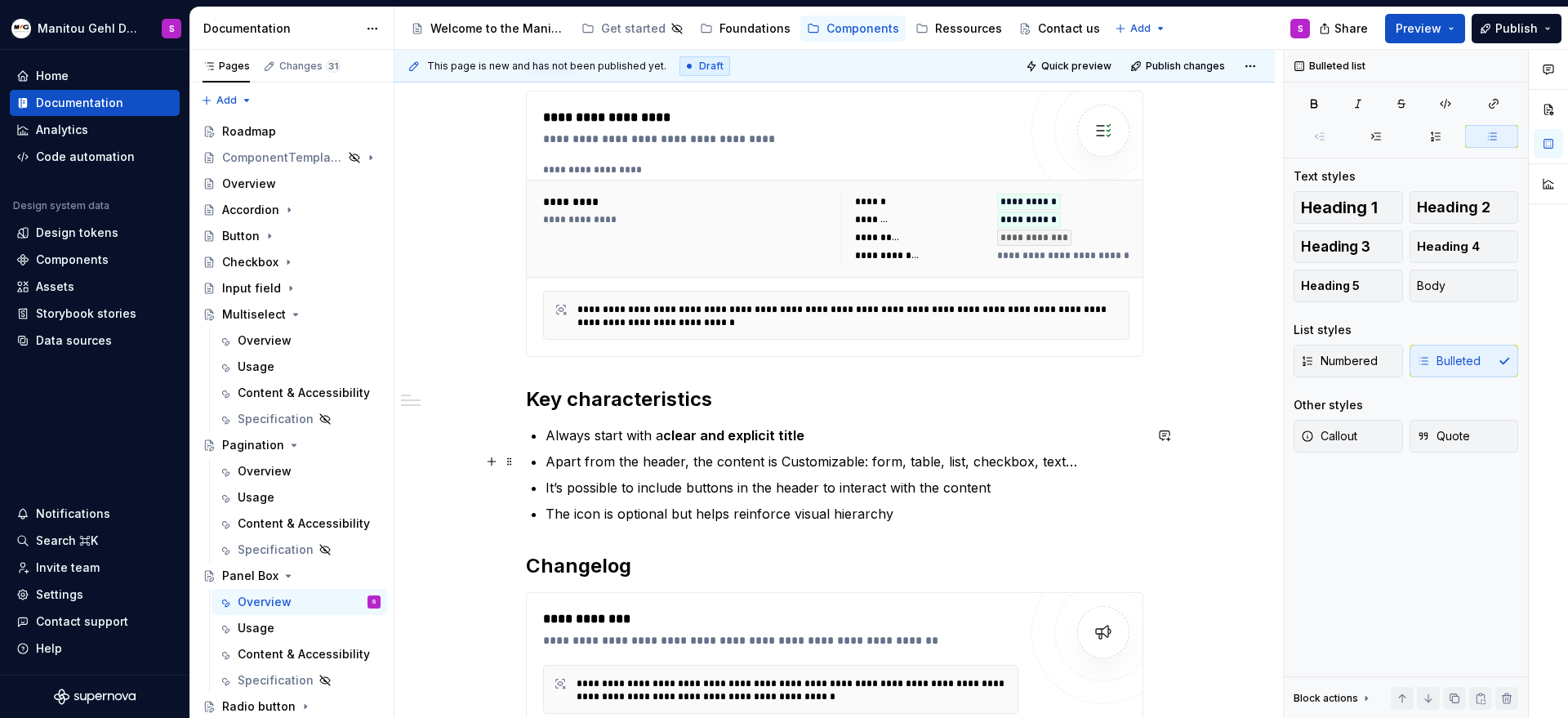 click on "Apart from the header, the content is Customizable: form, table, list, checkbox, text…" at bounding box center (844, 462) 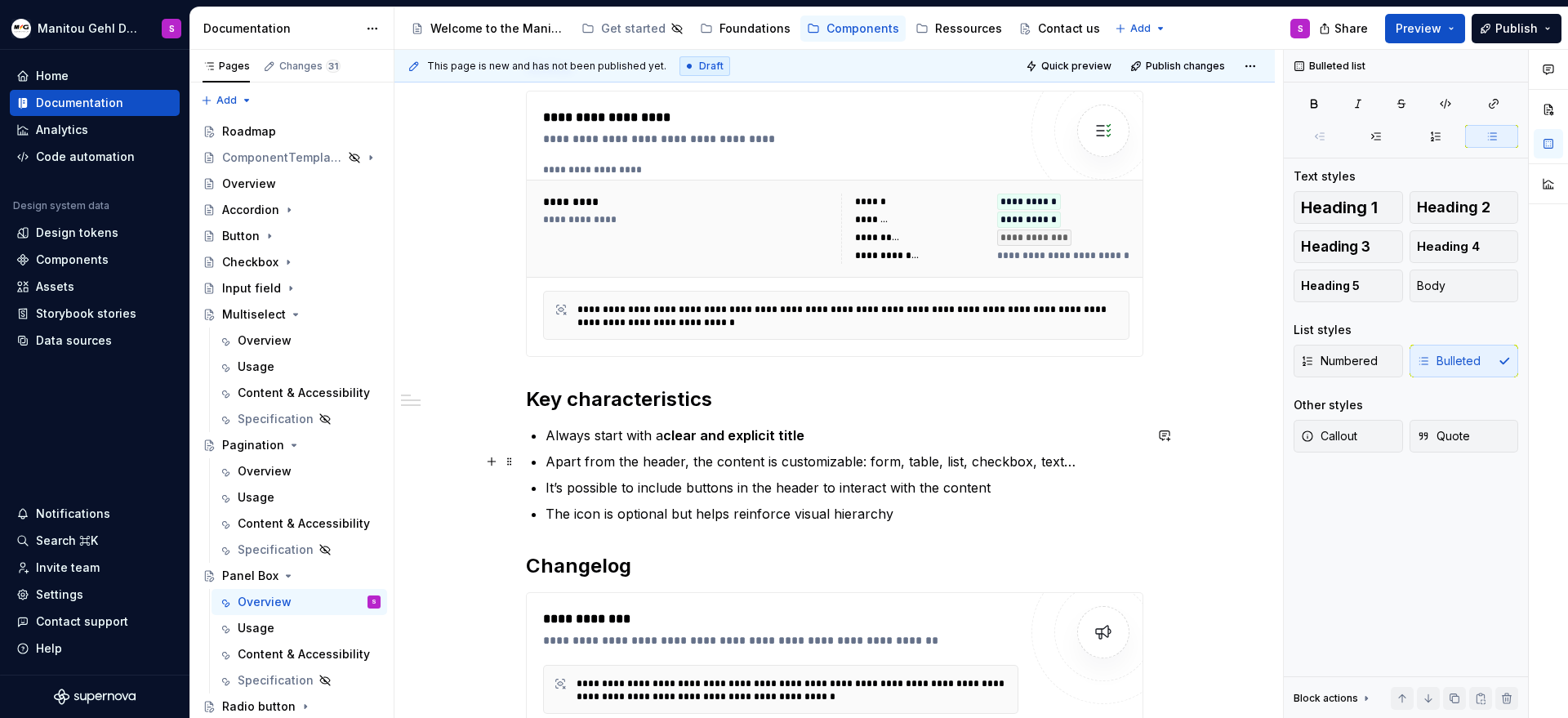 click on "Apart from the header, the content is customizable: form, table, list, checkbox, text…" at bounding box center [844, 462] 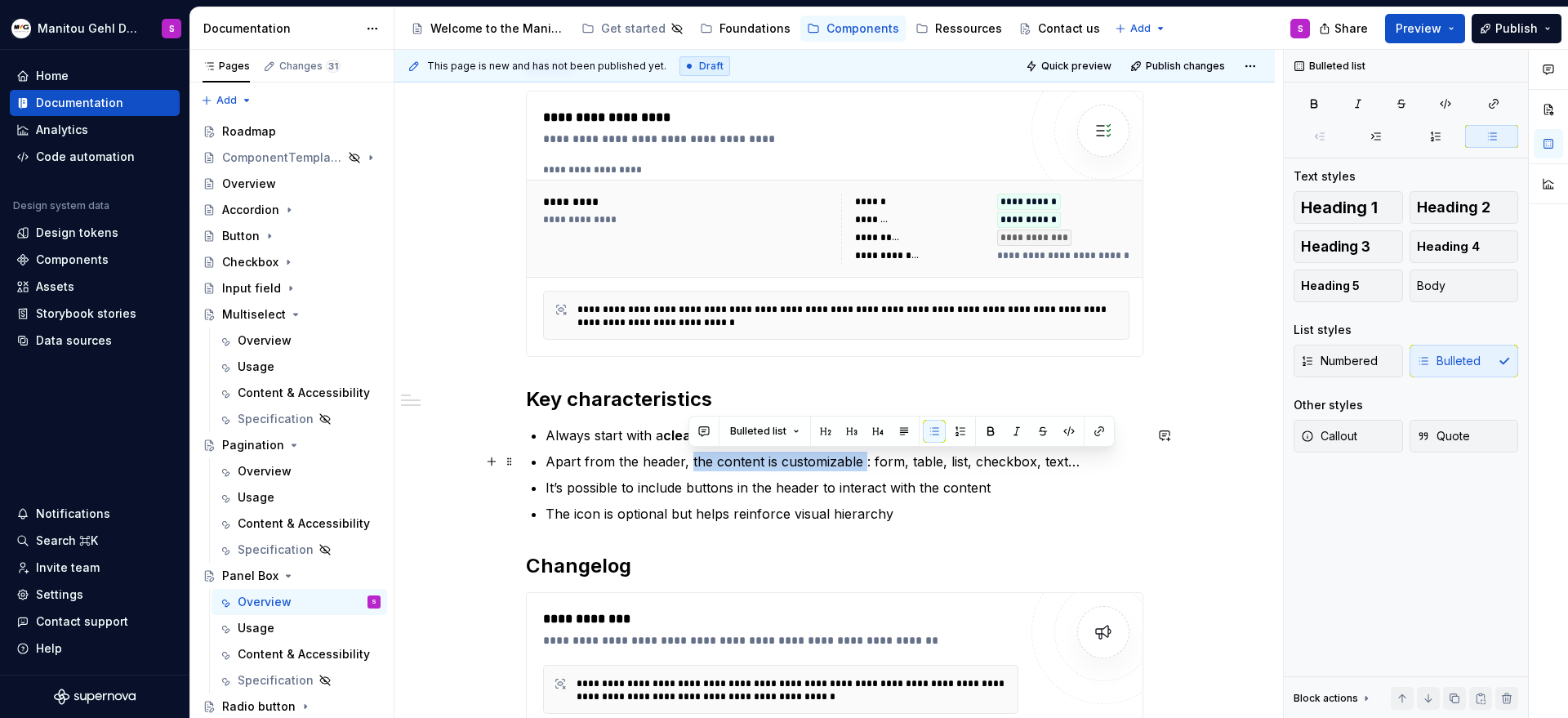 drag, startPoint x: 690, startPoint y: 464, endPoint x: 860, endPoint y: 460, distance: 170.04705 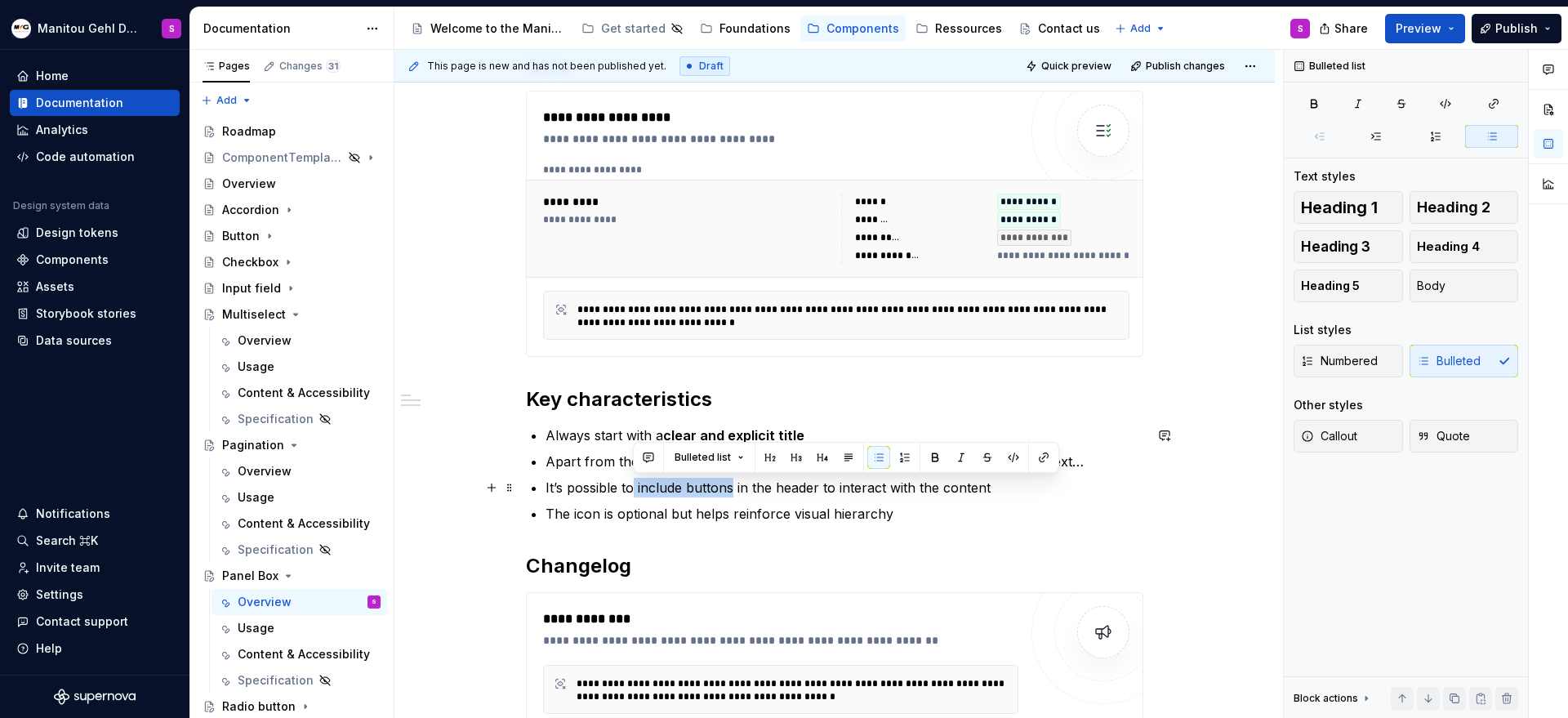 drag, startPoint x: 634, startPoint y: 490, endPoint x: 731, endPoint y: 484, distance: 97.18539 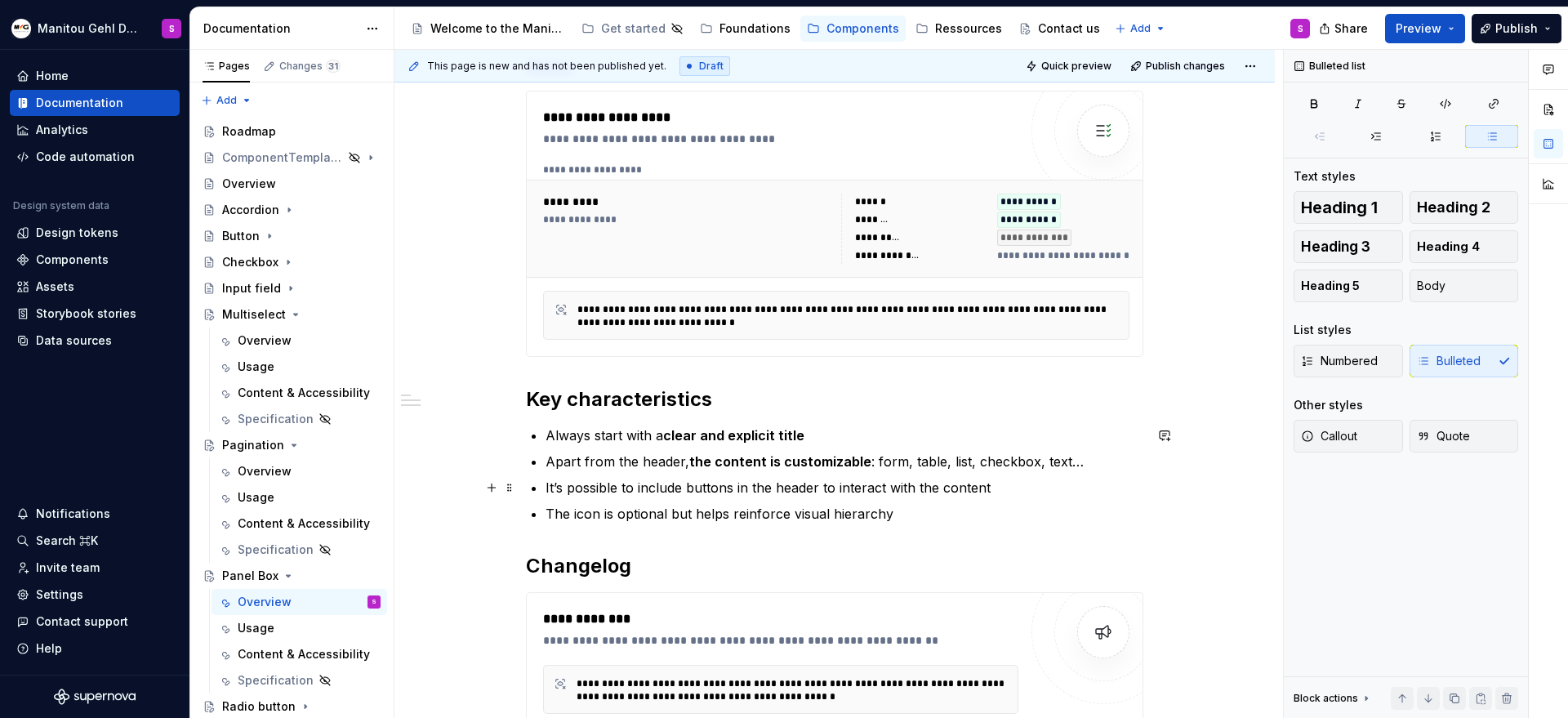 click on "It’s possible to include buttons in the header to interact with the content" at bounding box center (844, 488) 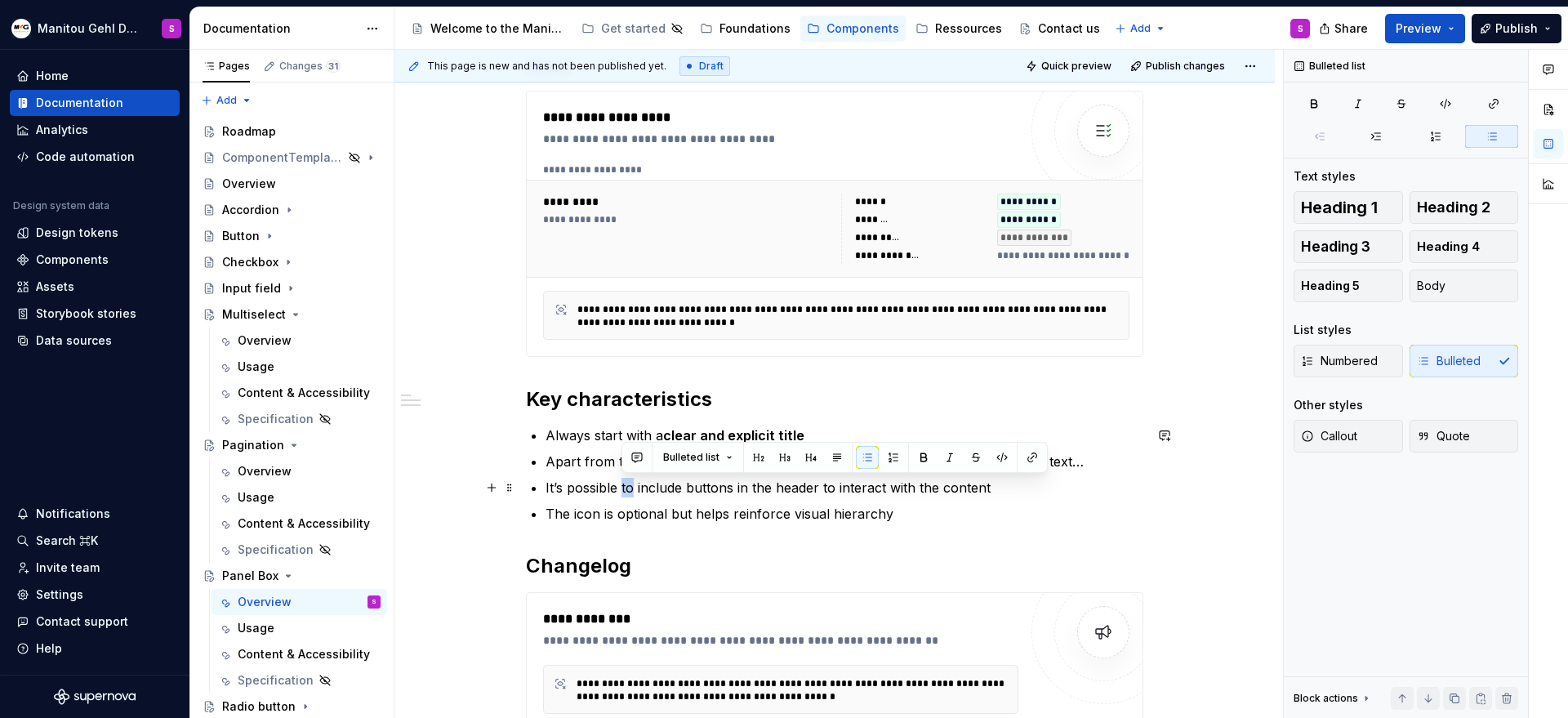 click on "It’s possible to include buttons in the header to interact with the content" at bounding box center (844, 488) 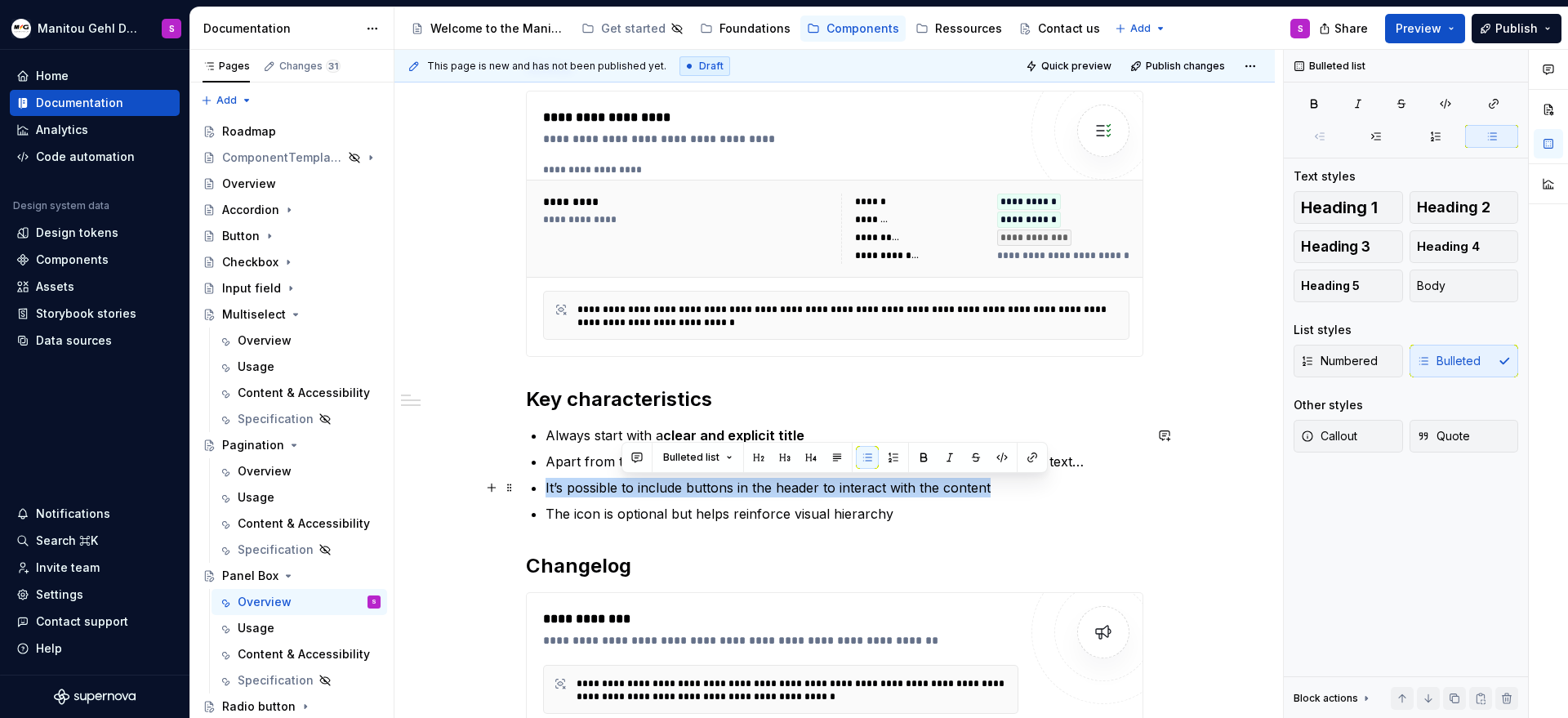 click on "It’s possible to include buttons in the header to interact with the content" at bounding box center (844, 488) 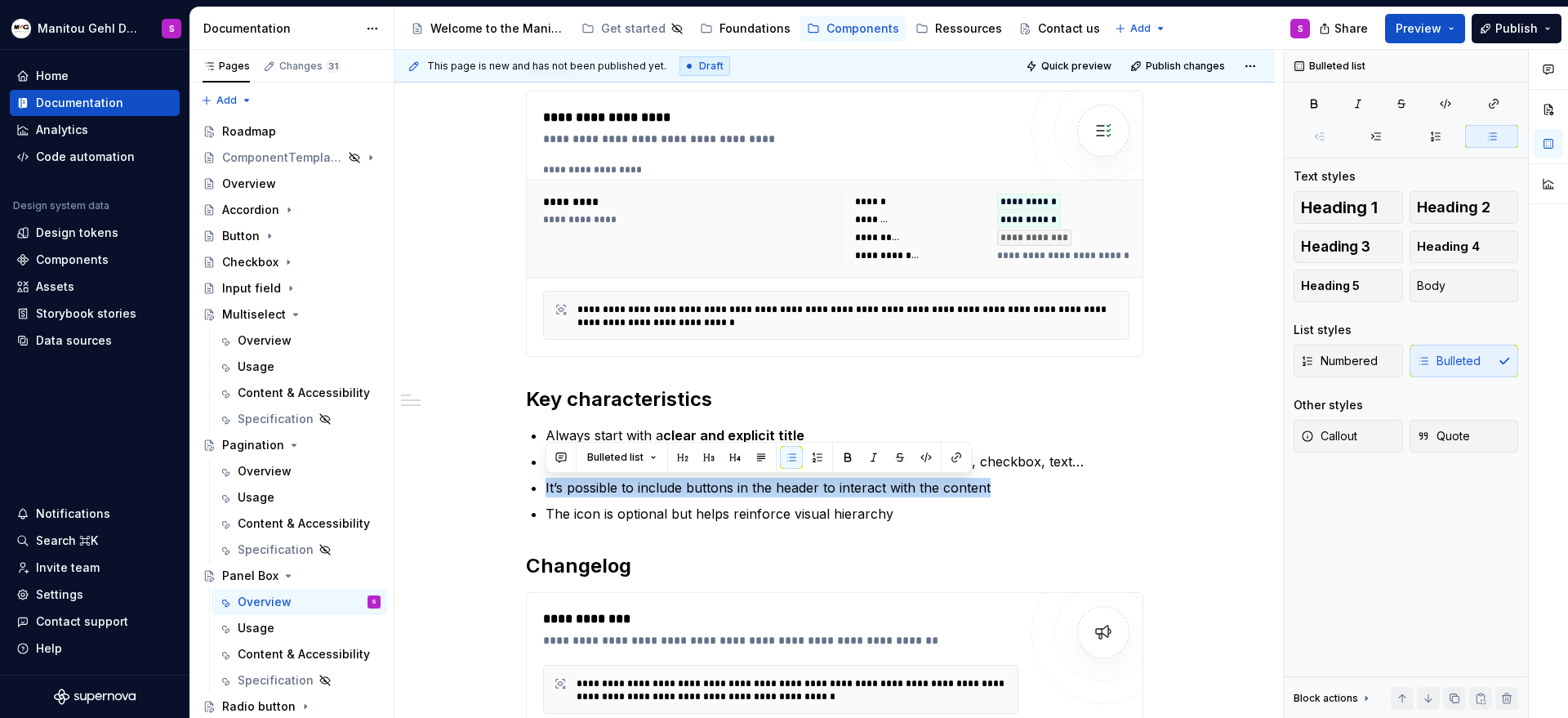 copy on "It’s possible to include buttons in the header to interact with the content" 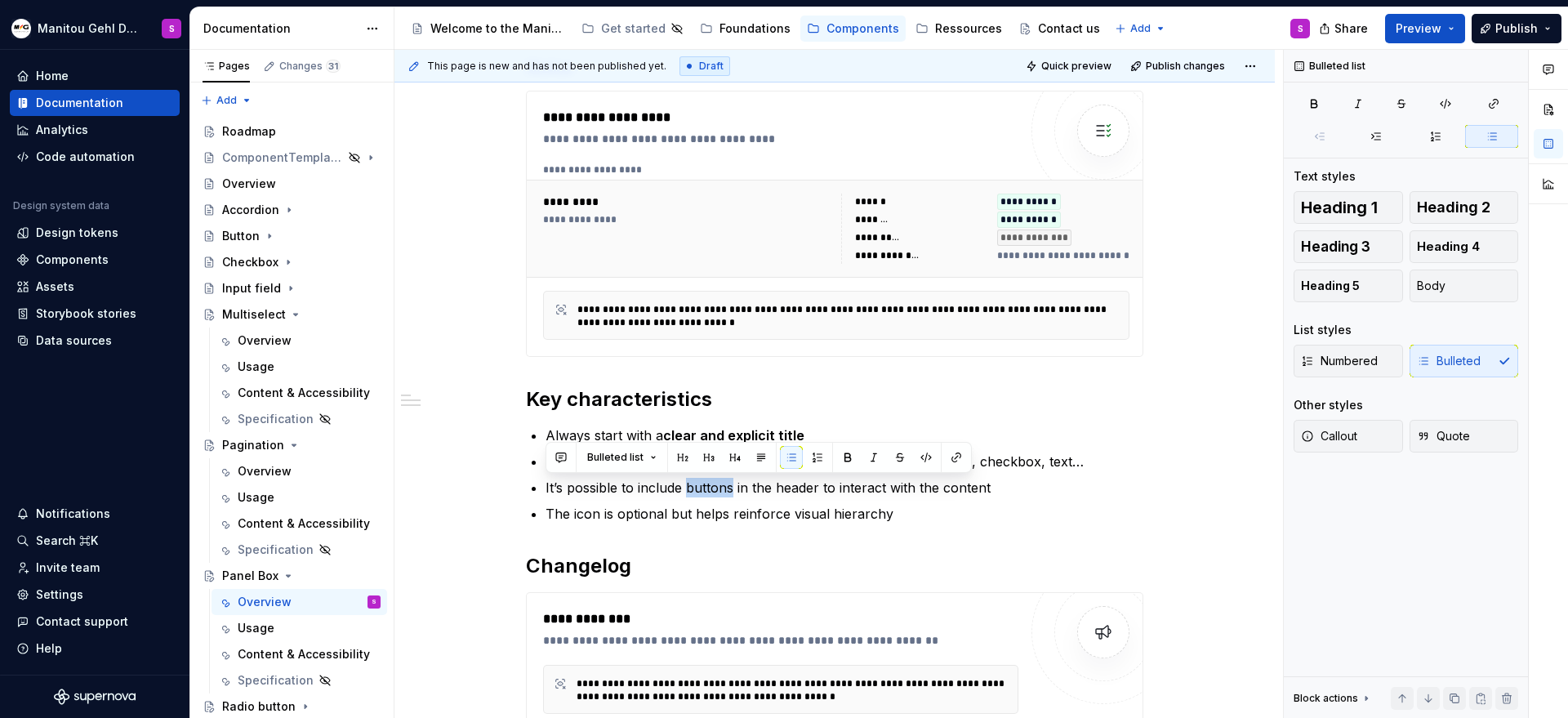 click on "It’s possible to include buttons in the header to interact with the content" at bounding box center [844, 488] 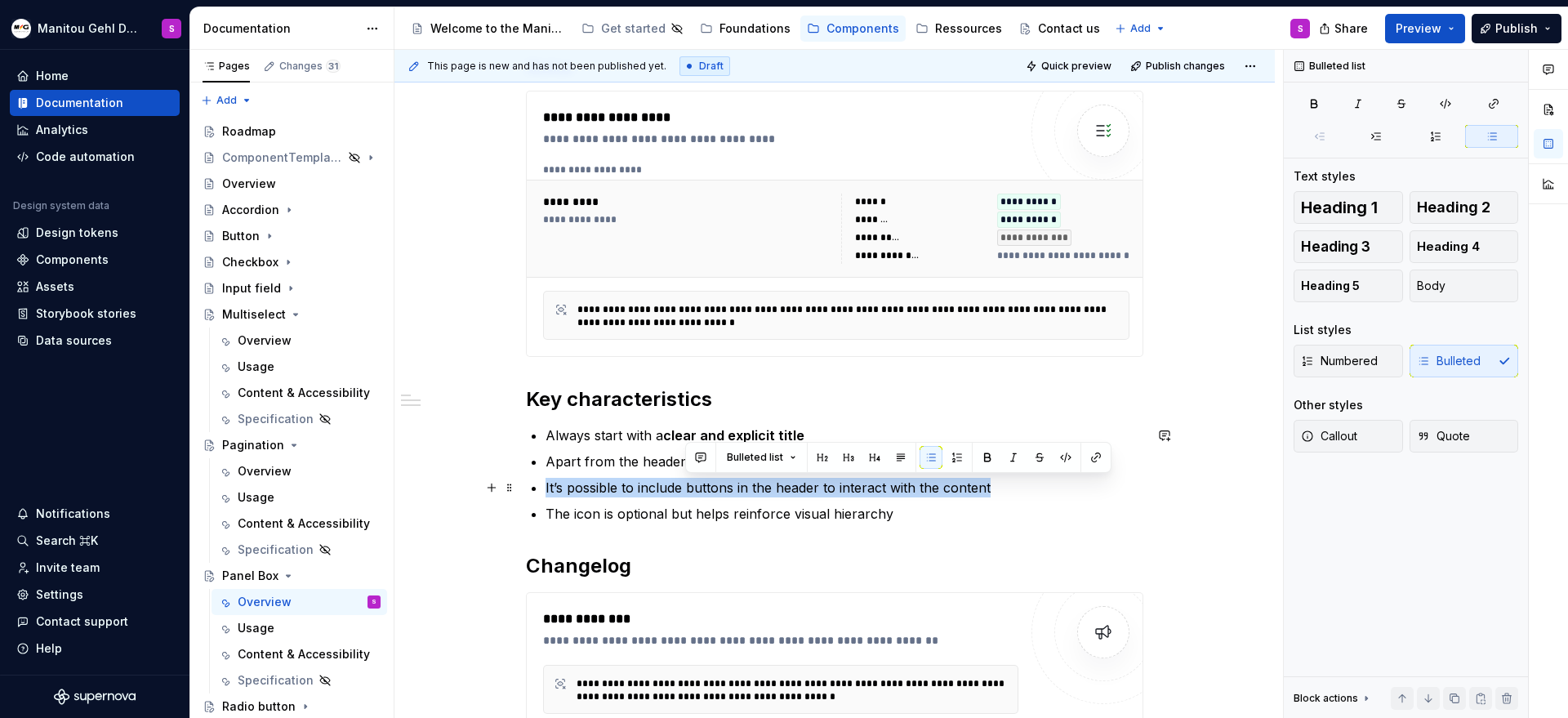 click on "It’s possible to include buttons in the header to interact with the content" at bounding box center [844, 488] 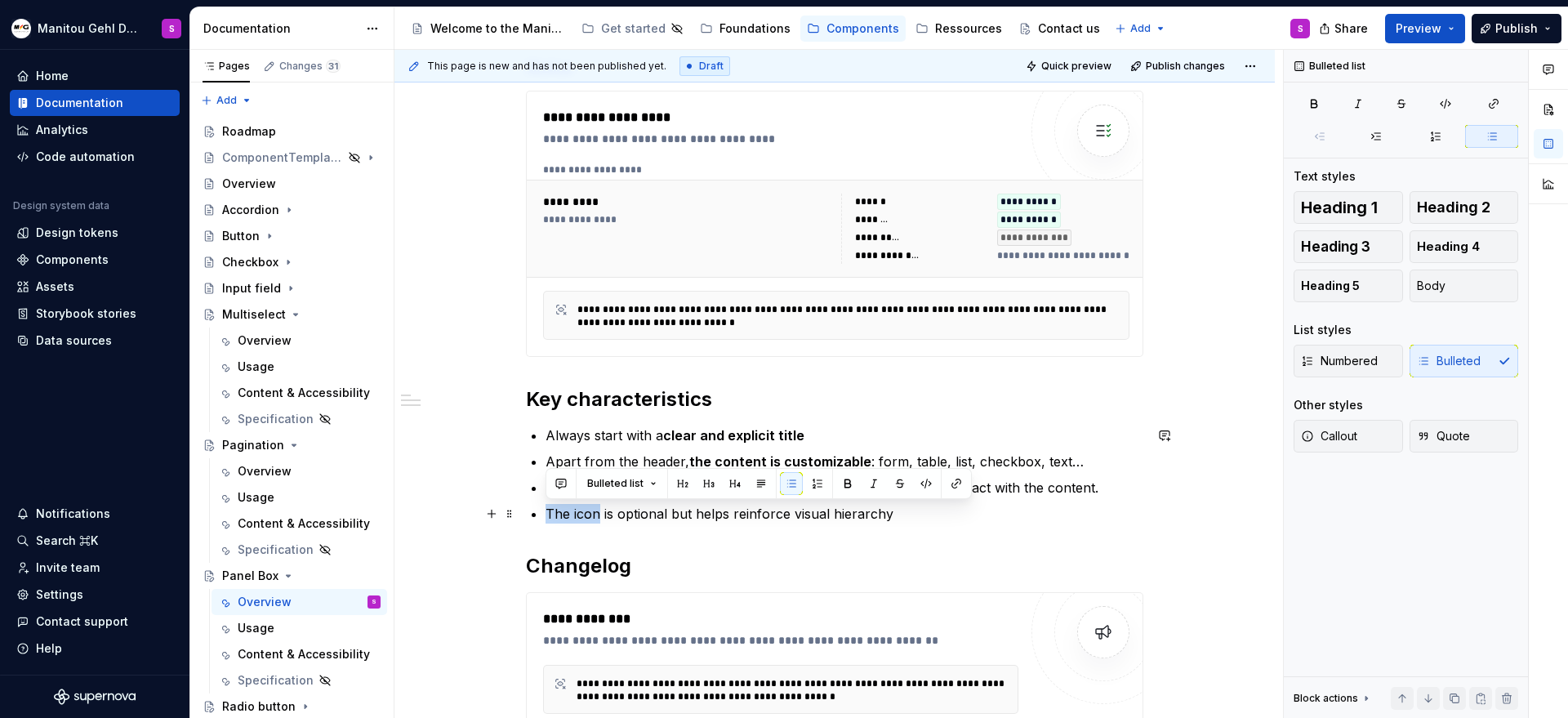drag, startPoint x: 546, startPoint y: 515, endPoint x: 595, endPoint y: 506, distance: 49.819675 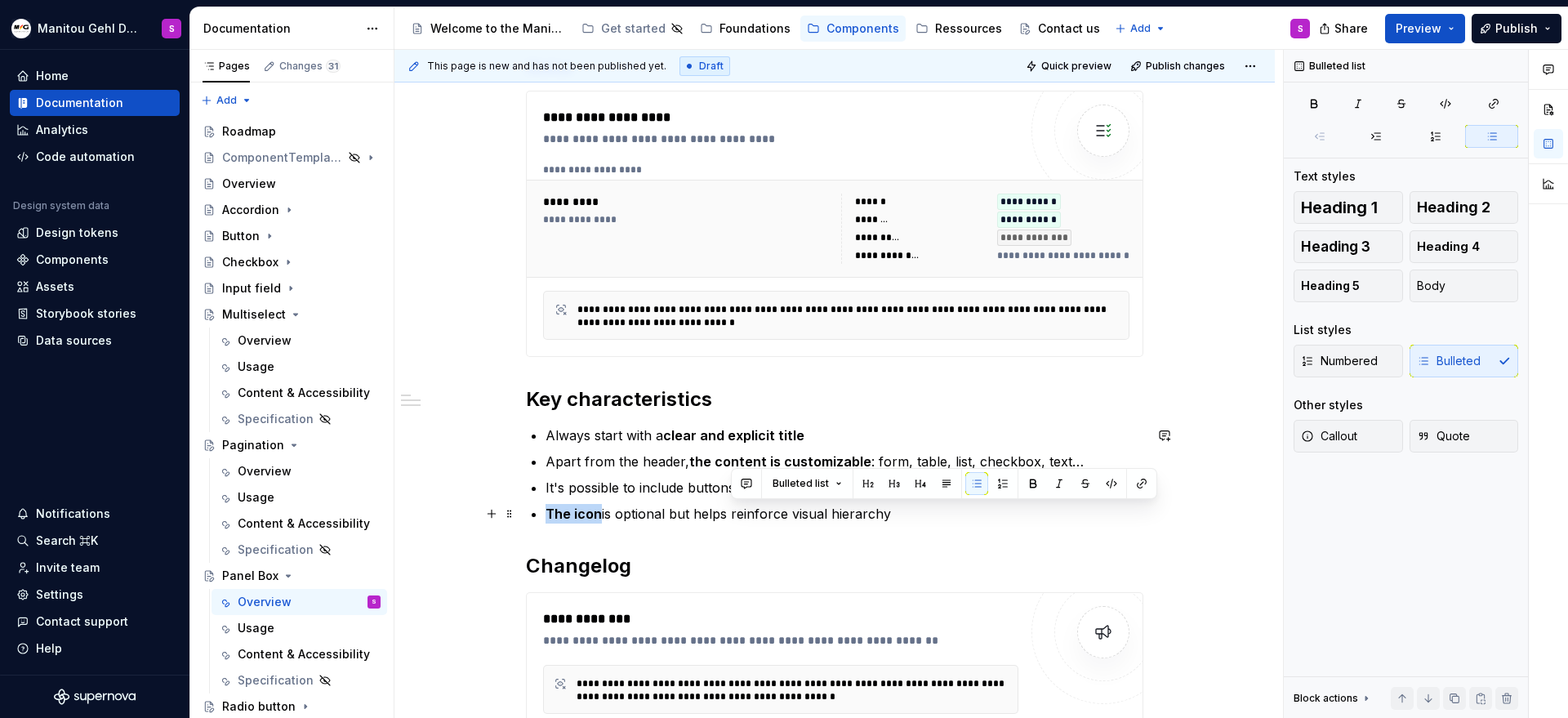 drag, startPoint x: 731, startPoint y: 516, endPoint x: 898, endPoint y: 506, distance: 167.29913 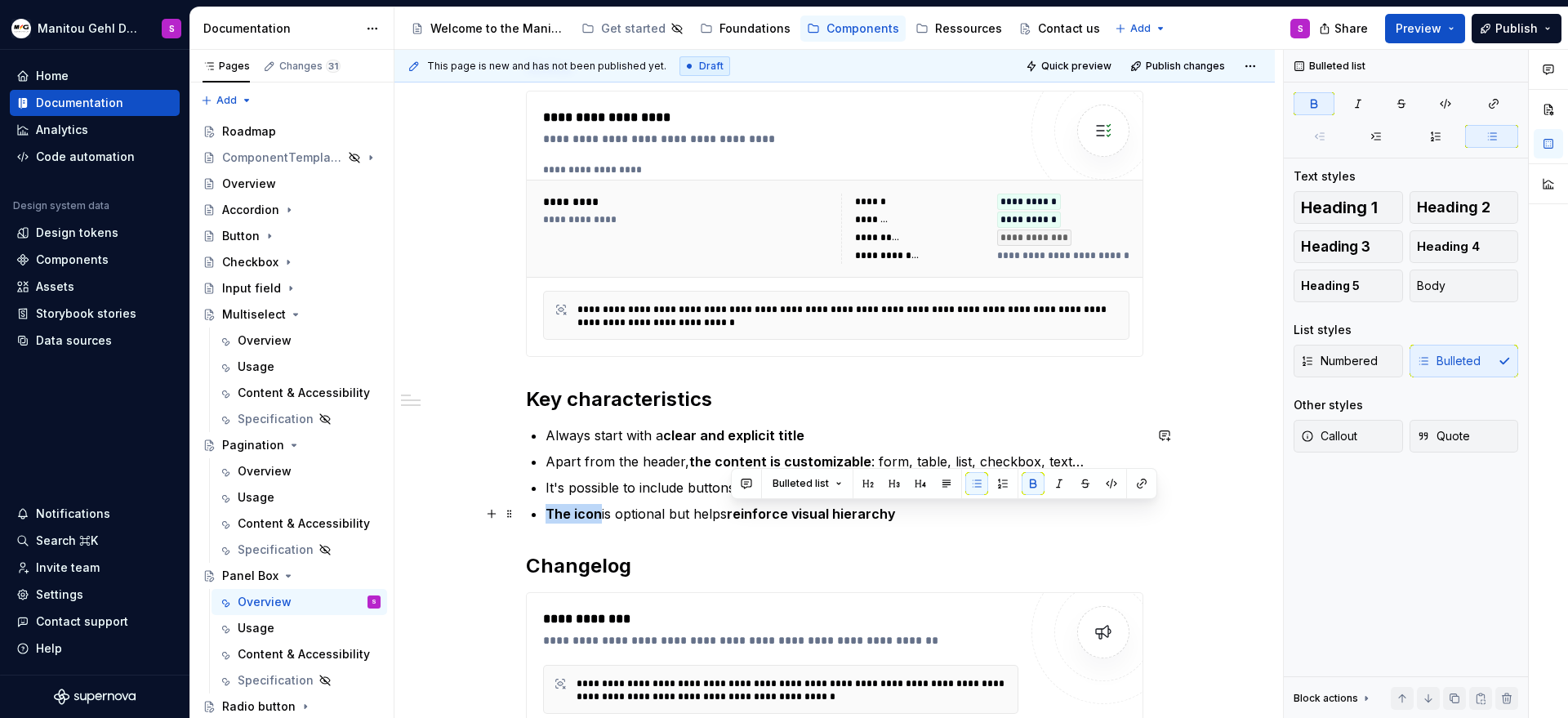 click on "The icon  is optional but helps  reinforce visual hierarchy" at bounding box center [844, 514] 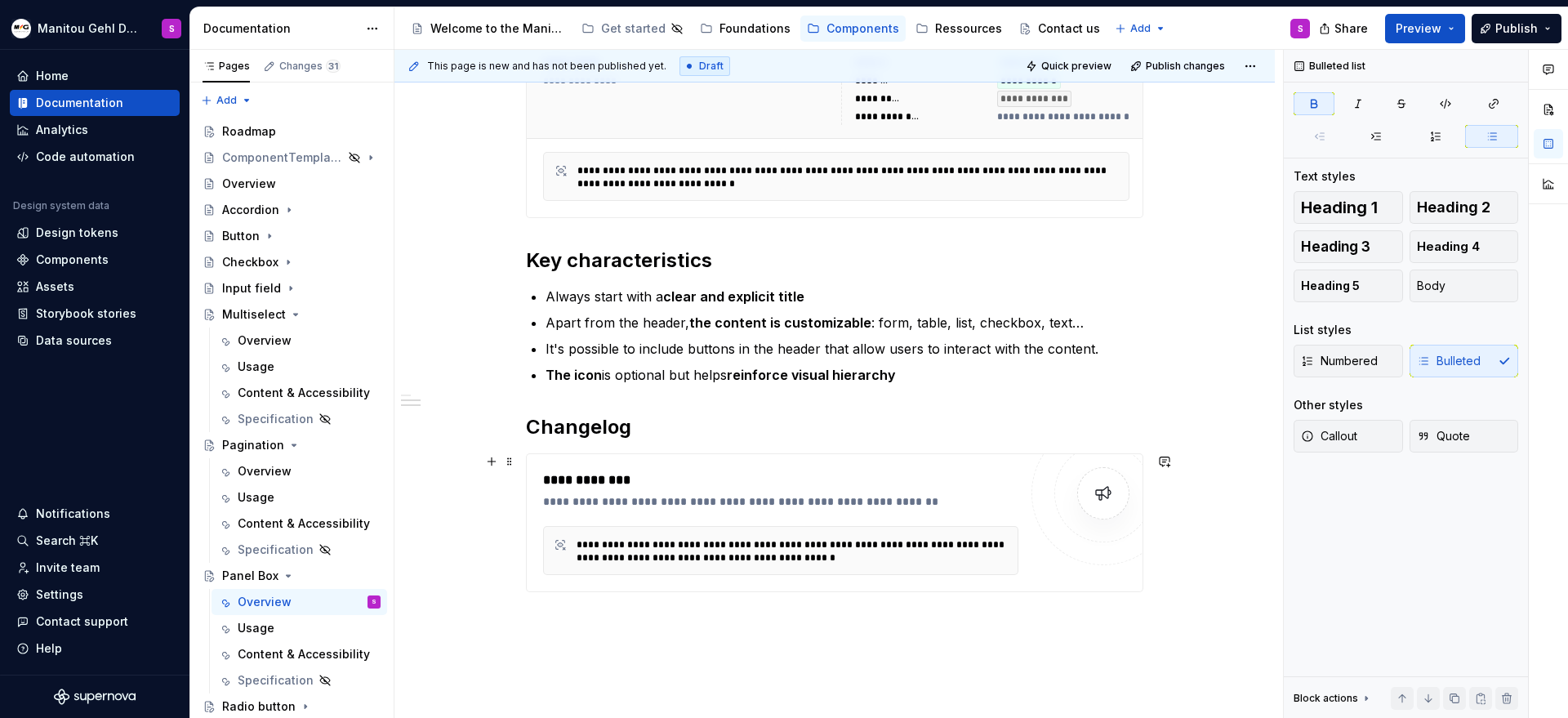 scroll, scrollTop: 71, scrollLeft: 0, axis: vertical 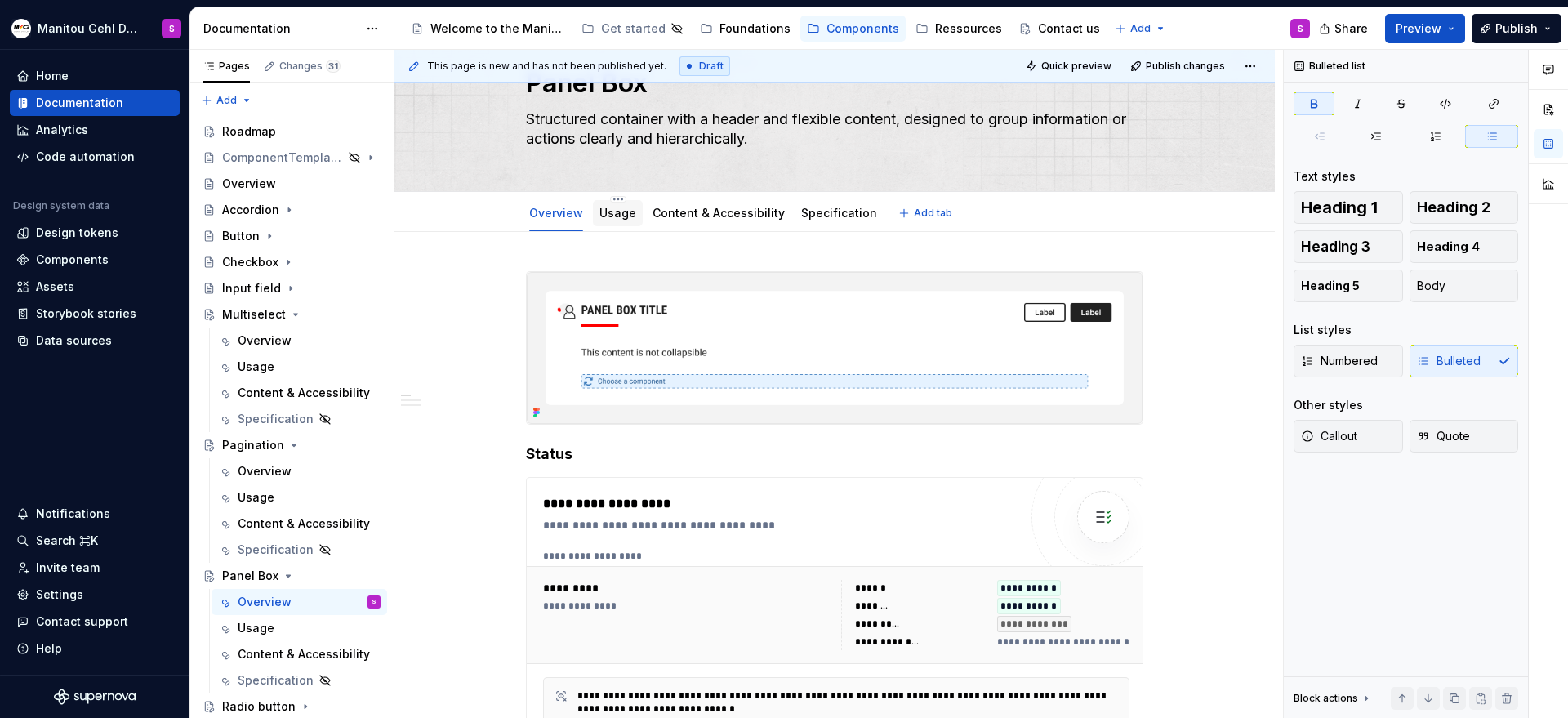 click on "Usage" at bounding box center [617, 213] 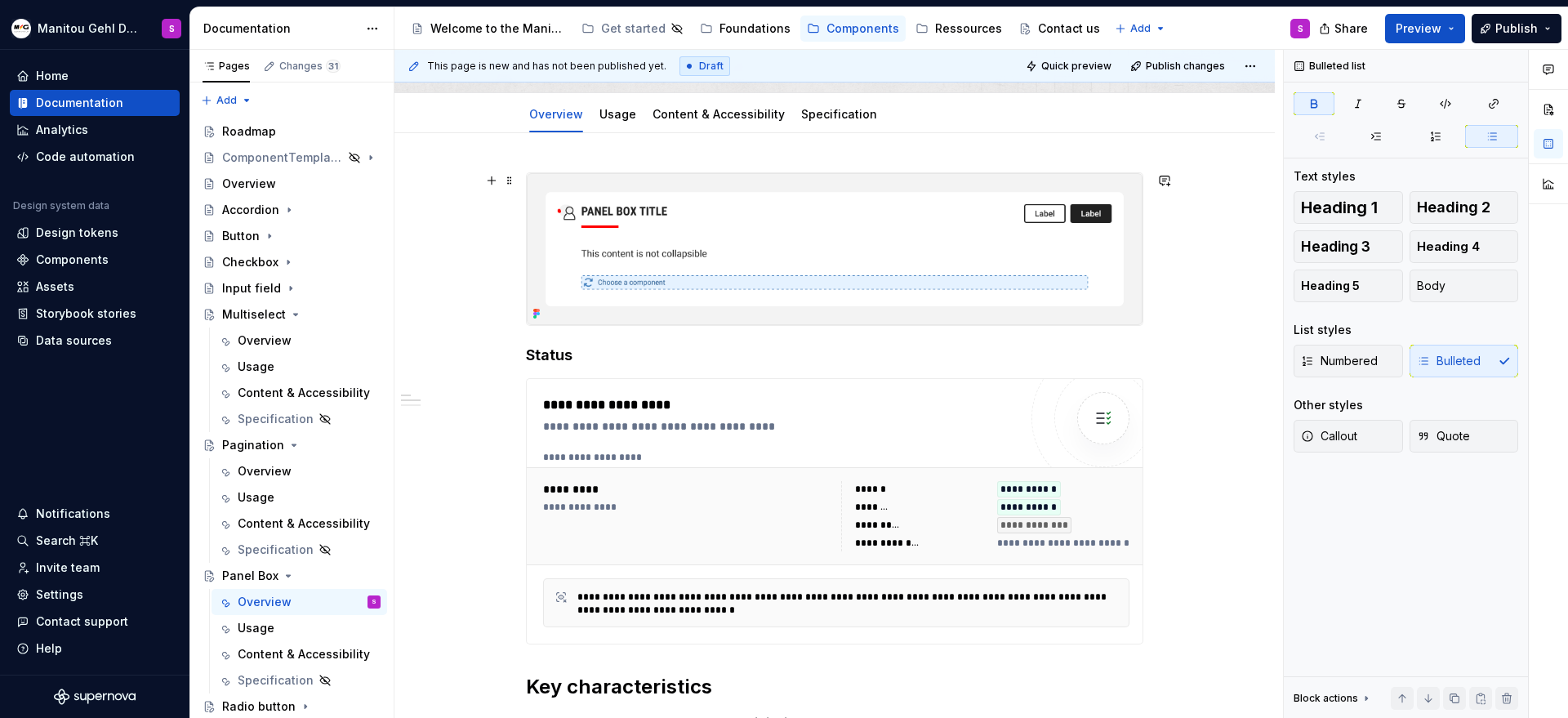 scroll, scrollTop: 169, scrollLeft: 0, axis: vertical 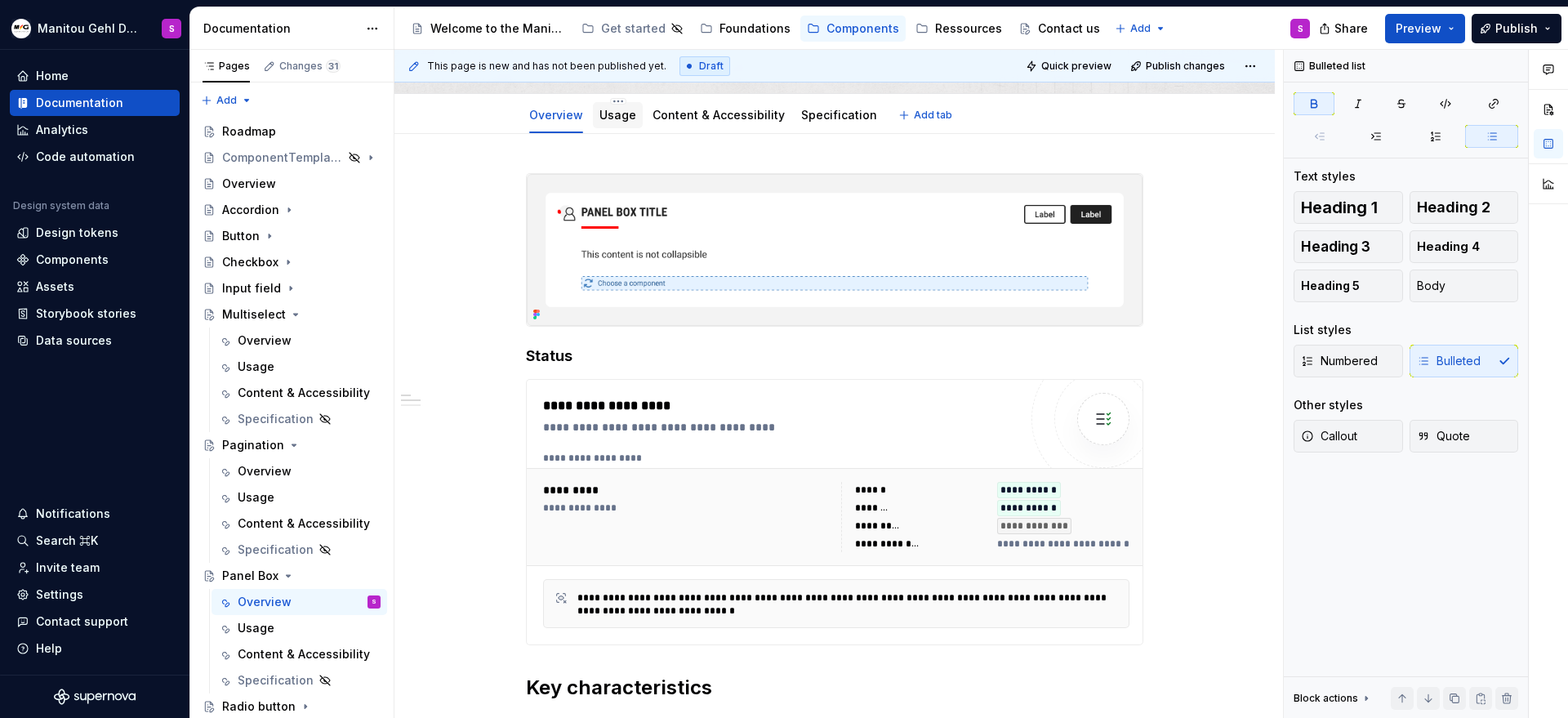 click on "Usage" at bounding box center (617, 114) 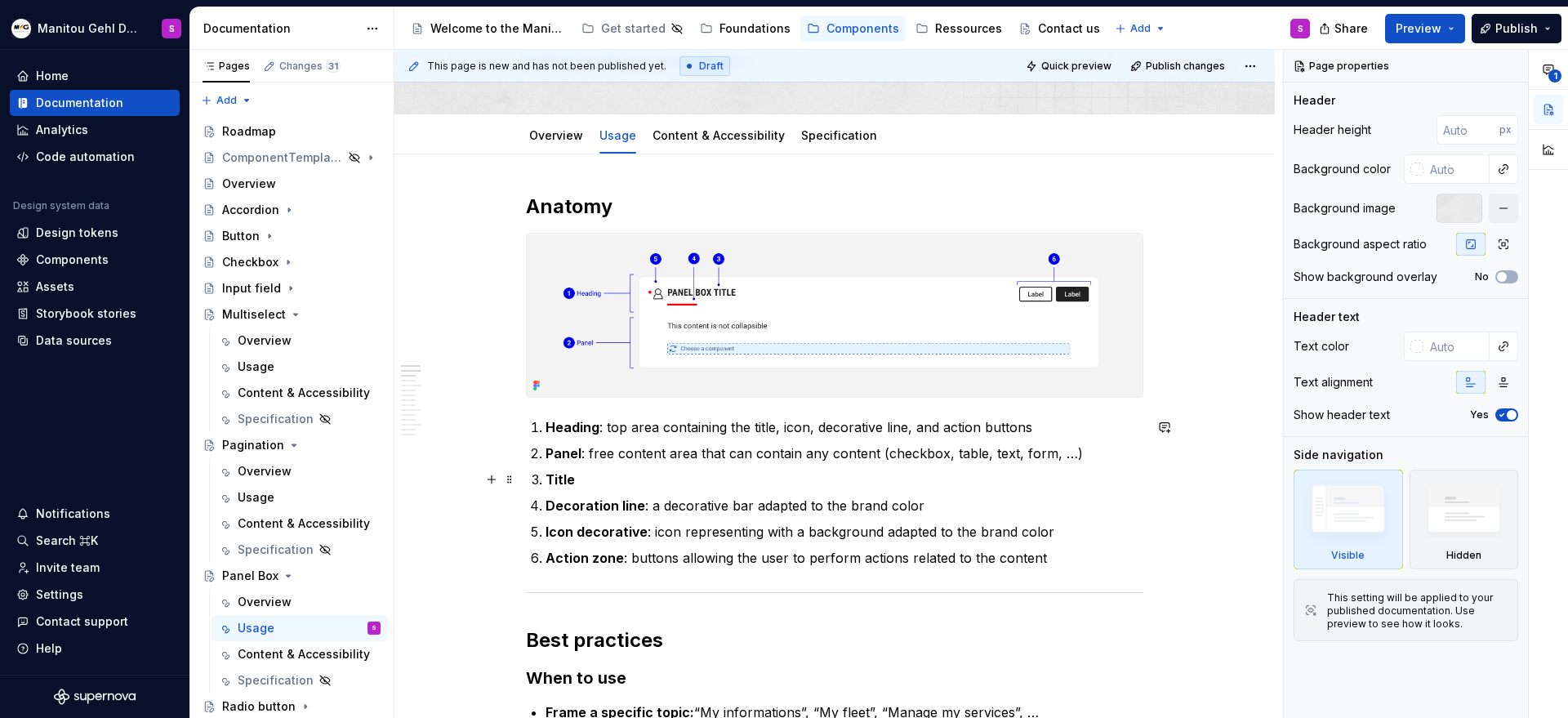 scroll, scrollTop: 158, scrollLeft: 0, axis: vertical 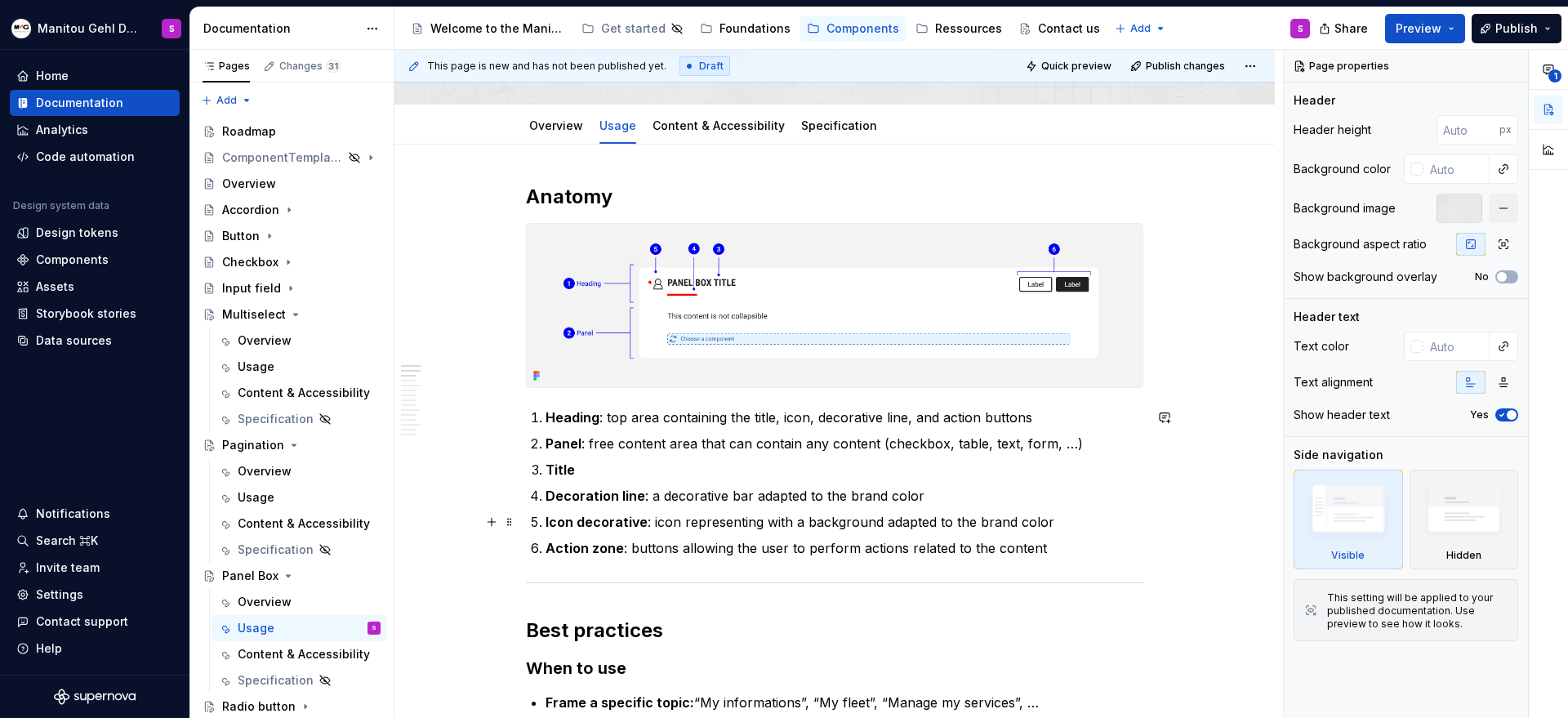 type on "*" 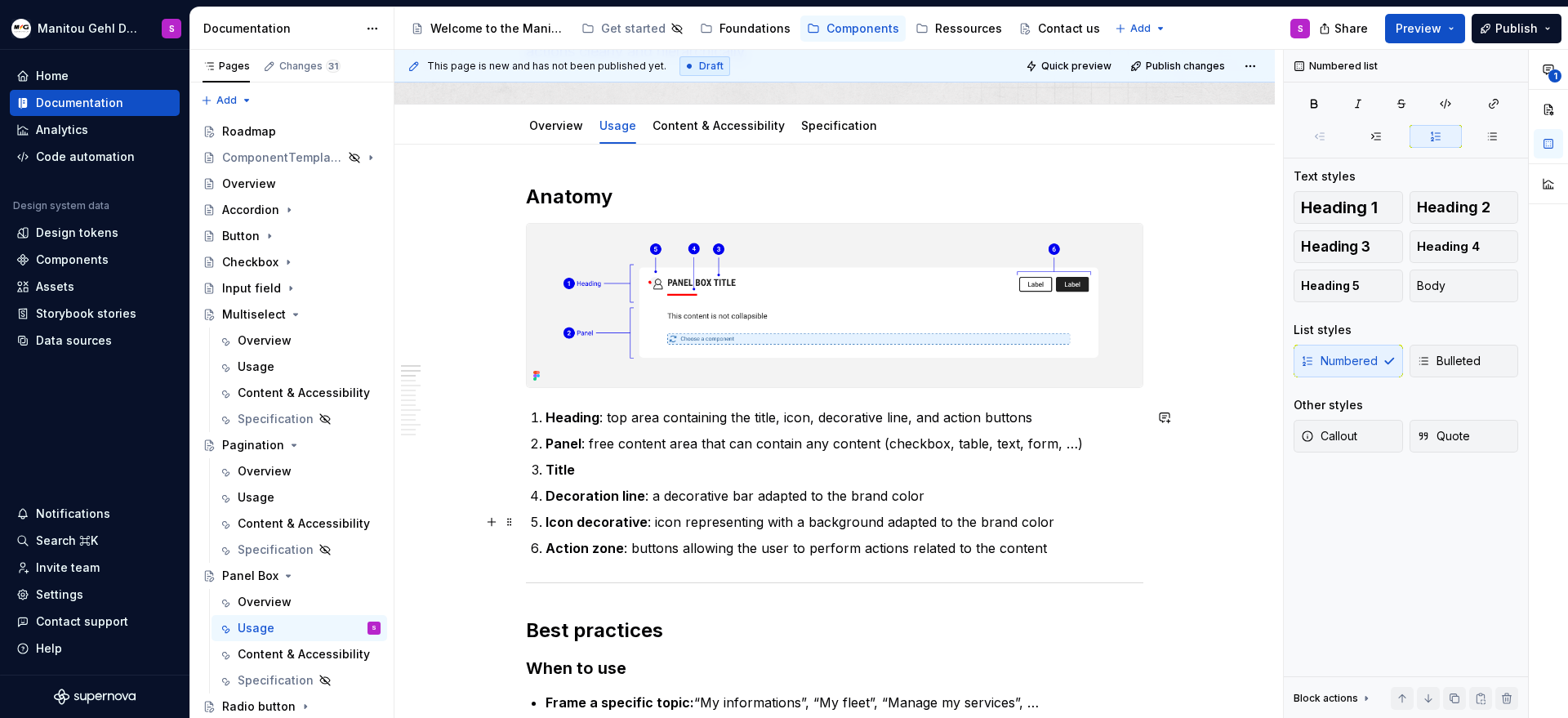 click on "Icon decorative : icon representing with a background adapted to the brand color" at bounding box center (844, 522) 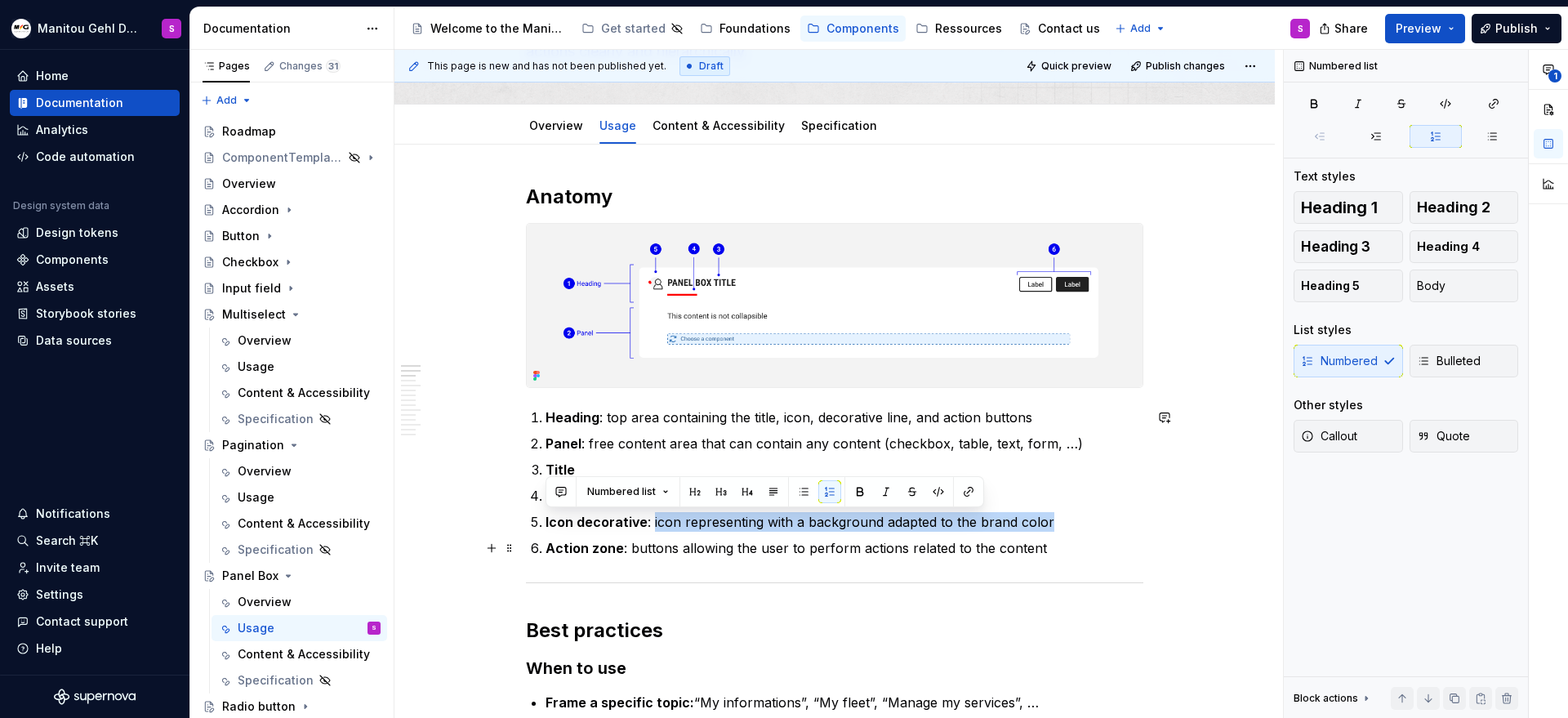 drag, startPoint x: 651, startPoint y: 520, endPoint x: 1089, endPoint y: 535, distance: 438.2568 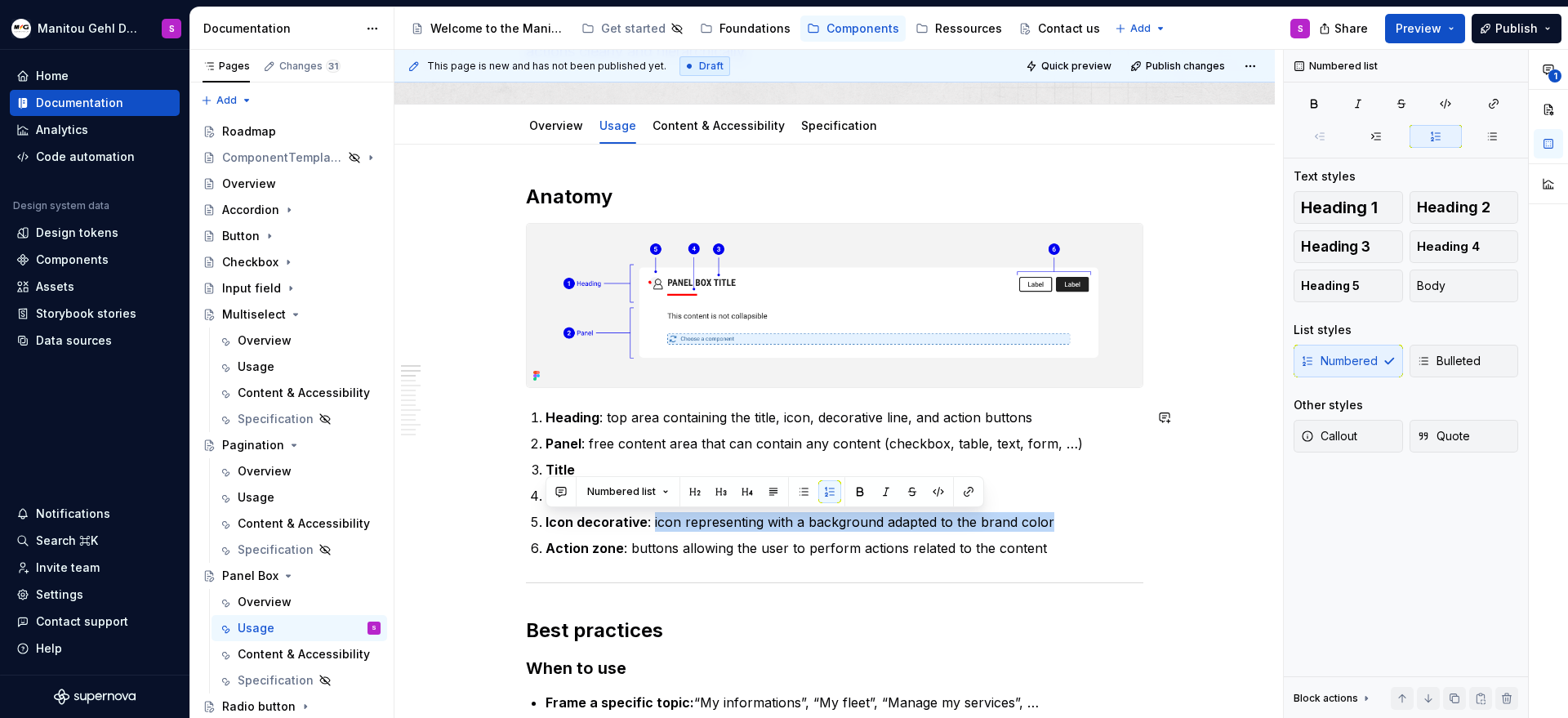 copy on "icon representing with a background adapted to the brand color" 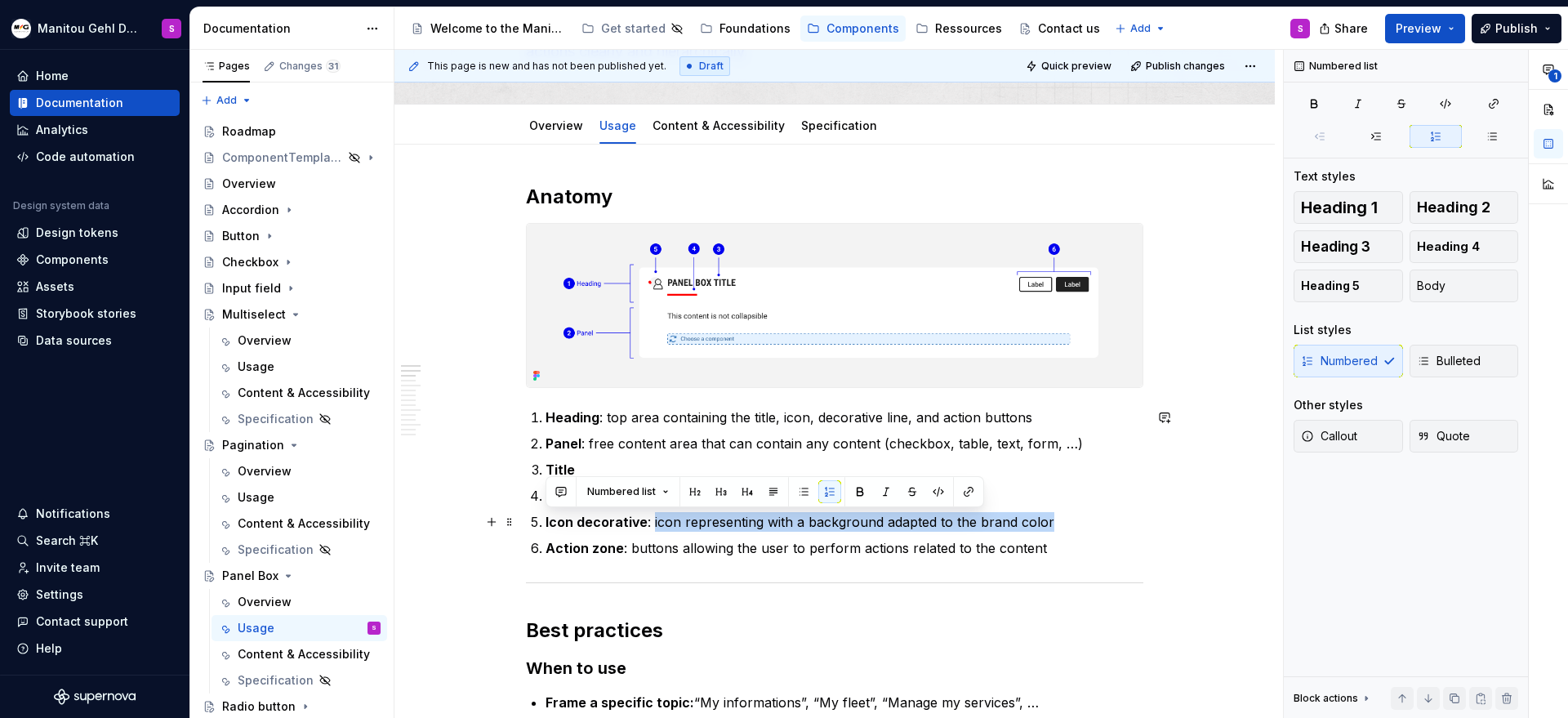 click on "Icon decorative : icon representing with a background adapted to the brand color" at bounding box center [844, 522] 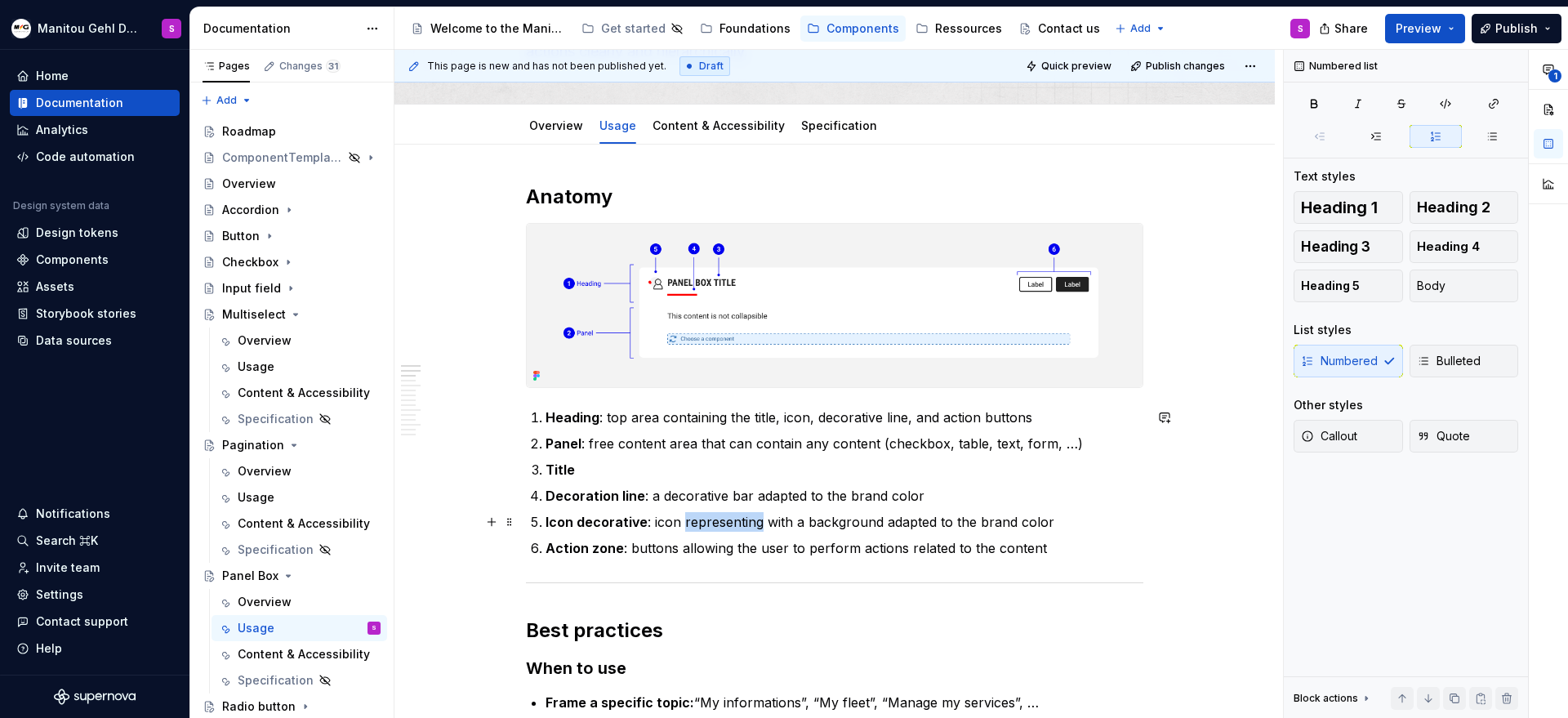 click on "Icon decorative : icon representing with a background adapted to the brand color" at bounding box center (844, 522) 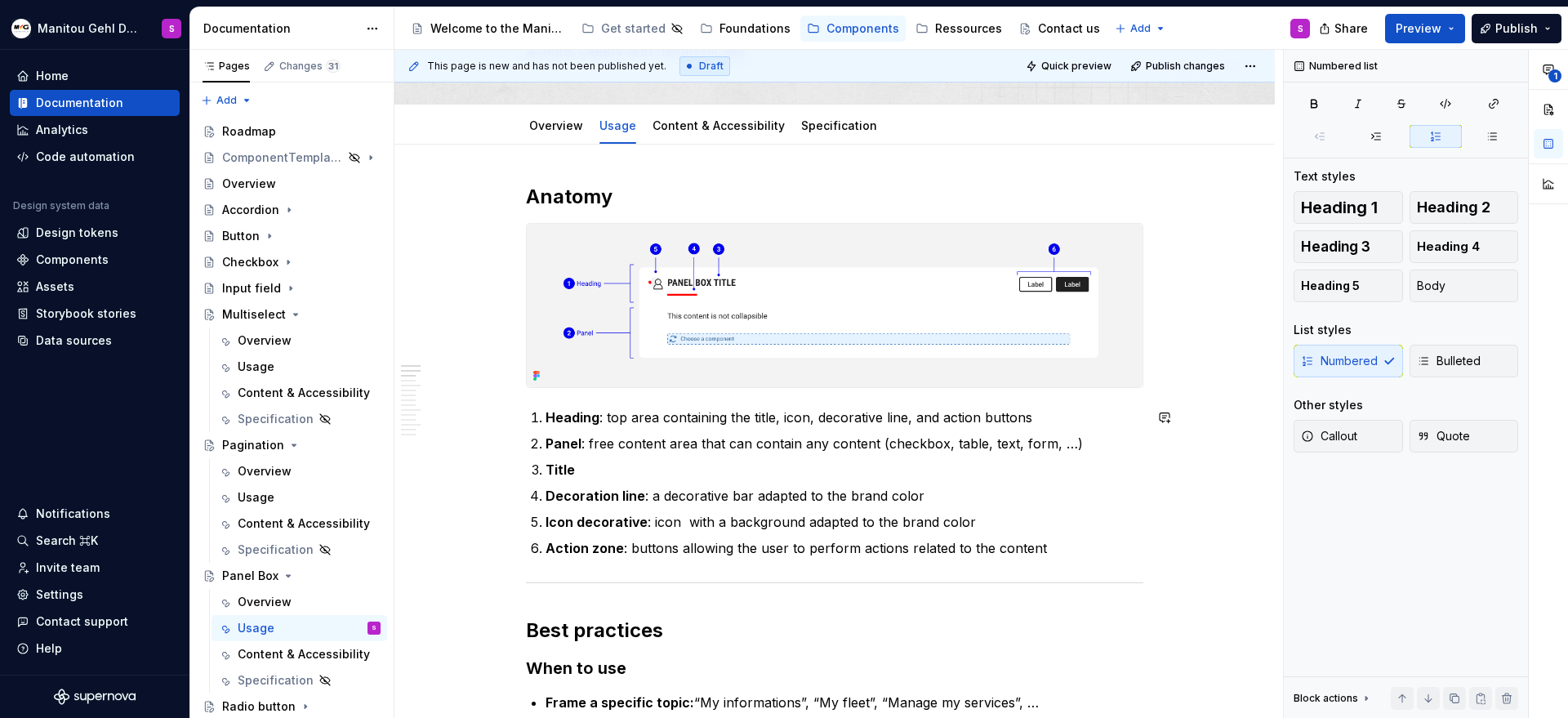 type 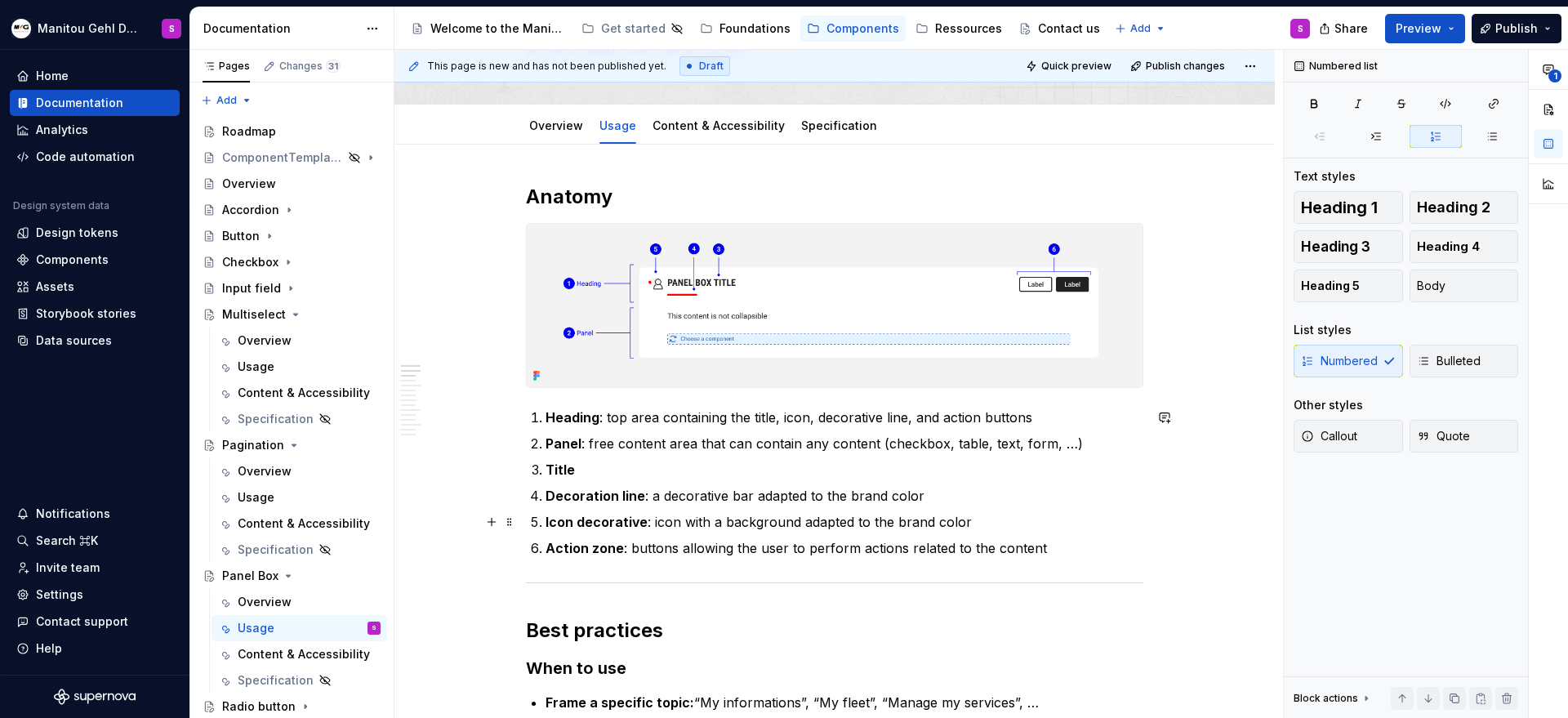 click on "Icon decorative" at bounding box center [596, 522] 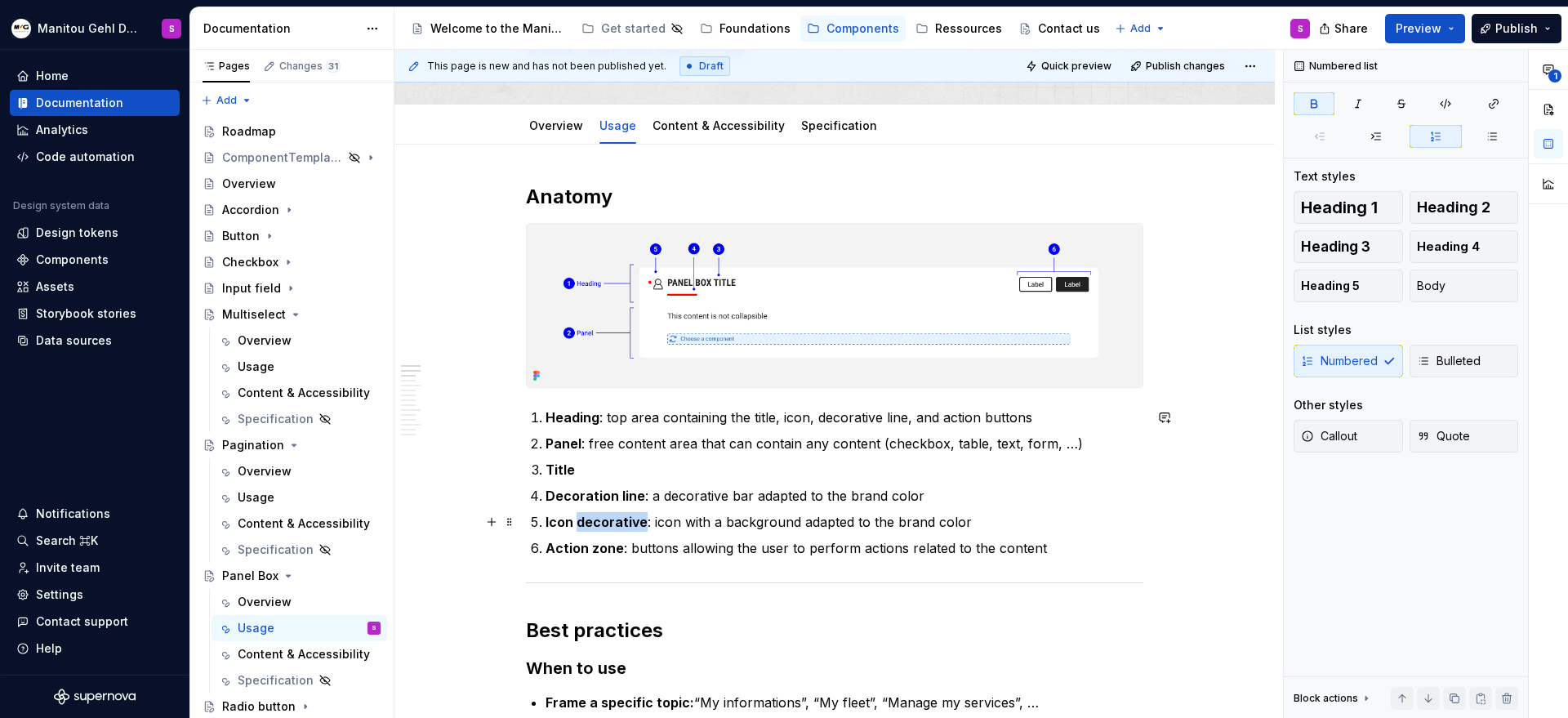 click on "Icon decorative" at bounding box center [596, 522] 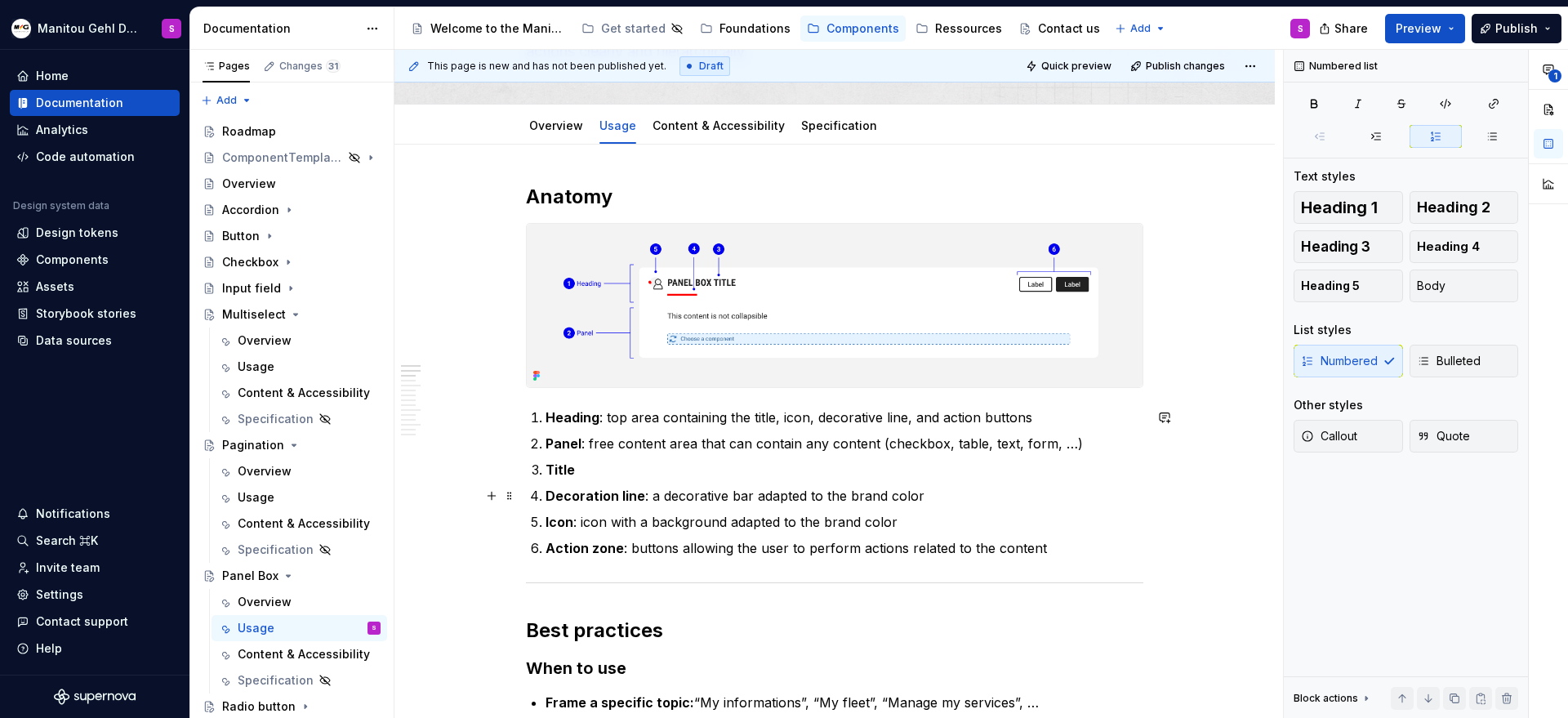 click on "Decoration line : a decorative bar adapted to the brand color" at bounding box center (844, 496) 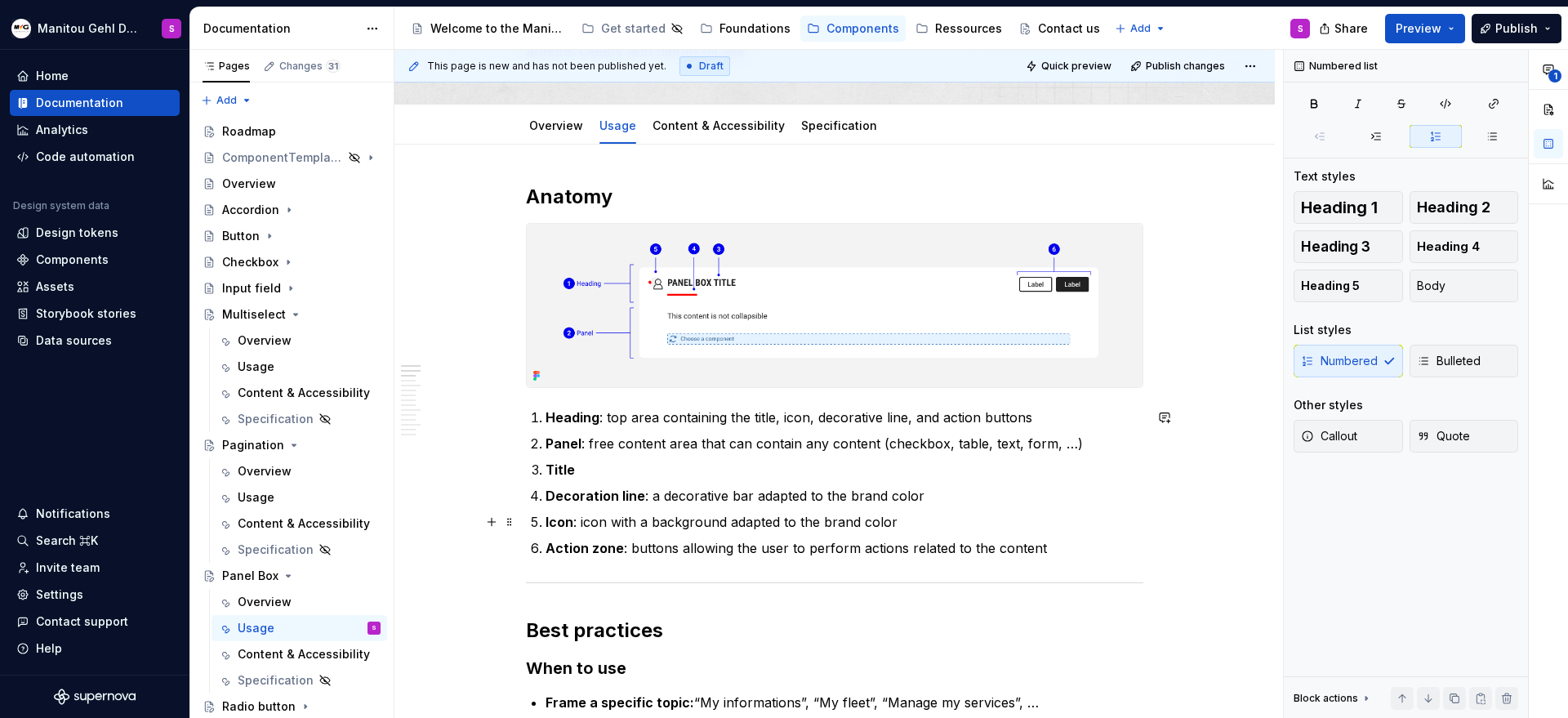 scroll, scrollTop: 192, scrollLeft: 0, axis: vertical 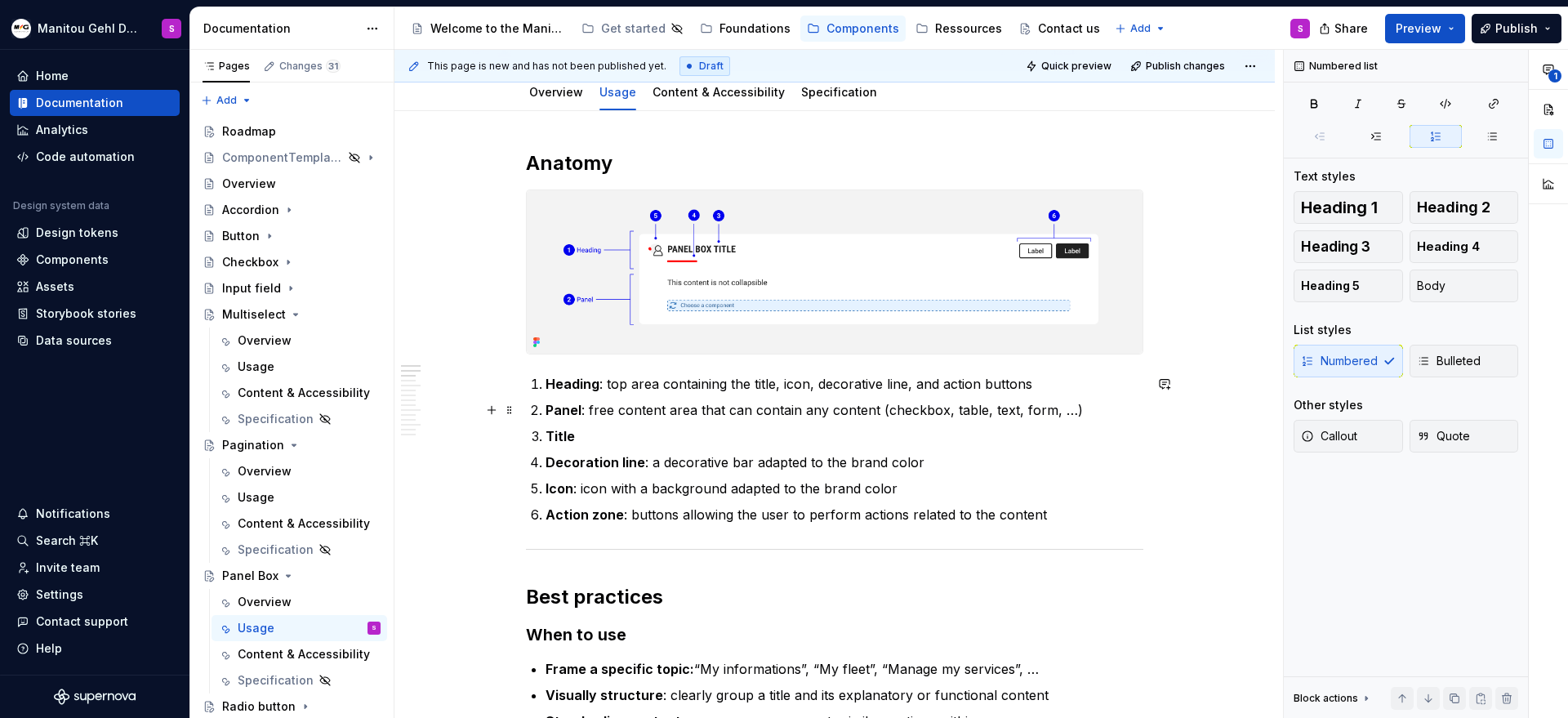 click on "Panel" at bounding box center (564, 410) 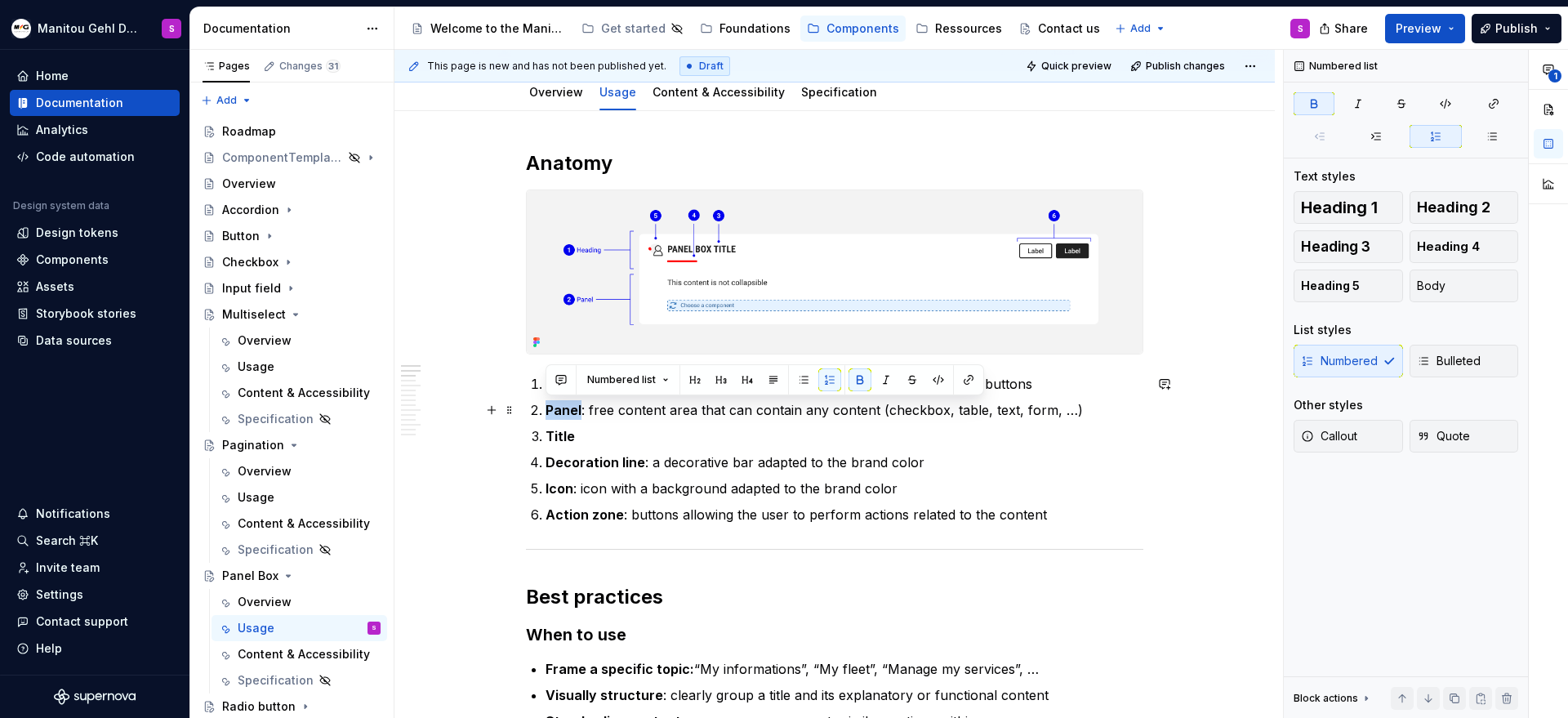 click on "Panel" at bounding box center (564, 410) 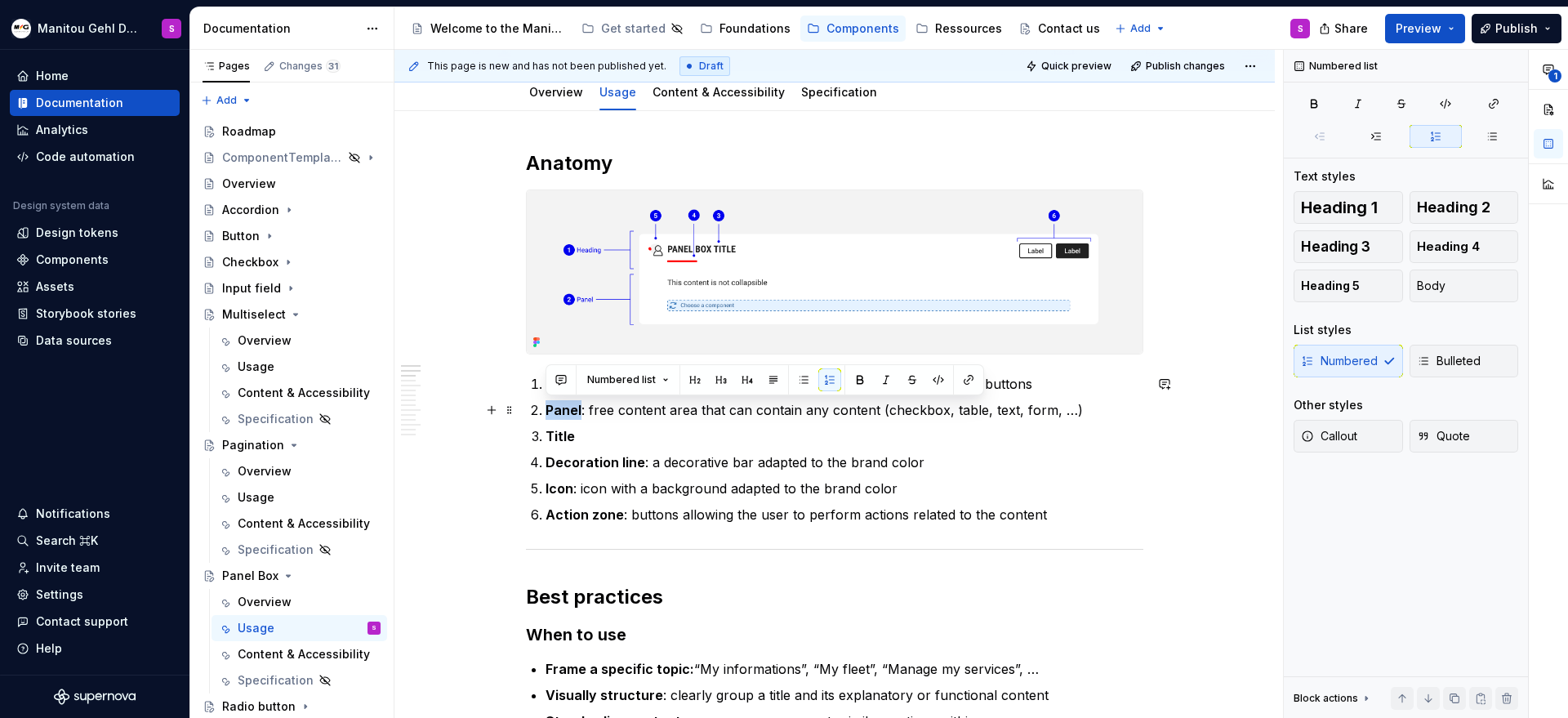 click on "Panel" at bounding box center (564, 410) 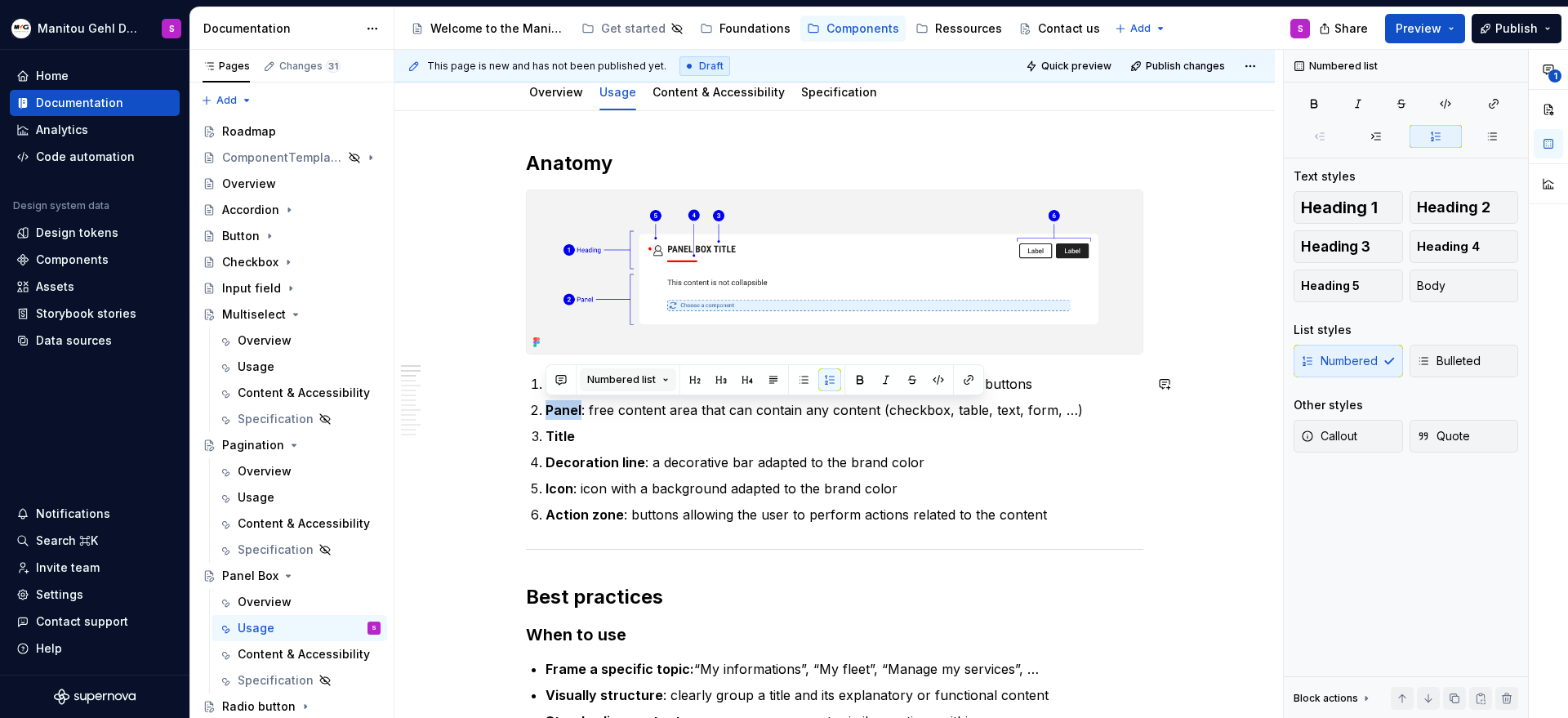 click on "Numbered list" at bounding box center (628, 380) 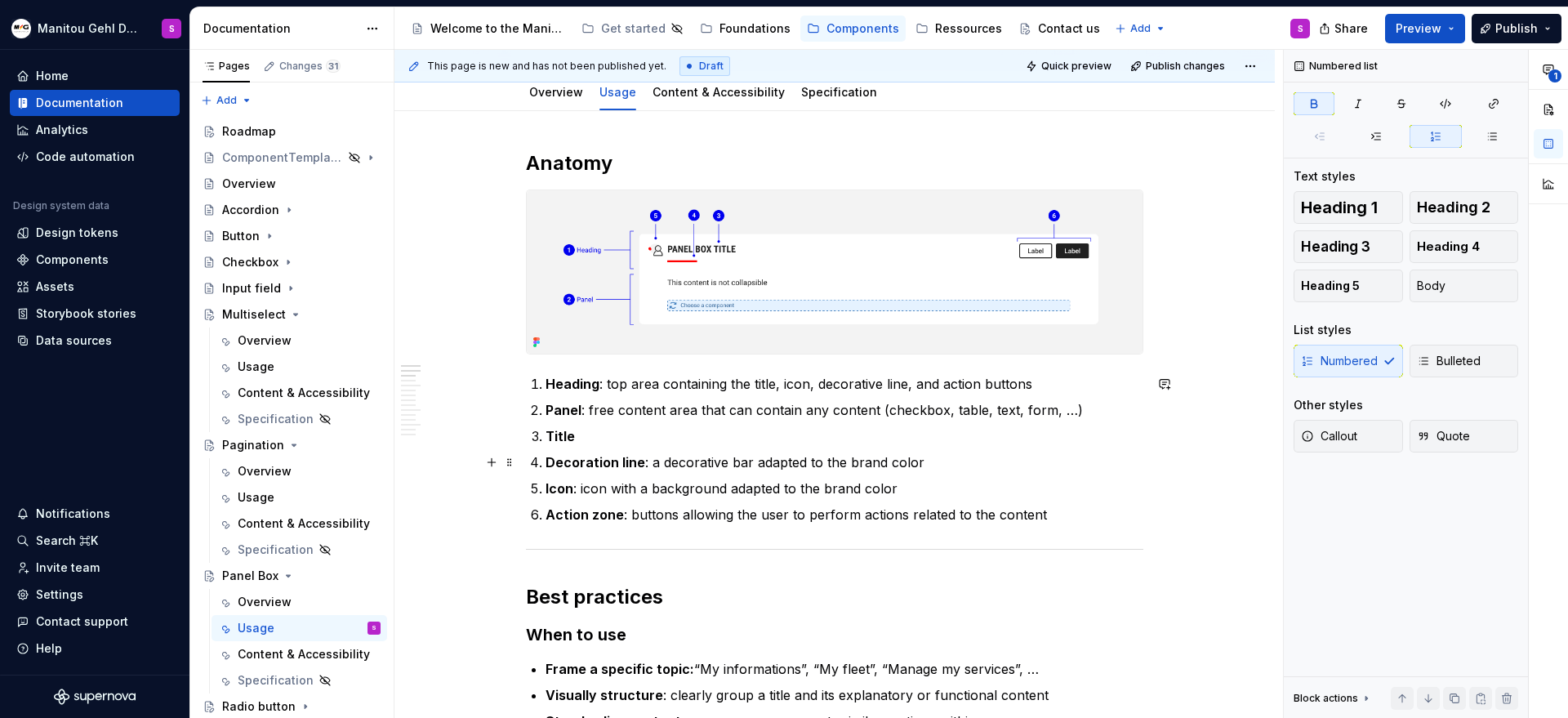 click on "Heading  : top area containing the title, icon, decorative line, and action buttons Panel  : free content area that can contain any content (checkbox, table, text, form, …) Title Decoration line : a decorative bar adapted to the brand color Icon  : icon with a background adapted to the brand color Action zone : buttons allowing the user to perform actions related to the content" at bounding box center [844, 449] 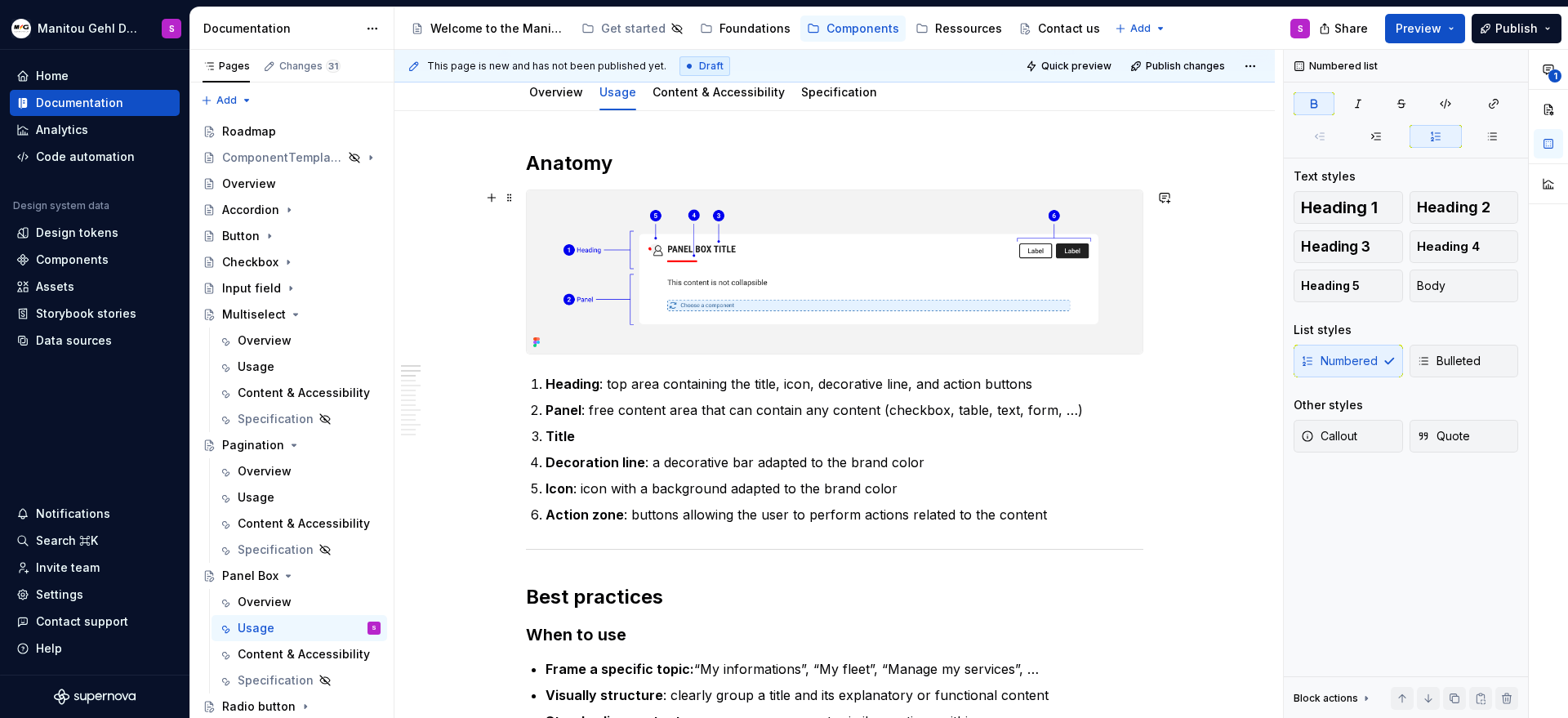 click at bounding box center (835, 272) 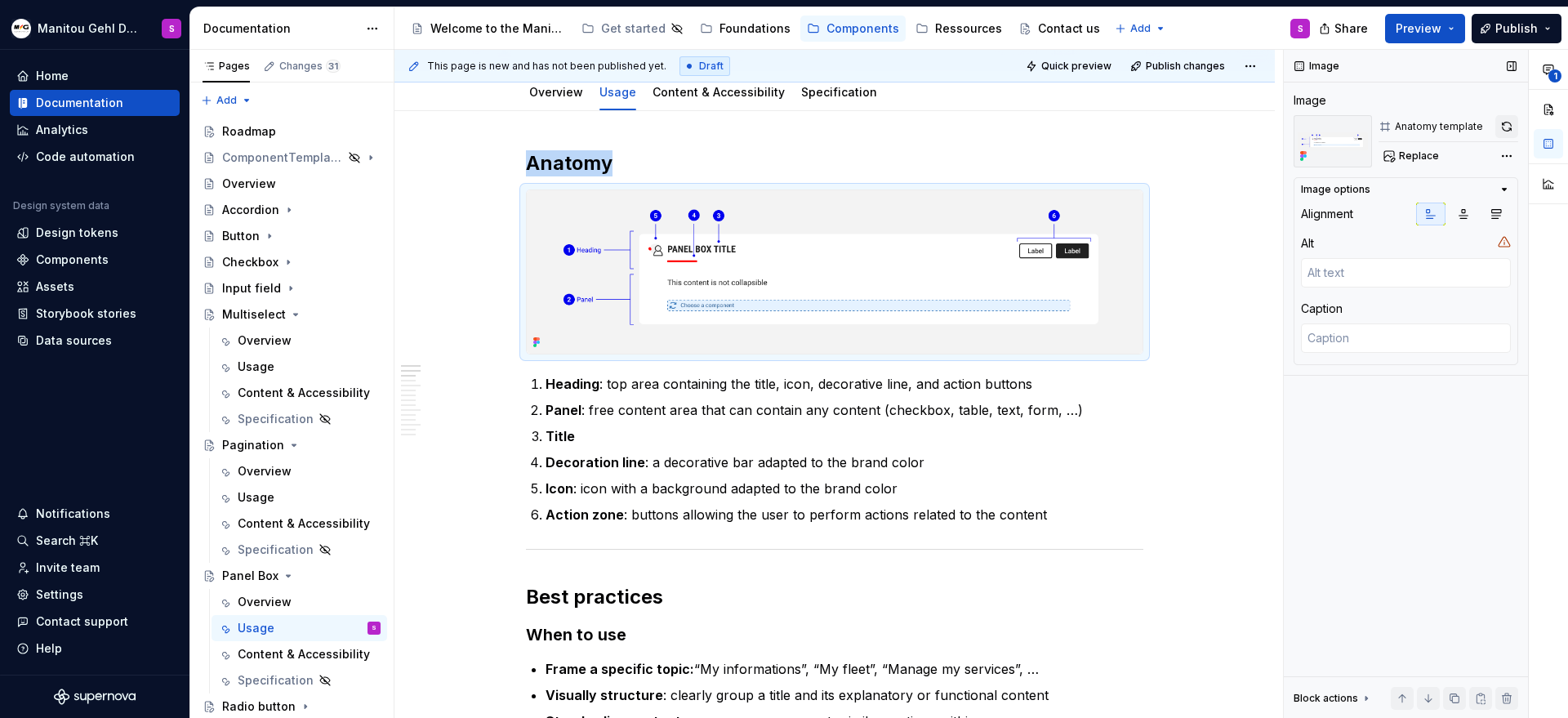 click at bounding box center (1507, 127) 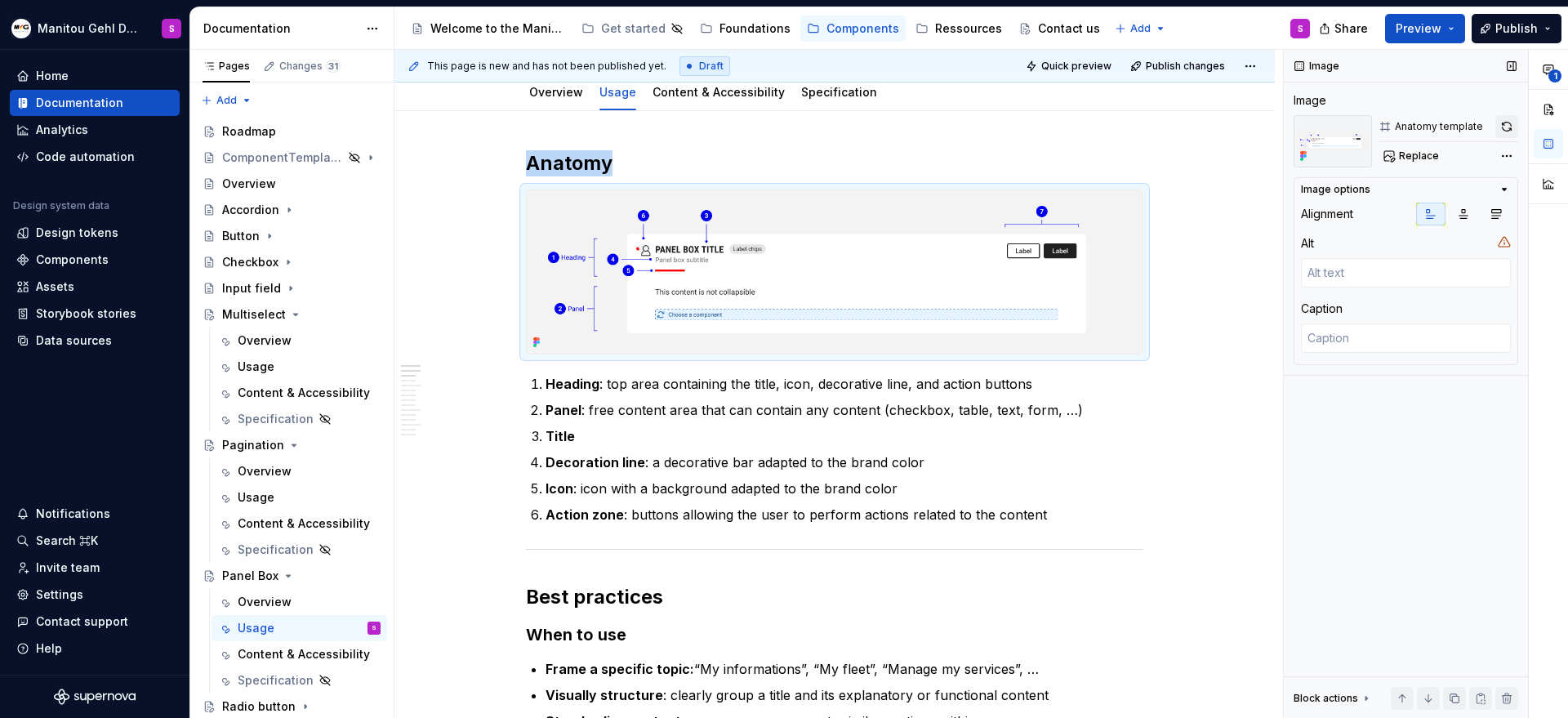 click at bounding box center [1507, 127] 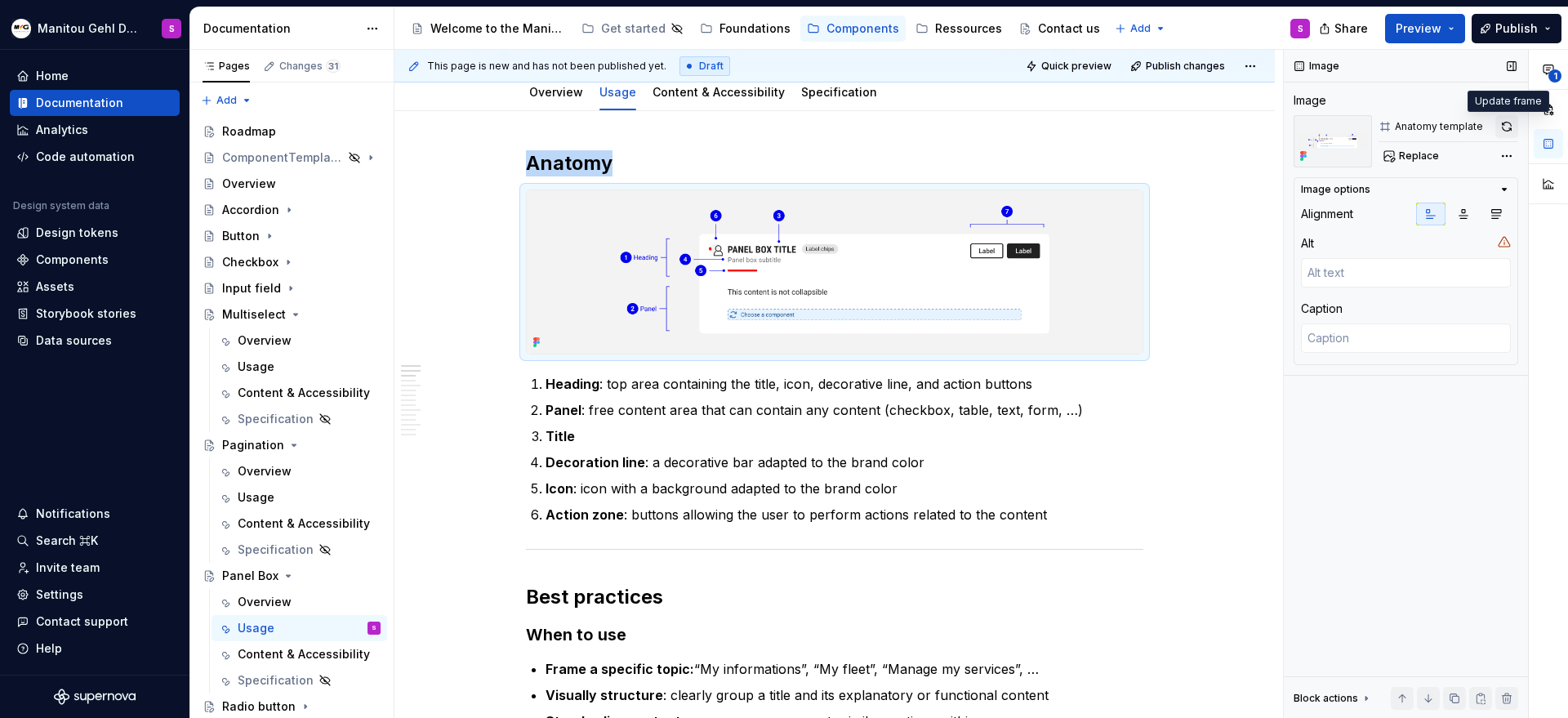 click at bounding box center (1507, 127) 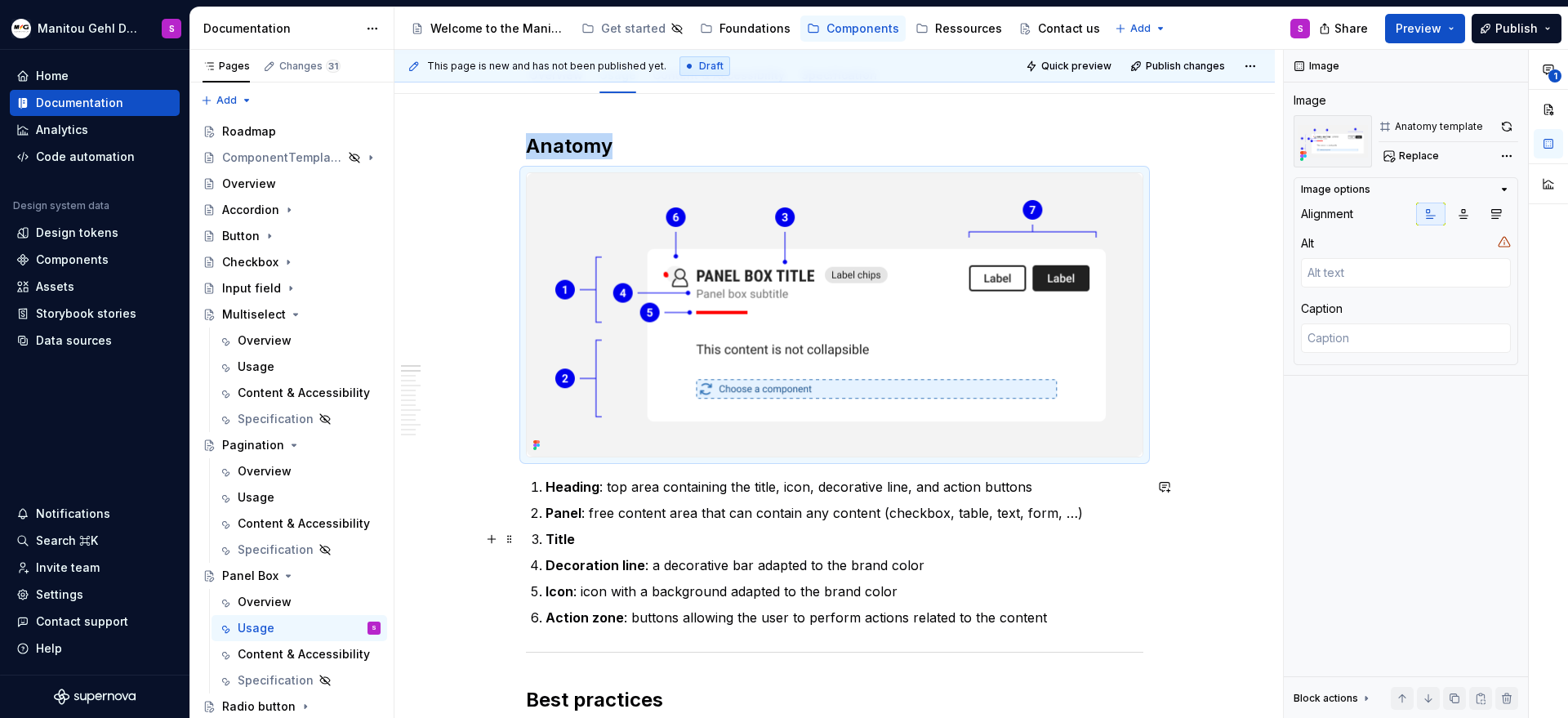 scroll, scrollTop: 210, scrollLeft: 0, axis: vertical 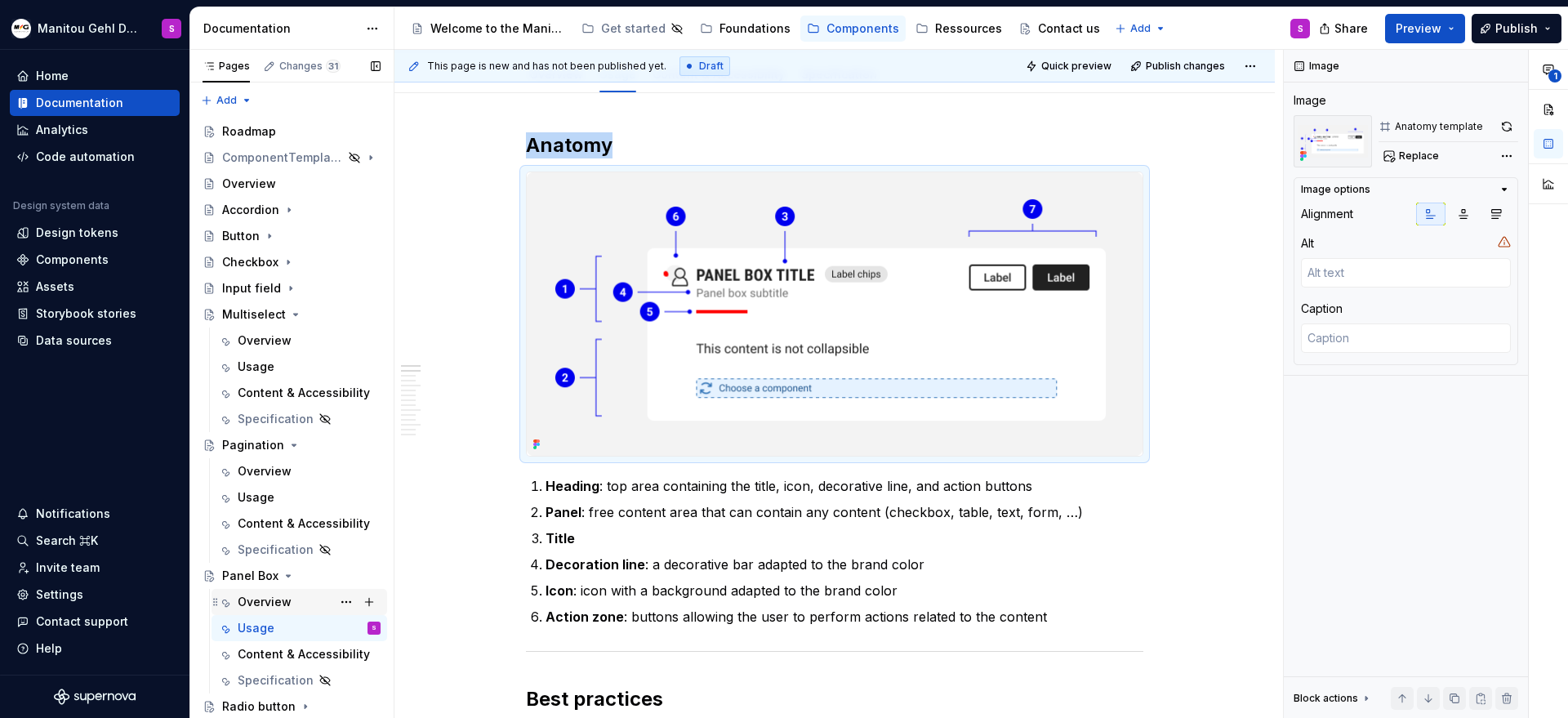 click on "Overview" at bounding box center [265, 602] 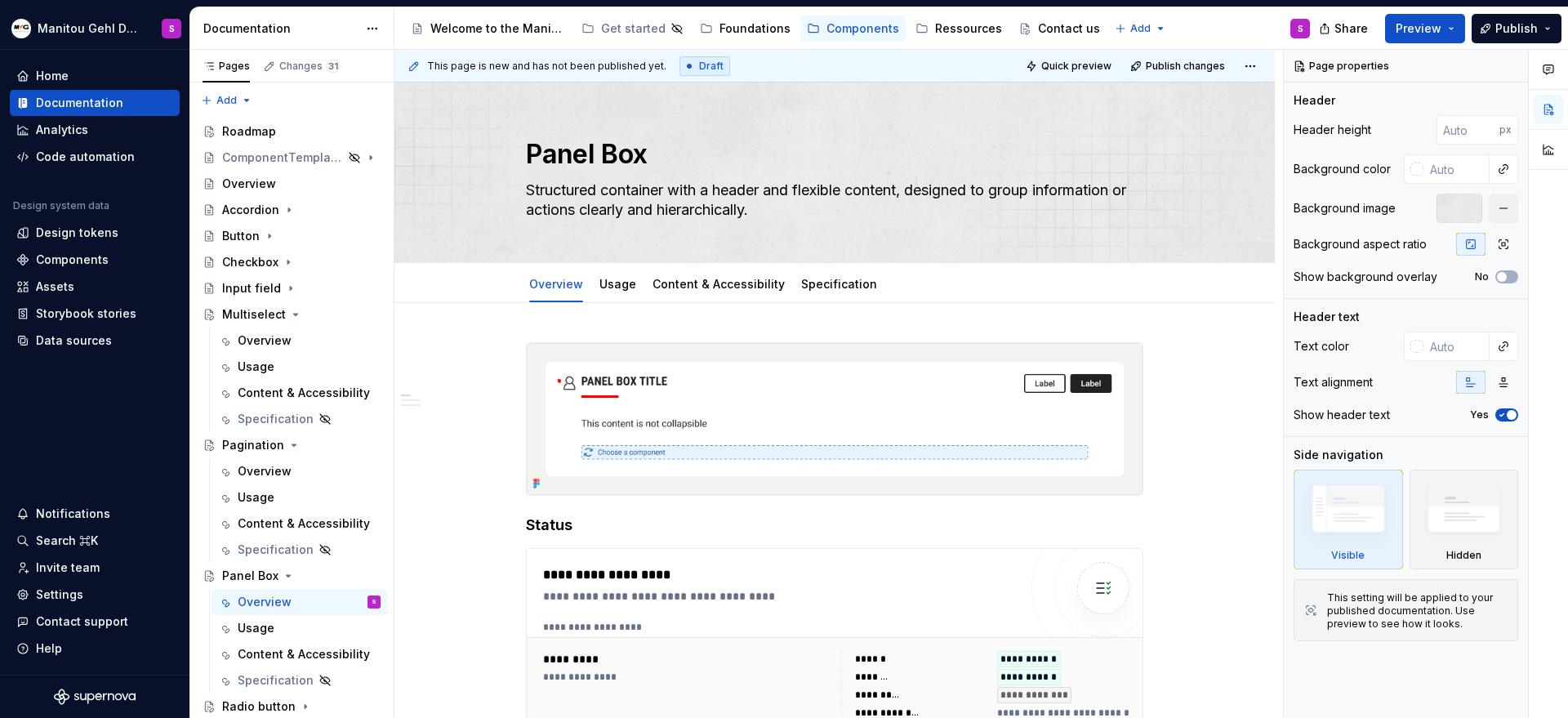 click at bounding box center (835, 419) 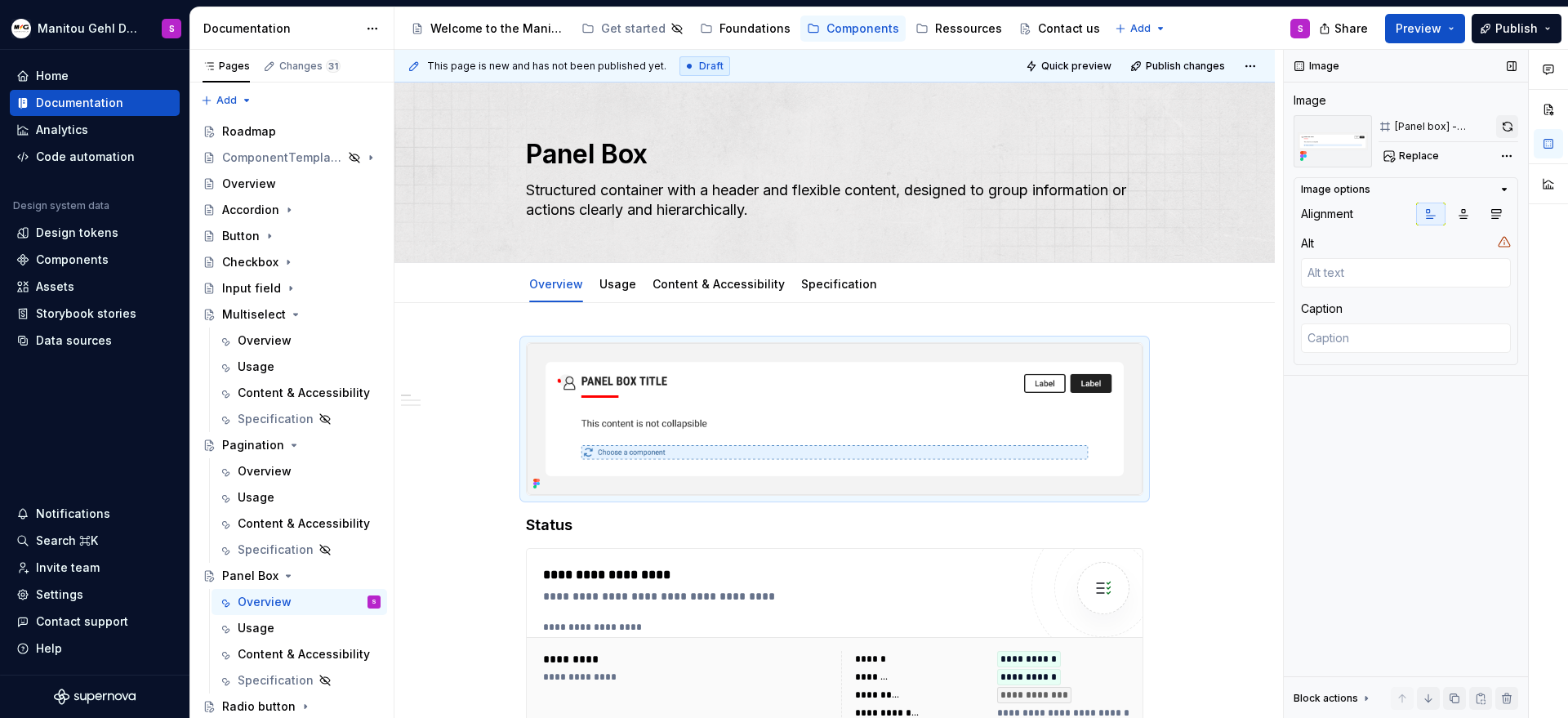 click at bounding box center (1507, 127) 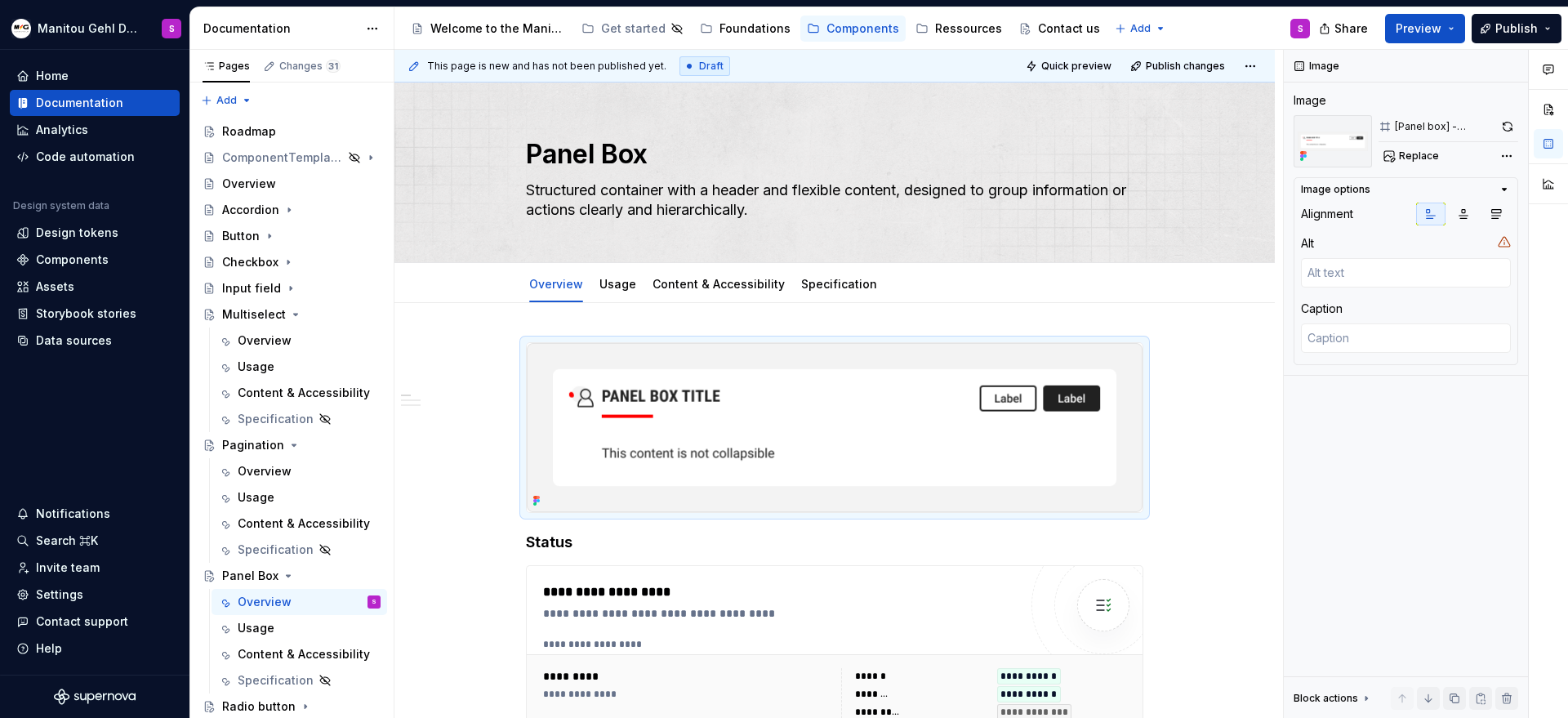 click at bounding box center [835, 427] 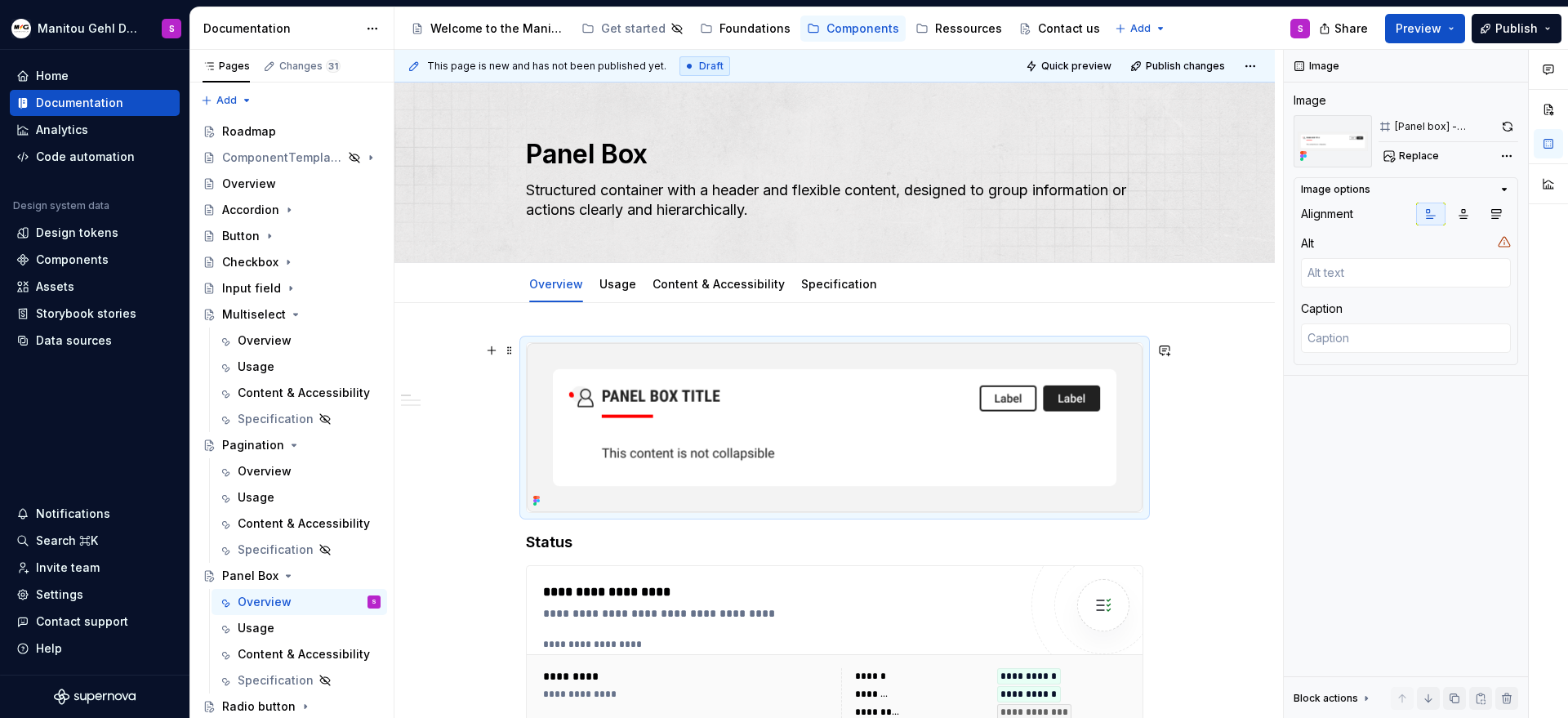click at bounding box center [835, 427] 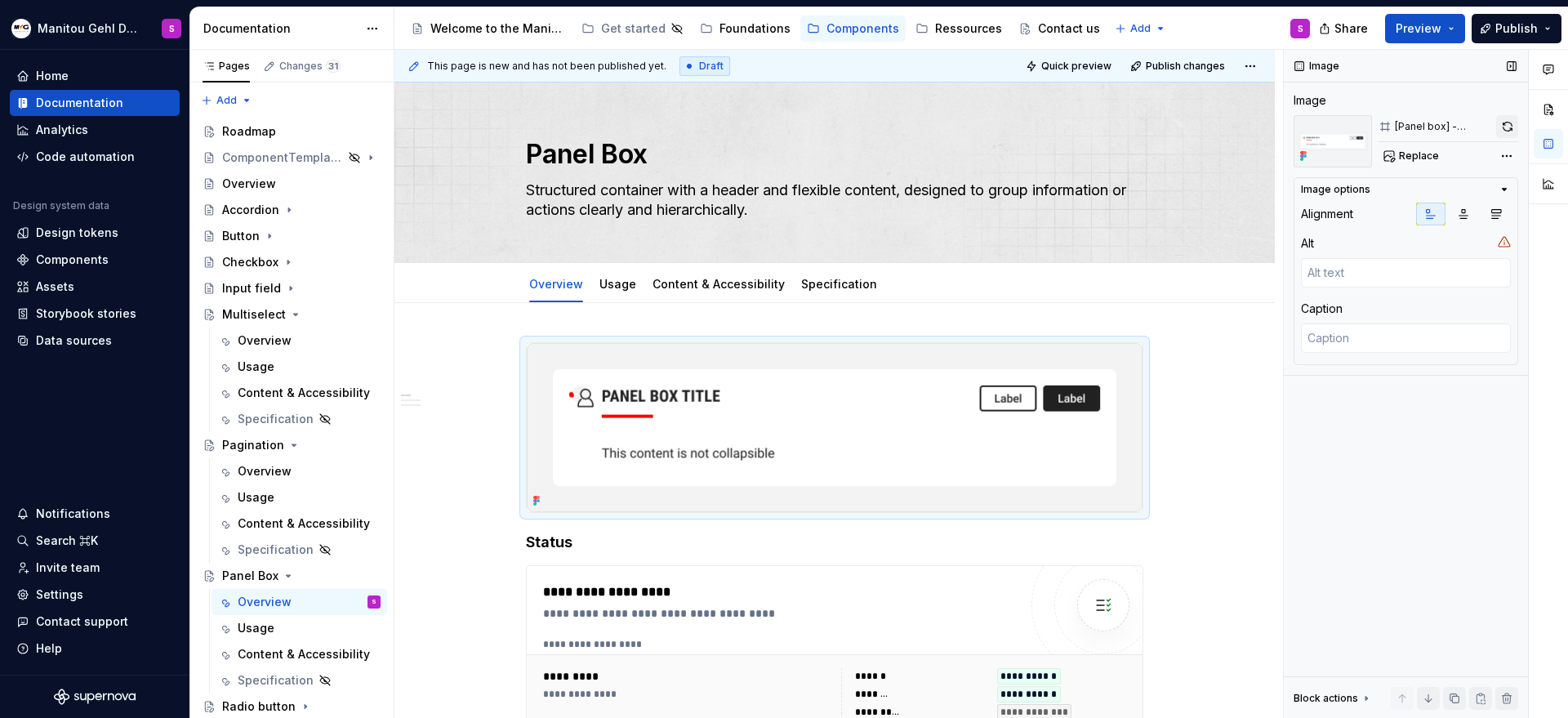 click at bounding box center (1507, 127) 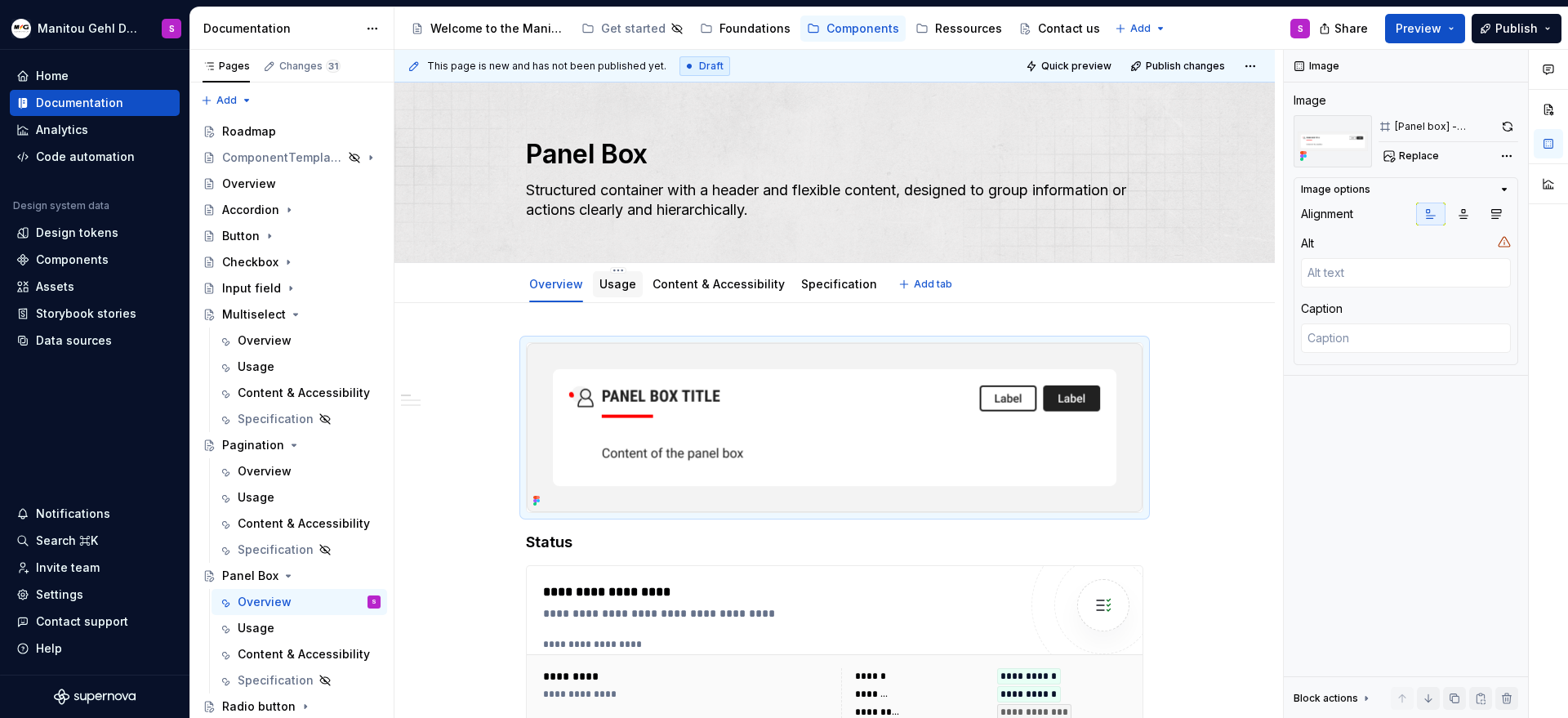 click on "Usage" at bounding box center [617, 283] 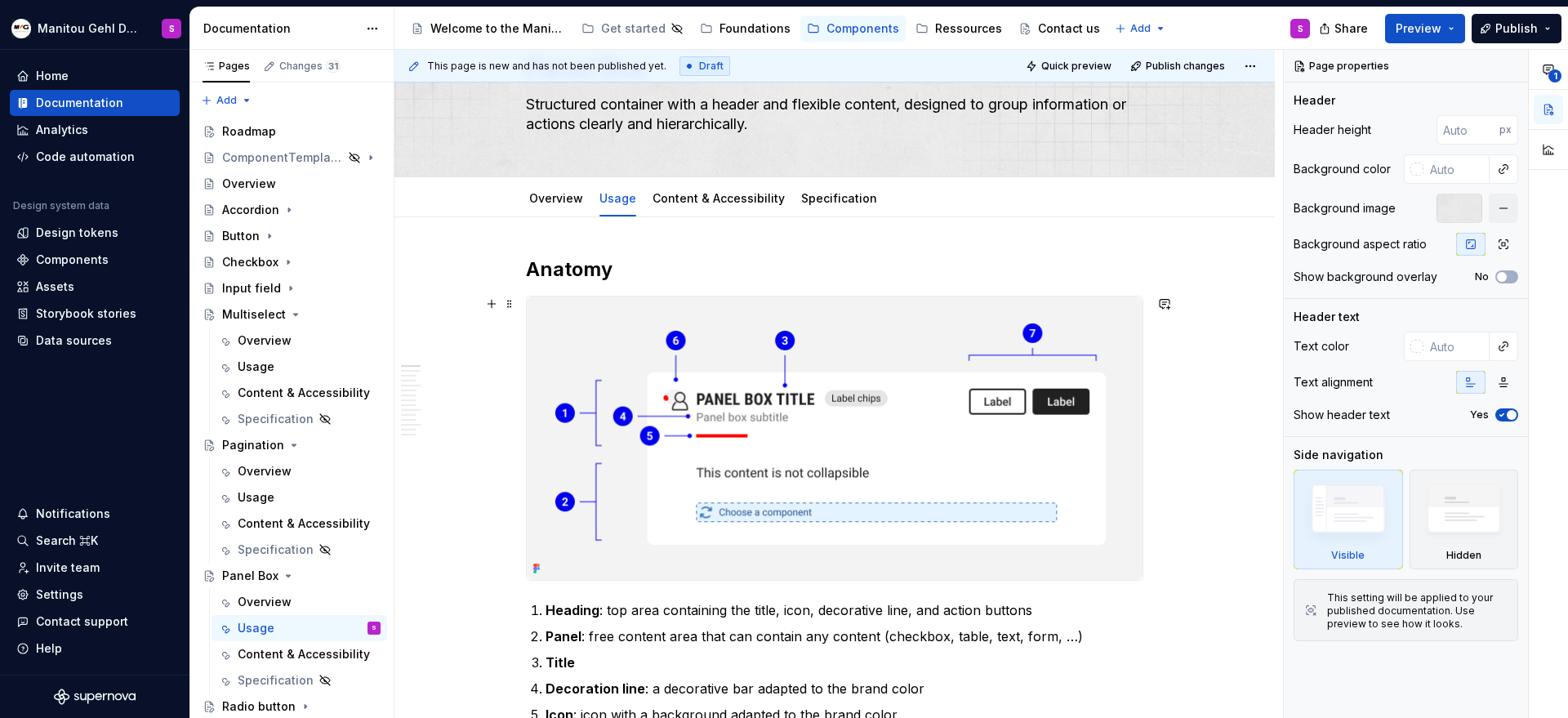 scroll, scrollTop: 96, scrollLeft: 0, axis: vertical 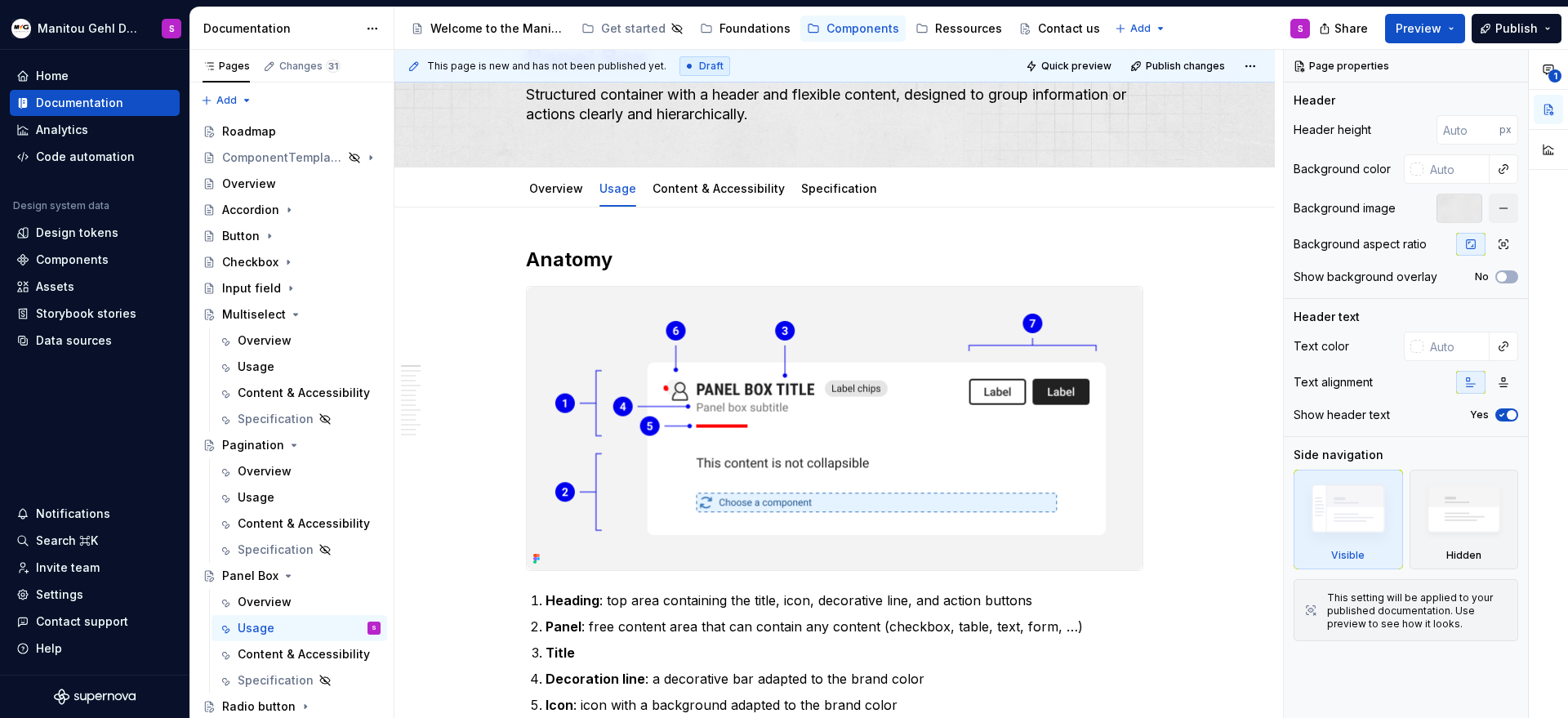 click at bounding box center [835, 428] 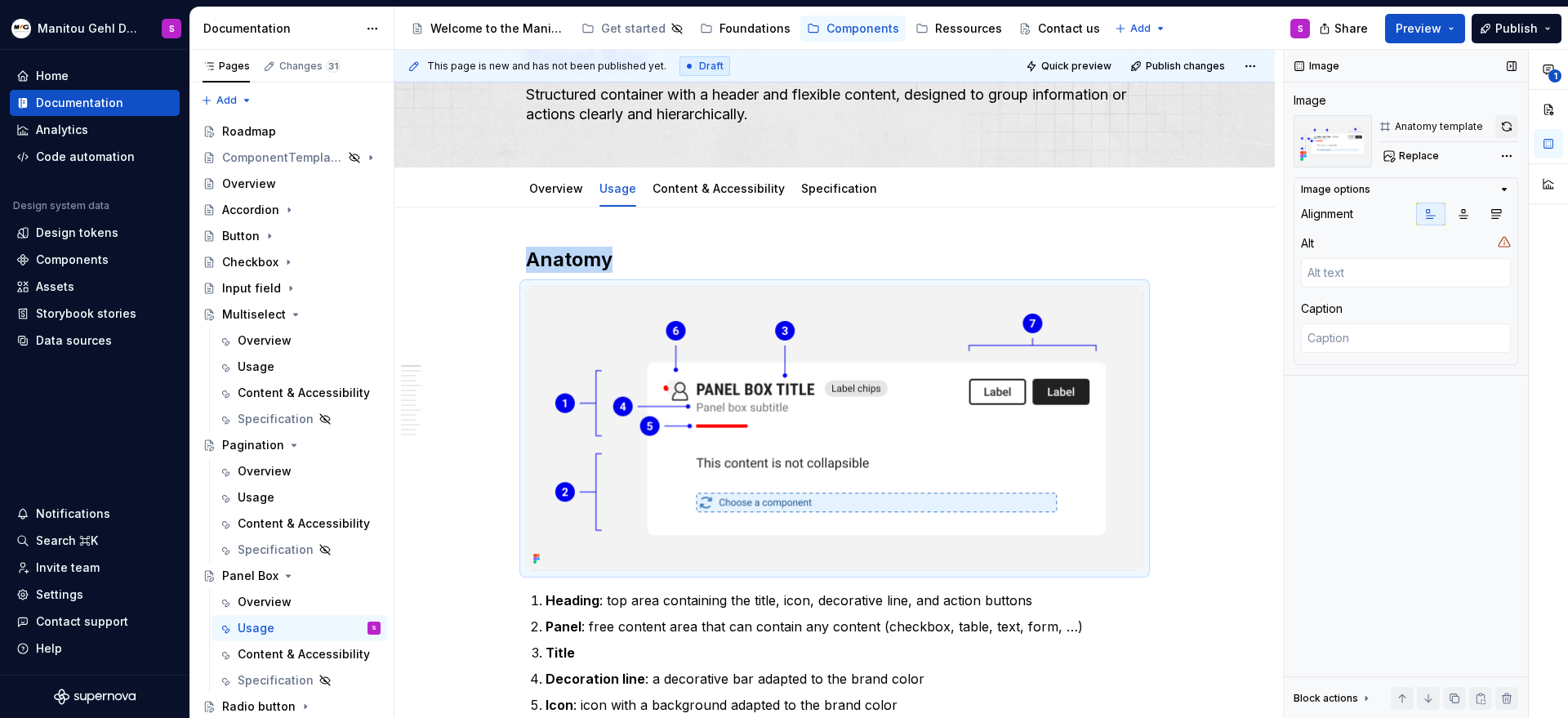 click at bounding box center [1507, 127] 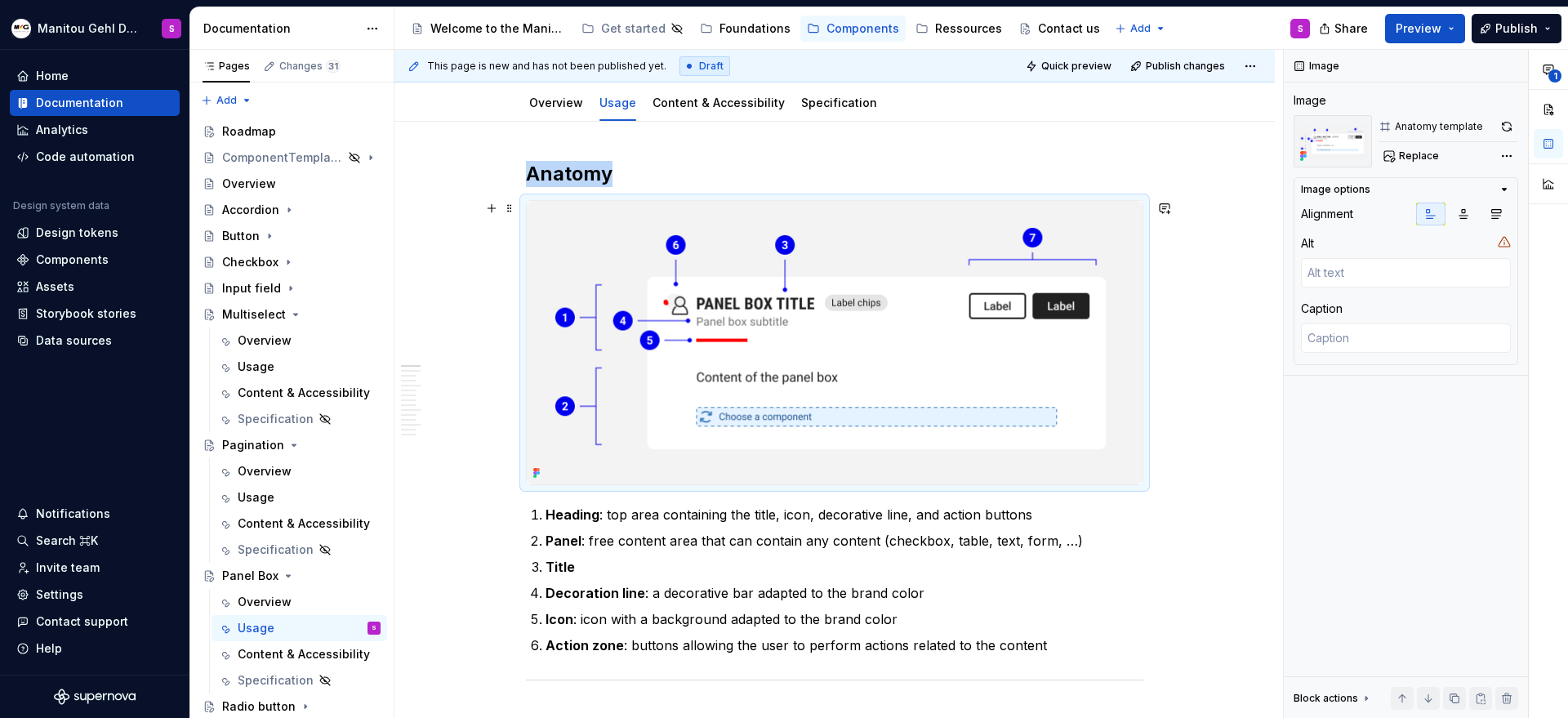 scroll, scrollTop: 201, scrollLeft: 0, axis: vertical 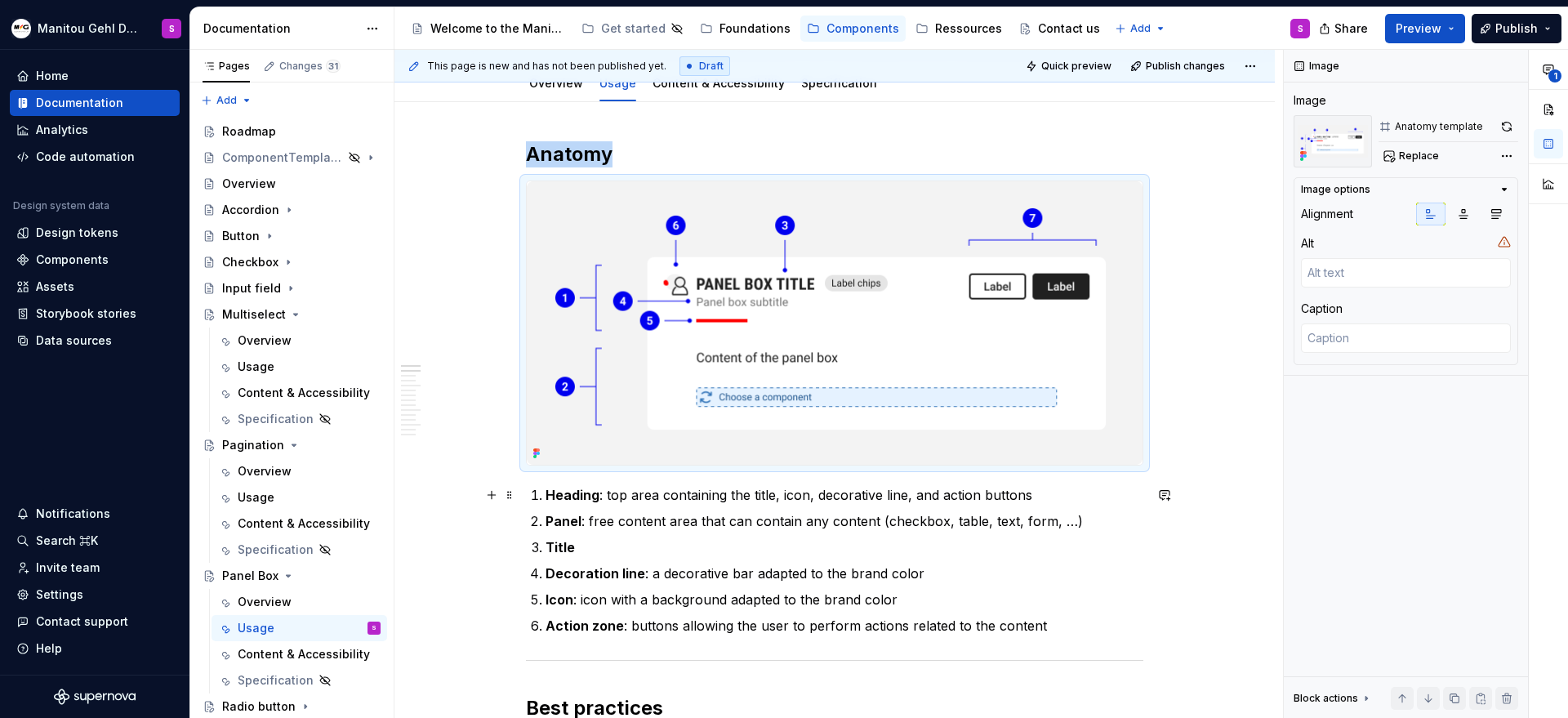 type on "*" 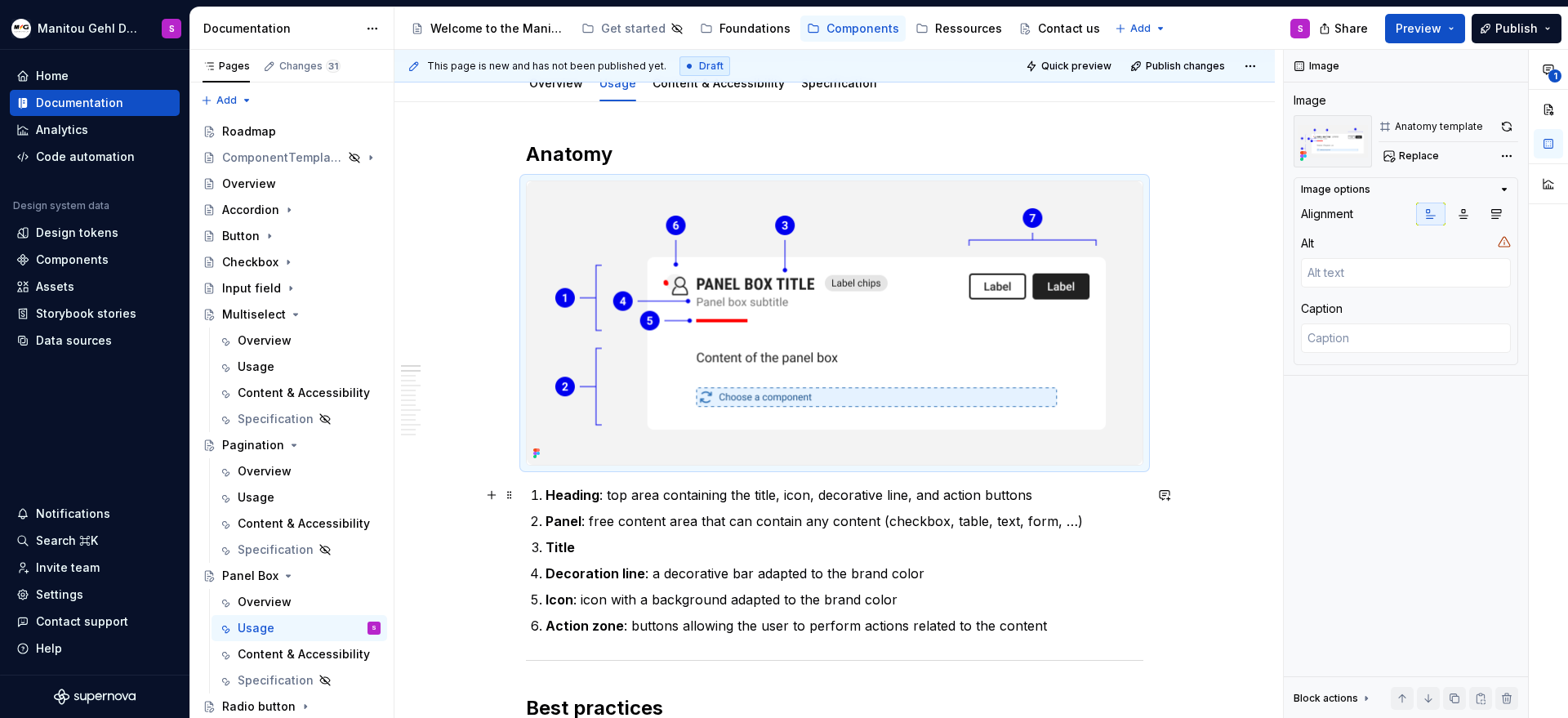 click on "Heading  : top area containing the title, icon, decorative line, and action buttons" at bounding box center (844, 495) 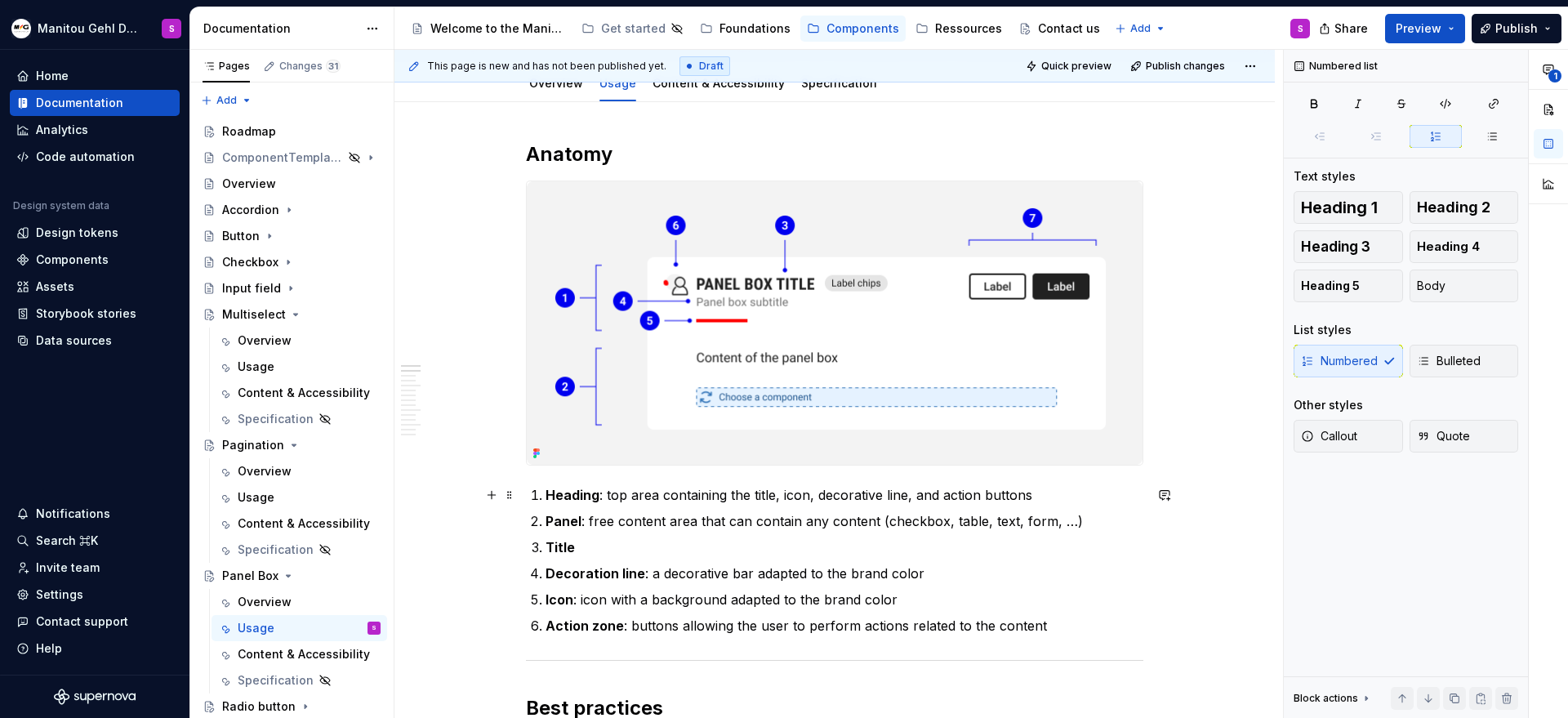 click on "Heading  : top area containing the title, icon, decorative line, and action buttons" at bounding box center (844, 495) 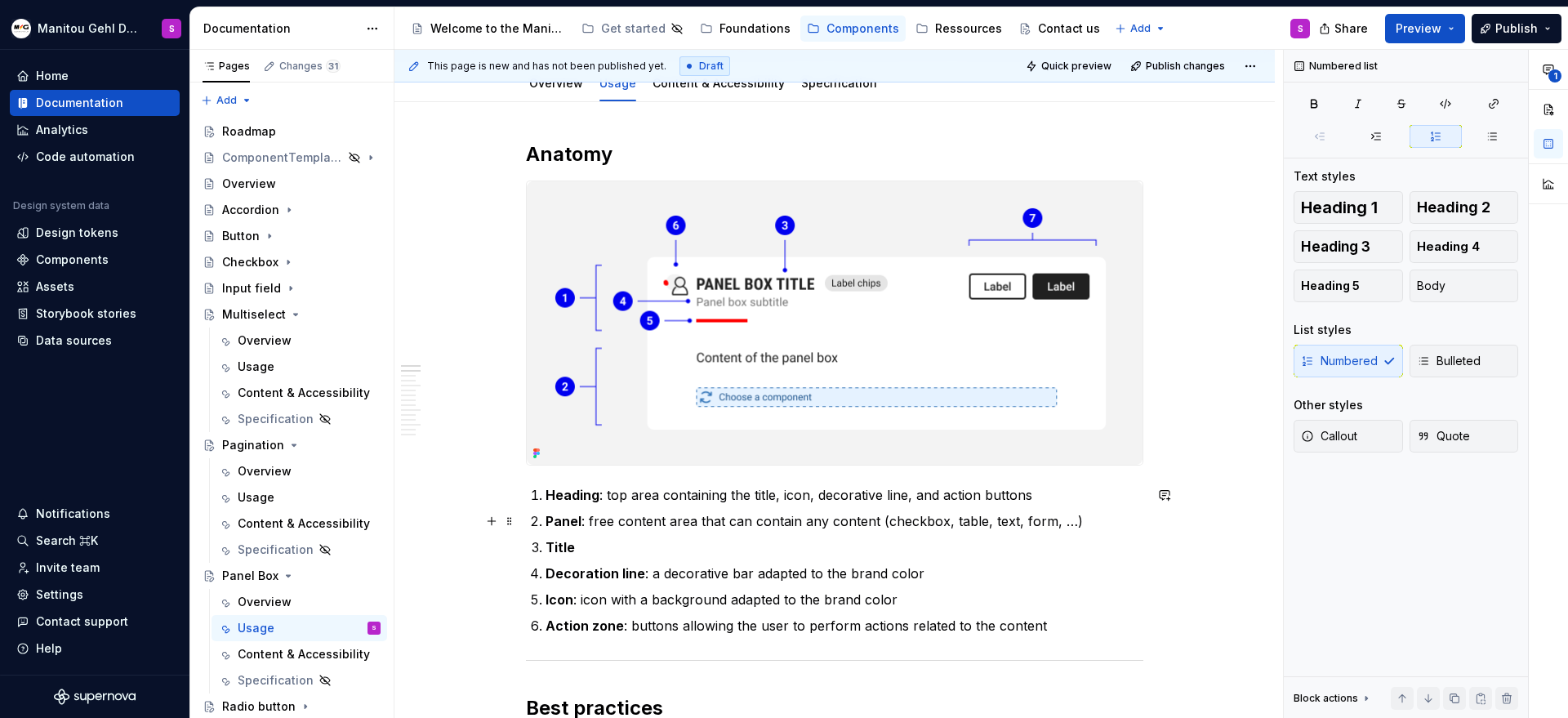 click on "Panel  : free content area that can contain any content (checkbox, table, text, form, …)" at bounding box center (844, 521) 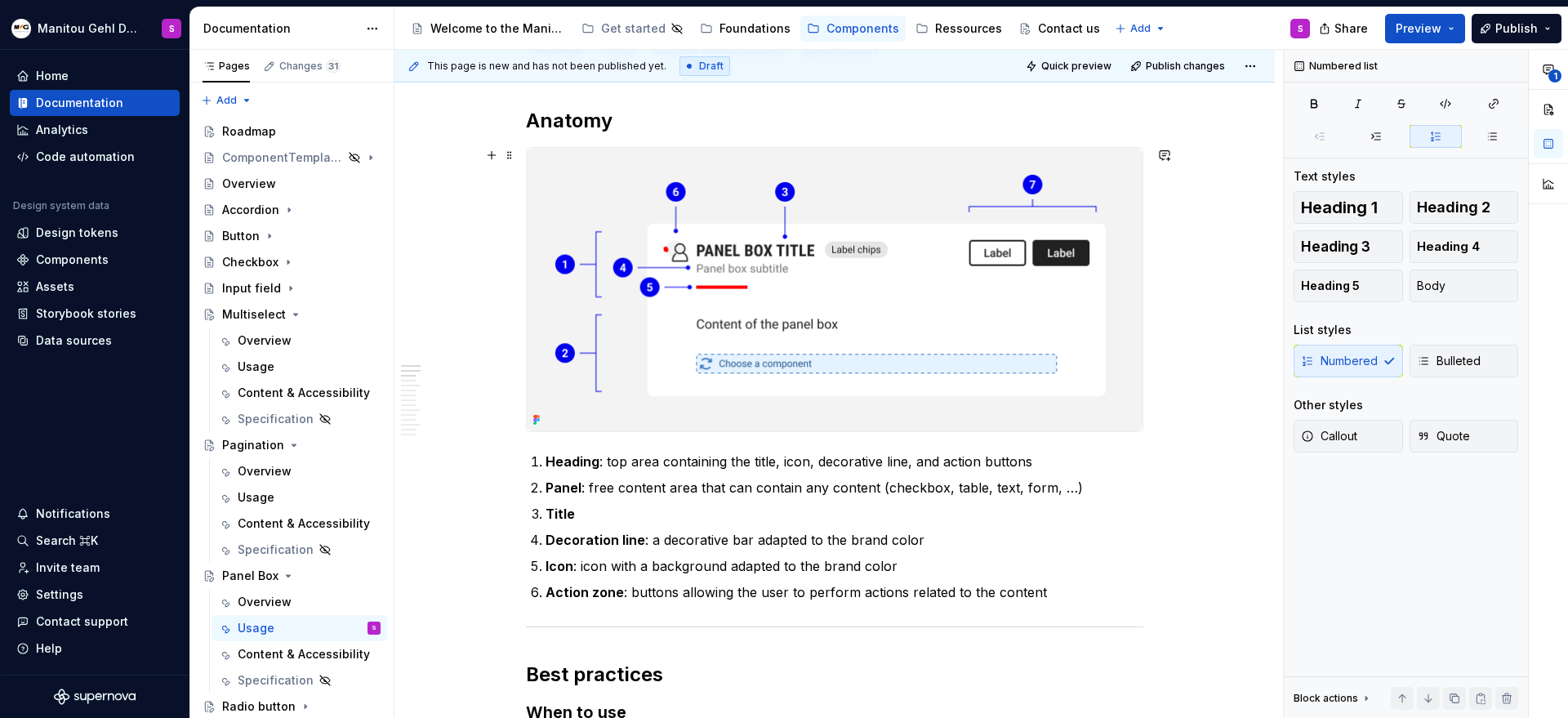 scroll, scrollTop: 291, scrollLeft: 0, axis: vertical 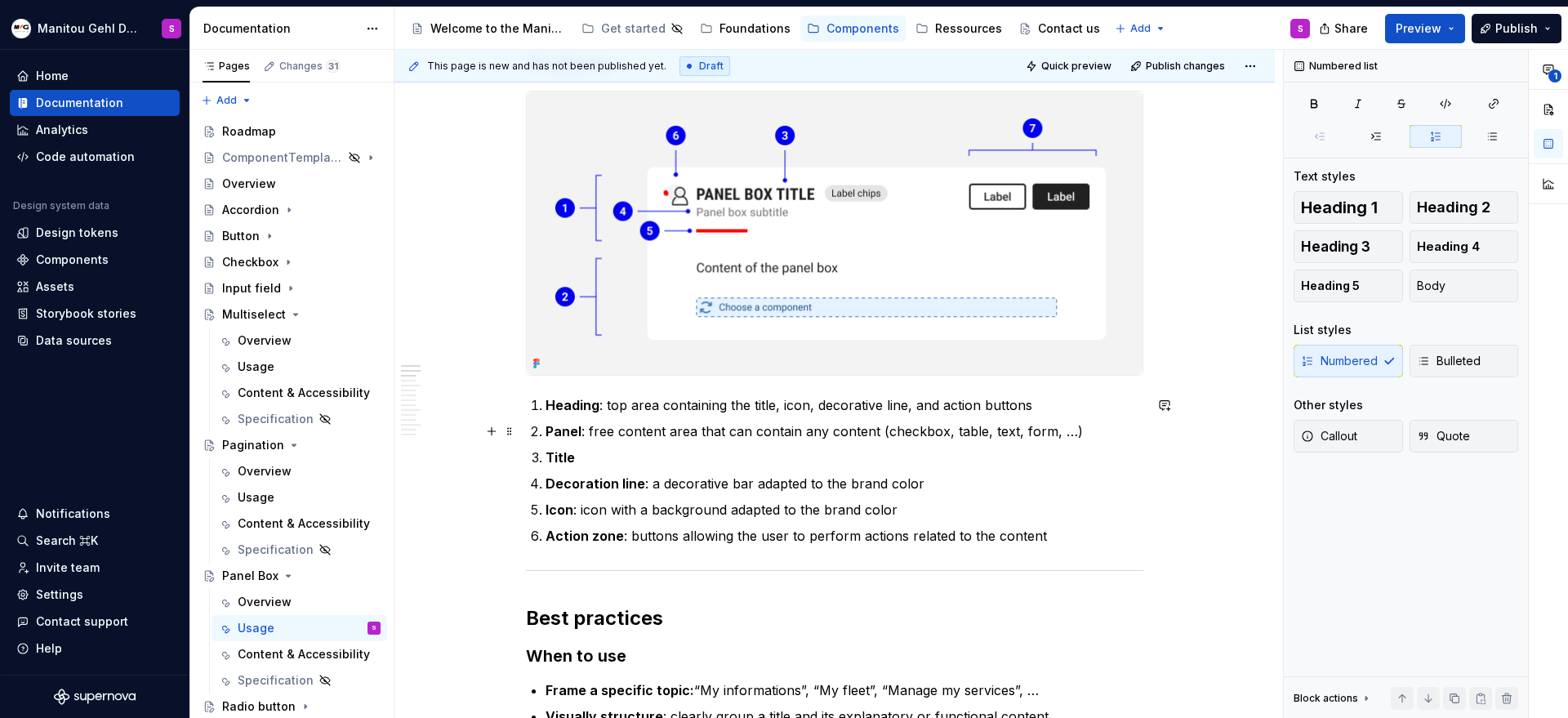 click on "Panel  : free content area that can contain any content (checkbox, table, text, form, …)" at bounding box center (844, 431) 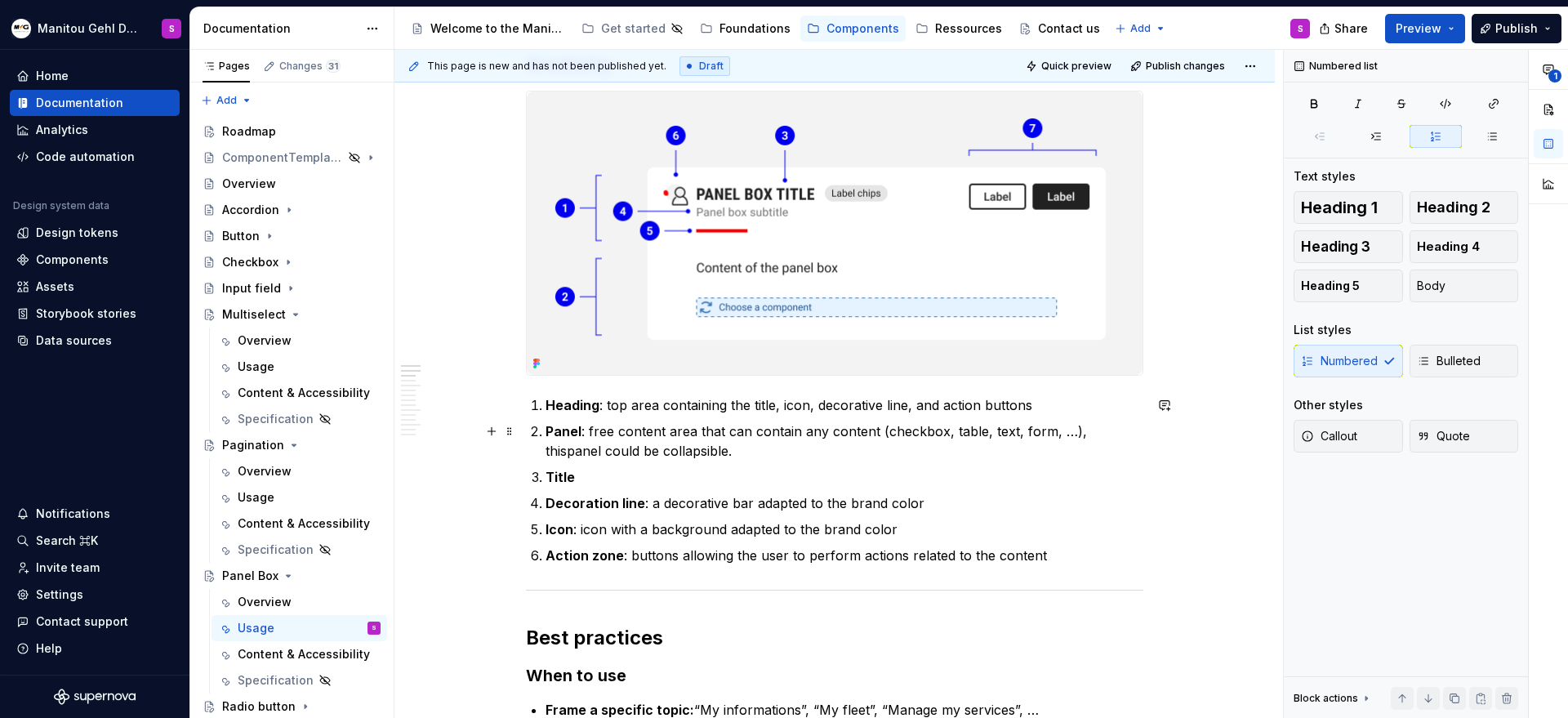 click on "Panel  : free content area that can contain any content (checkbox, table, text, form, …), thispanel could be collapsible." at bounding box center (844, 441) 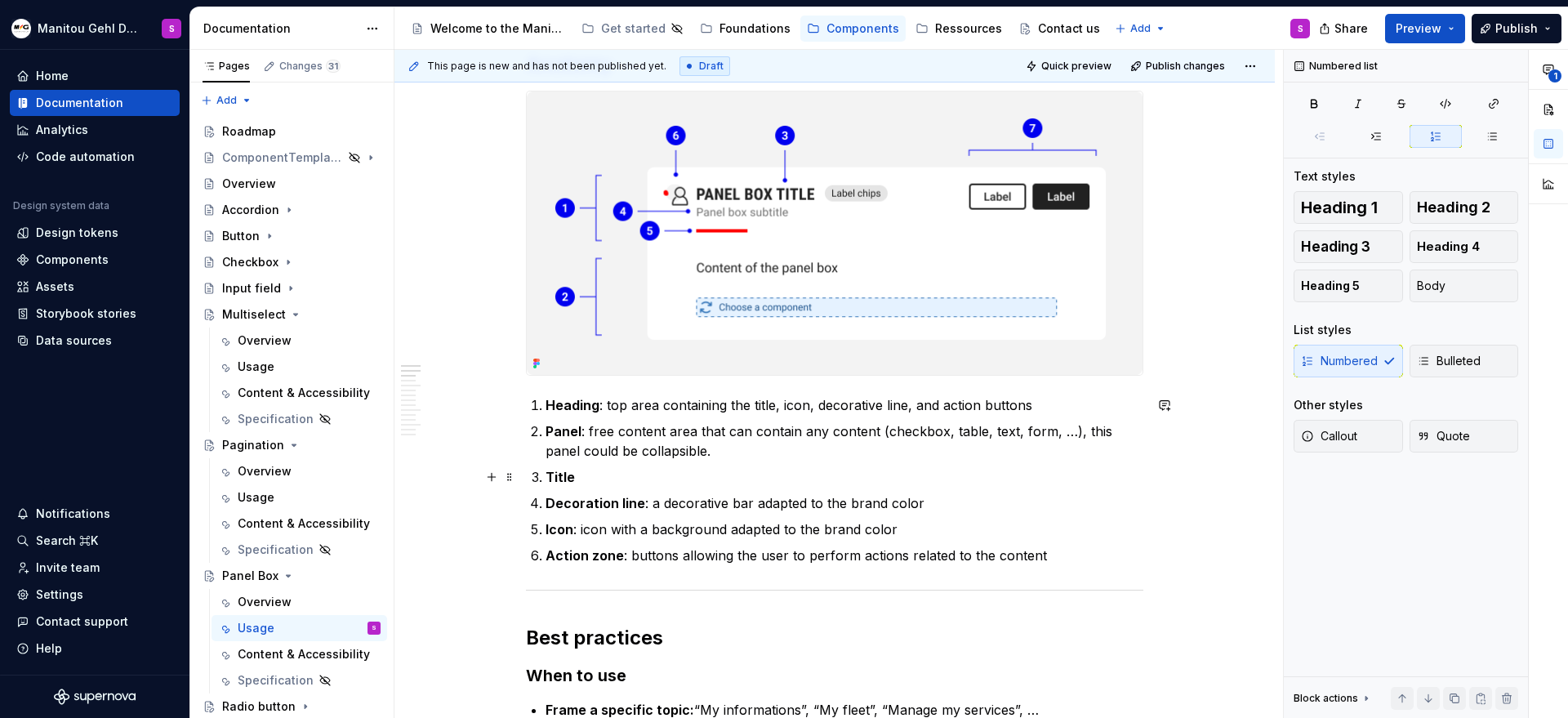 click on "Title" at bounding box center [844, 477] 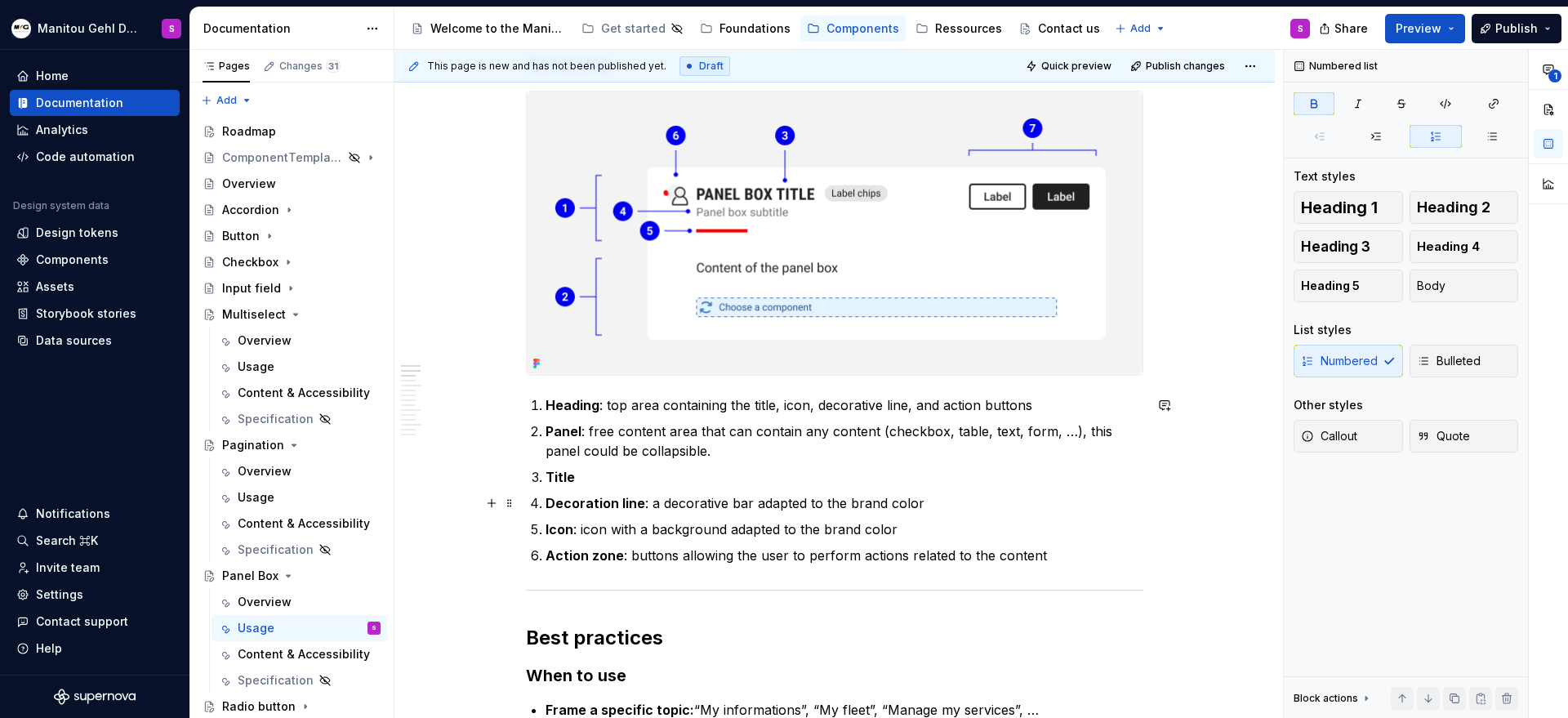 click on "Decoration line" at bounding box center (595, 503) 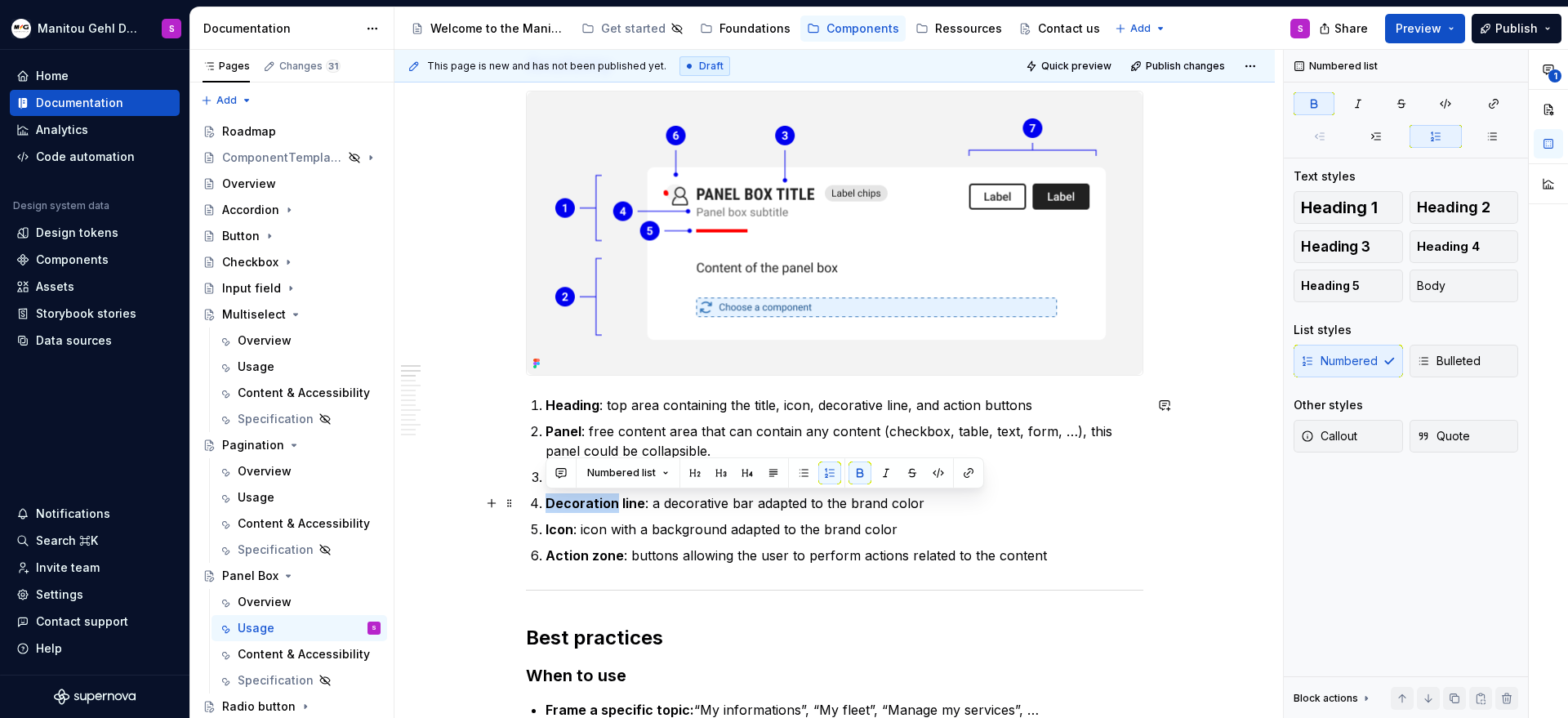 click on "Decoration line" at bounding box center [595, 503] 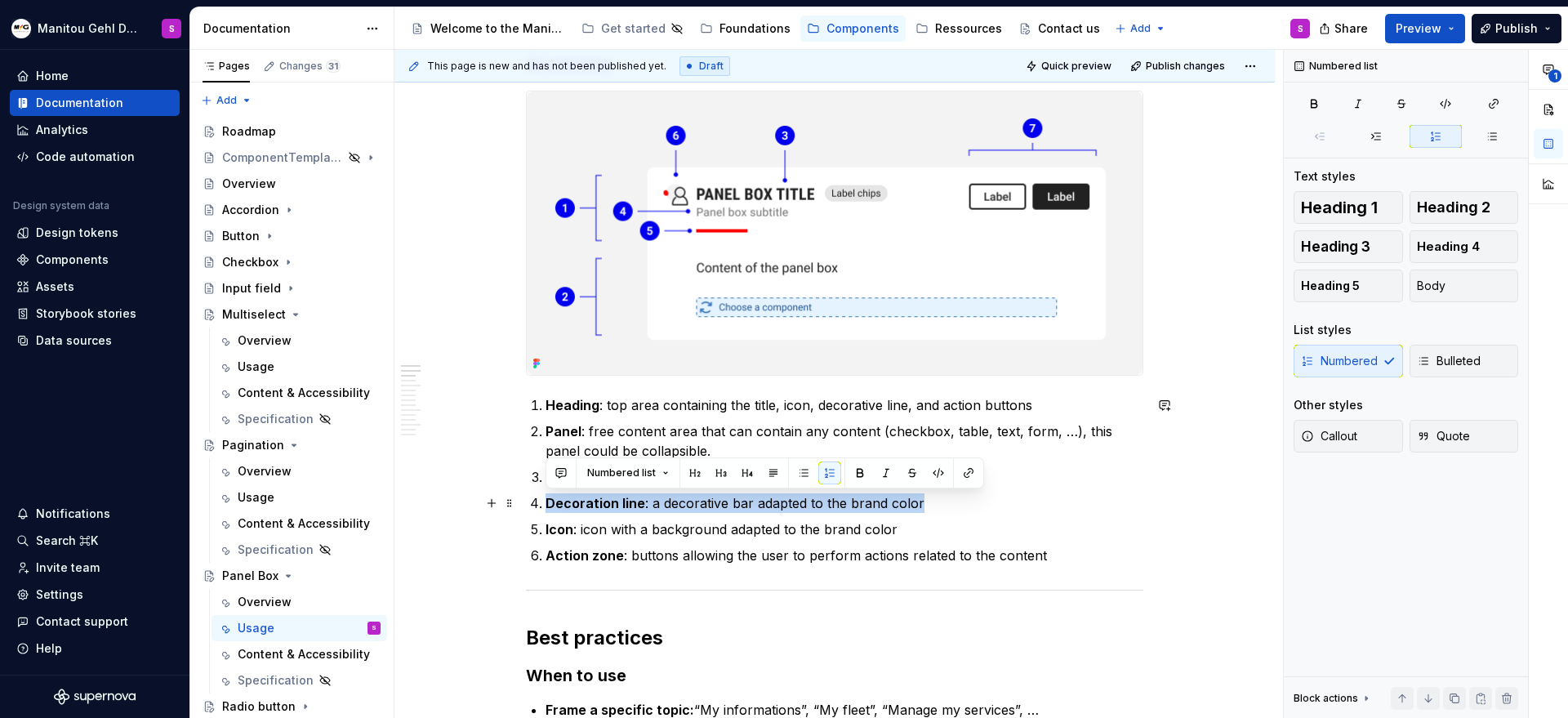 click on "Decoration line" at bounding box center (595, 503) 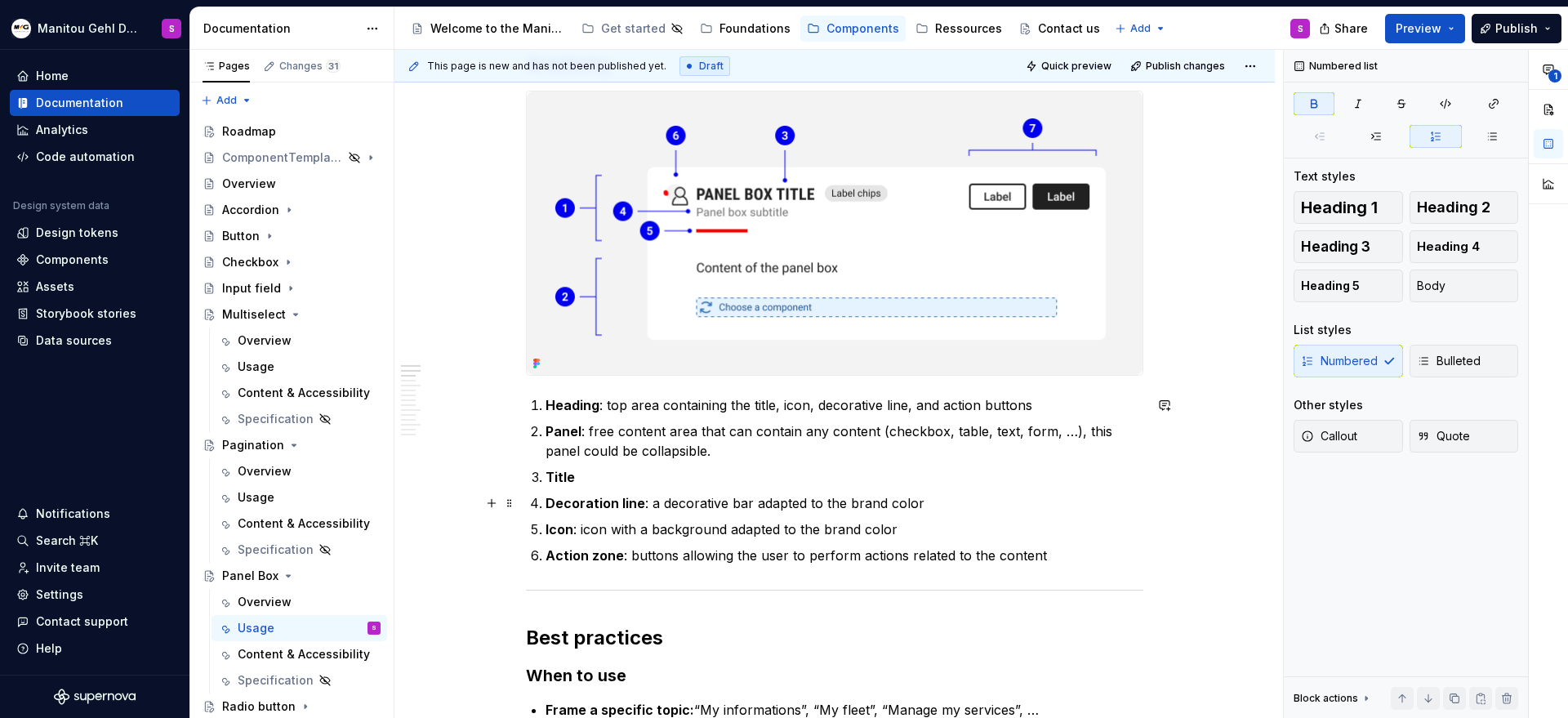 click on "Decoration line : a decorative bar adapted to the brand color" at bounding box center (844, 503) 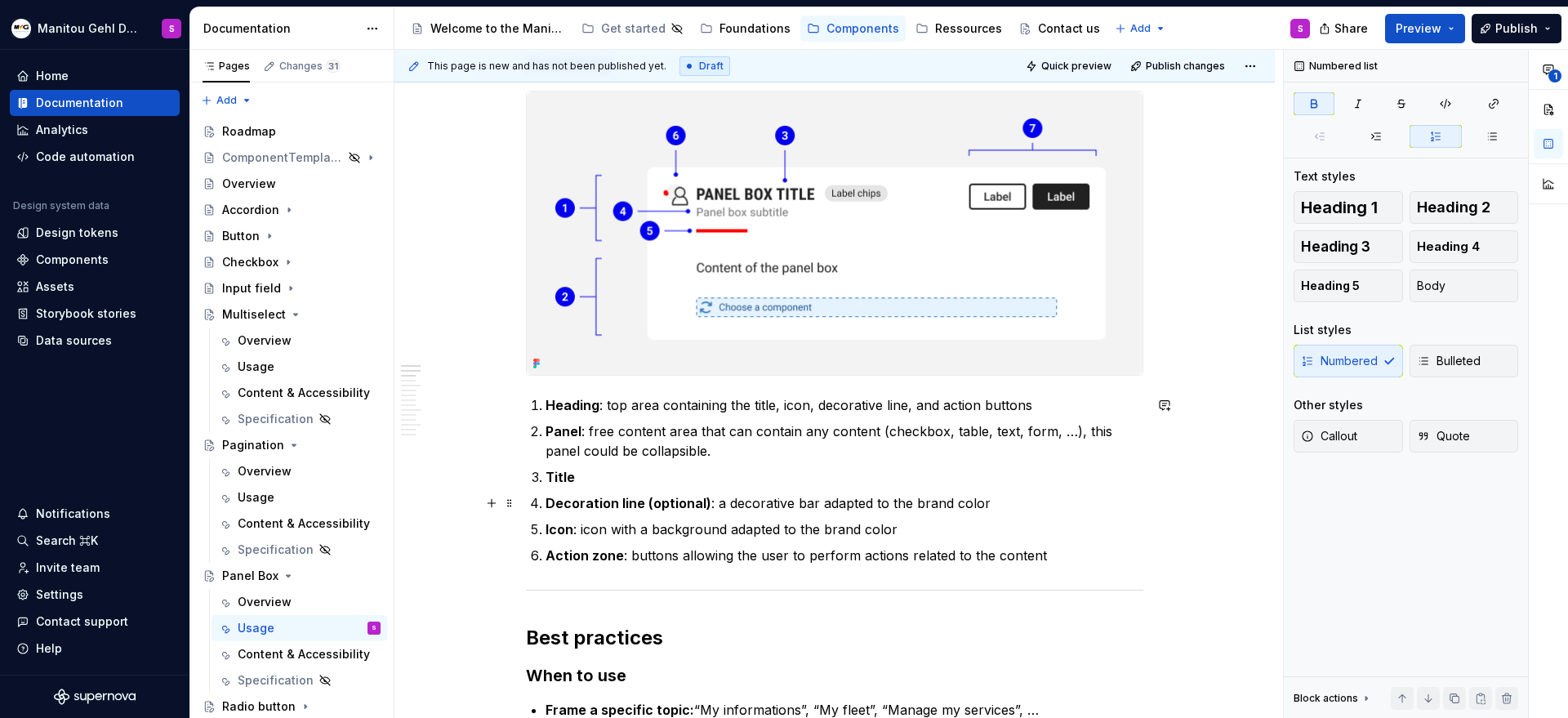 drag, startPoint x: 642, startPoint y: 504, endPoint x: 702, endPoint y: 502, distance: 60.03332 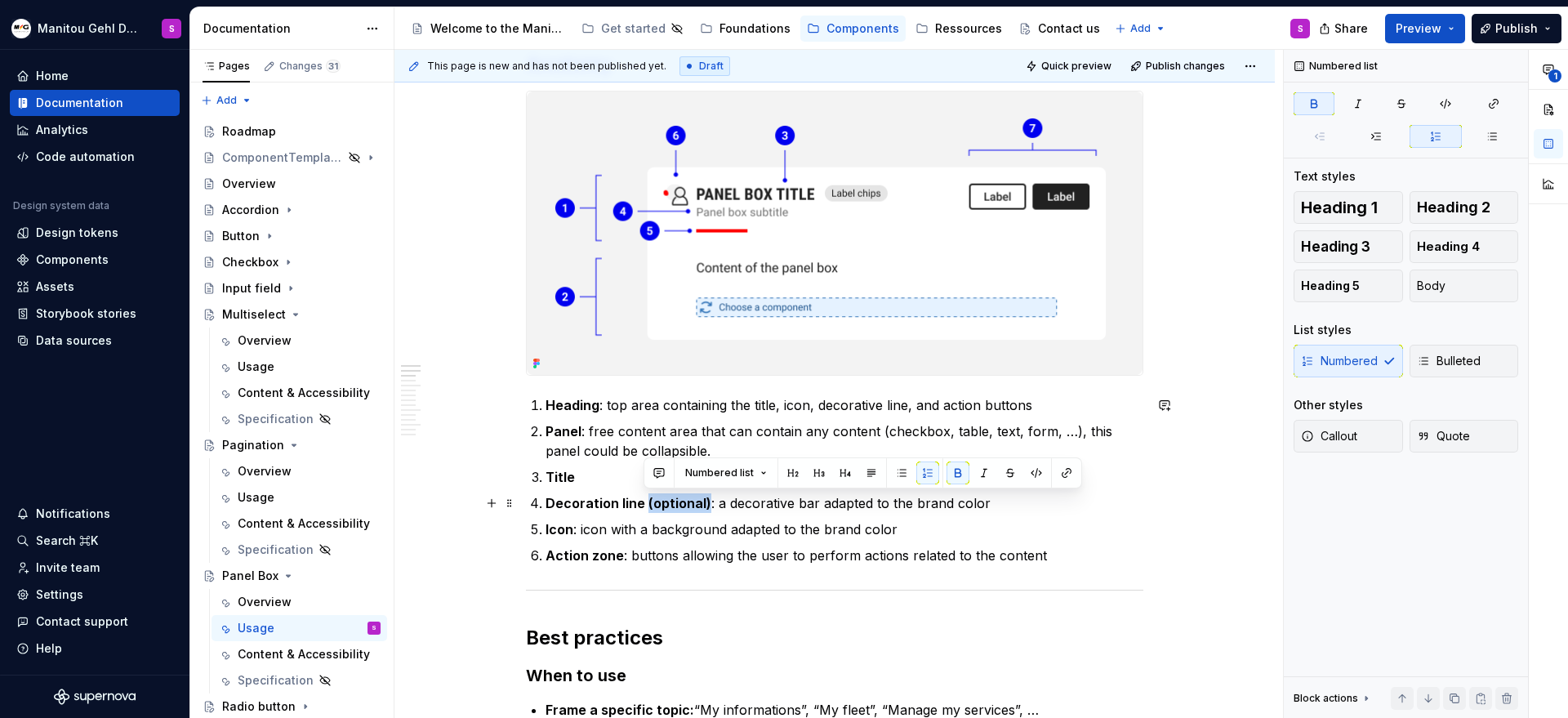 drag, startPoint x: 706, startPoint y: 505, endPoint x: 644, endPoint y: 509, distance: 62.1289 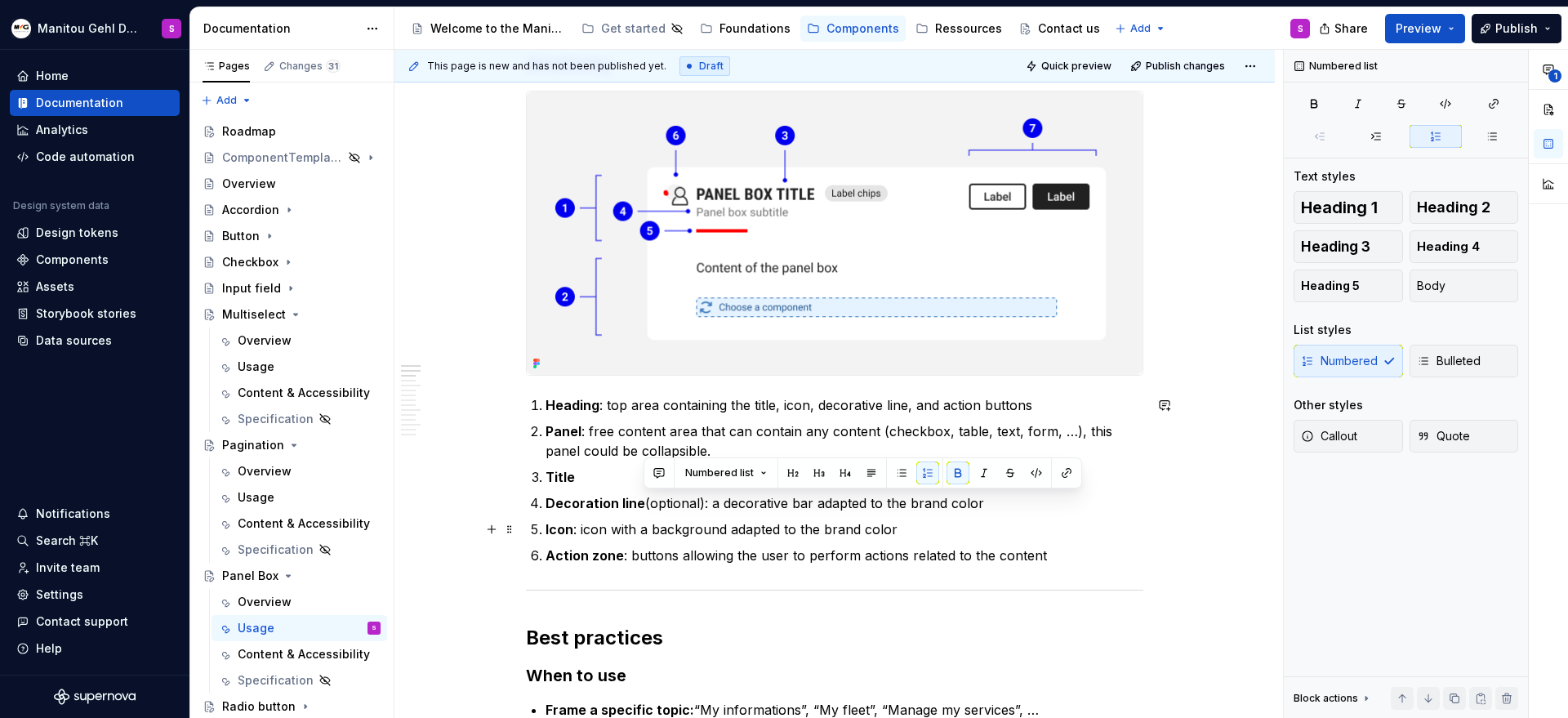 copy on "(optional)" 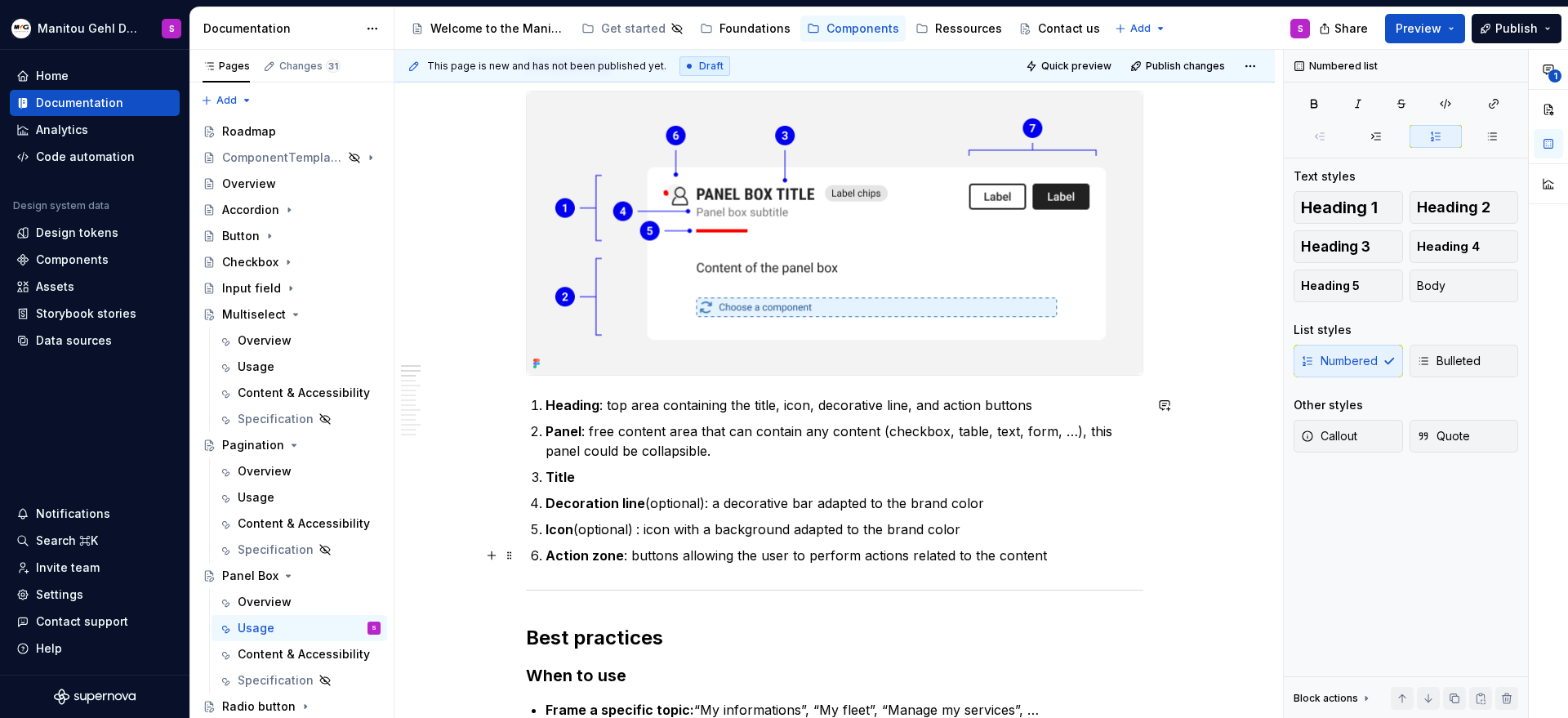 click on "Action zone : buttons allowing the user to perform actions related to the content" at bounding box center [844, 555] 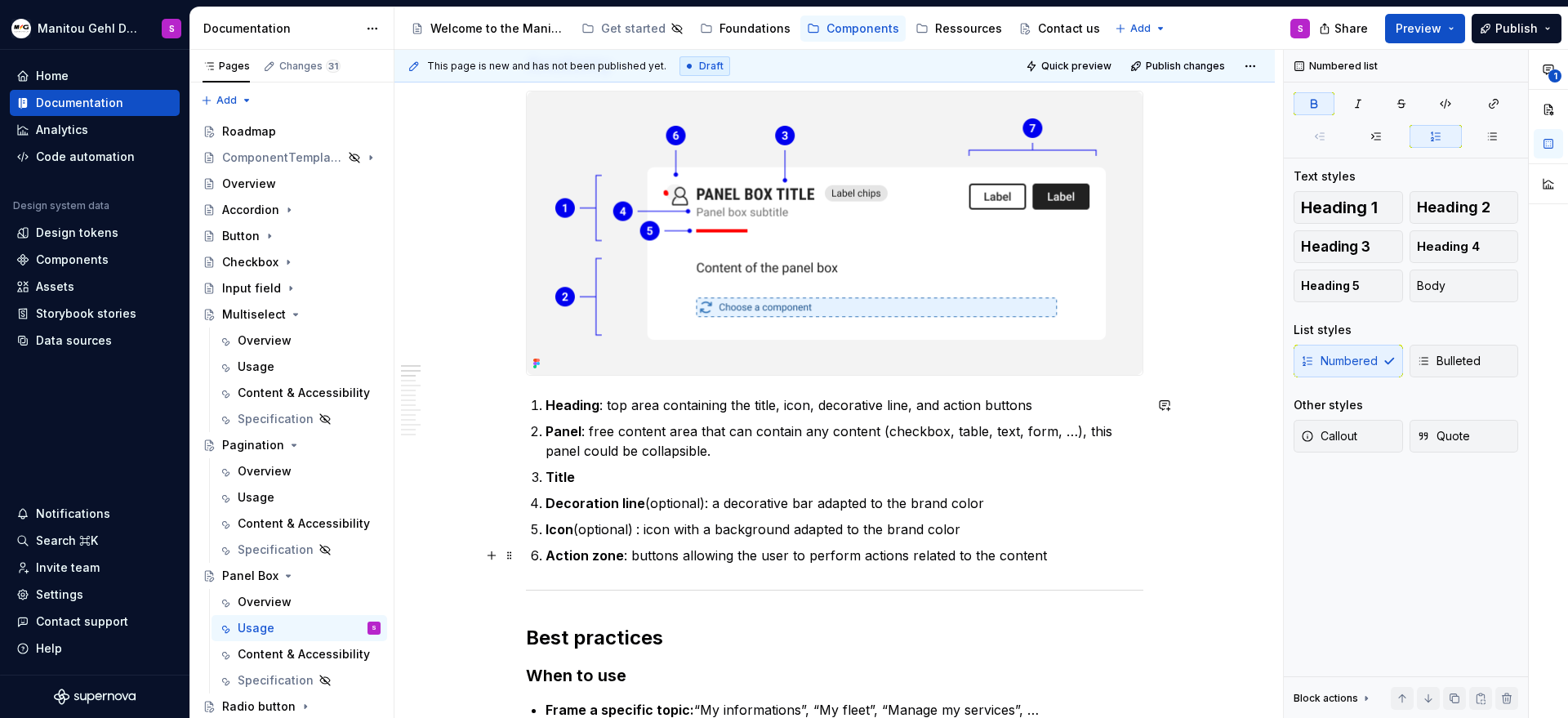 click on "Action zone : buttons allowing the user to perform actions related to the content" at bounding box center (844, 555) 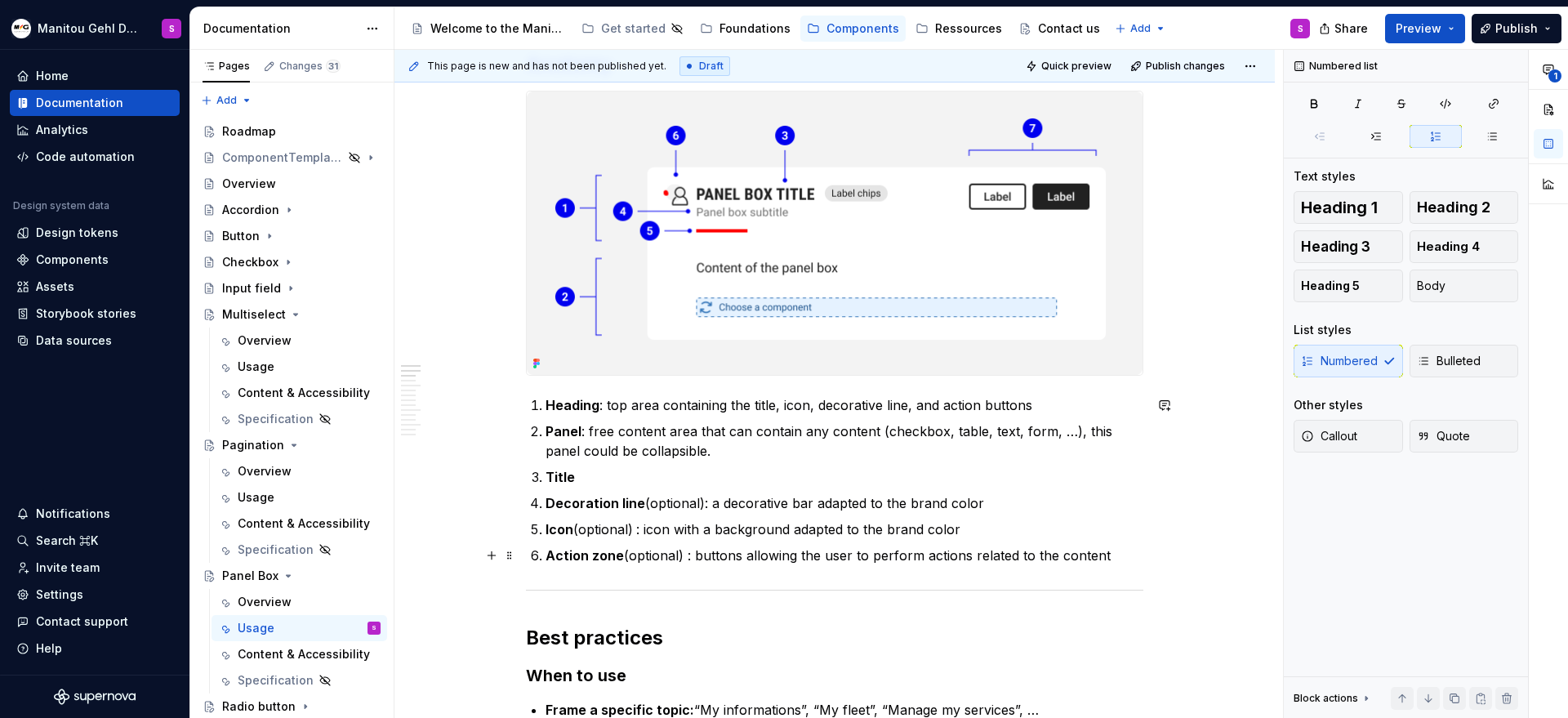 click on "Action zone  (optional) : buttons allowing the user to perform actions related to the content" at bounding box center [844, 555] 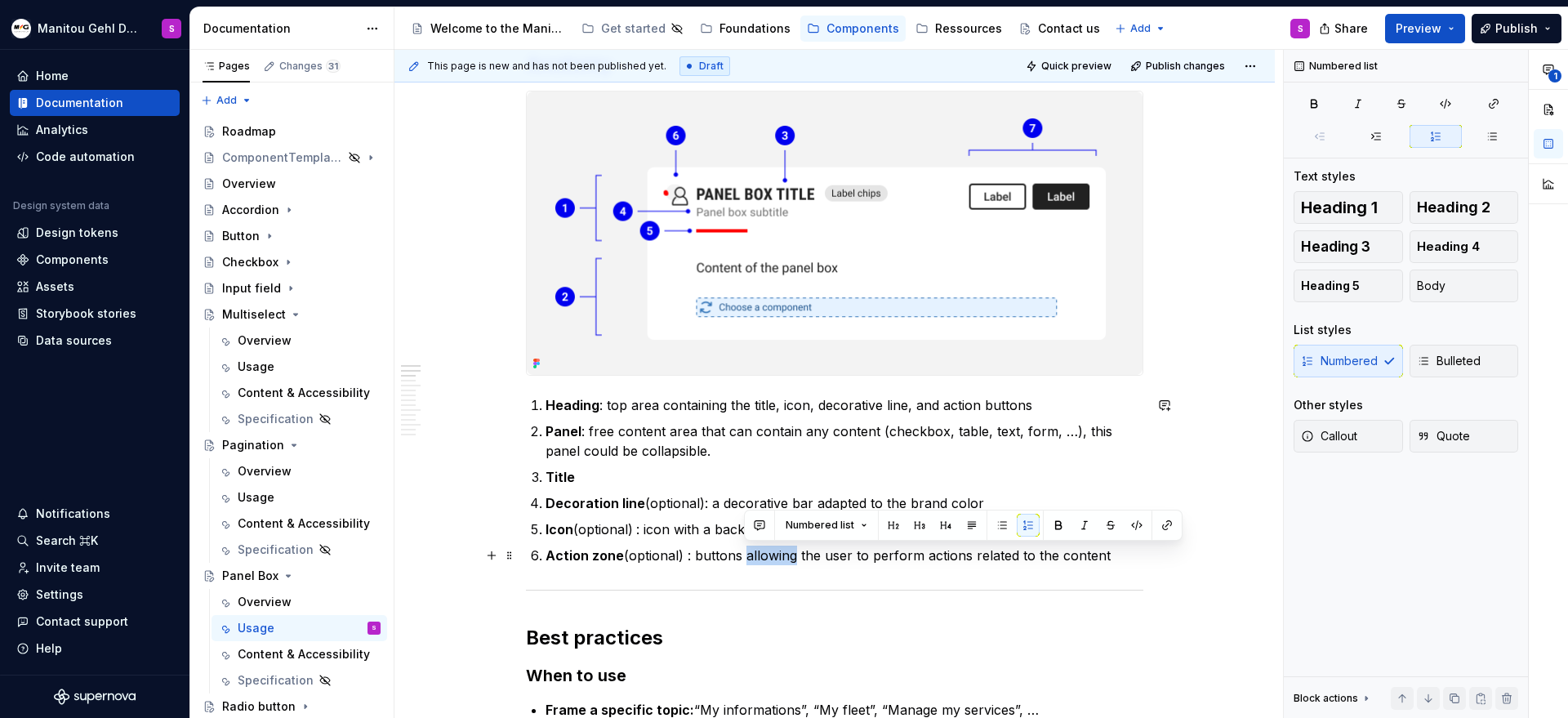 click on "Action zone  (optional) : buttons allowing the user to perform actions related to the content" at bounding box center (844, 555) 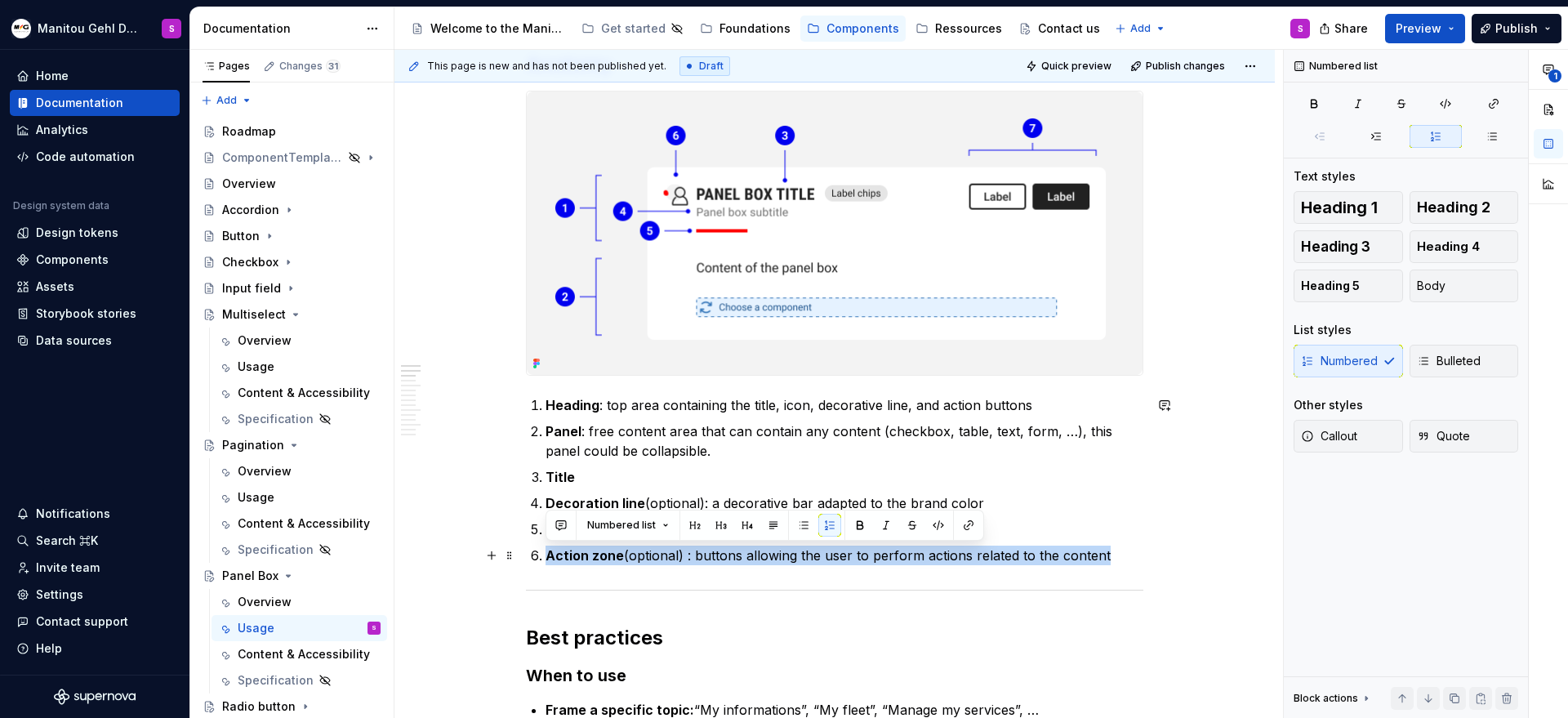 click on "Action zone  (optional) : buttons allowing the user to perform actions related to the content" at bounding box center (844, 555) 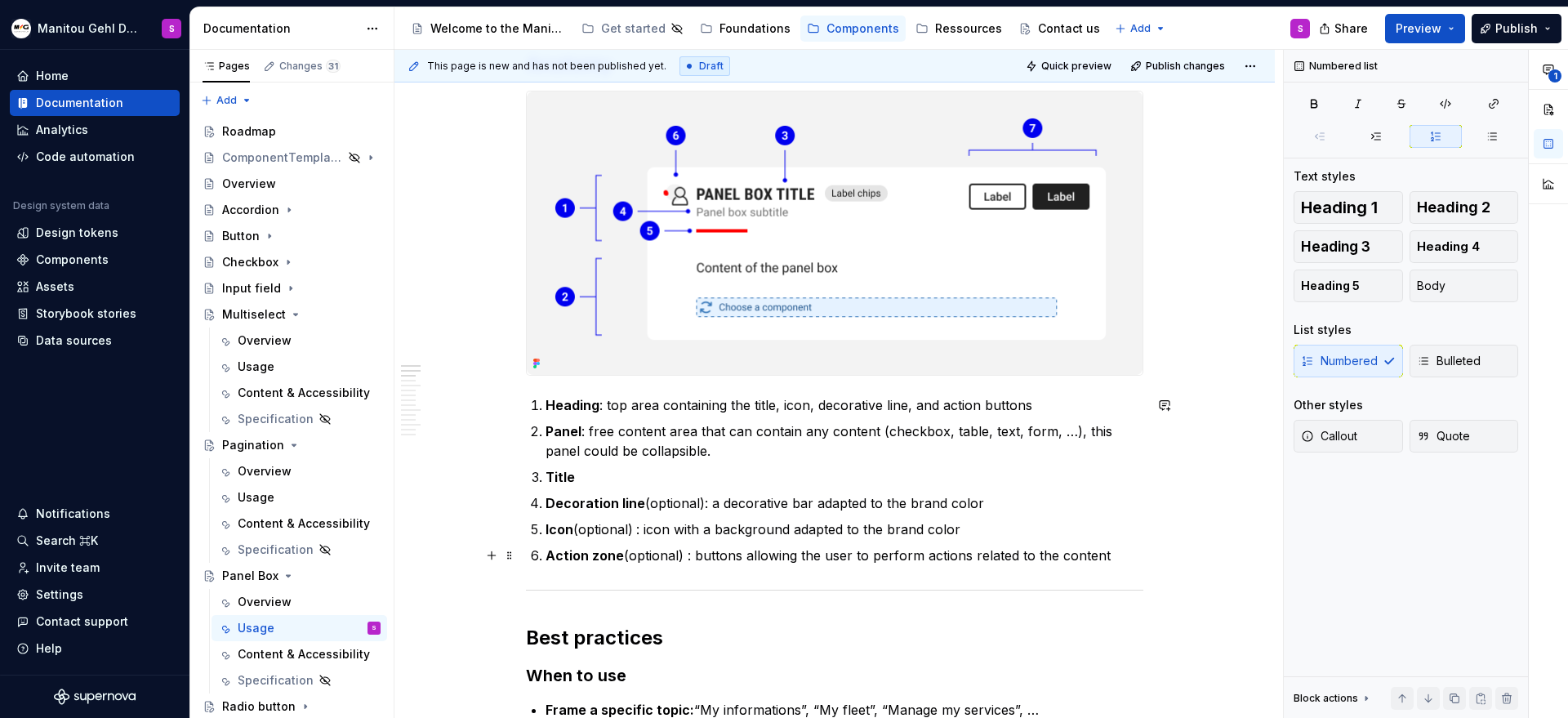 click on "Action zone  (optional) : buttons allowing the user to perform actions related to the content" at bounding box center [844, 555] 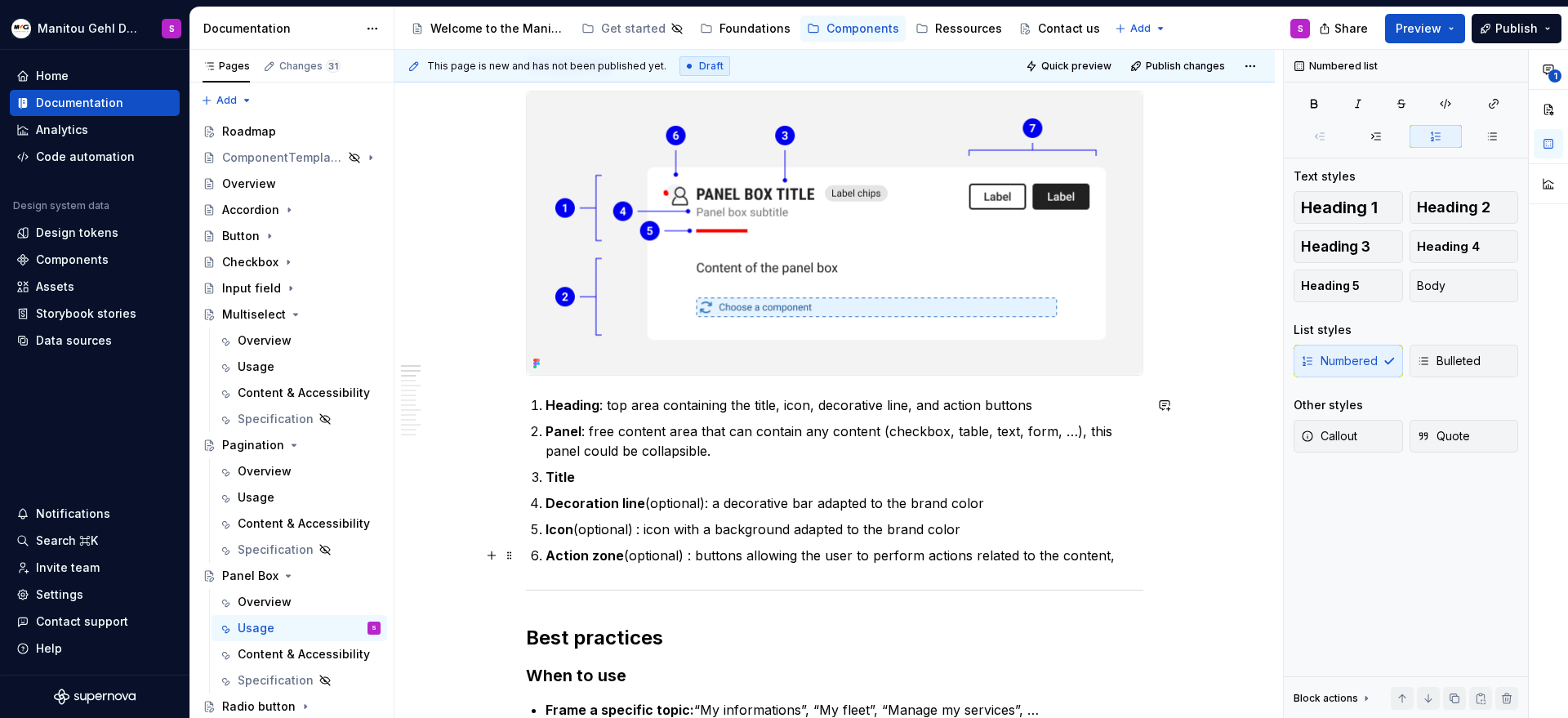 click on "Action zone  (optional) : buttons allowing the user to perform actions related to the content," at bounding box center [844, 555] 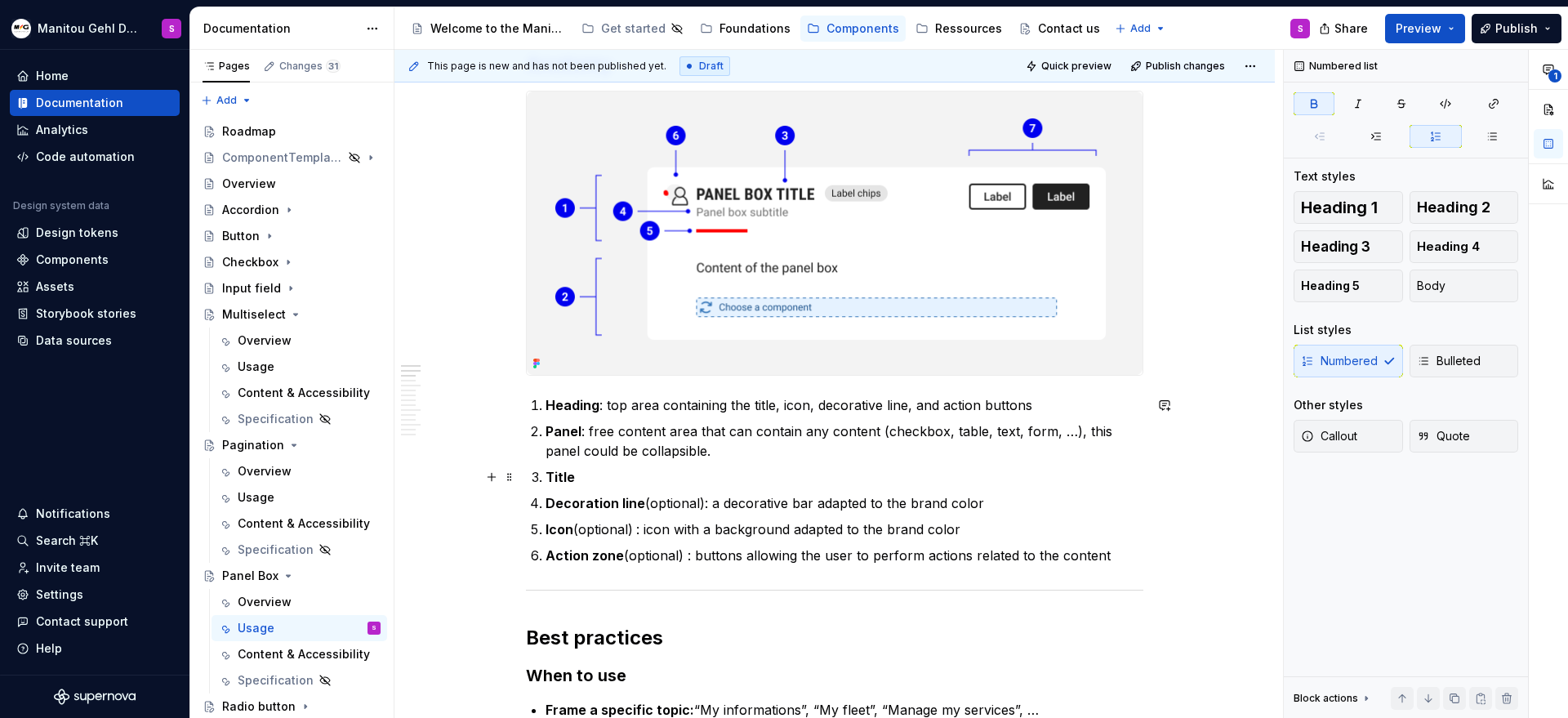 click on "Title" at bounding box center [844, 477] 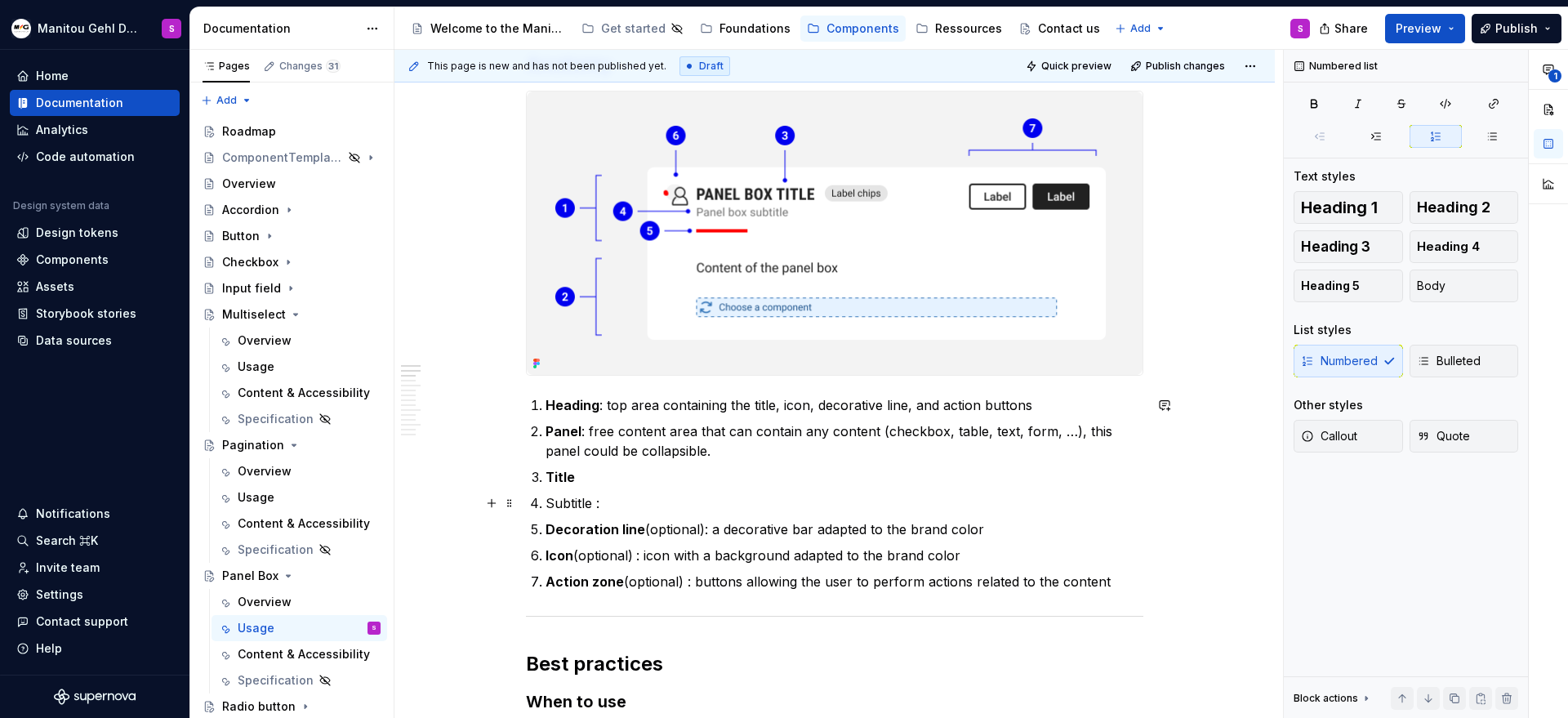 click on "Subtitle :" at bounding box center (844, 503) 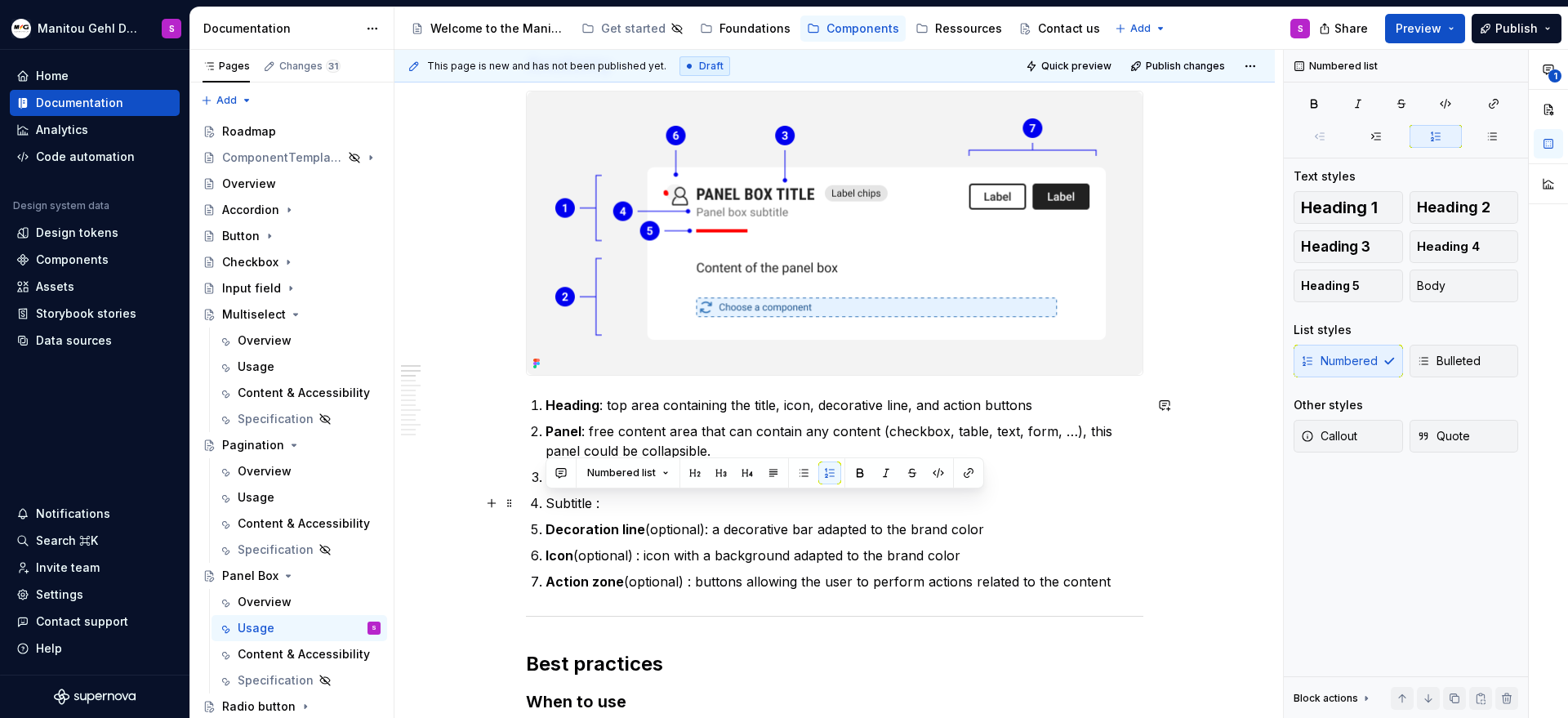 drag, startPoint x: 610, startPoint y: 506, endPoint x: 547, endPoint y: 504, distance: 63.03174 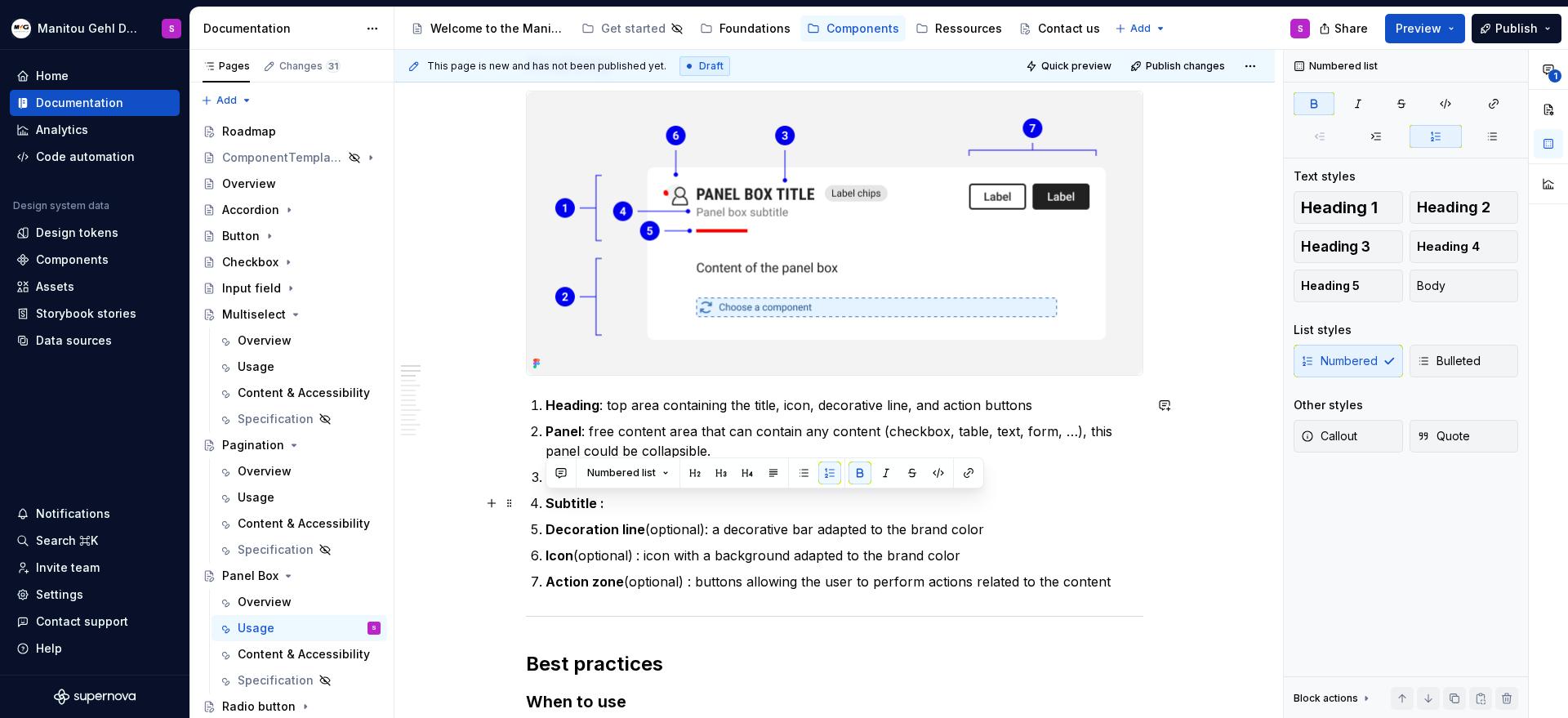 click on "Subtitle :" at bounding box center (844, 503) 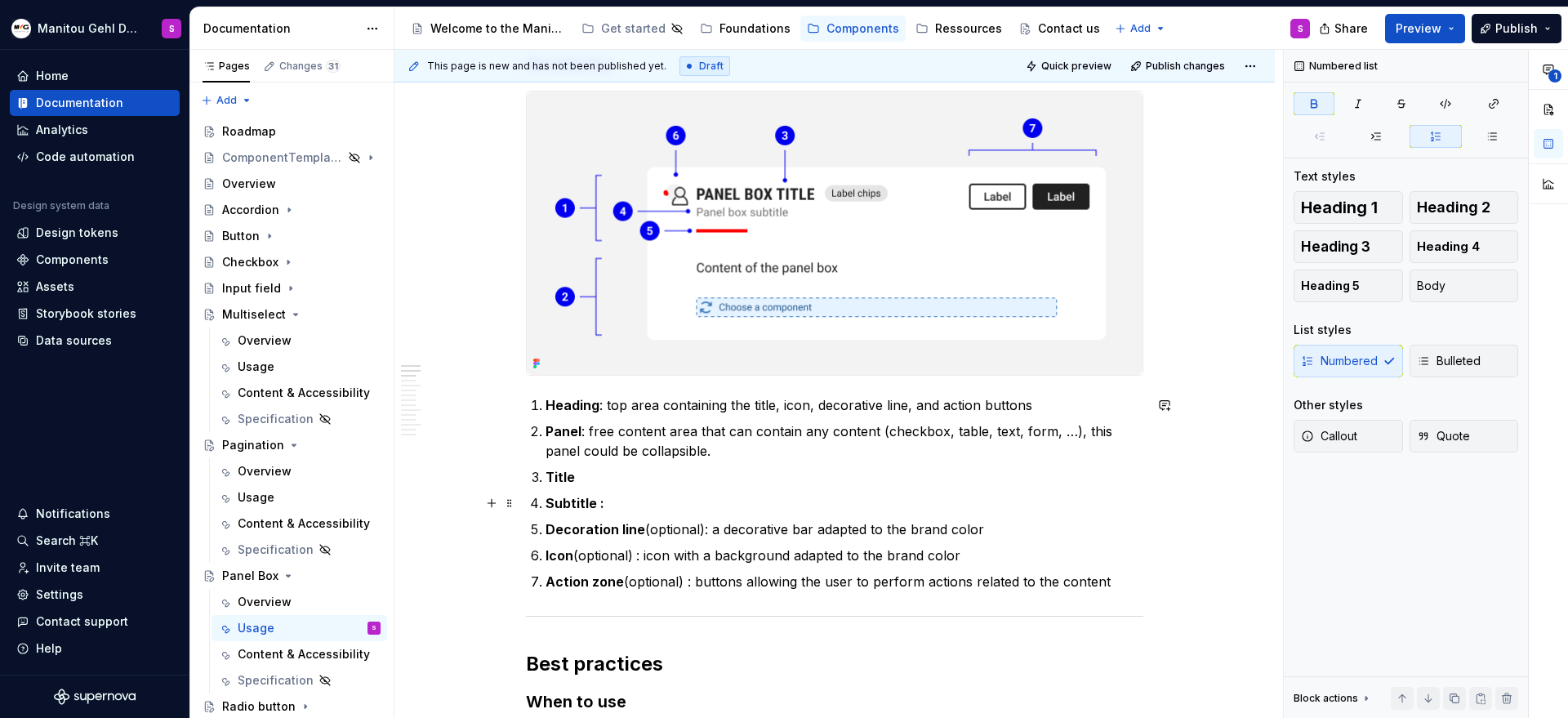 click on "Subtitle :" at bounding box center [844, 503] 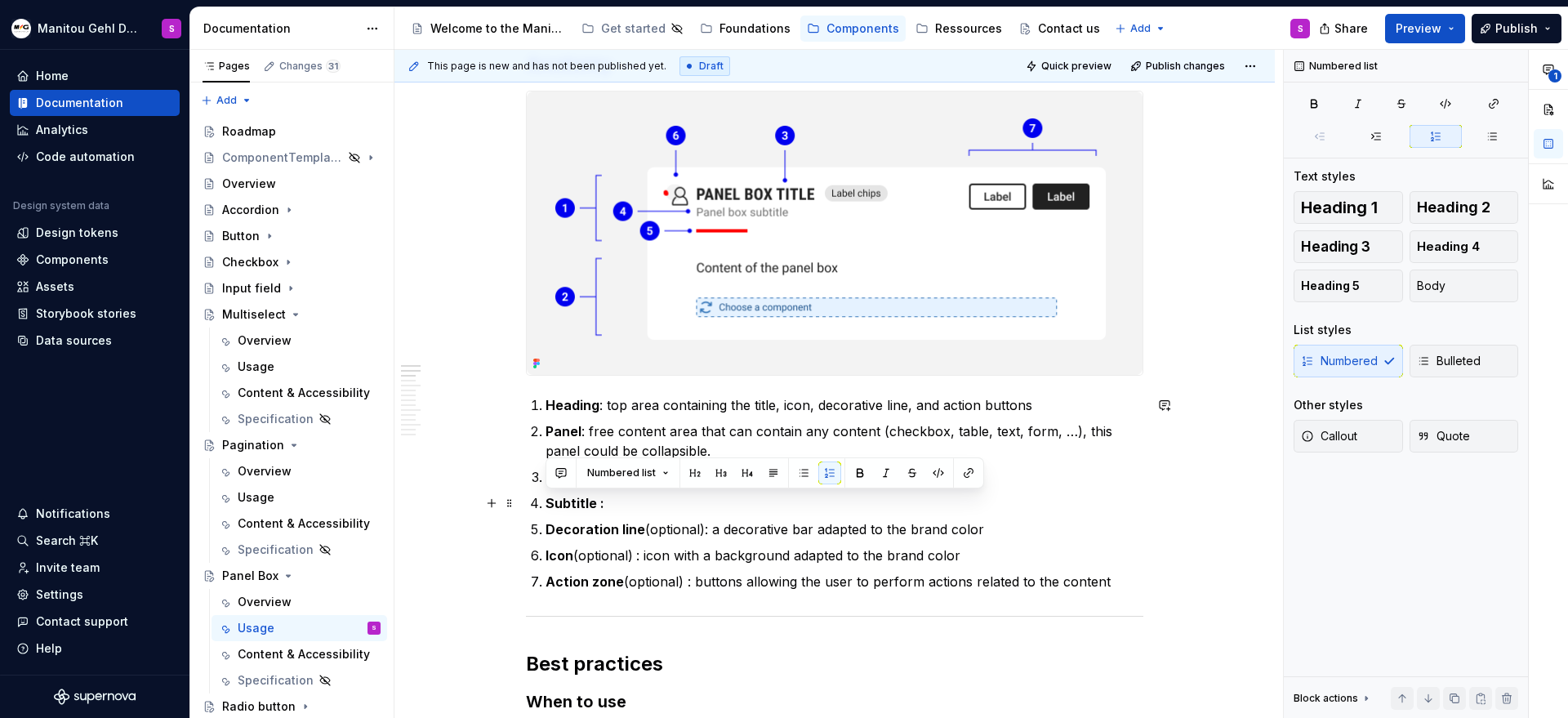 click on "Subtitle :" at bounding box center (844, 503) 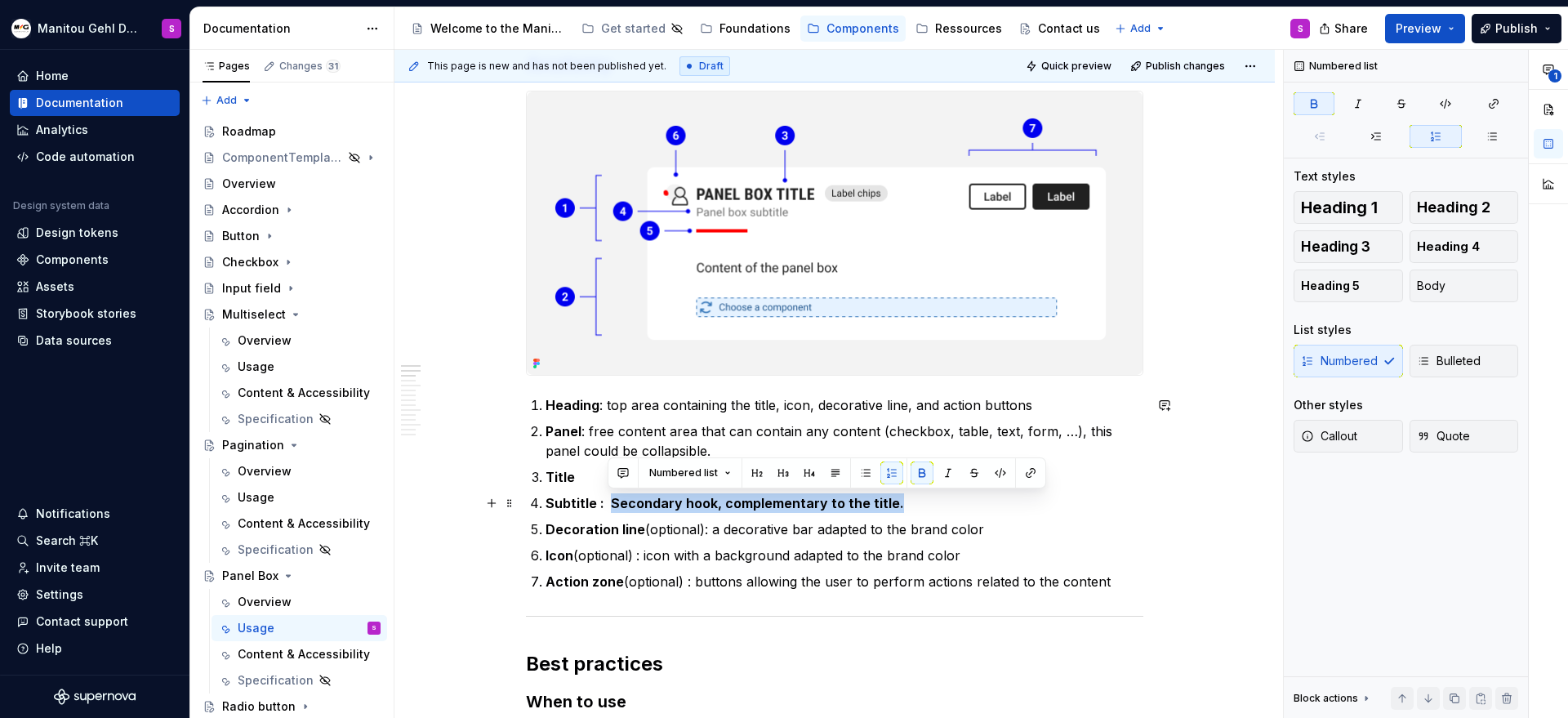 drag, startPoint x: 611, startPoint y: 505, endPoint x: 898, endPoint y: 499, distance: 287.0627 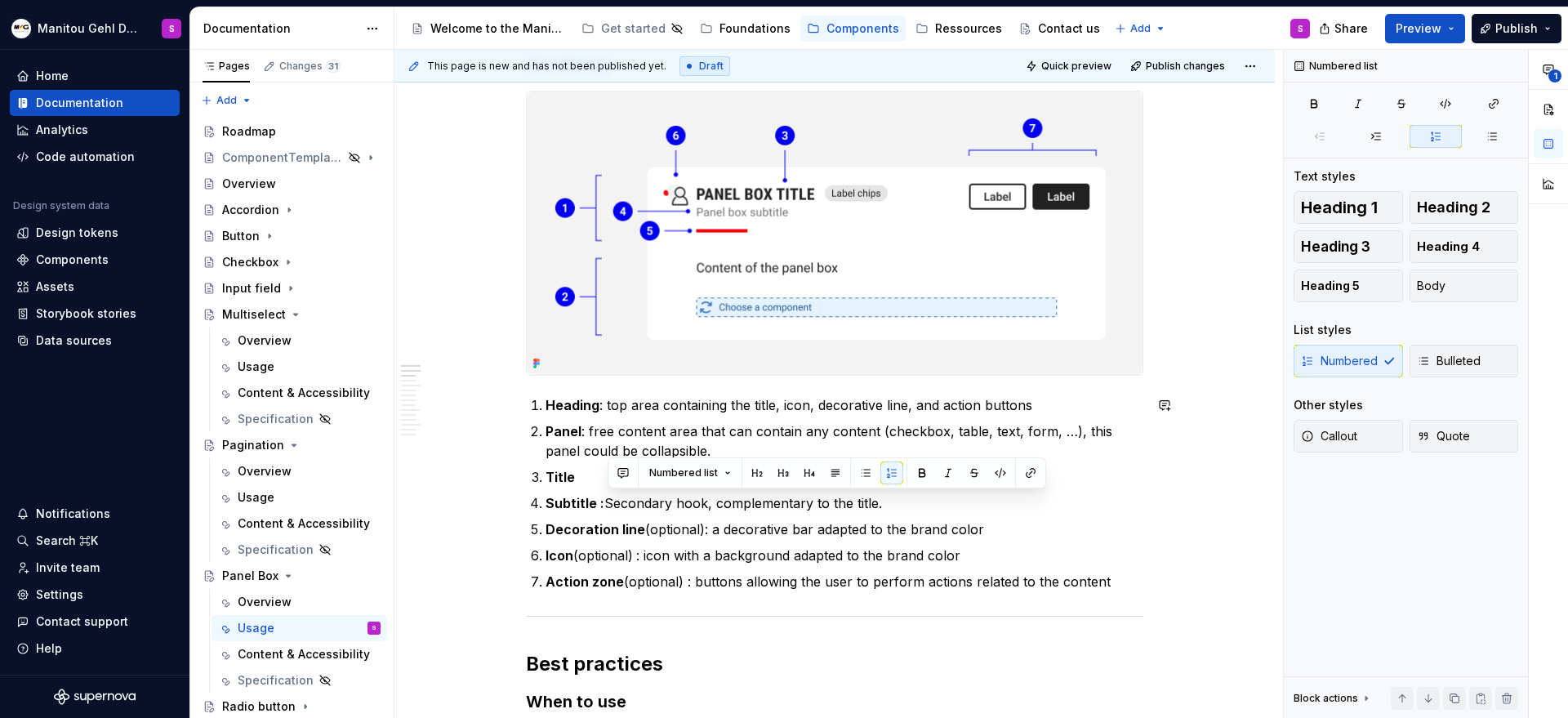 click on "Subtitle :   Secondary hook, complementary to the title." at bounding box center (844, 503) 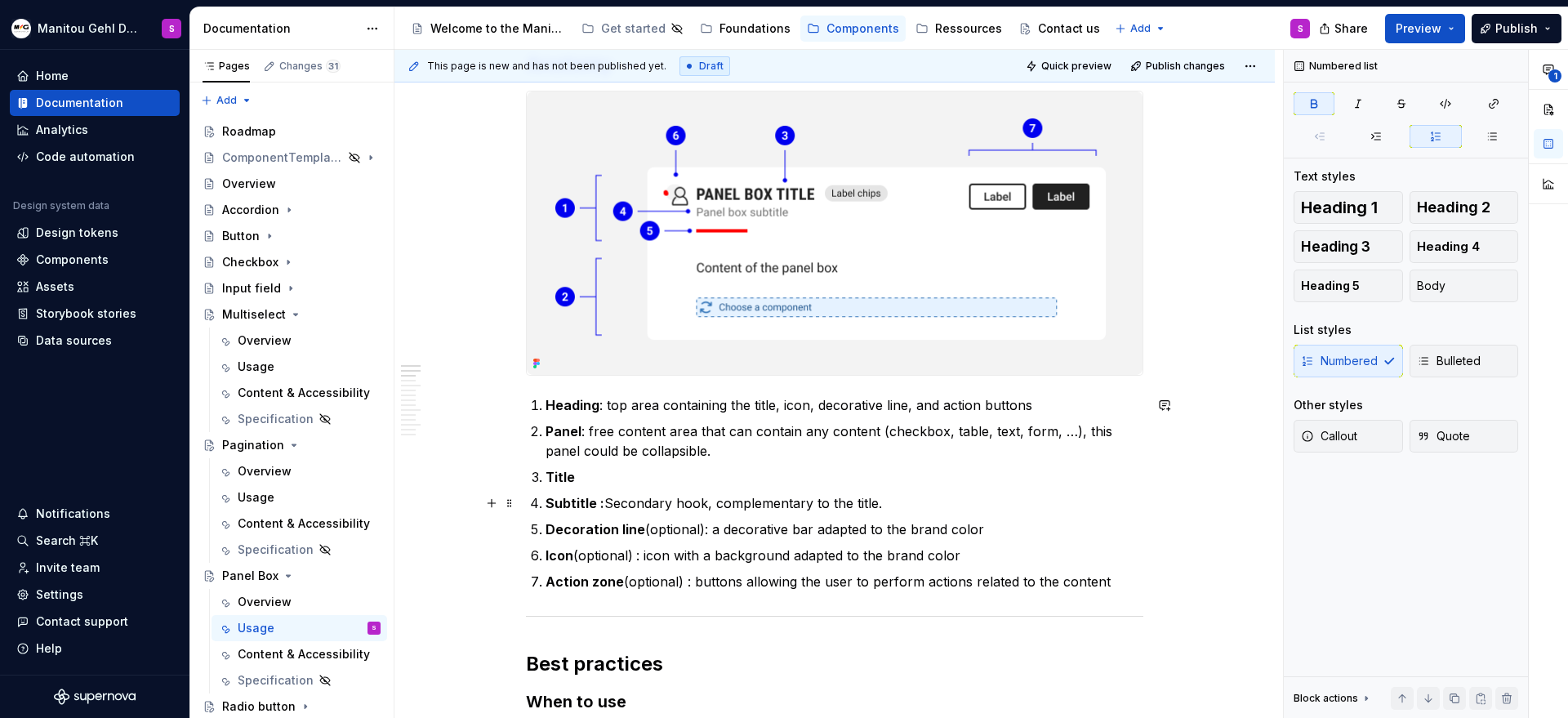 click on "Subtitle :" at bounding box center [575, 503] 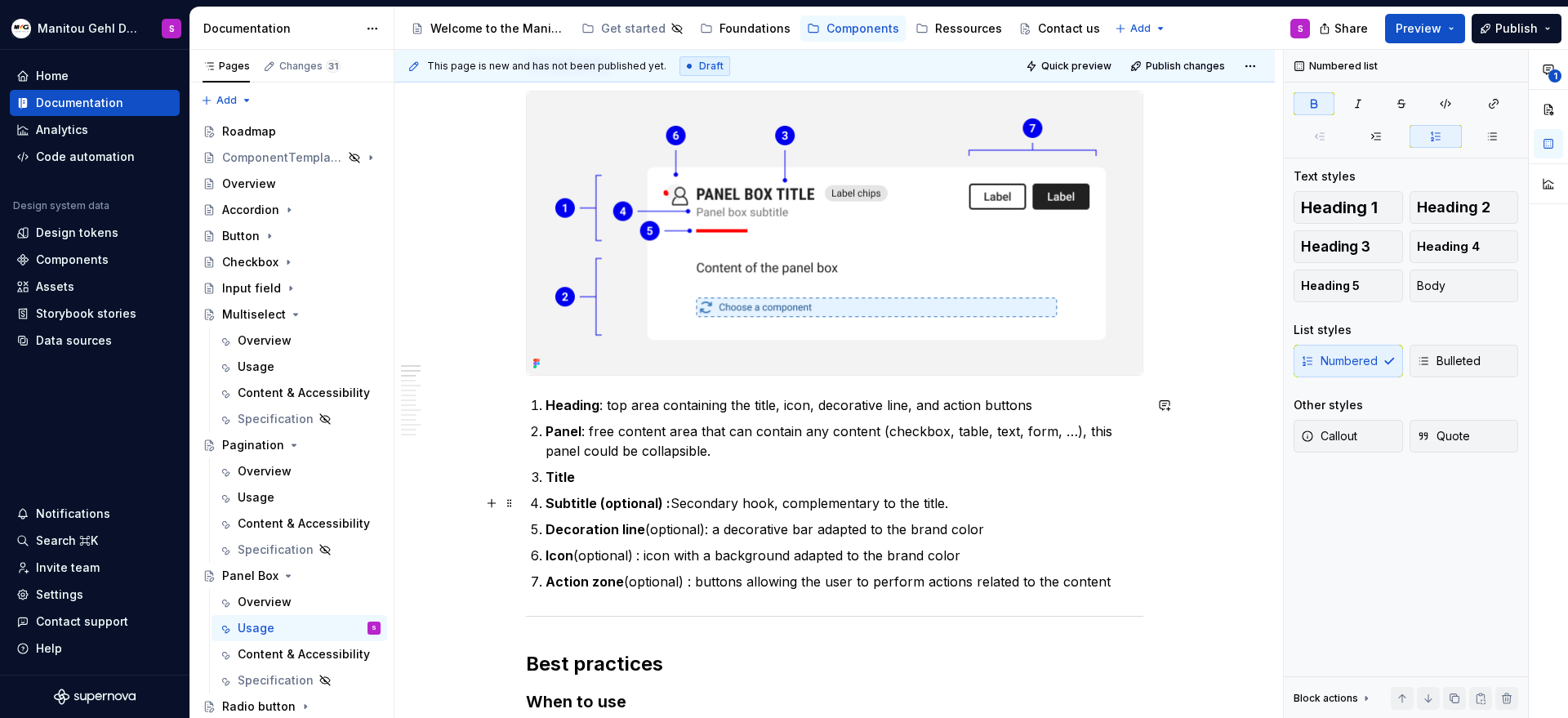 click on "Subtitle (optional) :" at bounding box center (608, 503) 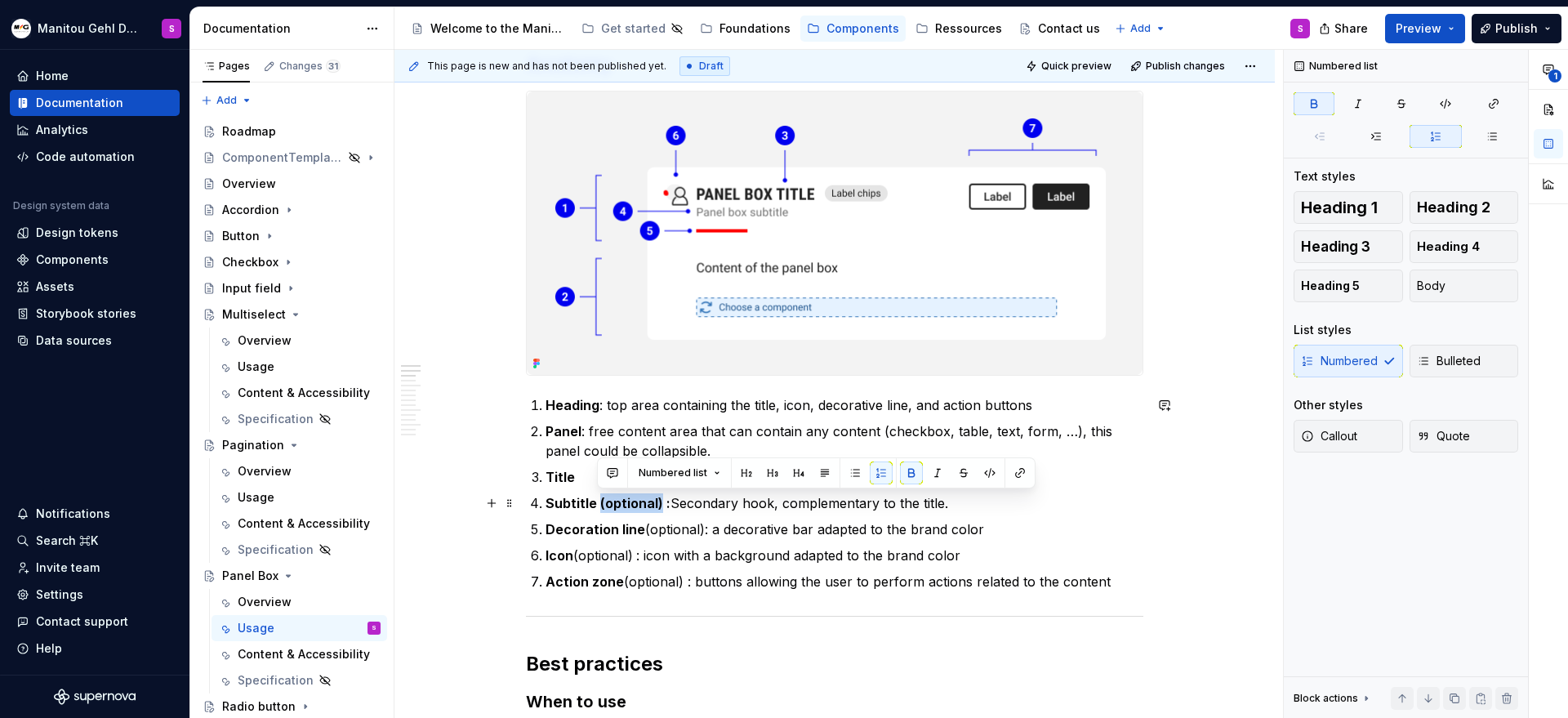 drag, startPoint x: 598, startPoint y: 502, endPoint x: 660, endPoint y: 501, distance: 62.00806 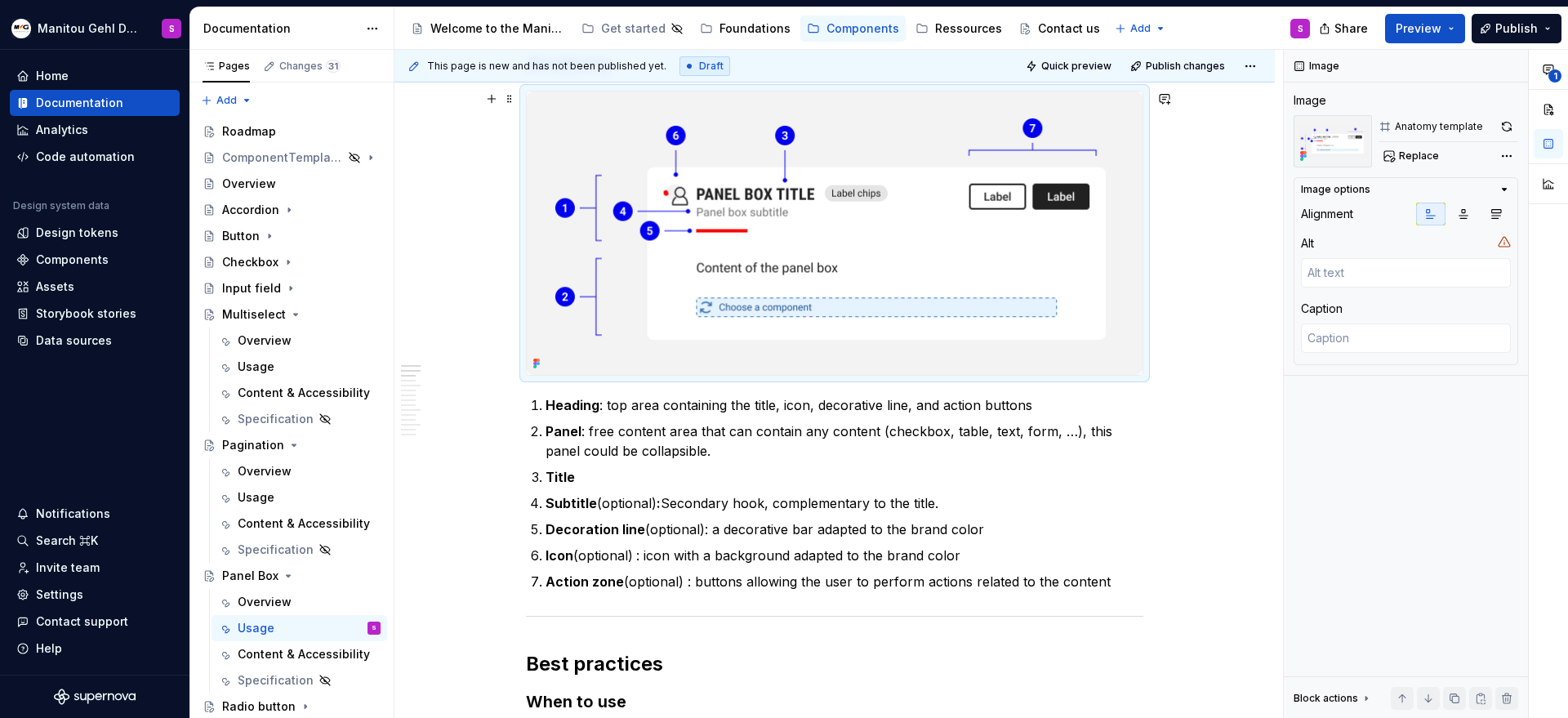 click at bounding box center [835, 233] 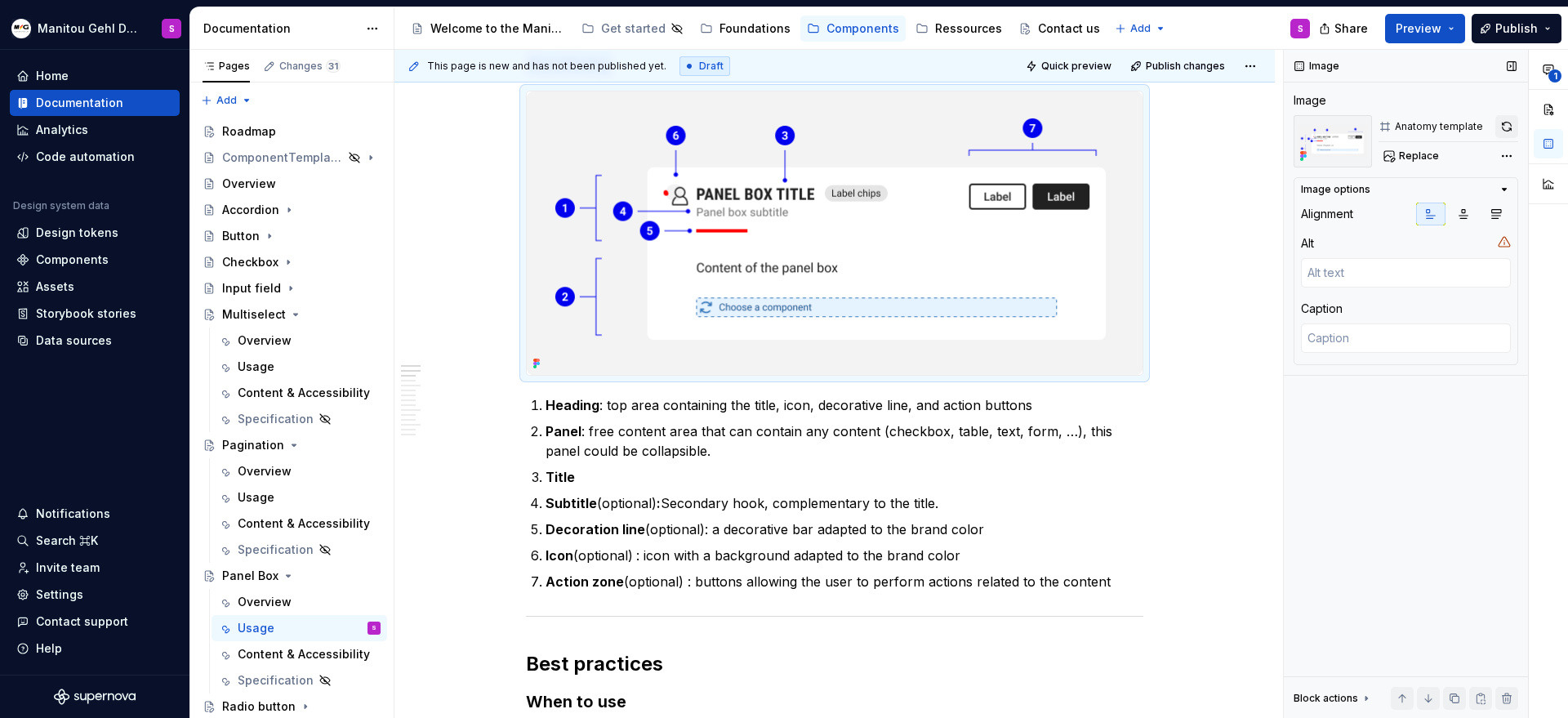 click at bounding box center [1507, 127] 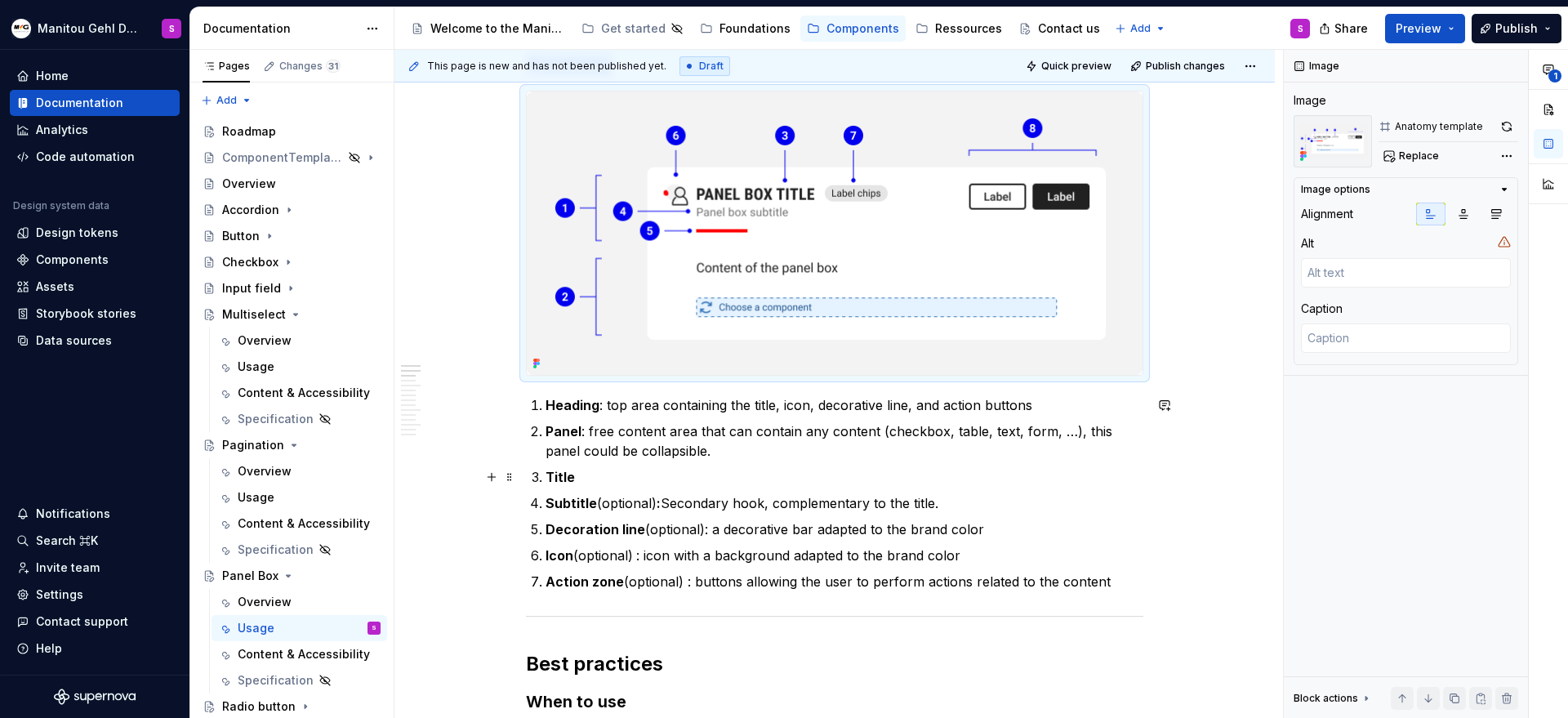 scroll, scrollTop: 288, scrollLeft: 0, axis: vertical 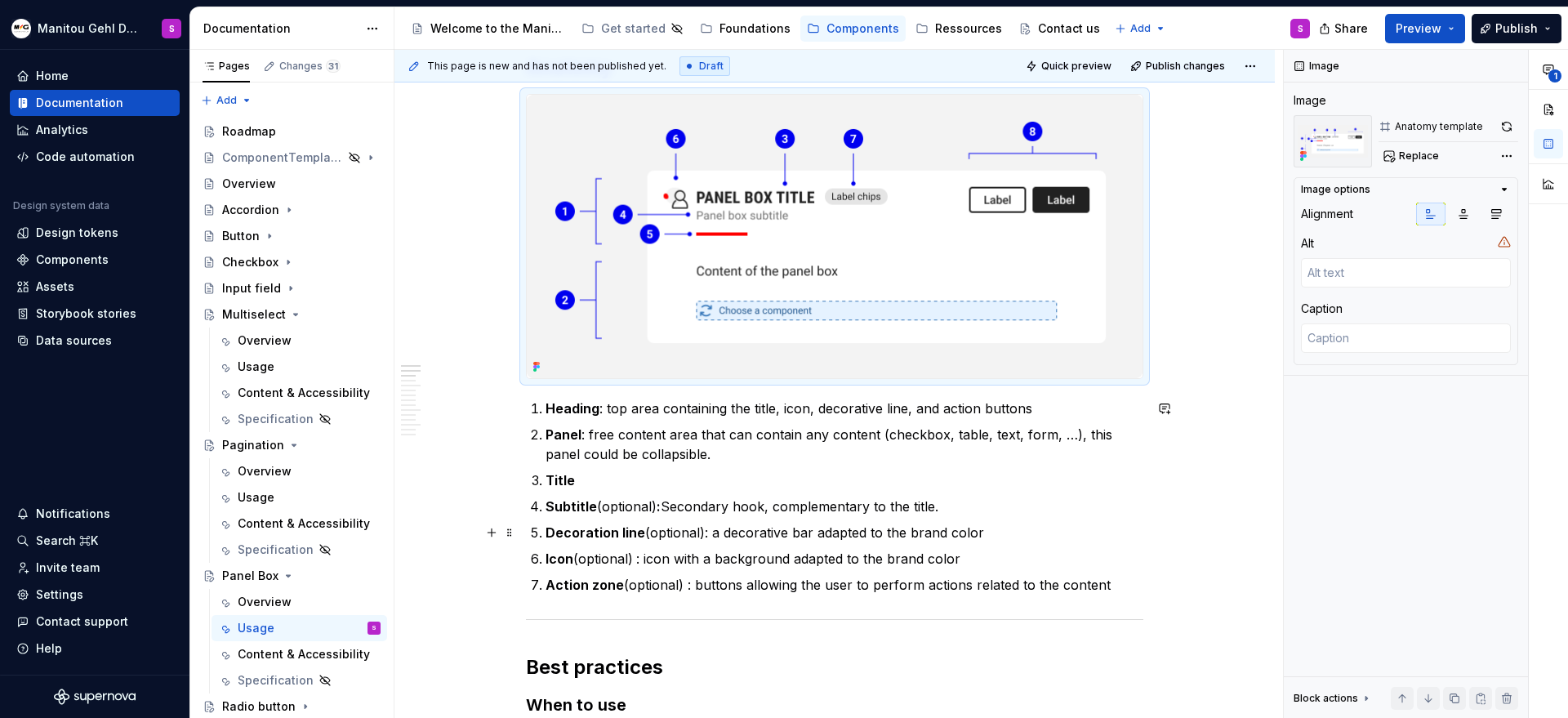 click on "Decoration line  (optional): a decorative bar adapted to the brand color" at bounding box center [844, 533] 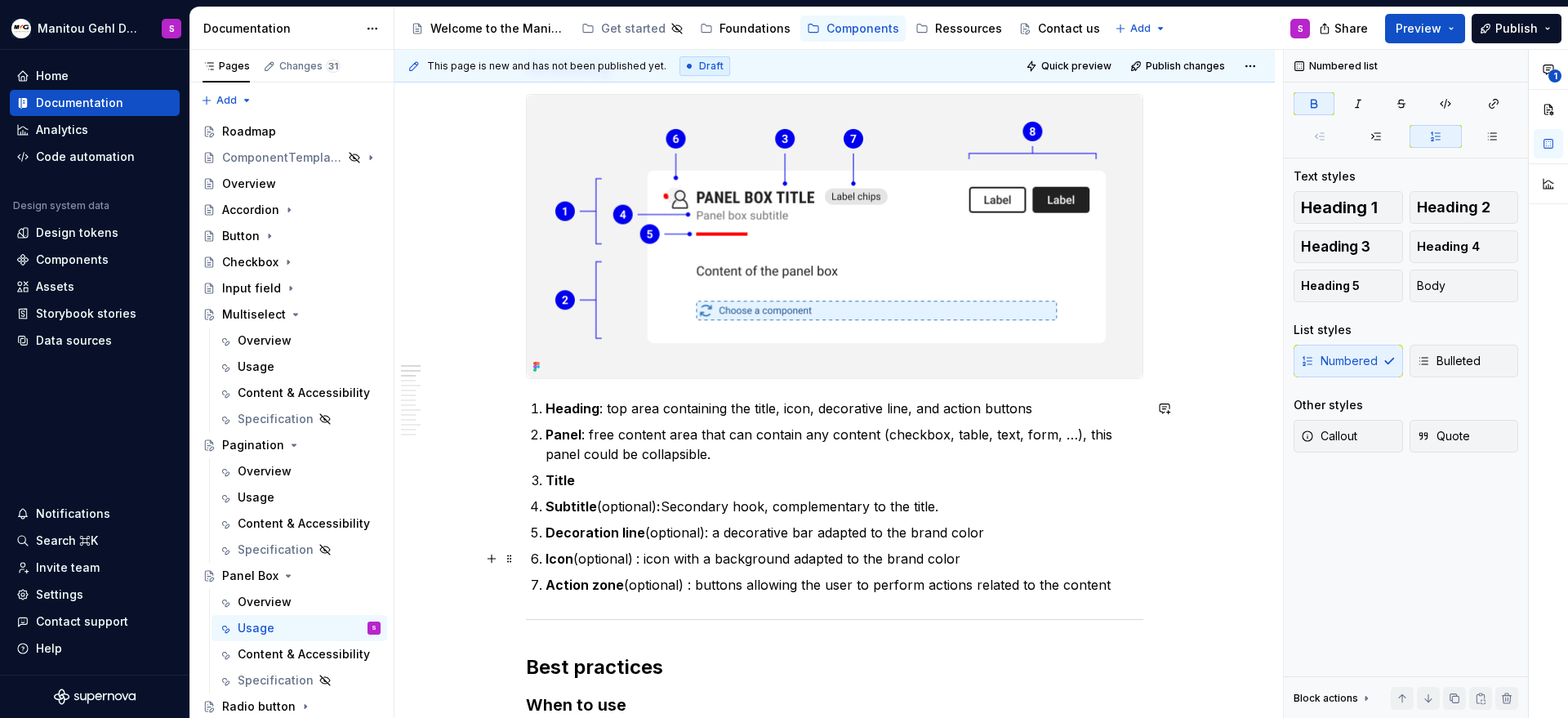 click on "Heading  : top area containing the title, icon, decorative line, and action buttons Panel  : free content area that can contain any content (checkbox, table, text, form, …), this panel could be collapsible. Title Subtitle  (optional)  :   Secondary hook, complementary to the title. Decoration line  (optional): a decorative bar adapted to the brand color Icon  (optional)   : icon with a background adapted to the brand color Action zone  (optional) : buttons allowing the user to perform actions related to the content" at bounding box center (844, 497) 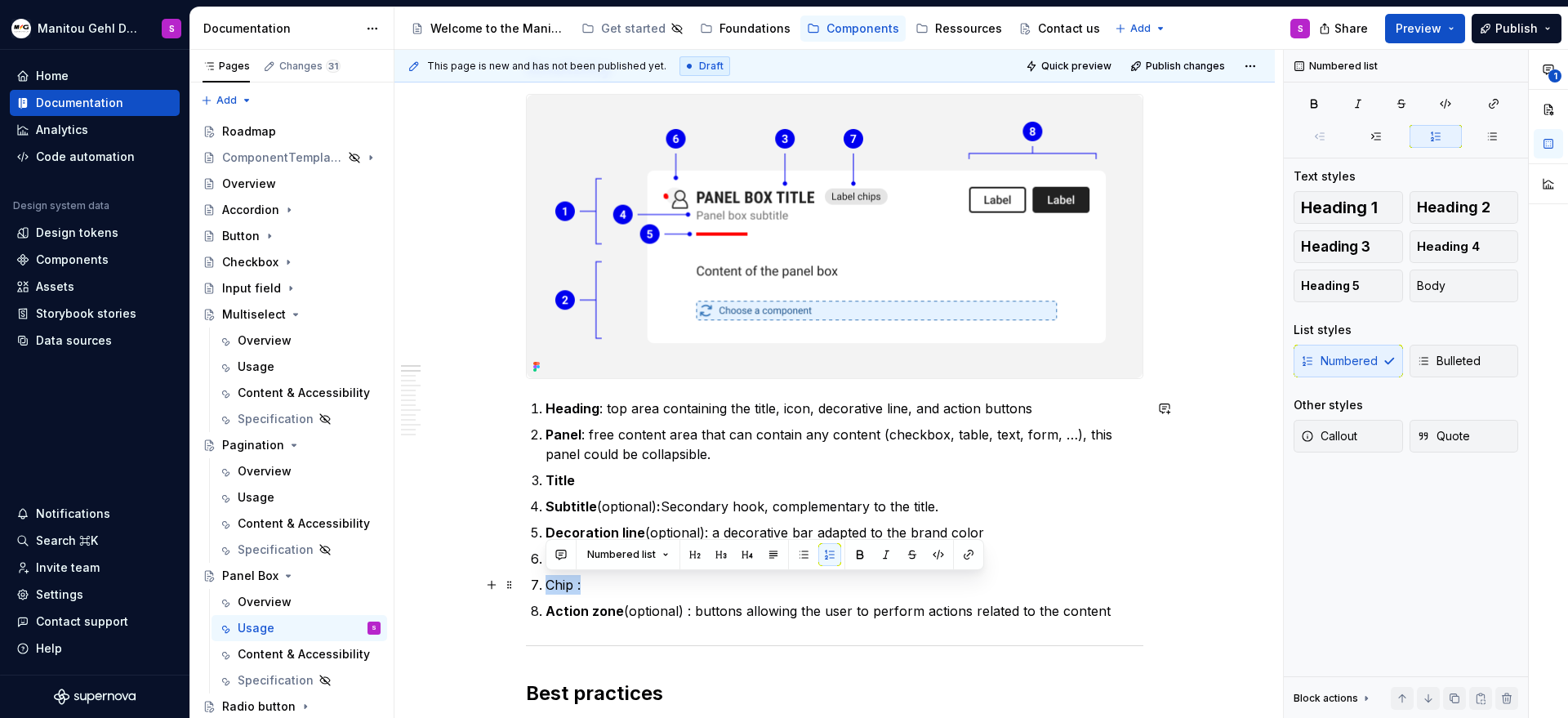 drag, startPoint x: 550, startPoint y: 583, endPoint x: 585, endPoint y: 586, distance: 35.128336 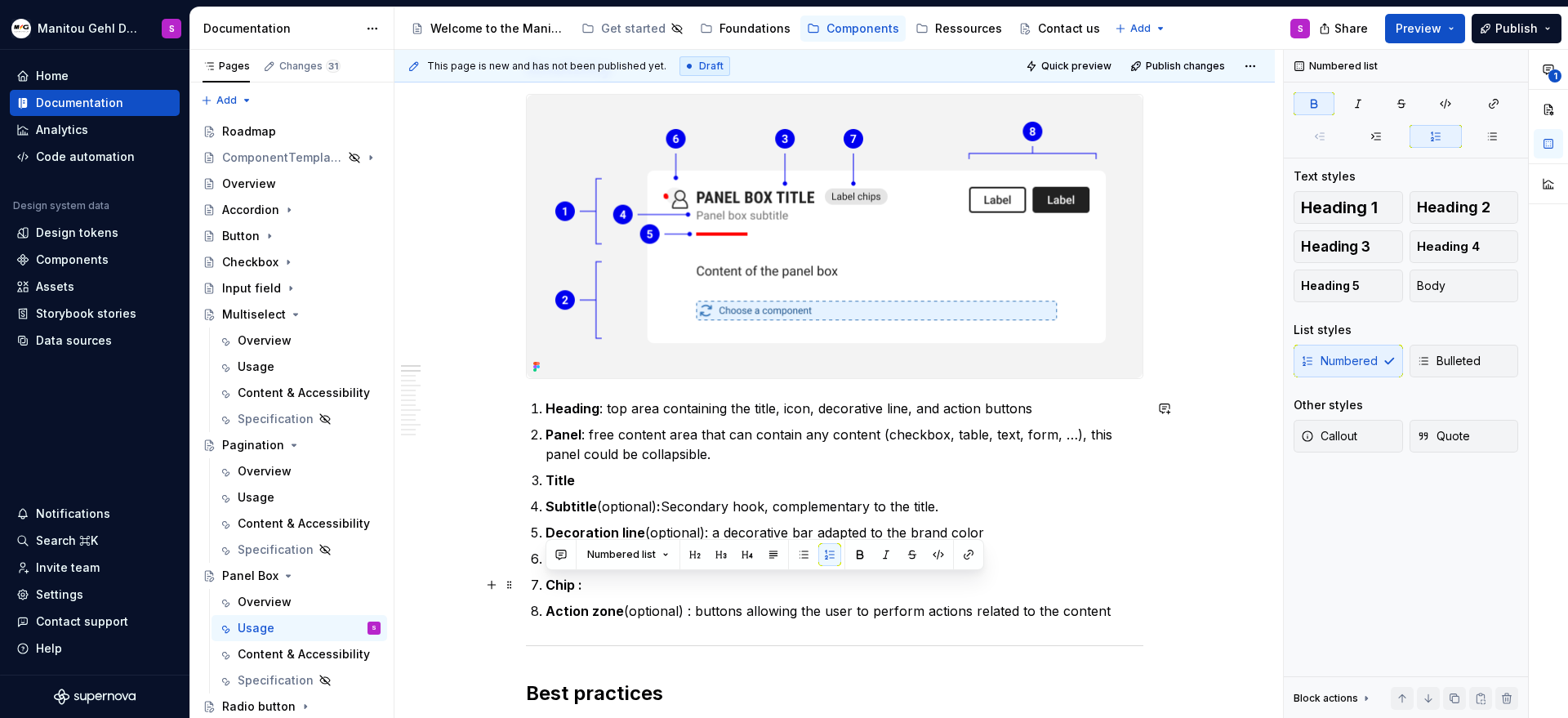 click on "Chip :" at bounding box center [844, 585] 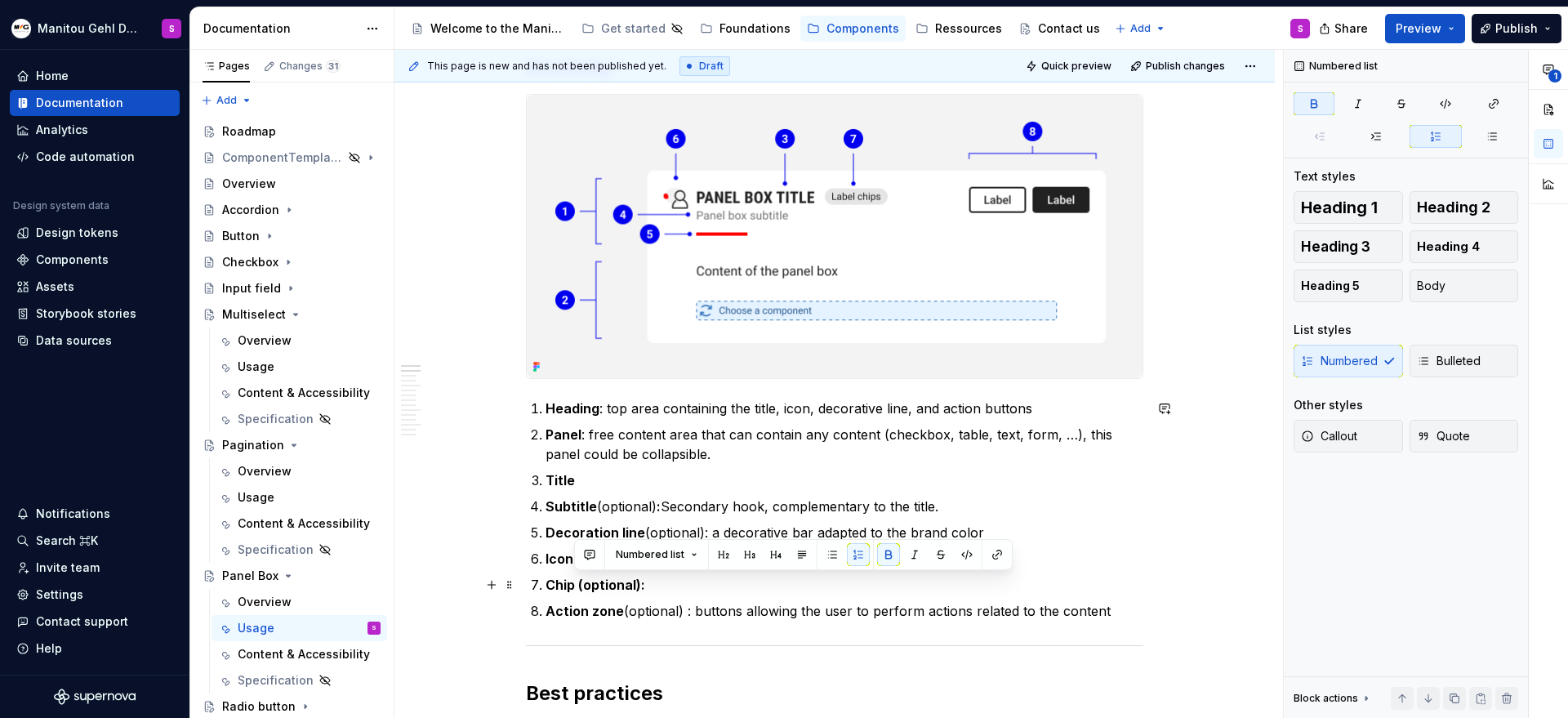 drag, startPoint x: 574, startPoint y: 586, endPoint x: 647, endPoint y: 587, distance: 73.006849 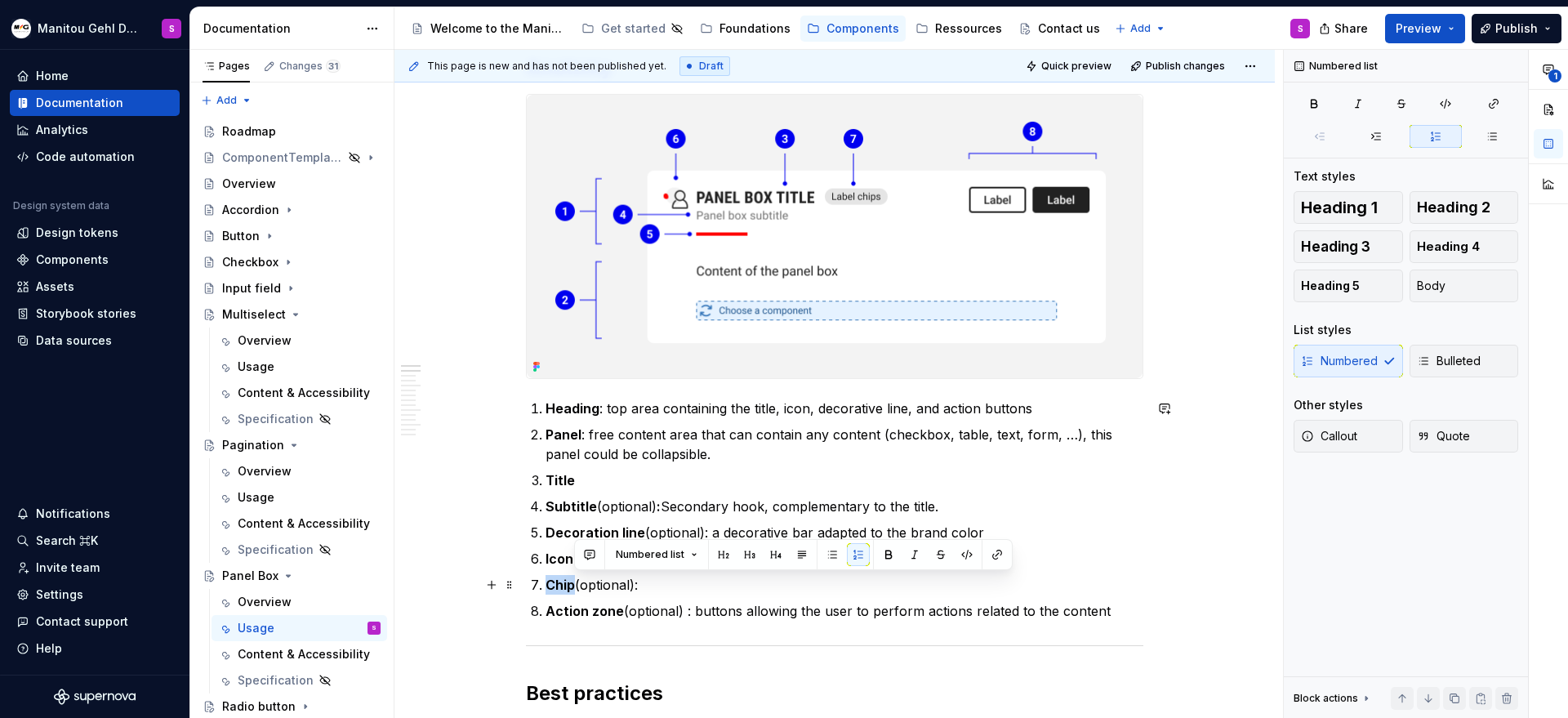 click on "Chip  (optional):" at bounding box center [844, 585] 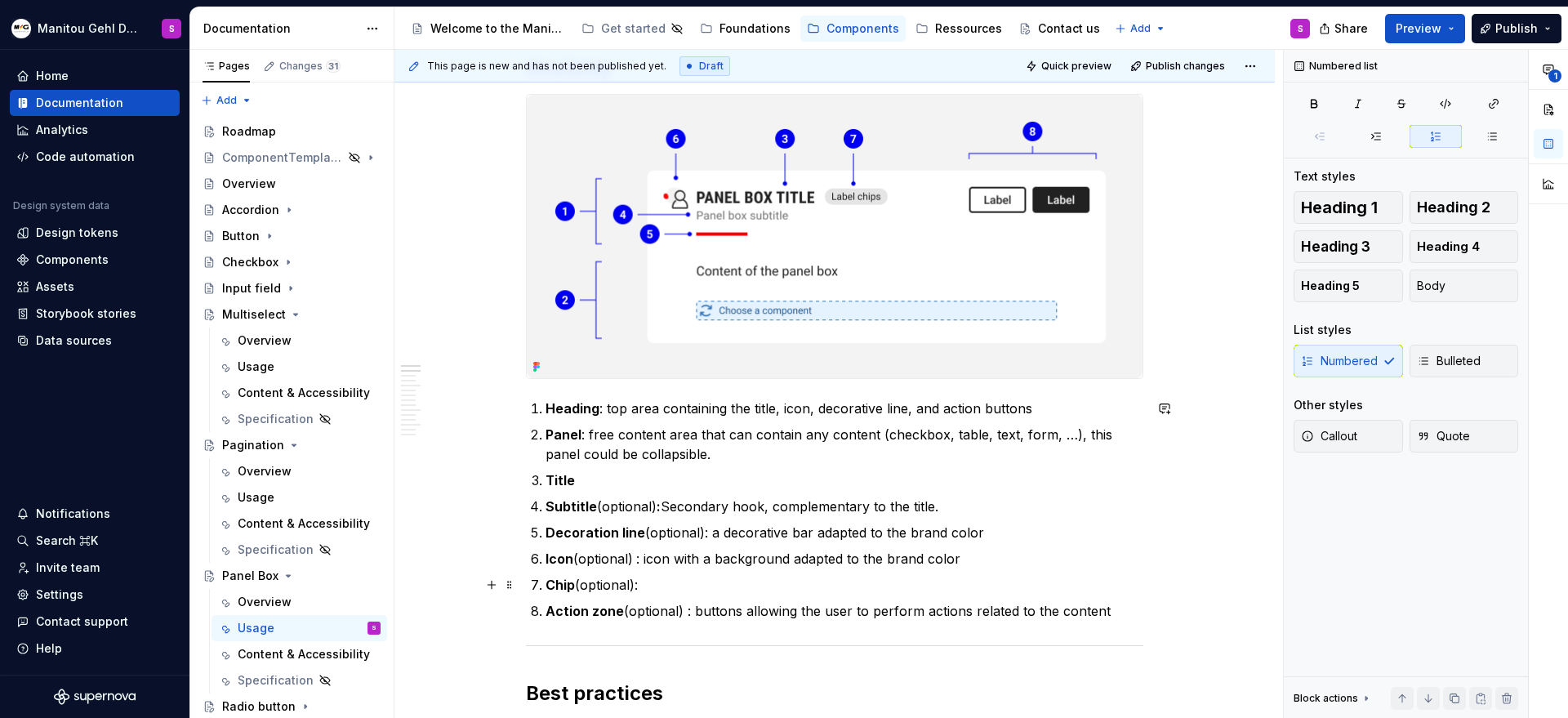 click on "Chip  (optional):" at bounding box center (844, 585) 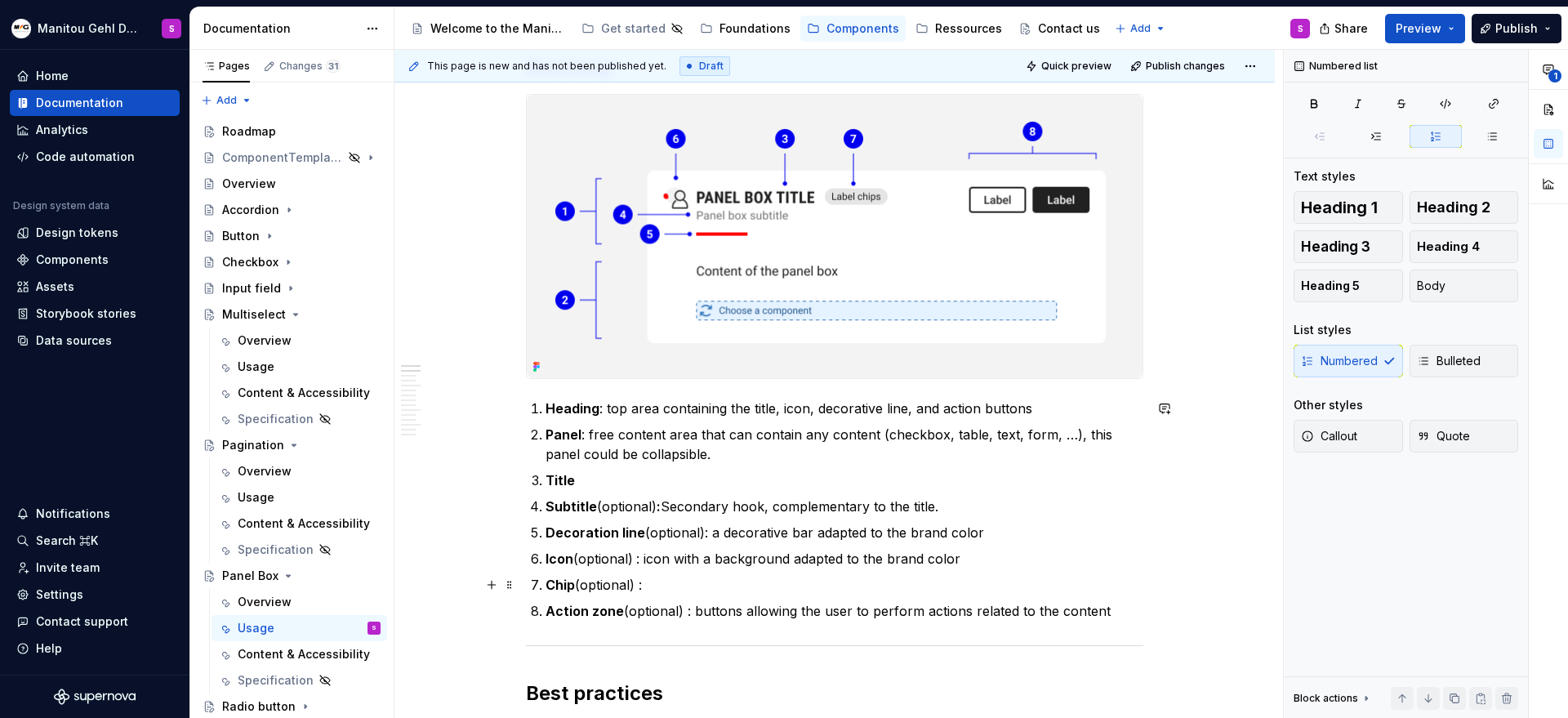 click on "Chip  (optional) :" at bounding box center [844, 585] 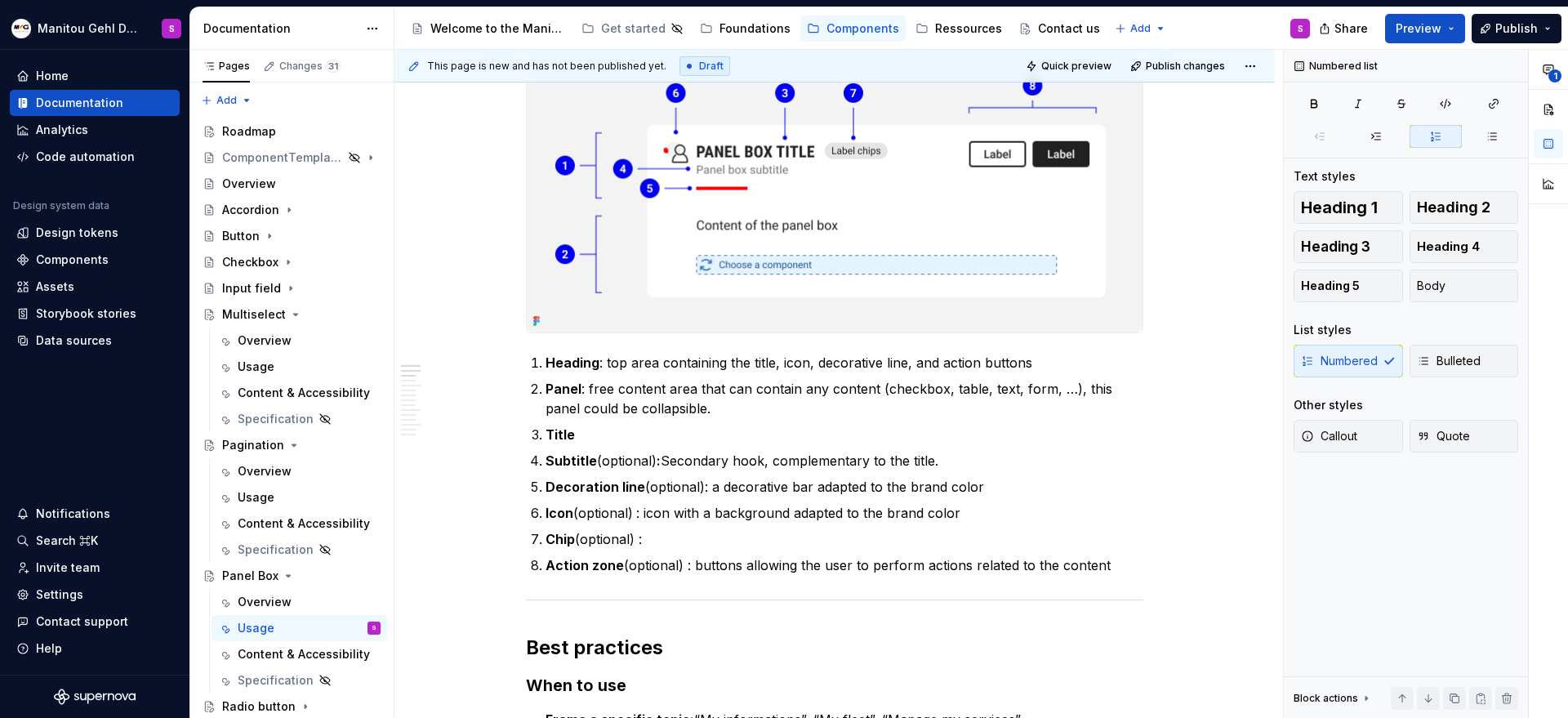 scroll, scrollTop: 340, scrollLeft: 0, axis: vertical 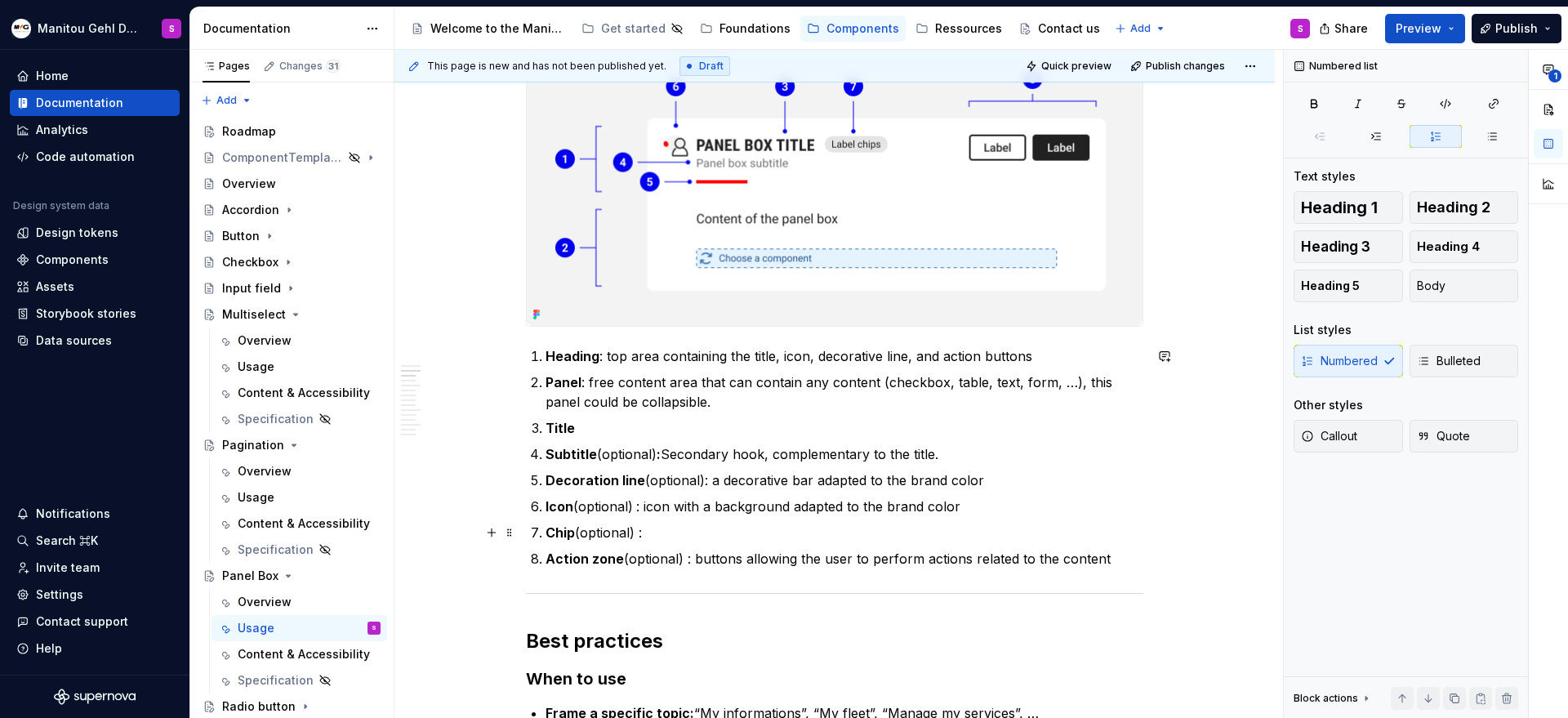 click on "Chip  (optional) :" at bounding box center [844, 533] 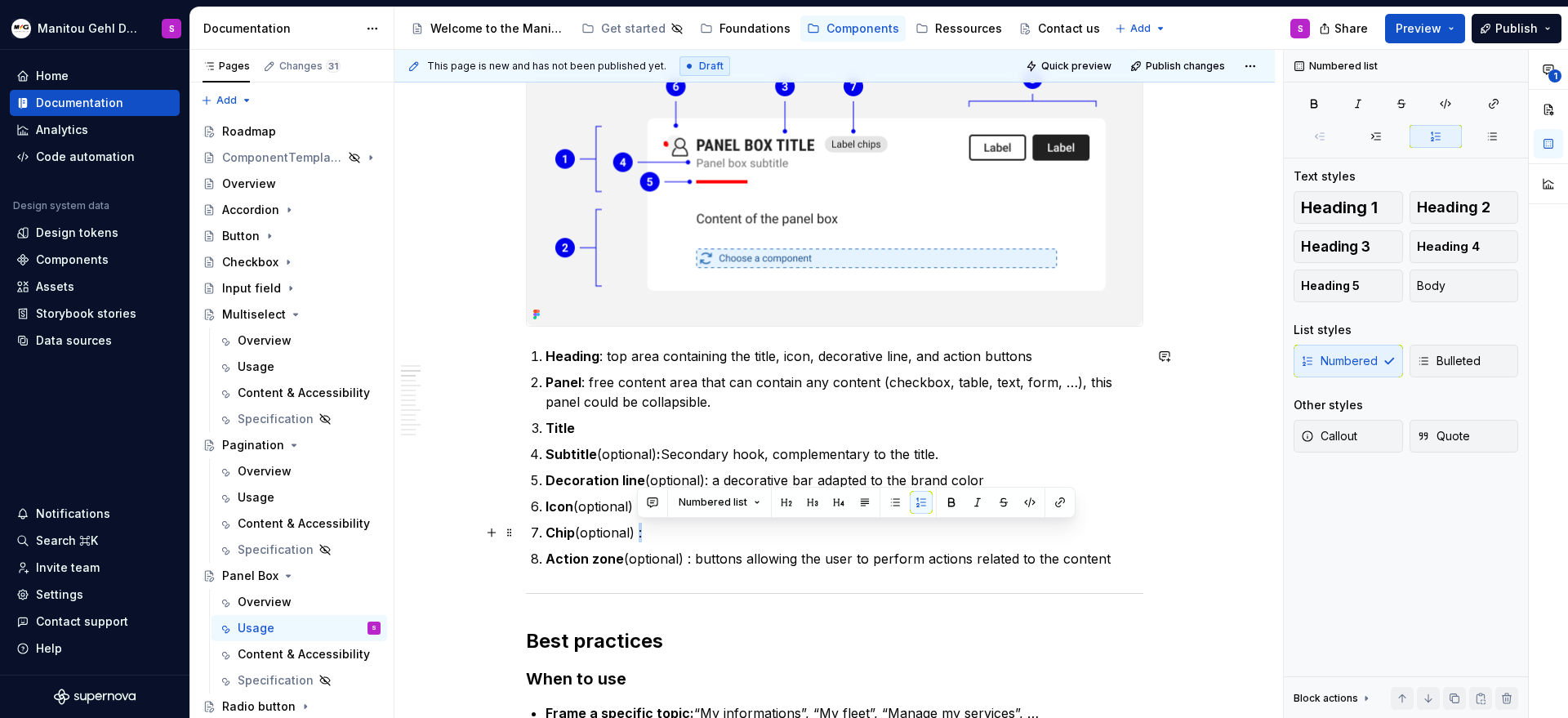 click on "Chip  (optional) :" at bounding box center (844, 533) 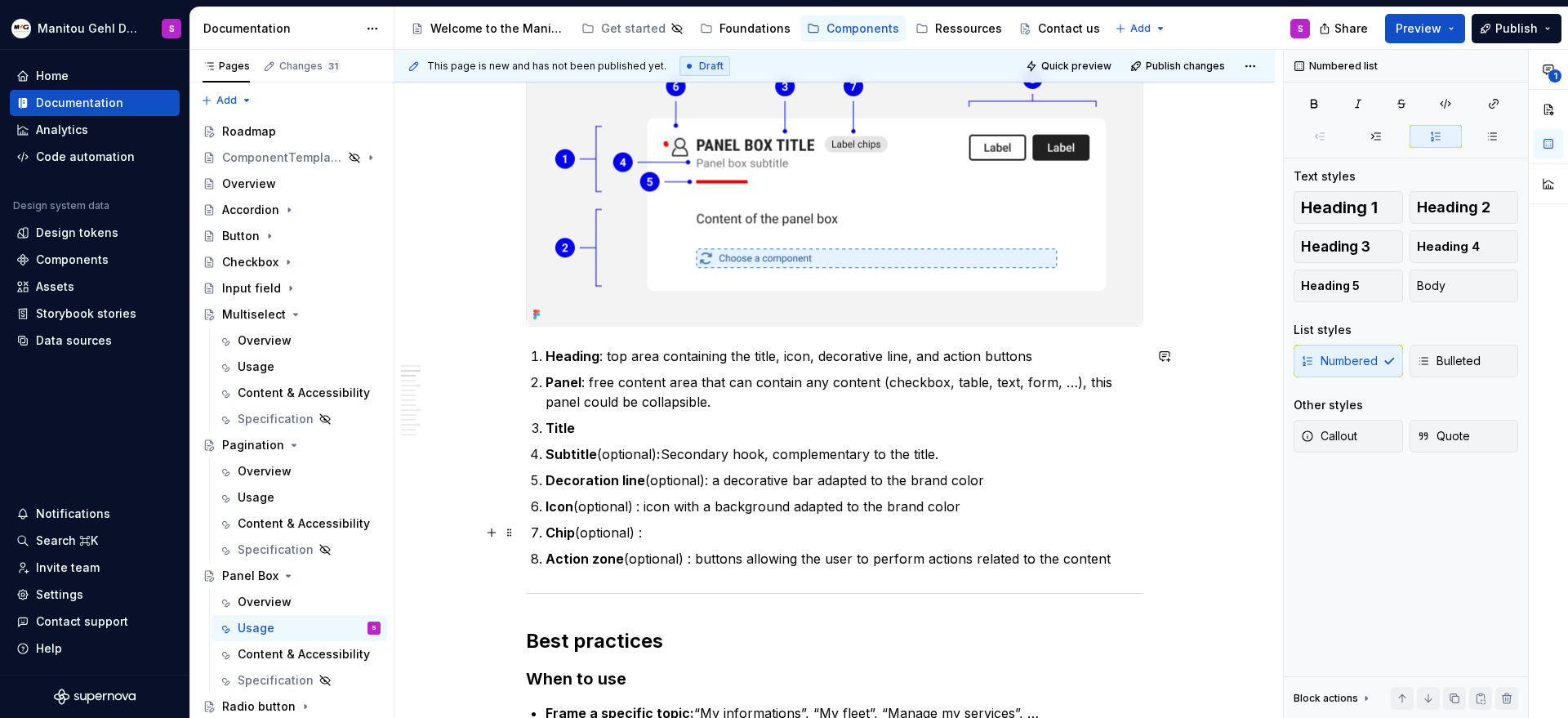 click on "Chip  (optional) :" at bounding box center (844, 533) 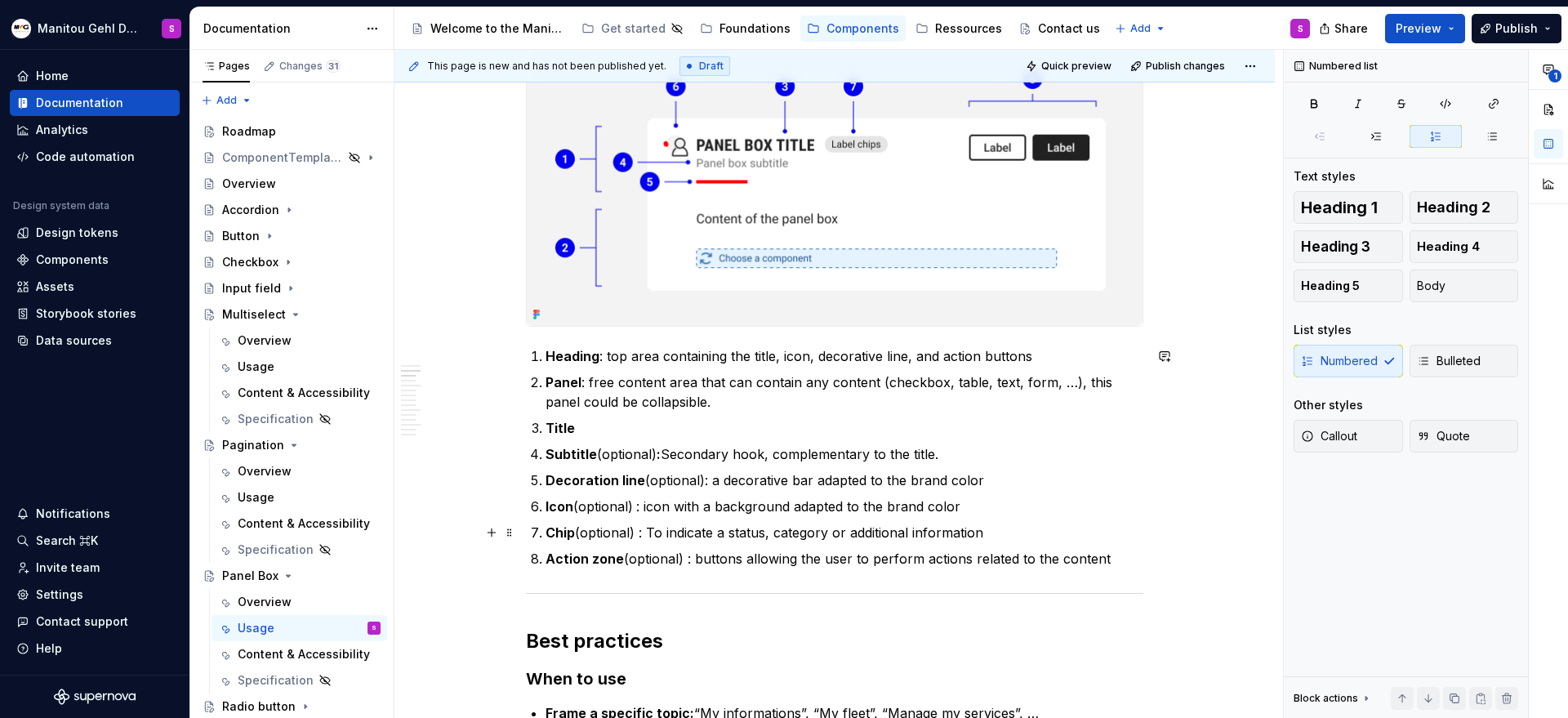 click on "Chip  (optional) : To indicate a status, category or additional information" at bounding box center [844, 533] 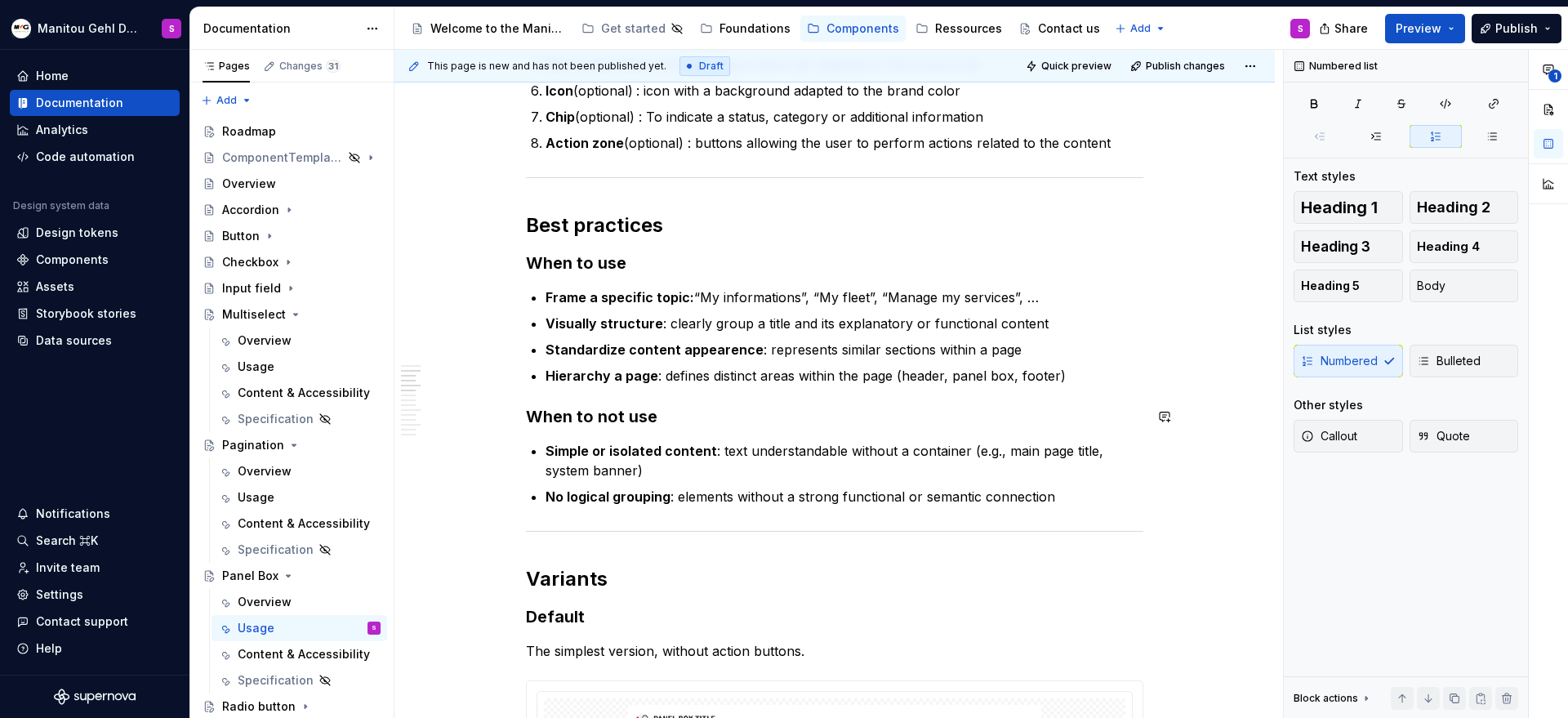 scroll, scrollTop: 773, scrollLeft: 0, axis: vertical 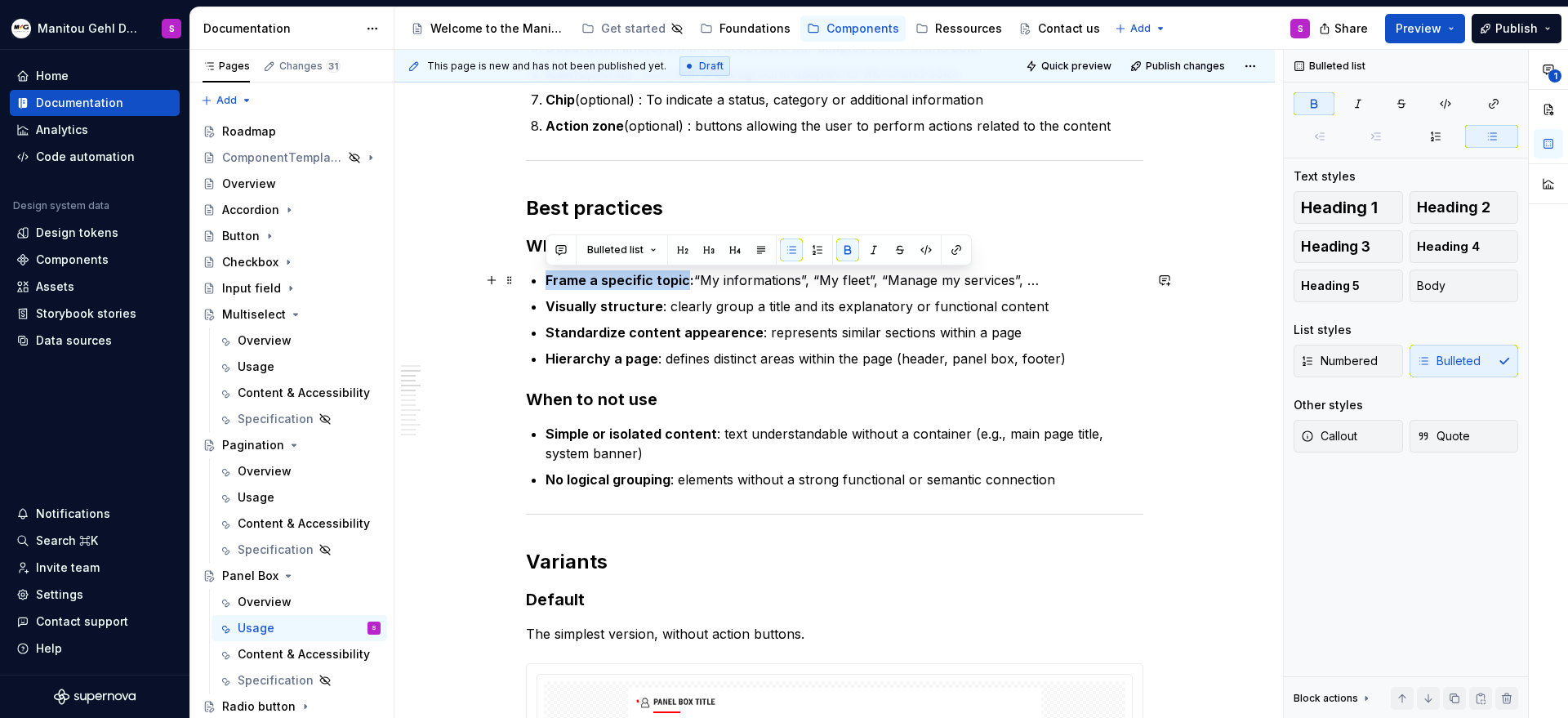 drag, startPoint x: 541, startPoint y: 283, endPoint x: 686, endPoint y: 274, distance: 145.27904 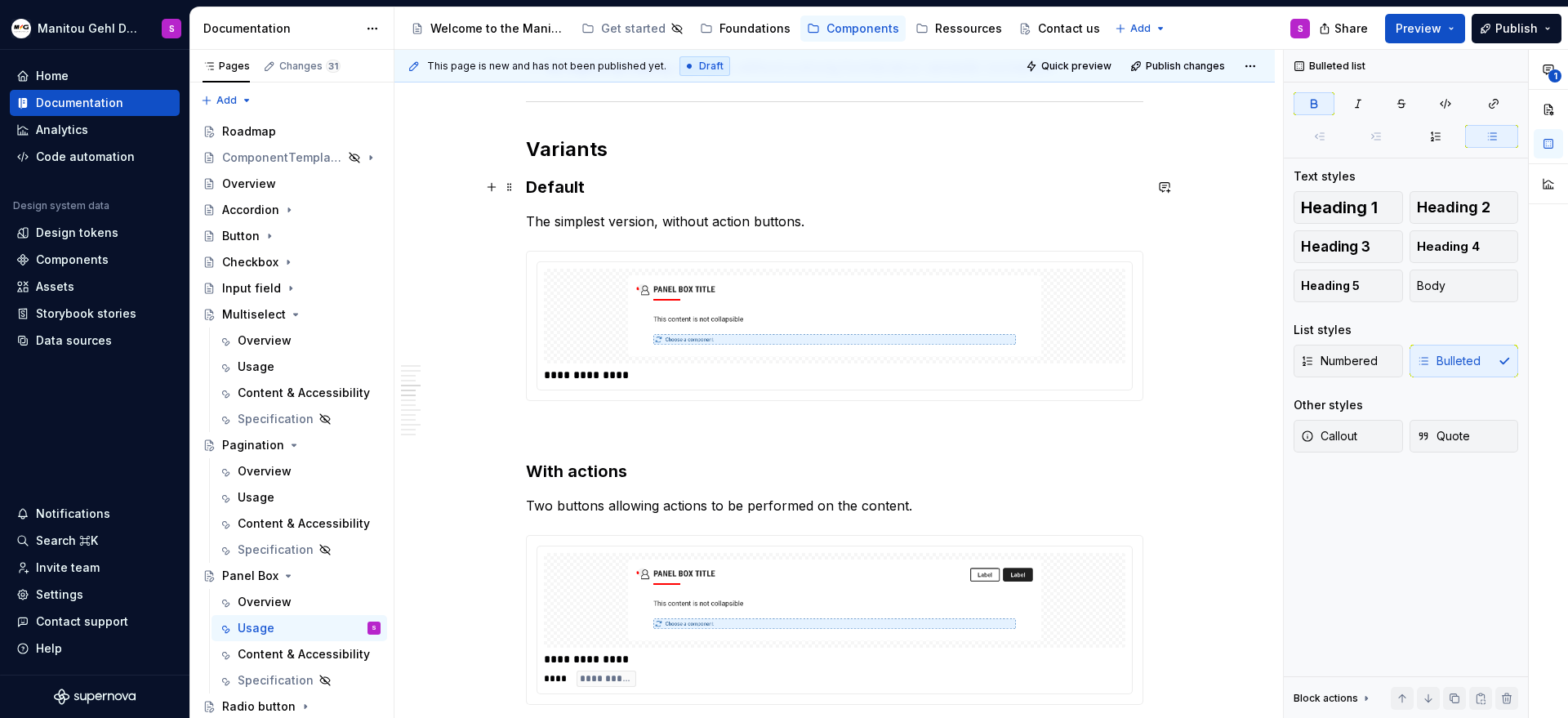 scroll, scrollTop: 1199, scrollLeft: 0, axis: vertical 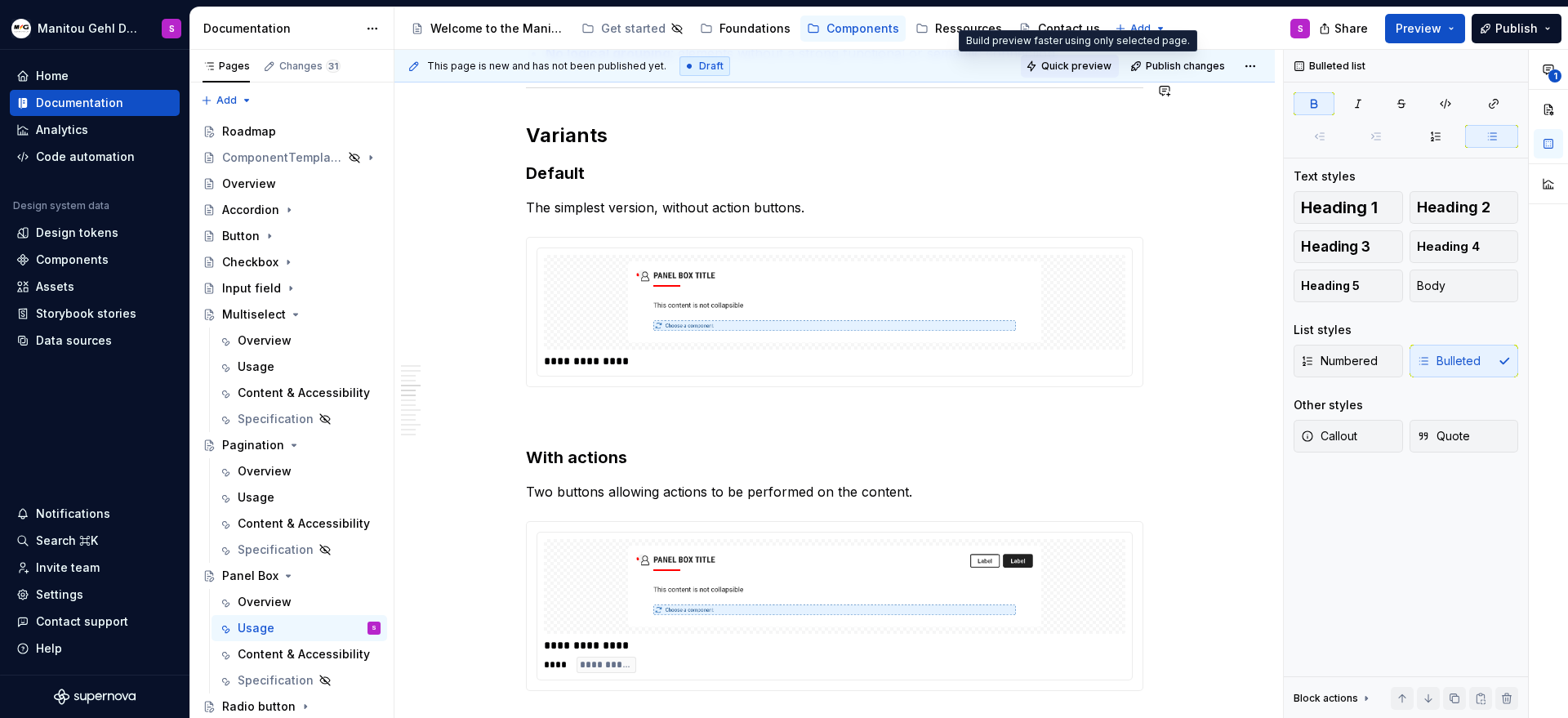click on "Quick preview" at bounding box center (1076, 66) 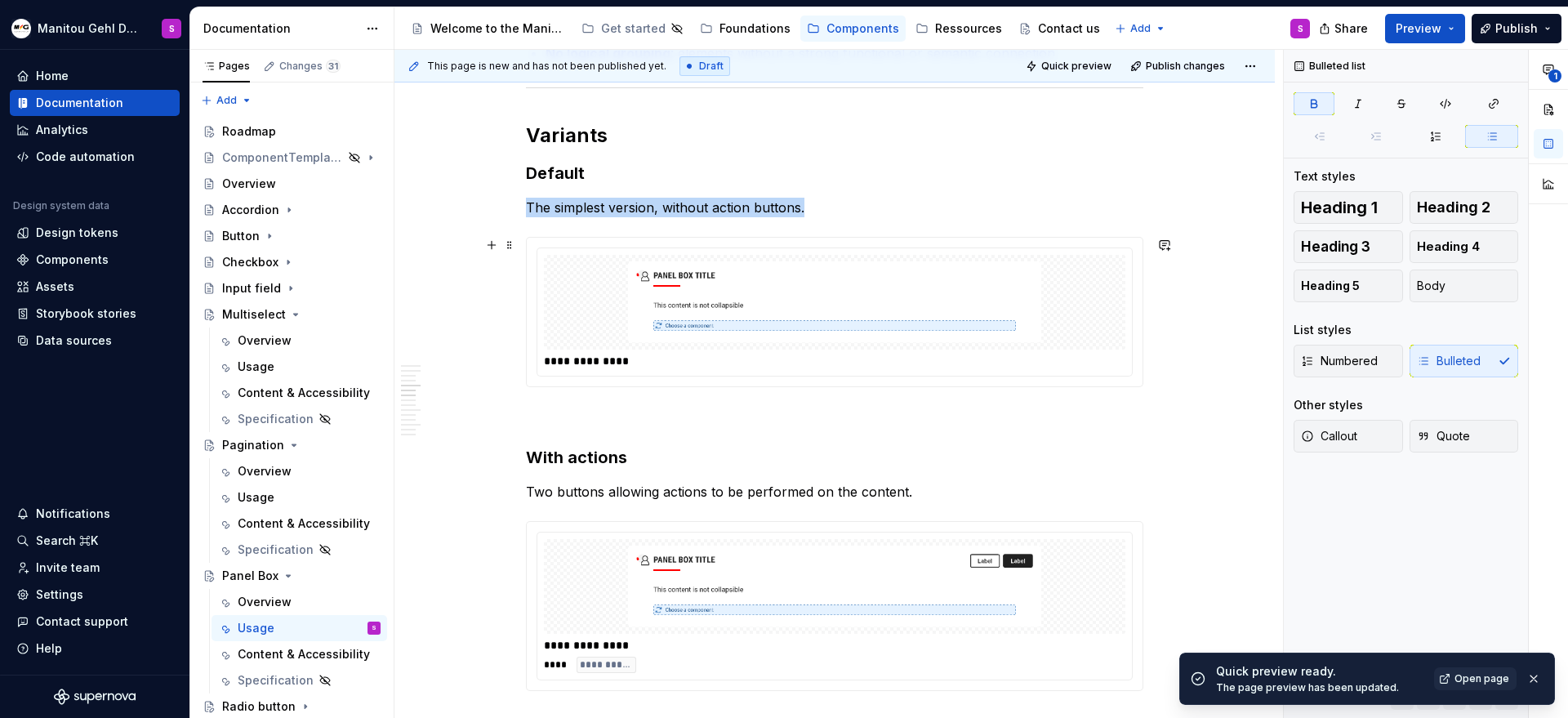 click at bounding box center (835, 302) 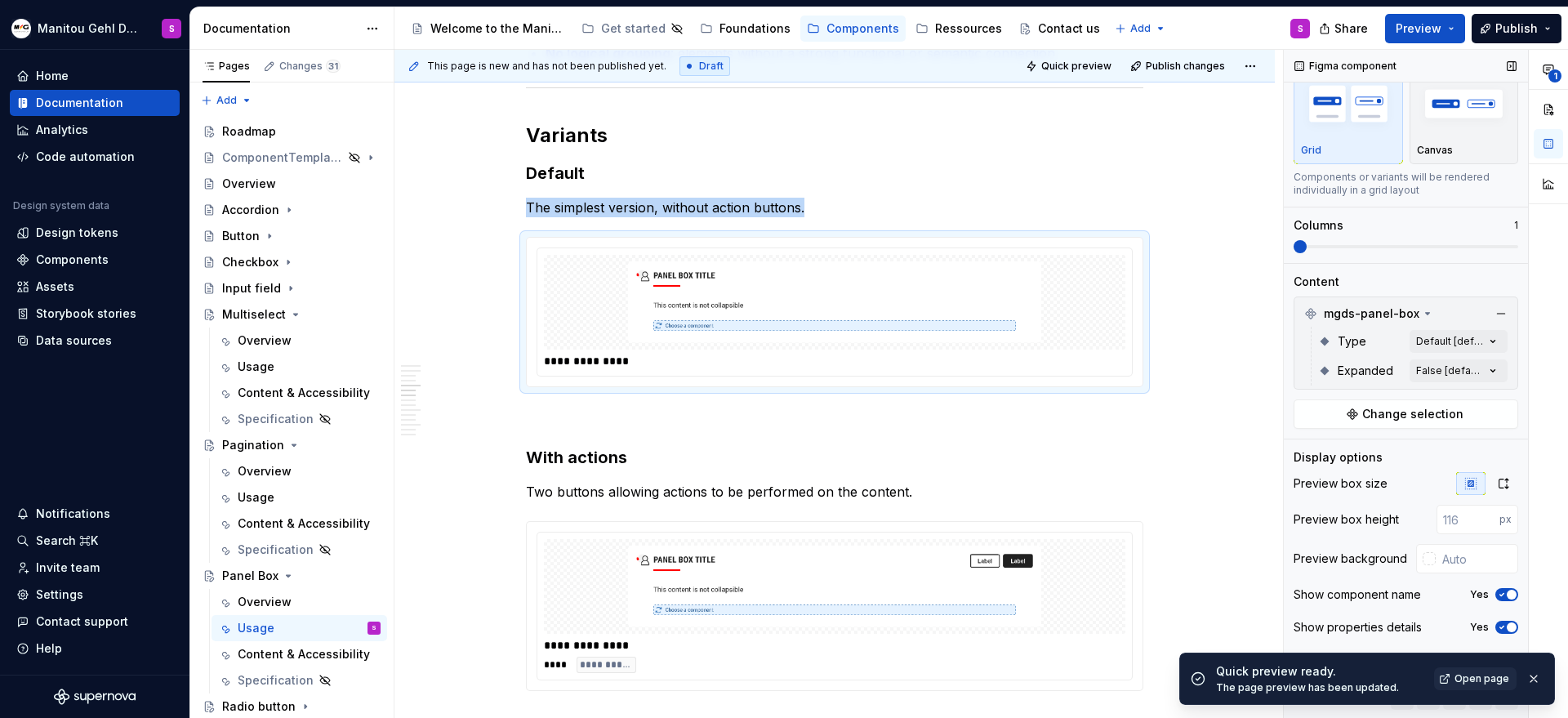 scroll, scrollTop: 60, scrollLeft: 0, axis: vertical 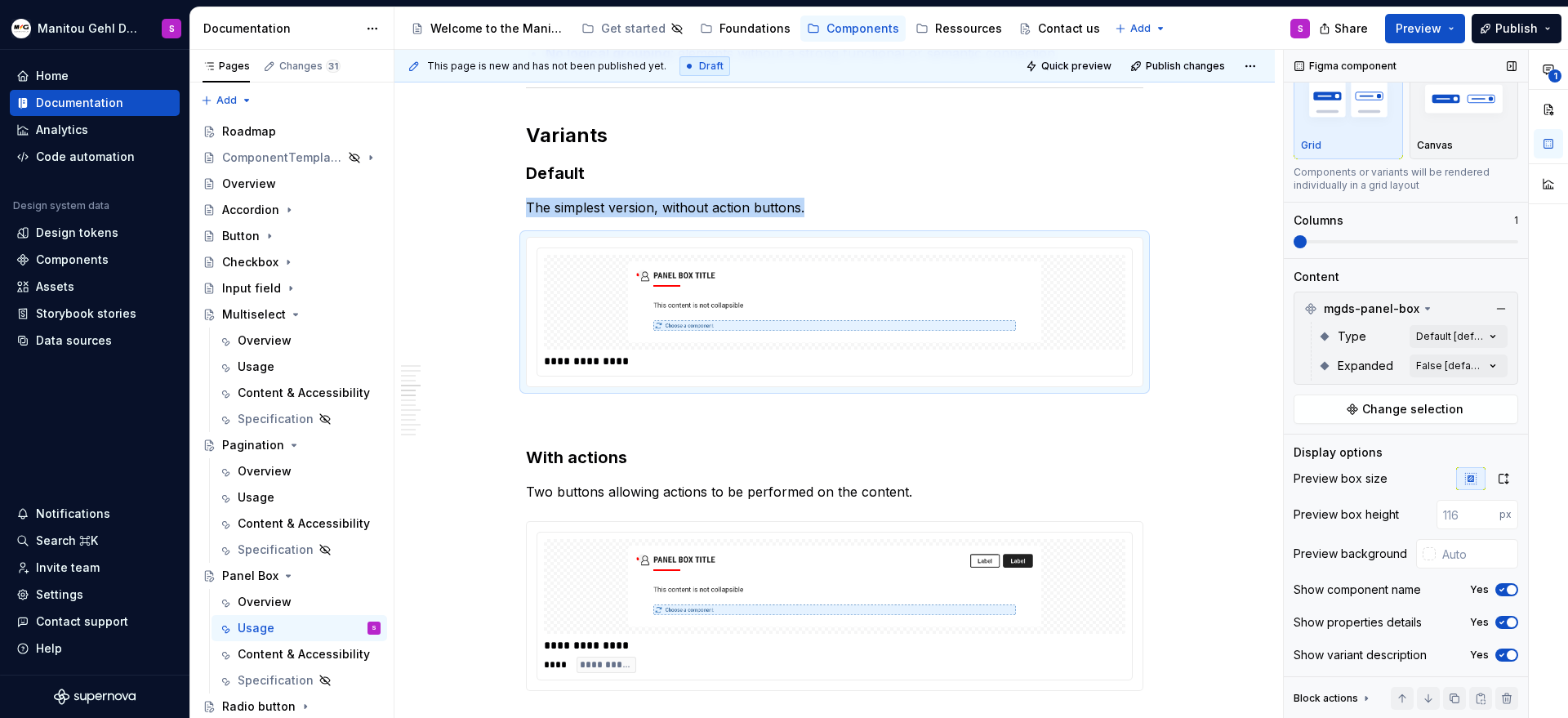 type on "*" 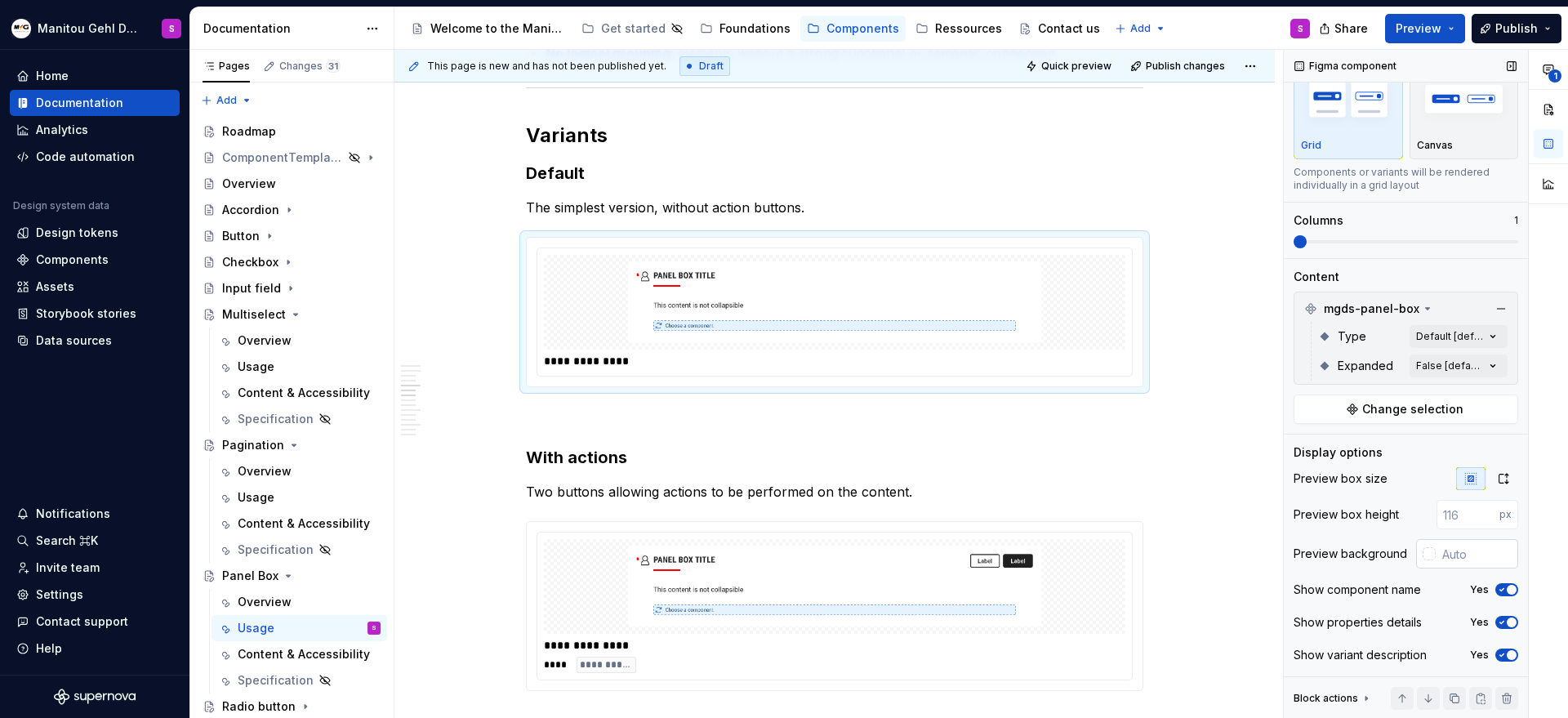 click at bounding box center (1429, 554) 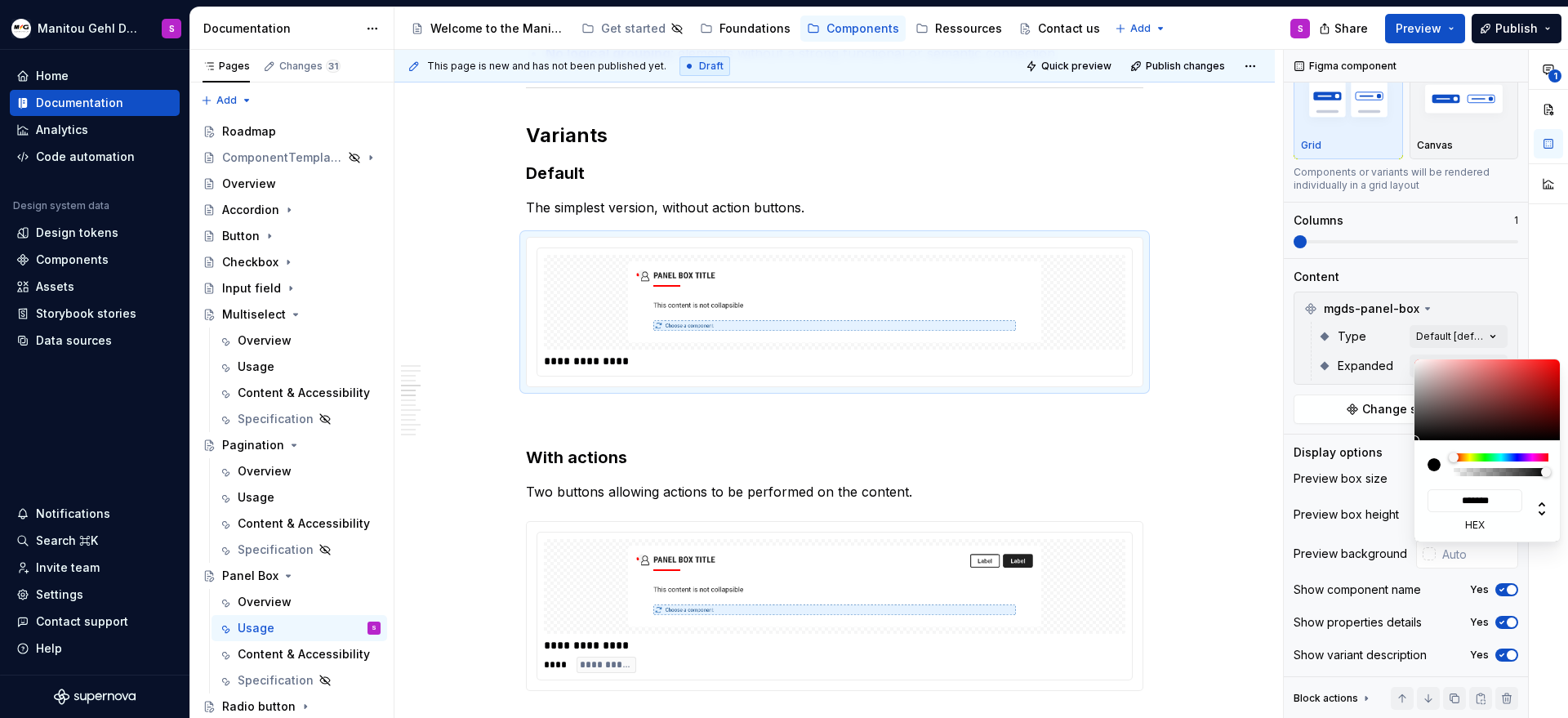 type on "#7C5959" 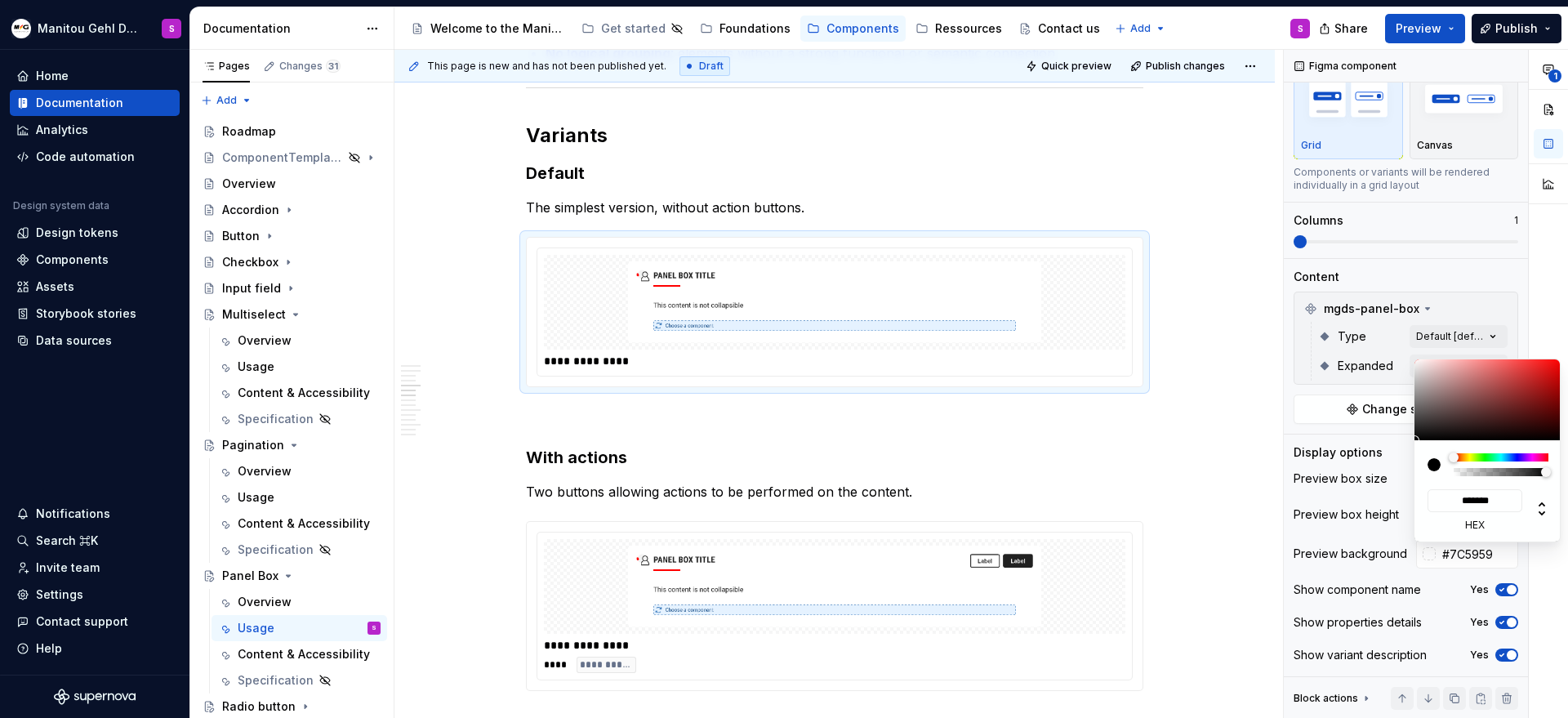 type on "#866161" 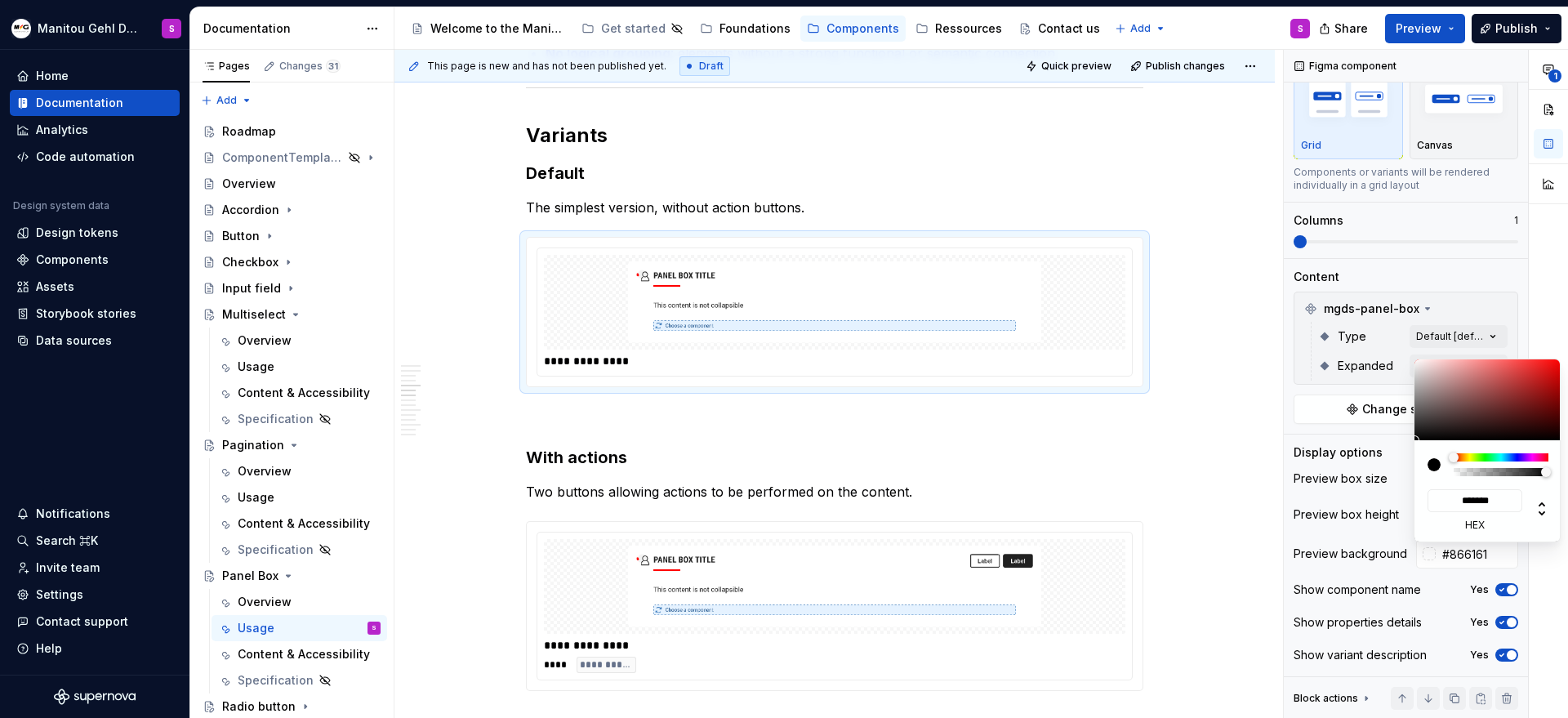 type on "#B28C8C" 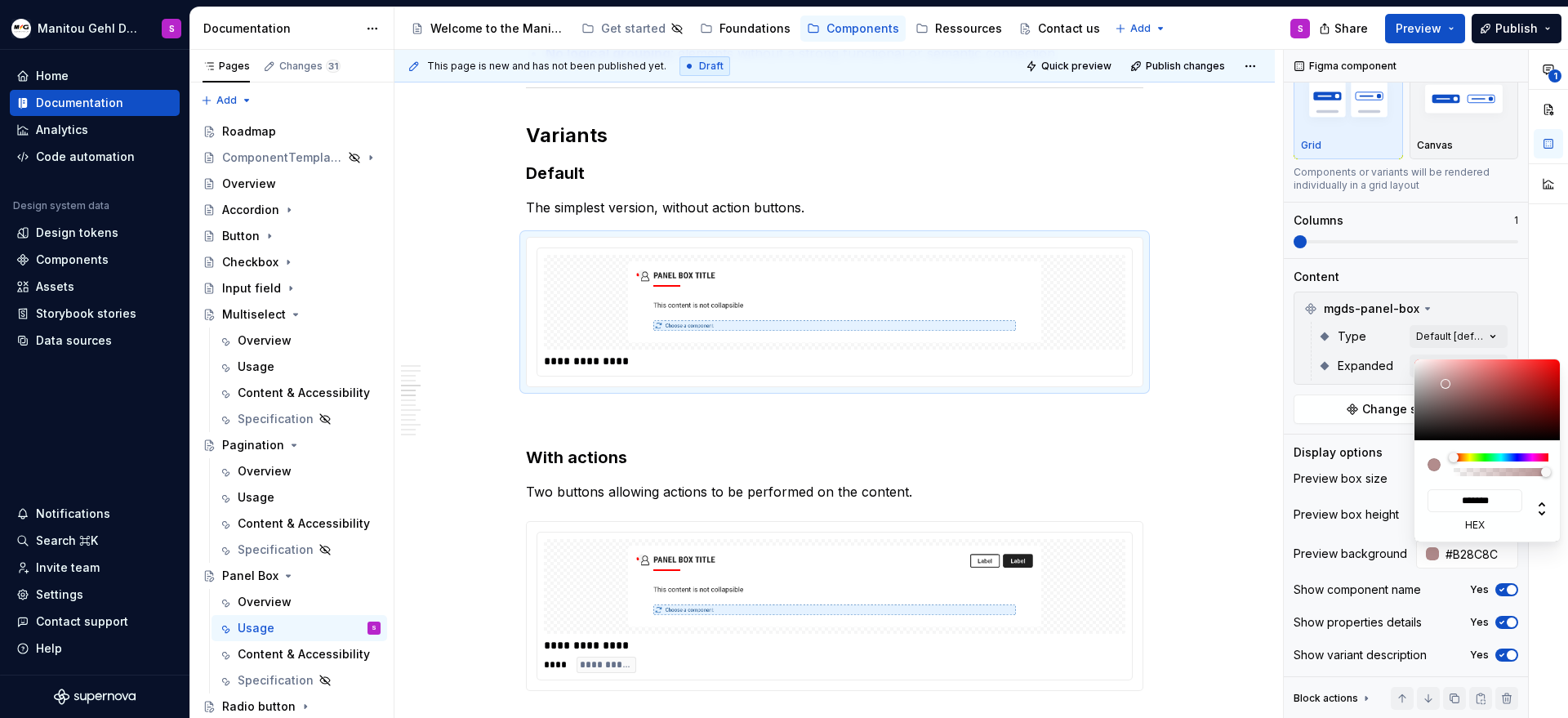 type on "#D3B6B6" 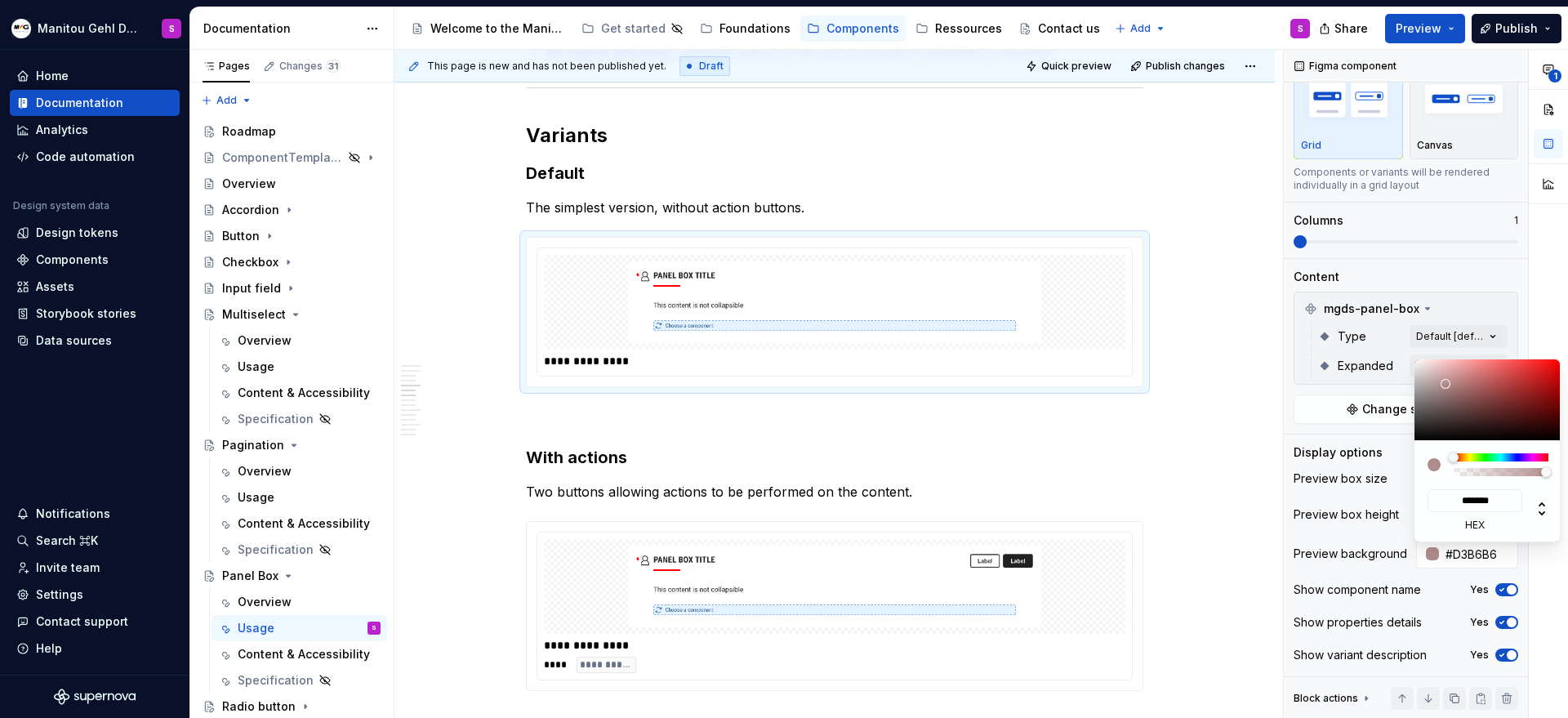 type on "#F0E1E1" 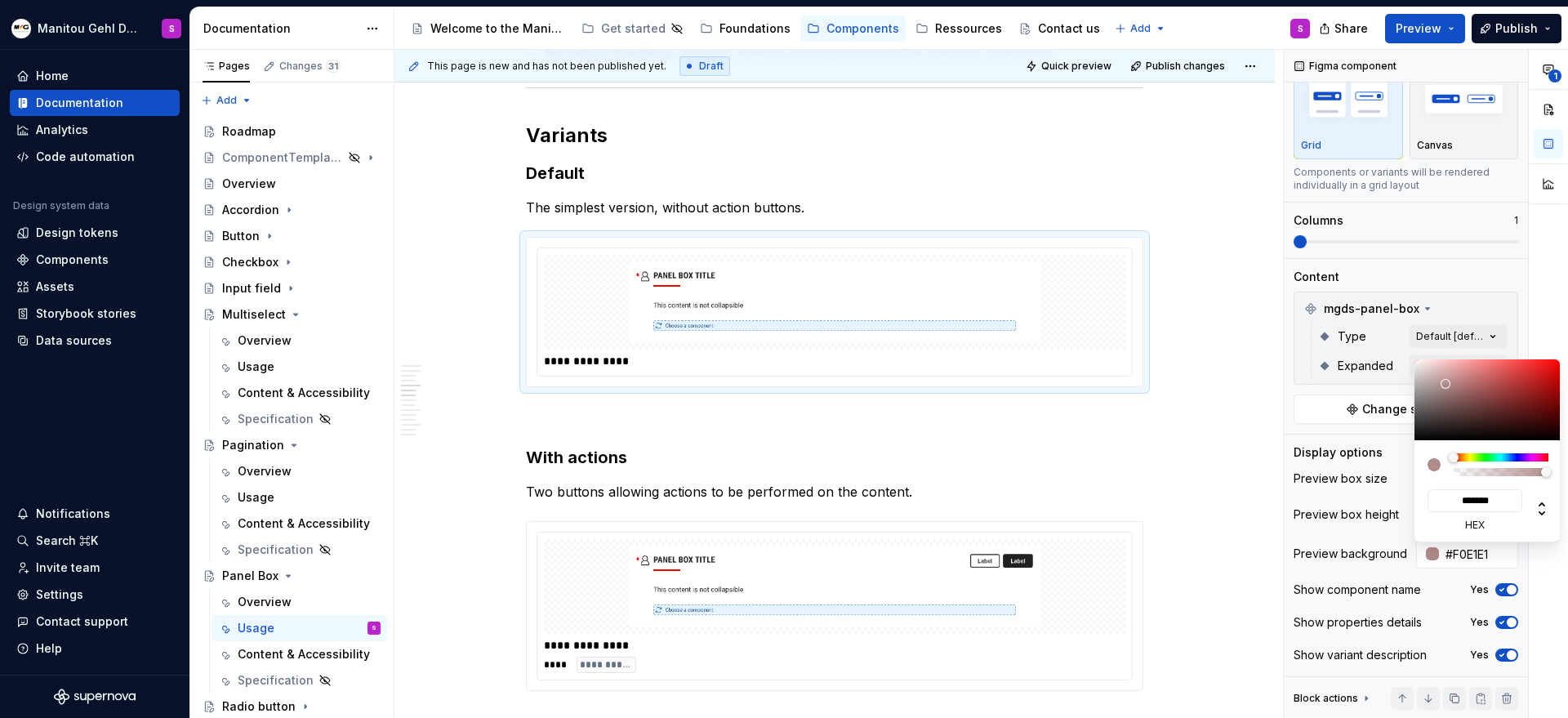 type on "#FFFFFF" 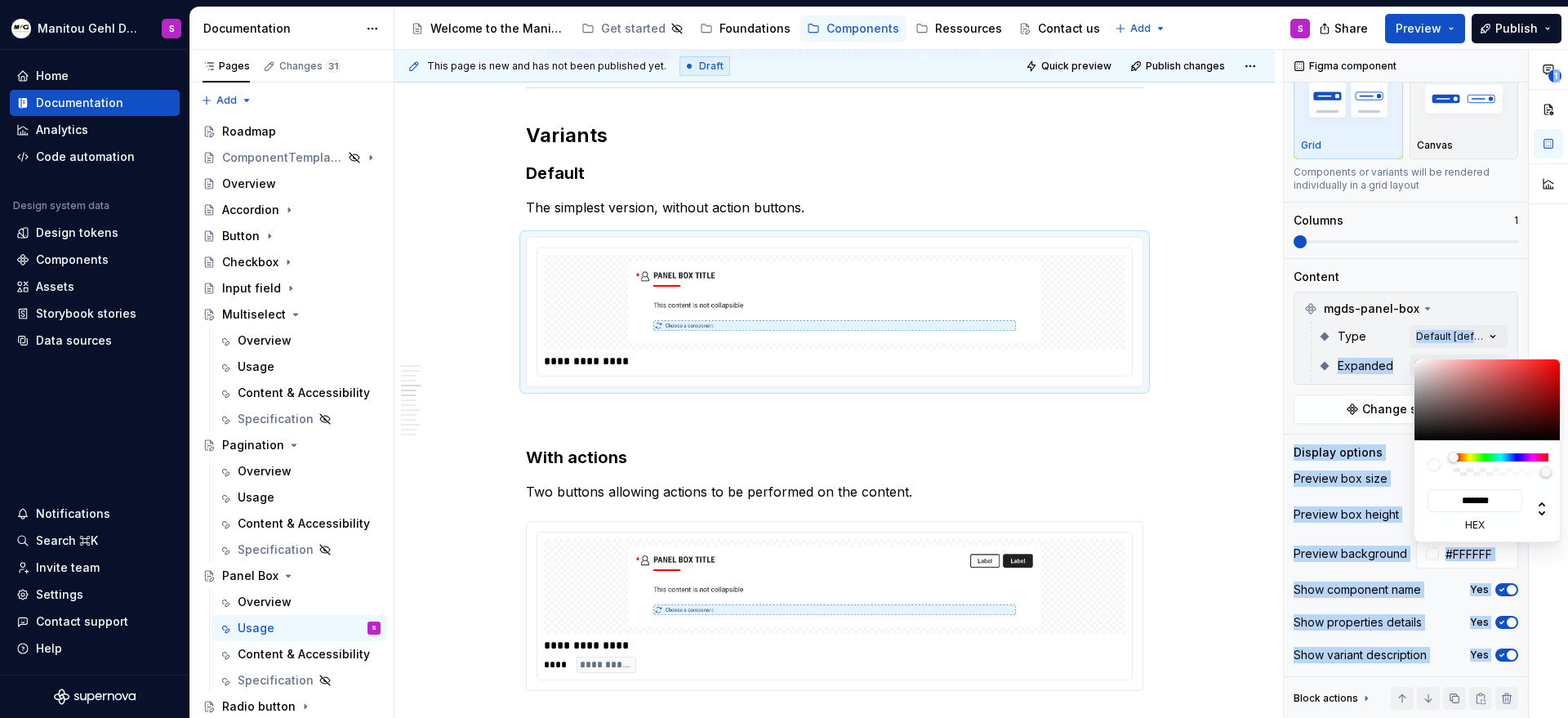 drag, startPoint x: 1448, startPoint y: 388, endPoint x: 1369, endPoint y: 334, distance: 95.69221 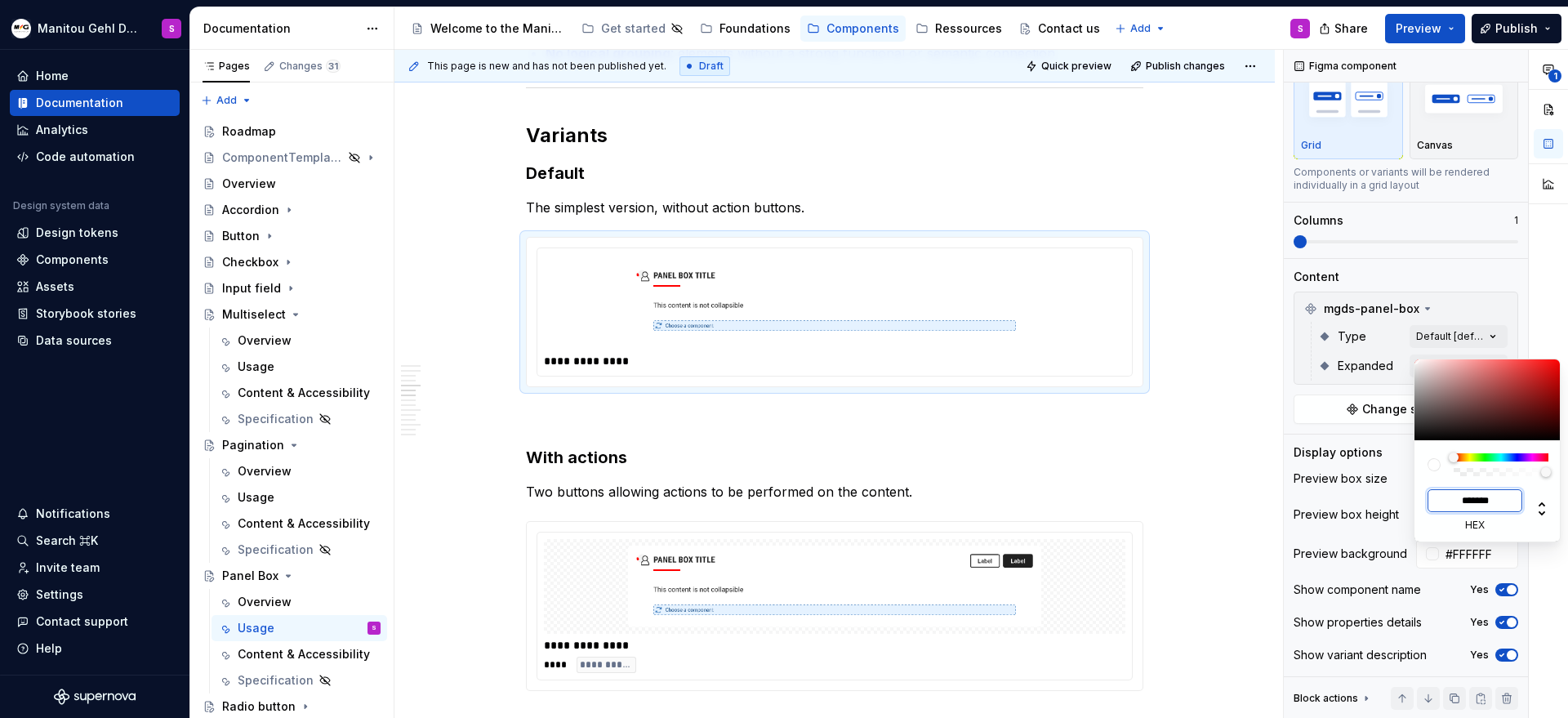 click on "*******" at bounding box center (1475, 501) 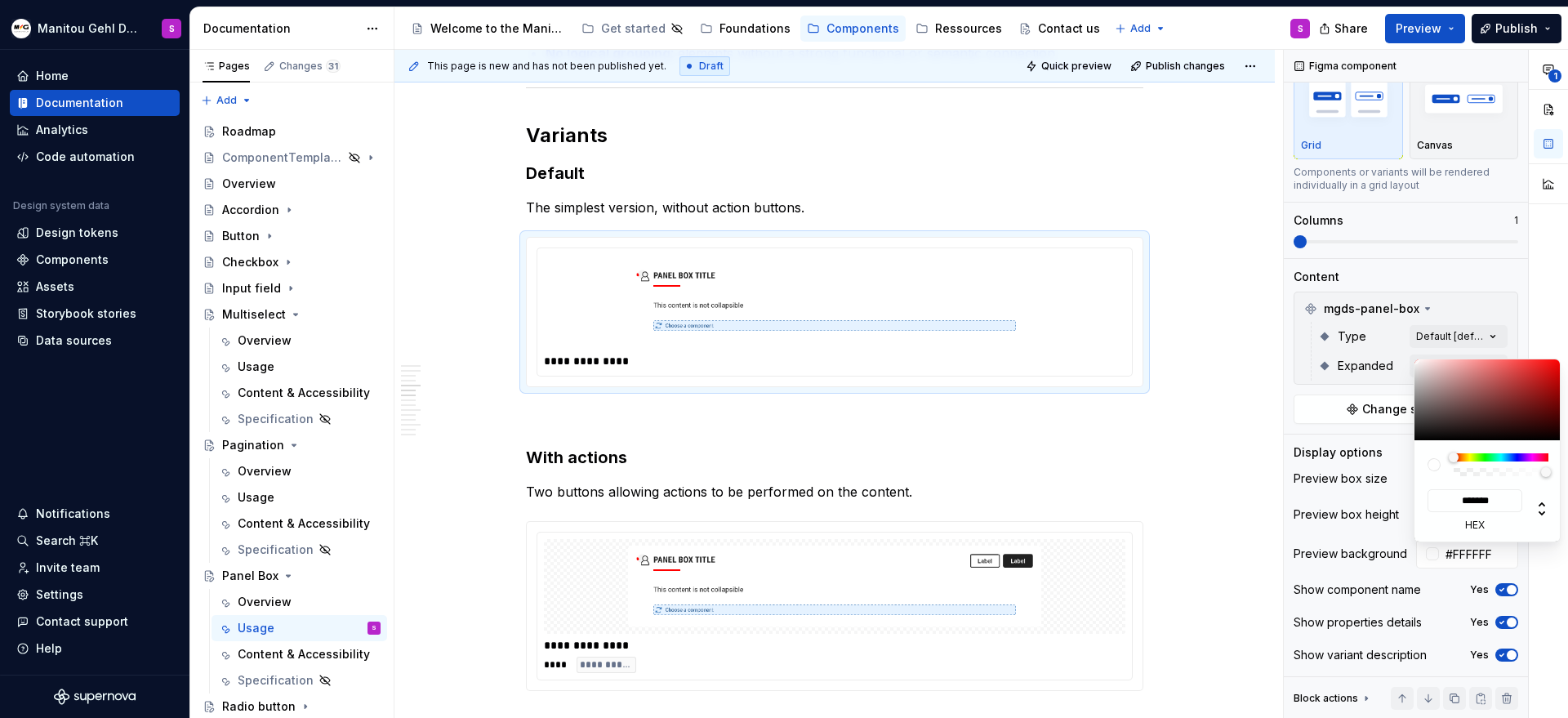 click at bounding box center [1501, 465] 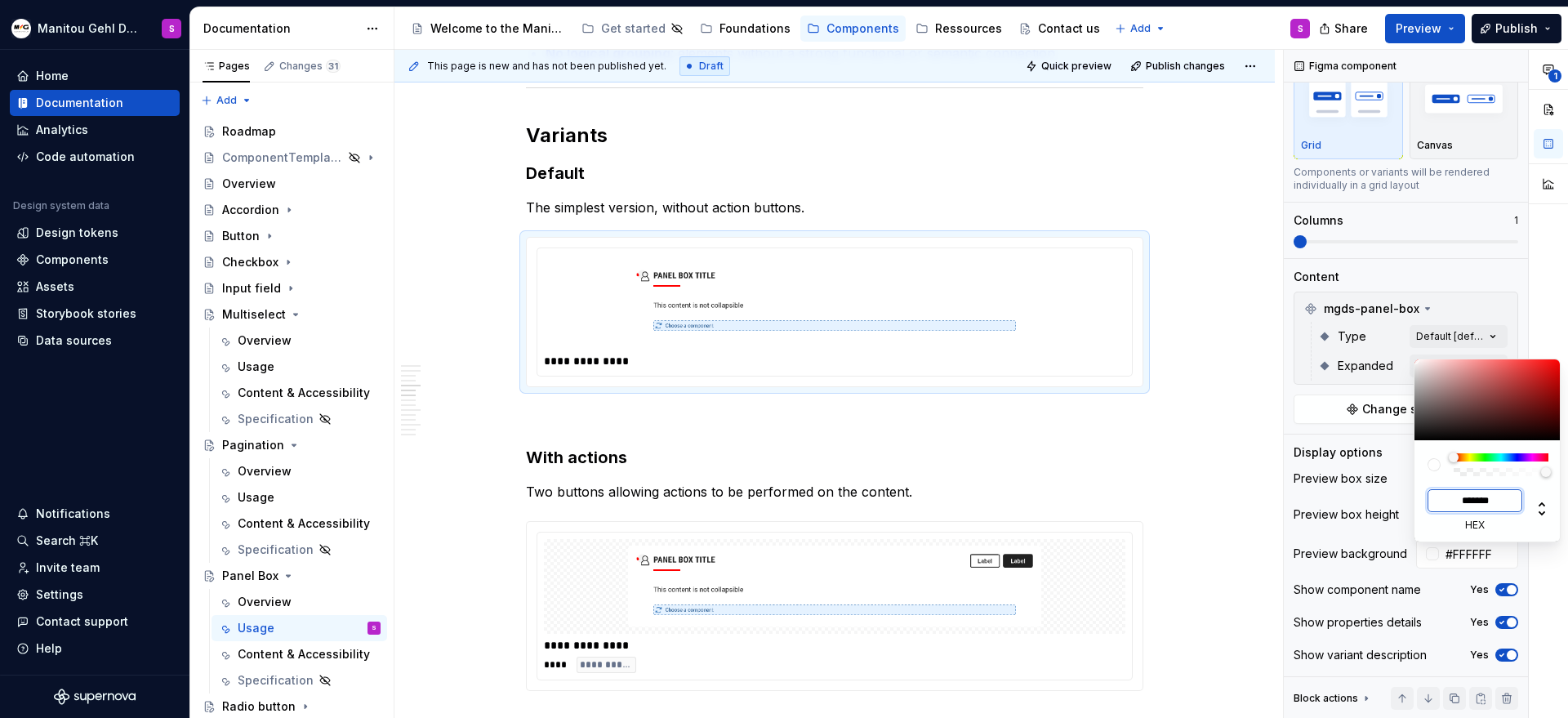 click on "*******" at bounding box center [1475, 501] 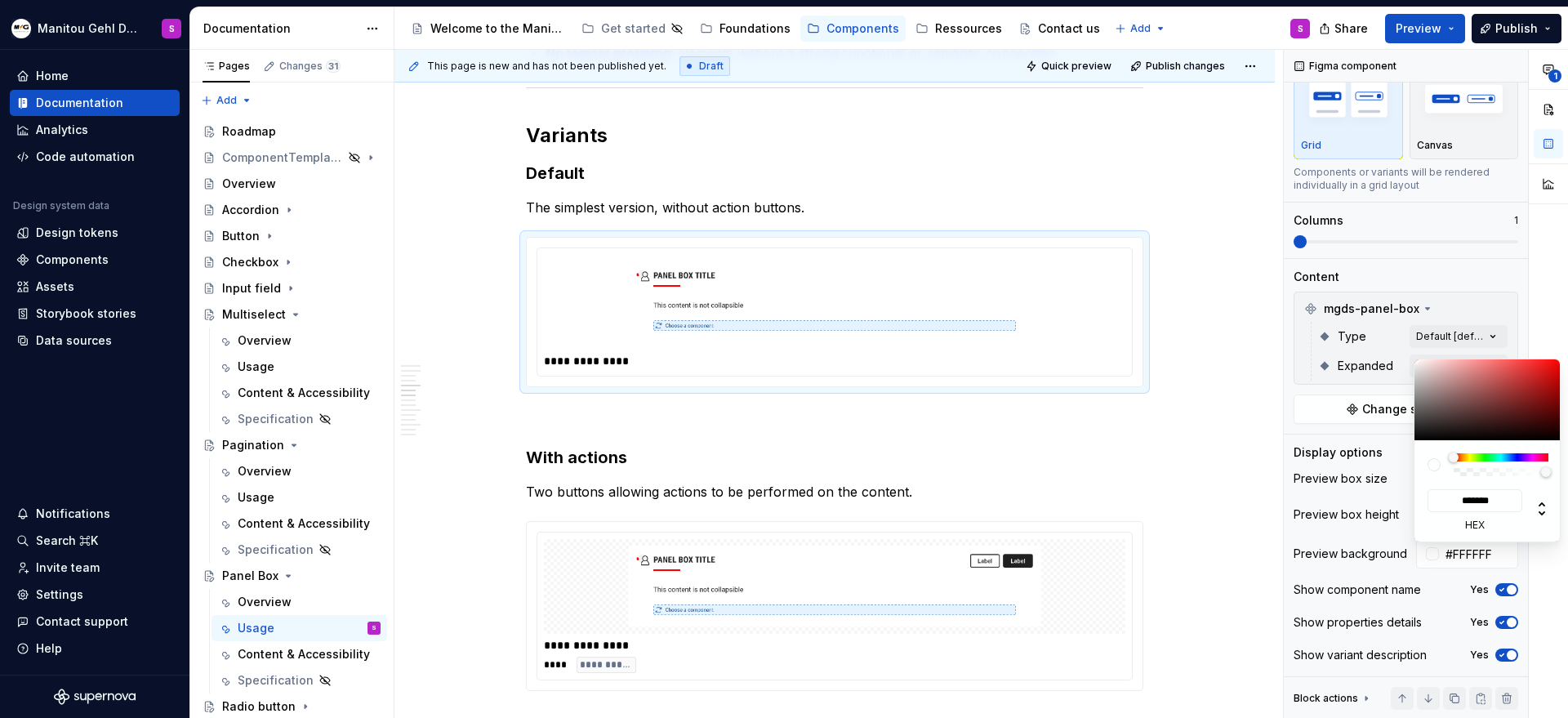 click on "**********" at bounding box center [1426, 384] 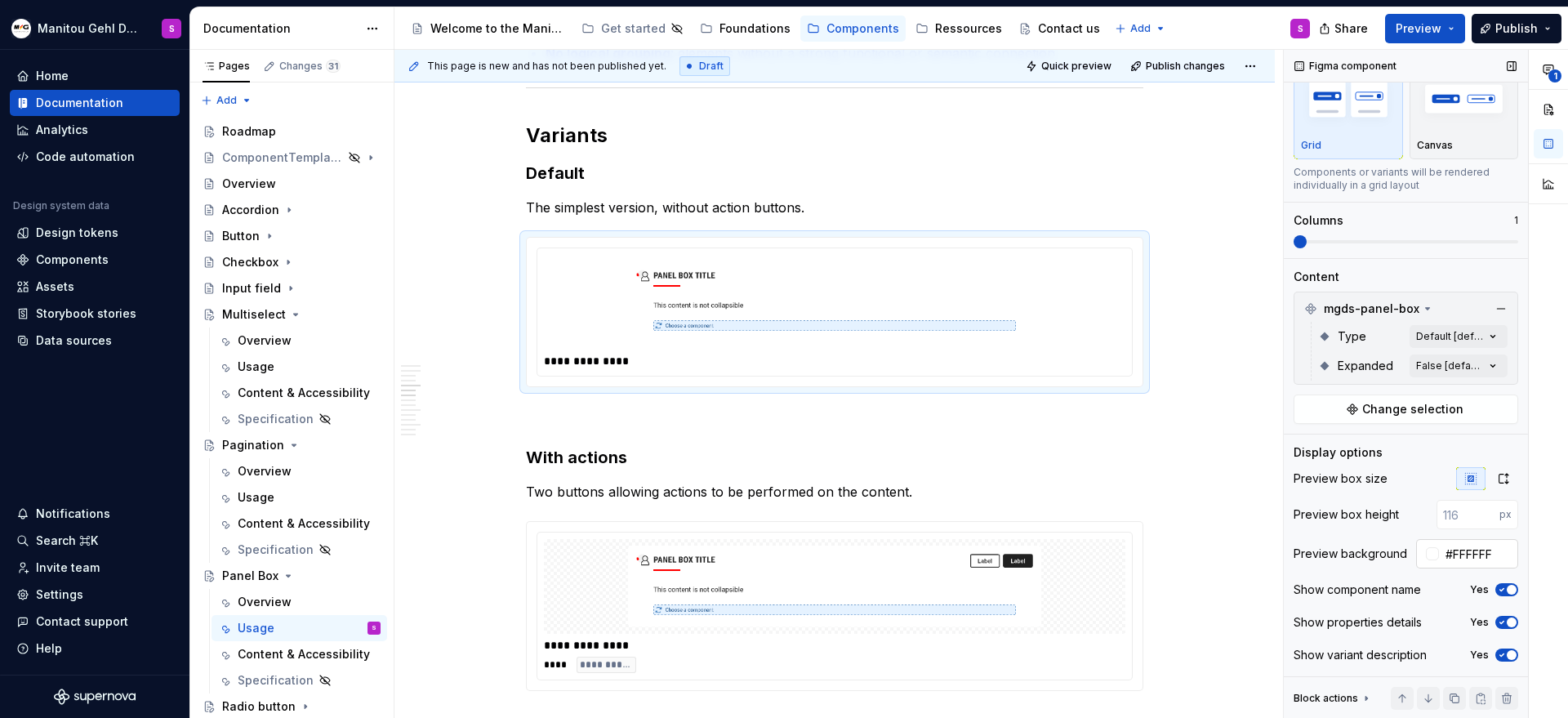 click at bounding box center [1432, 554] 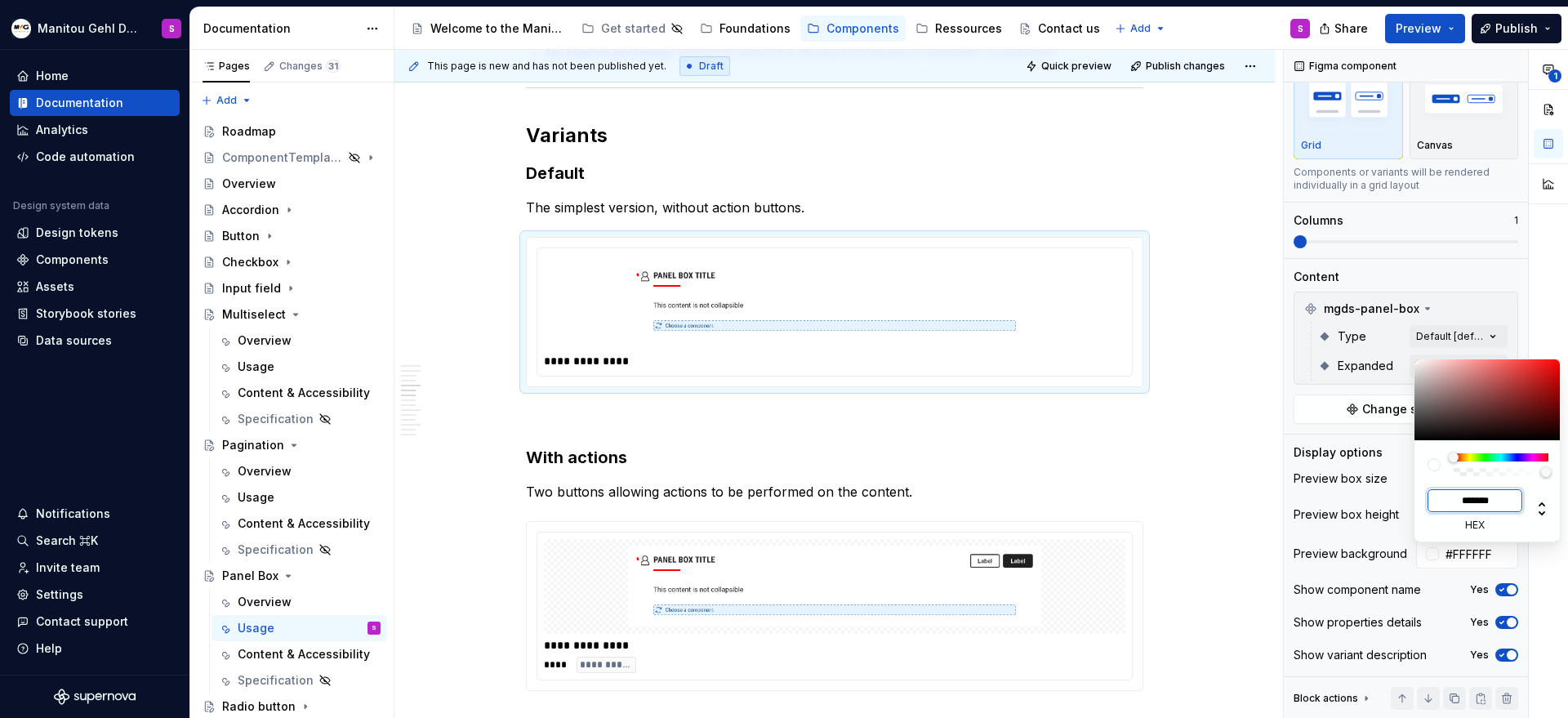 click on "*******" at bounding box center [1475, 501] 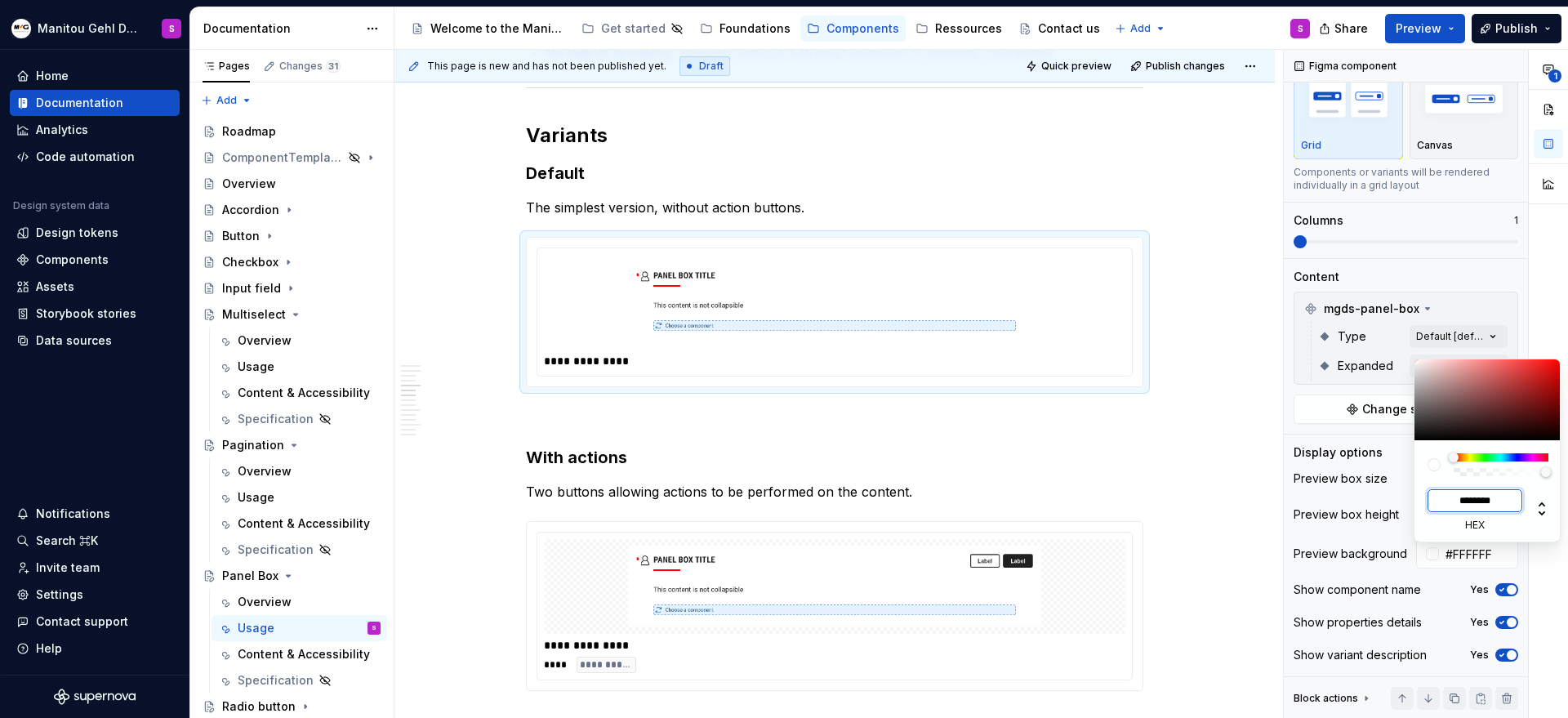 click on "********" at bounding box center [1475, 501] 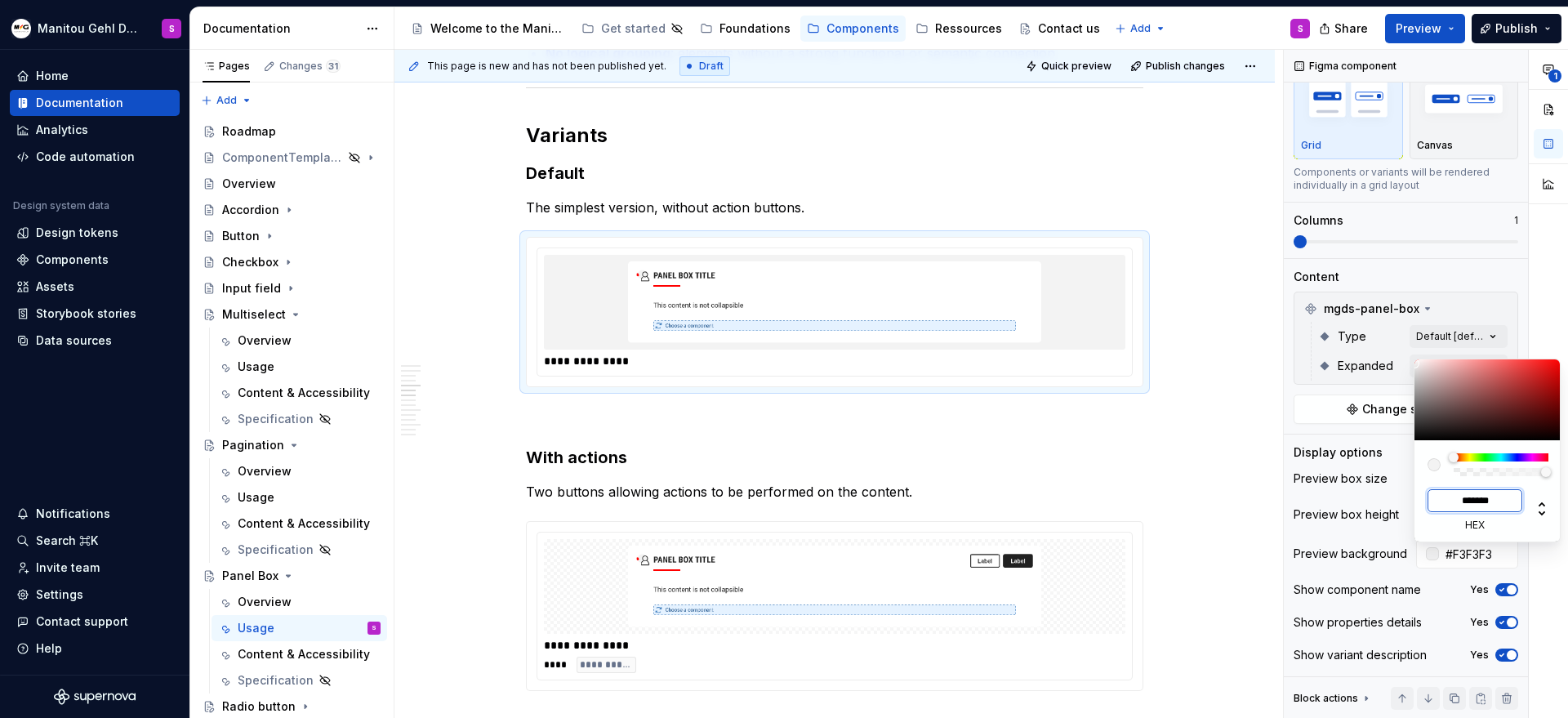 click on "*******" at bounding box center [1475, 501] 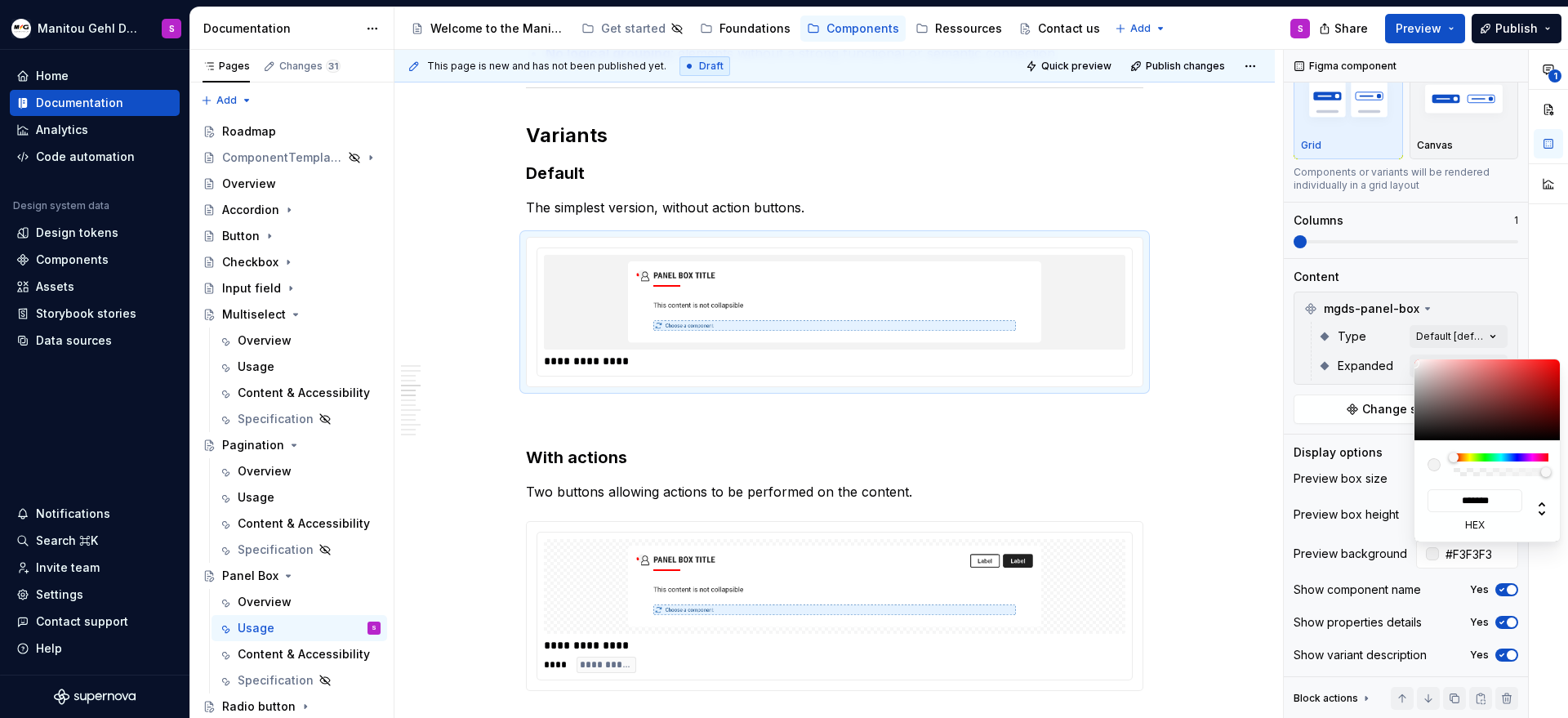 click on "**********" at bounding box center (1426, 384) 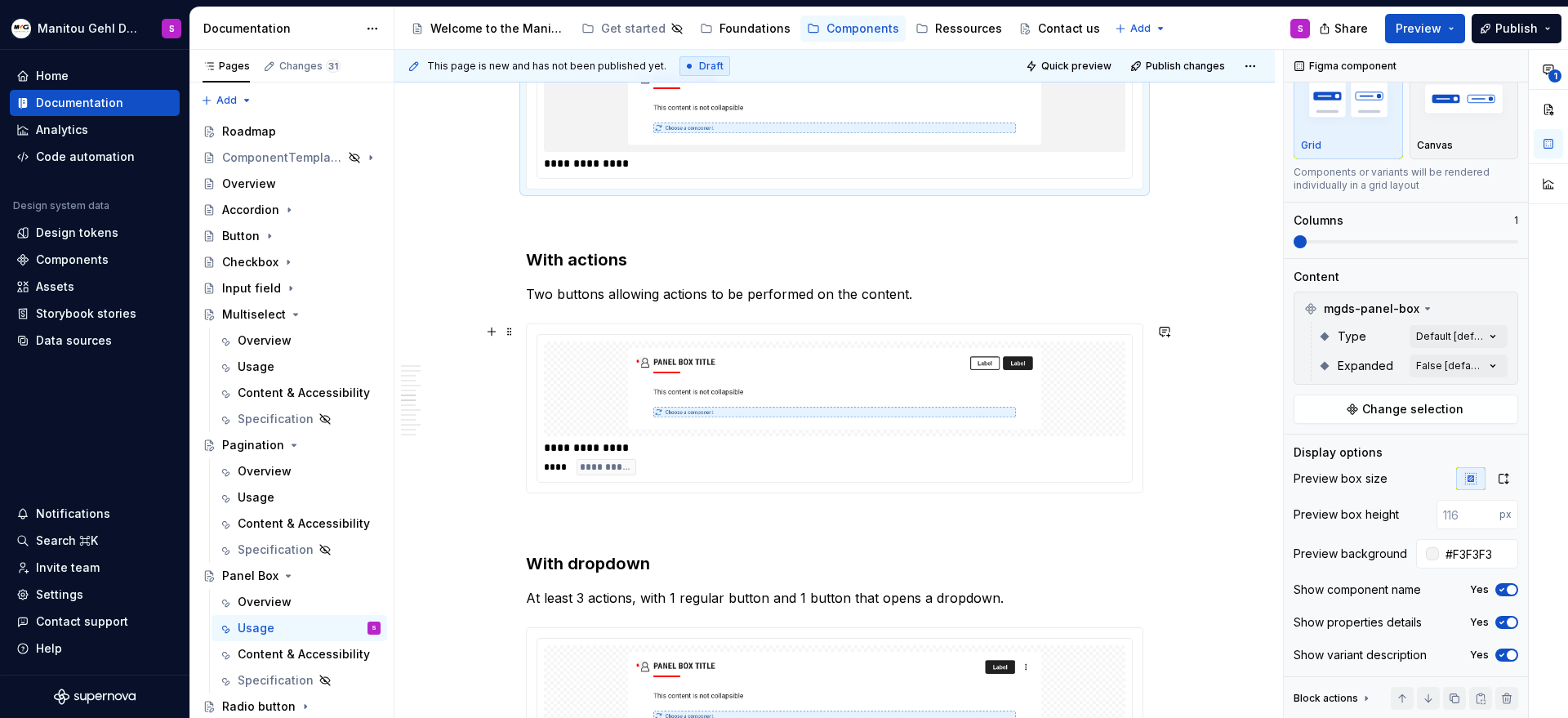 scroll, scrollTop: 1401, scrollLeft: 0, axis: vertical 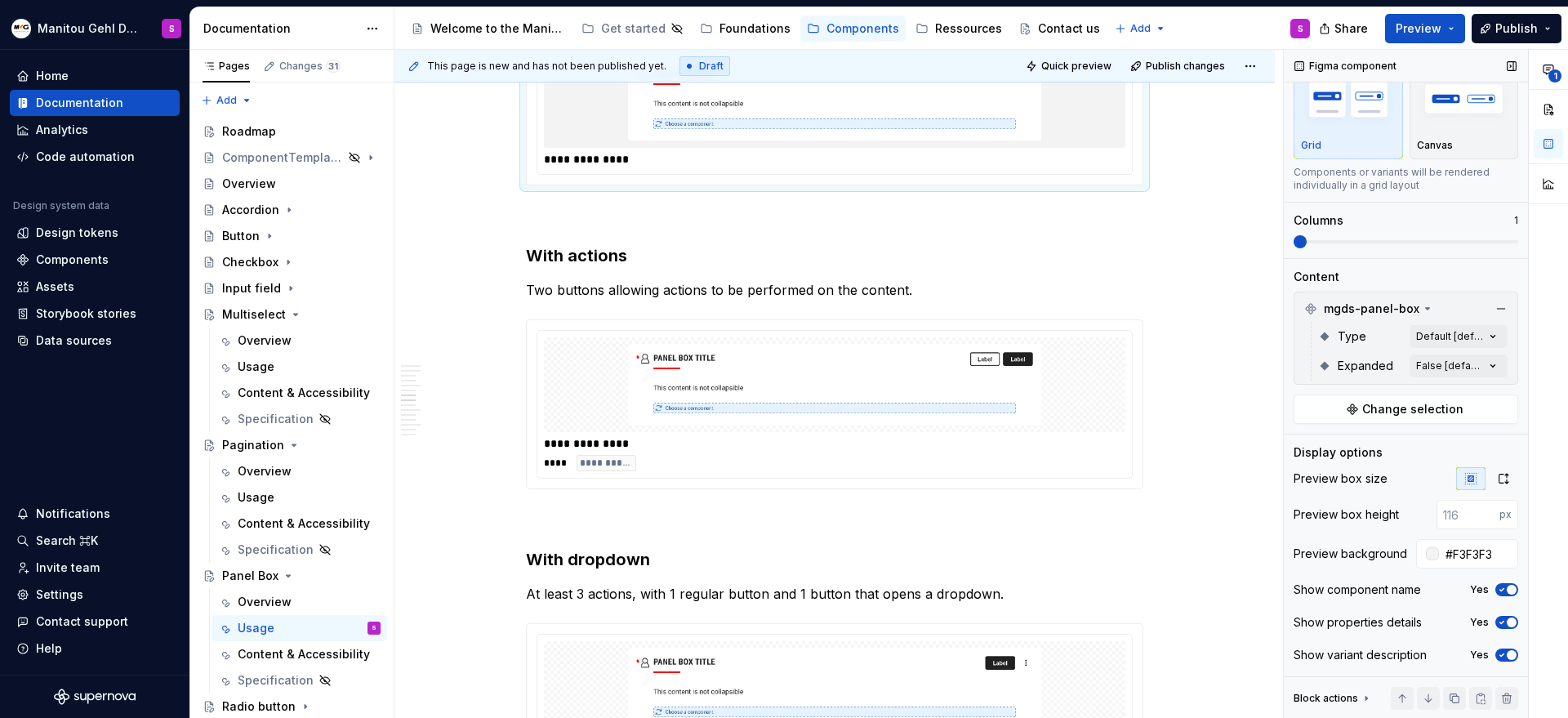 click at bounding box center (1512, 590) 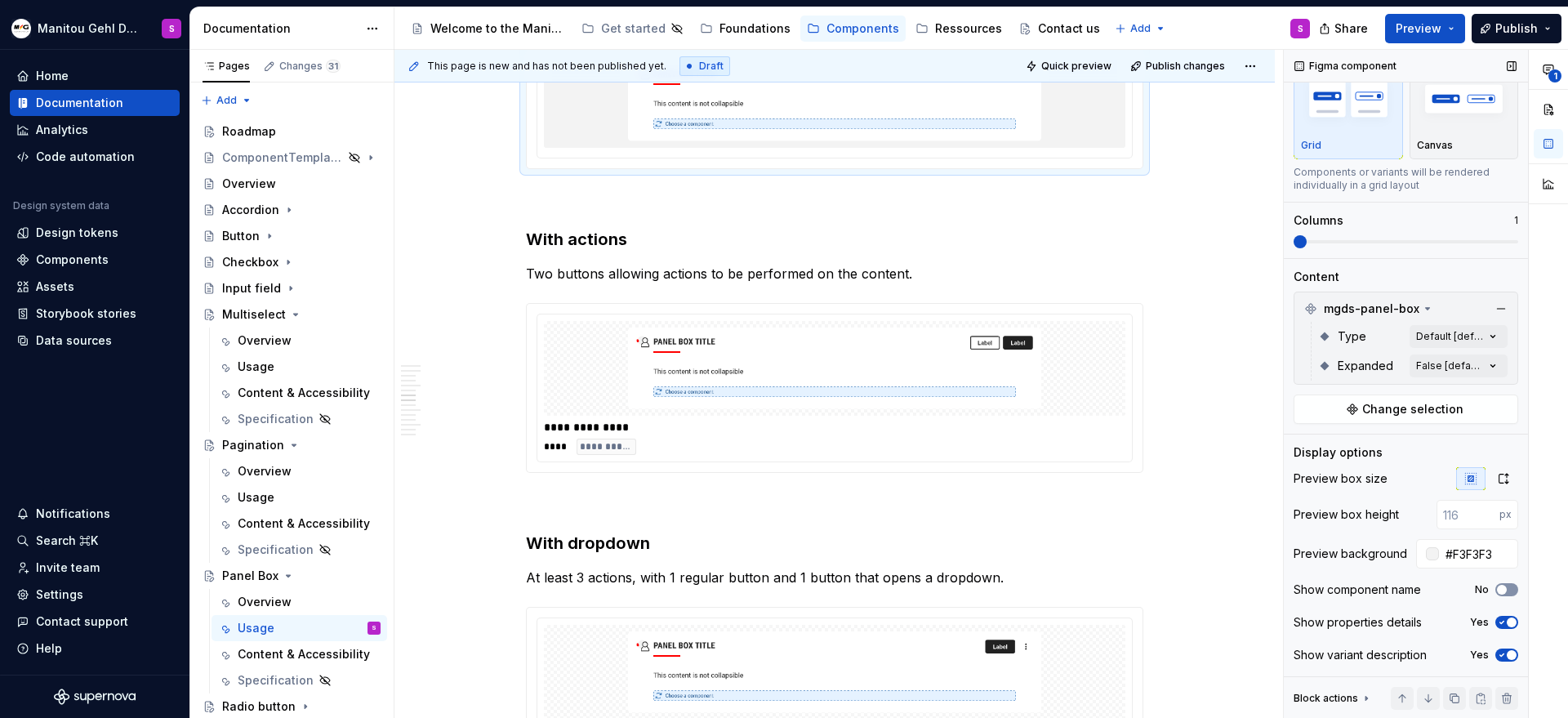 scroll, scrollTop: 1386, scrollLeft: 0, axis: vertical 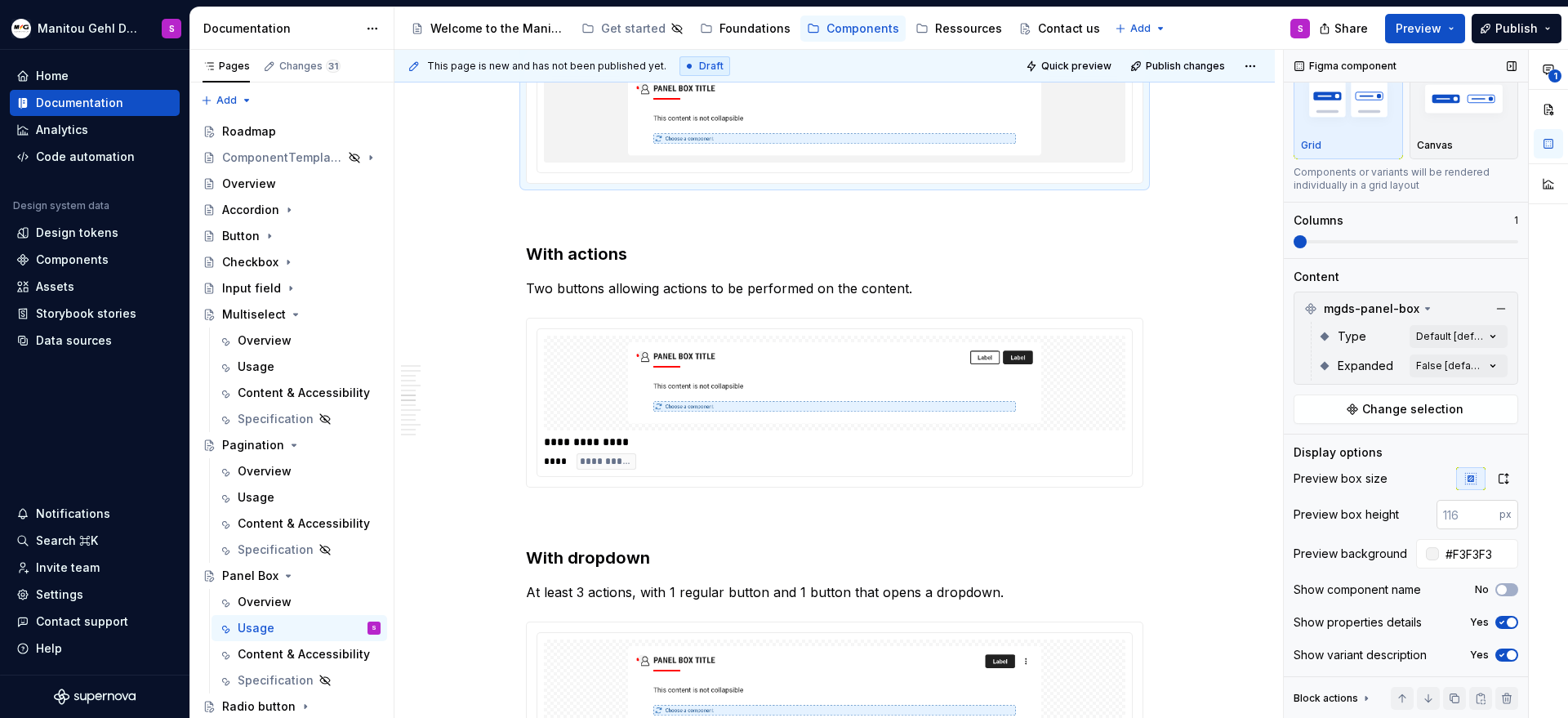 click at bounding box center [1468, 515] 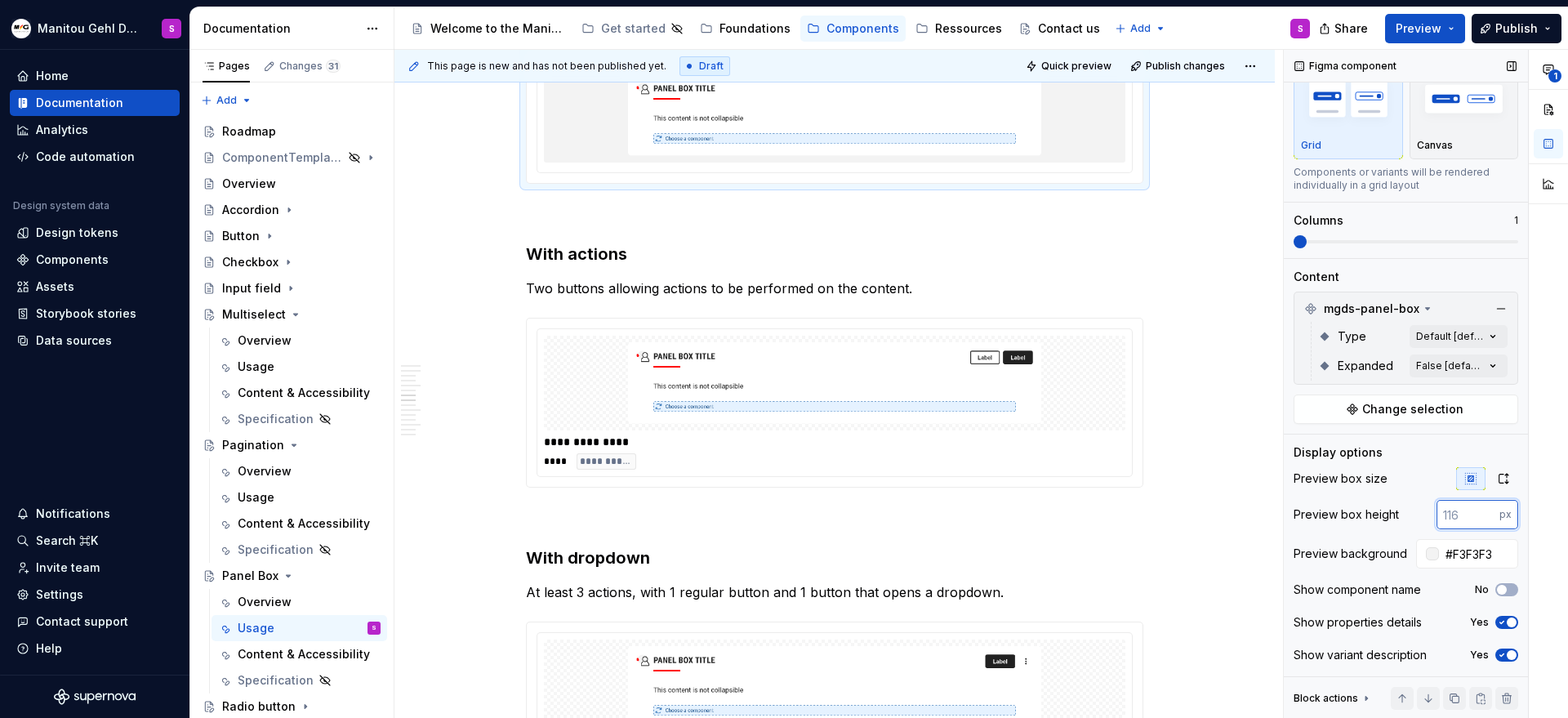 click at bounding box center (1468, 515) 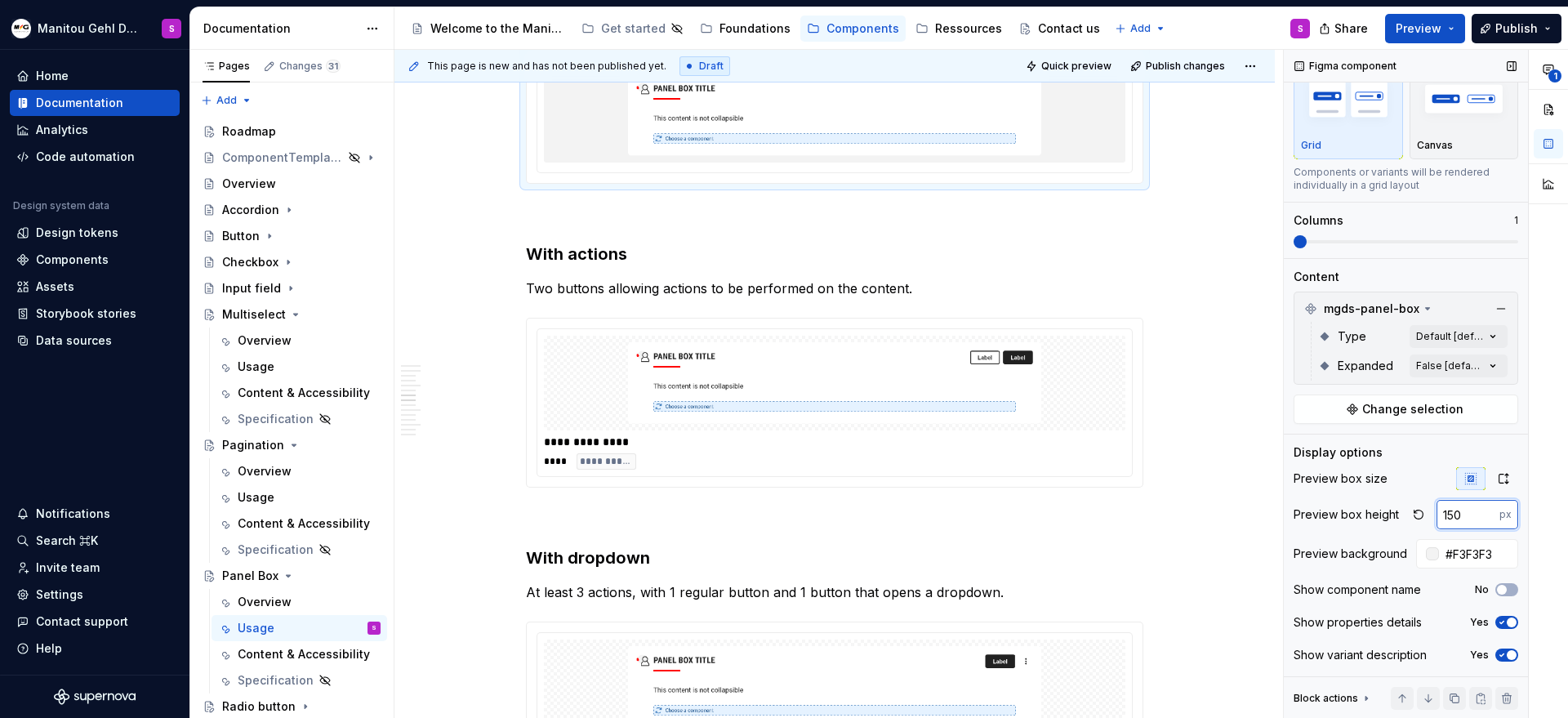 type on "150" 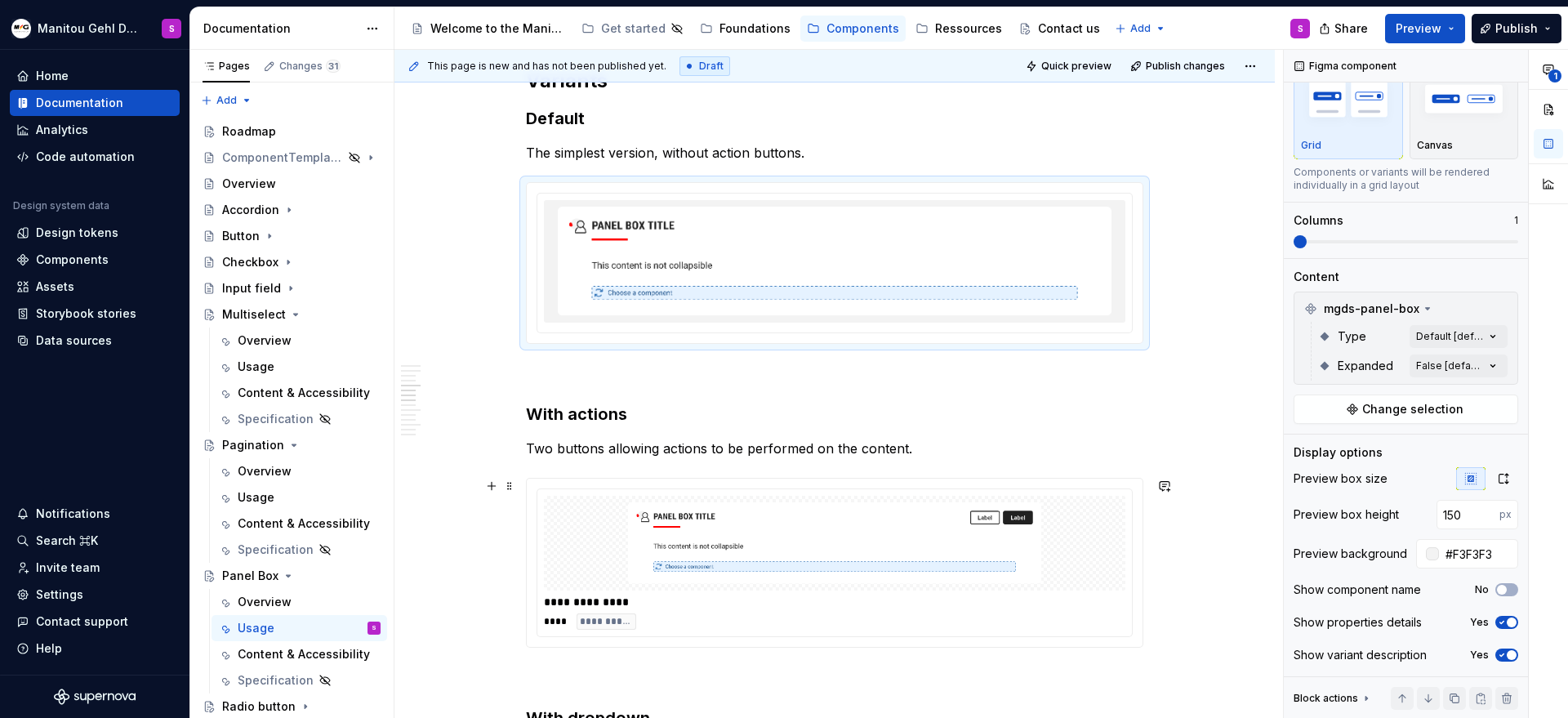 scroll, scrollTop: 1281, scrollLeft: 0, axis: vertical 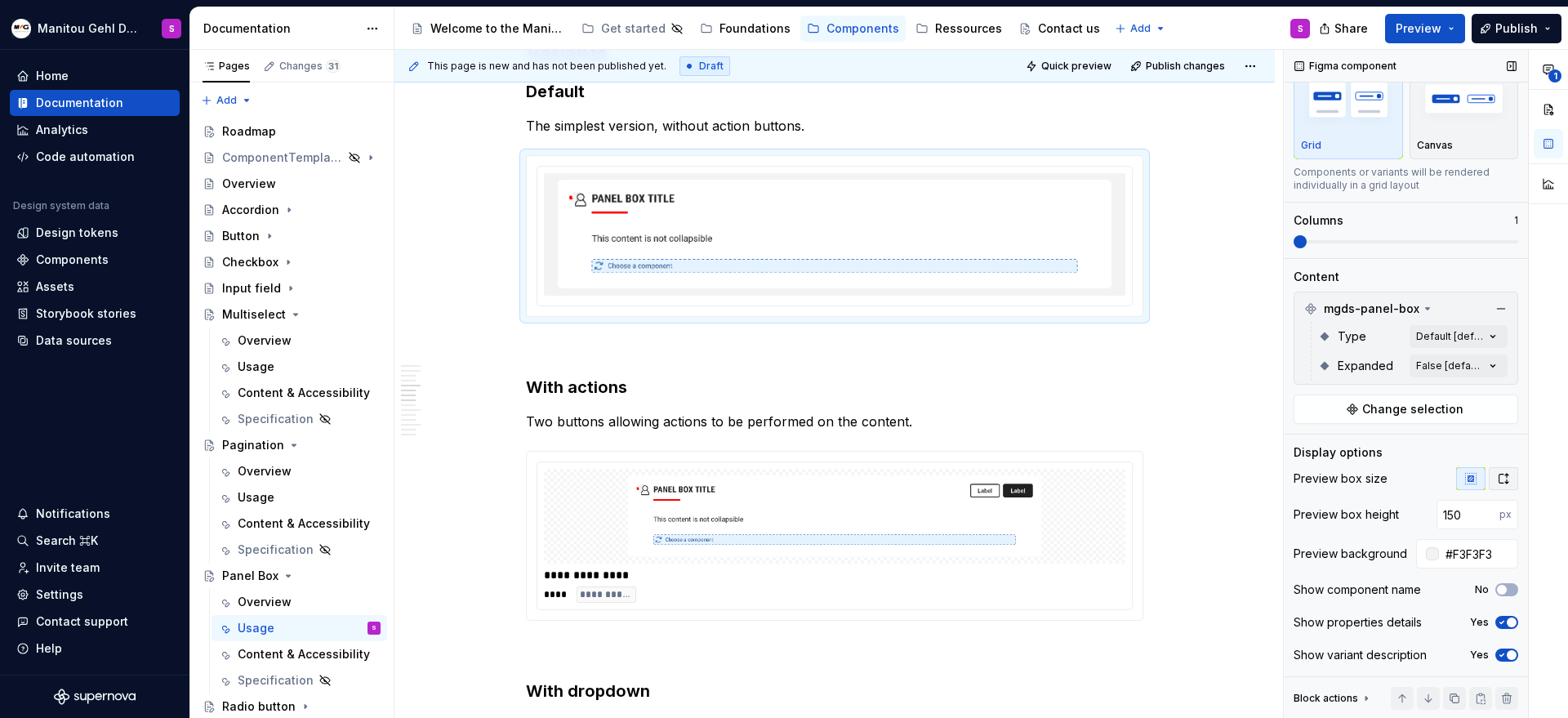 click 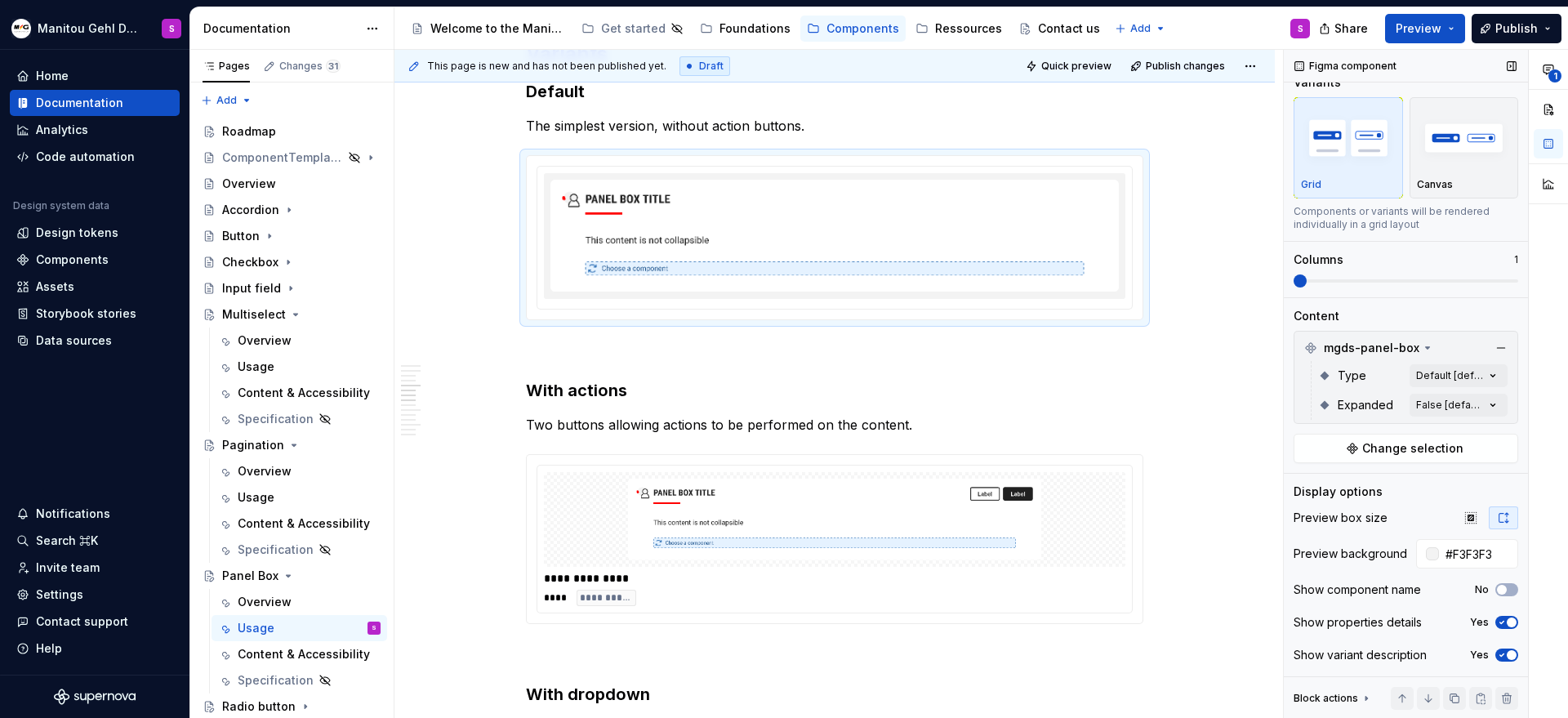 scroll, scrollTop: 21, scrollLeft: 0, axis: vertical 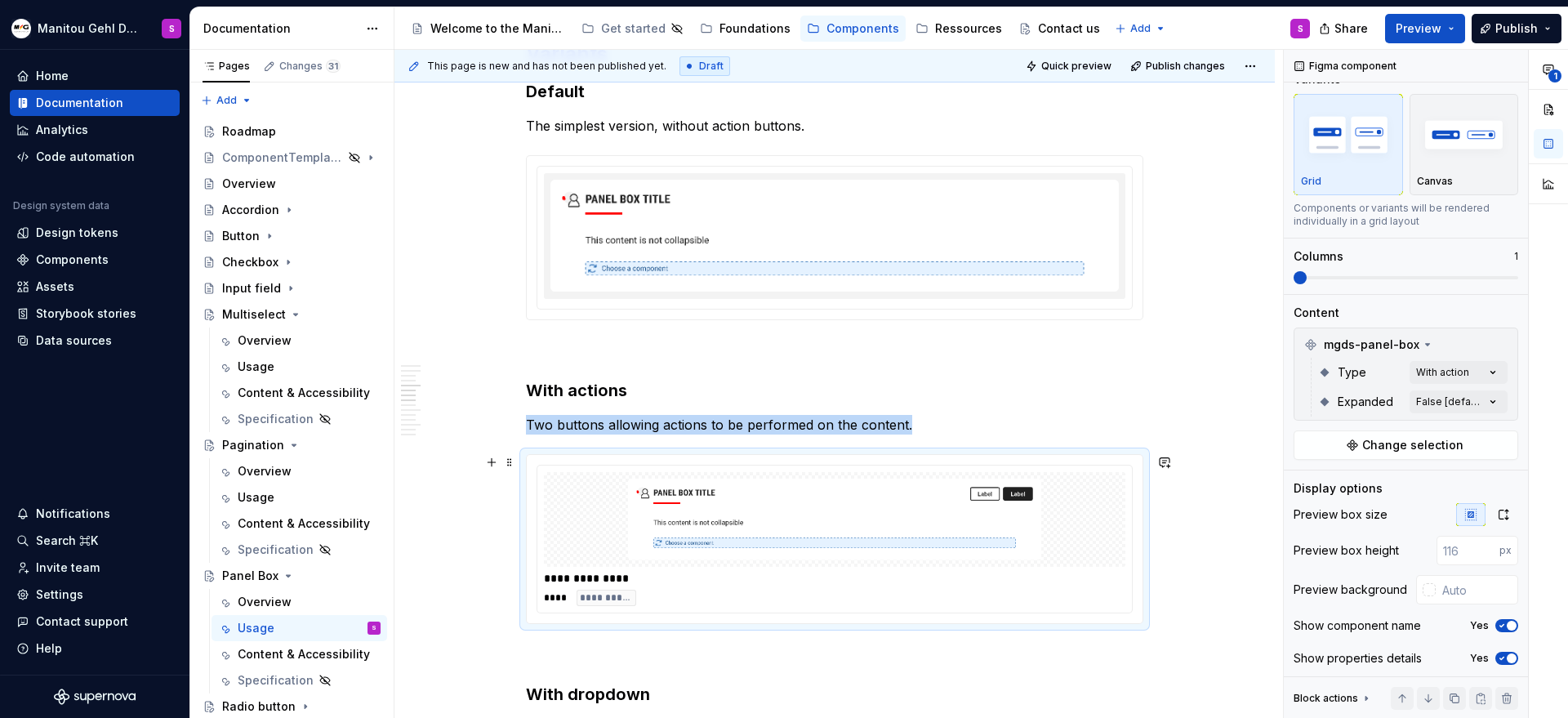 click at bounding box center (835, 520) 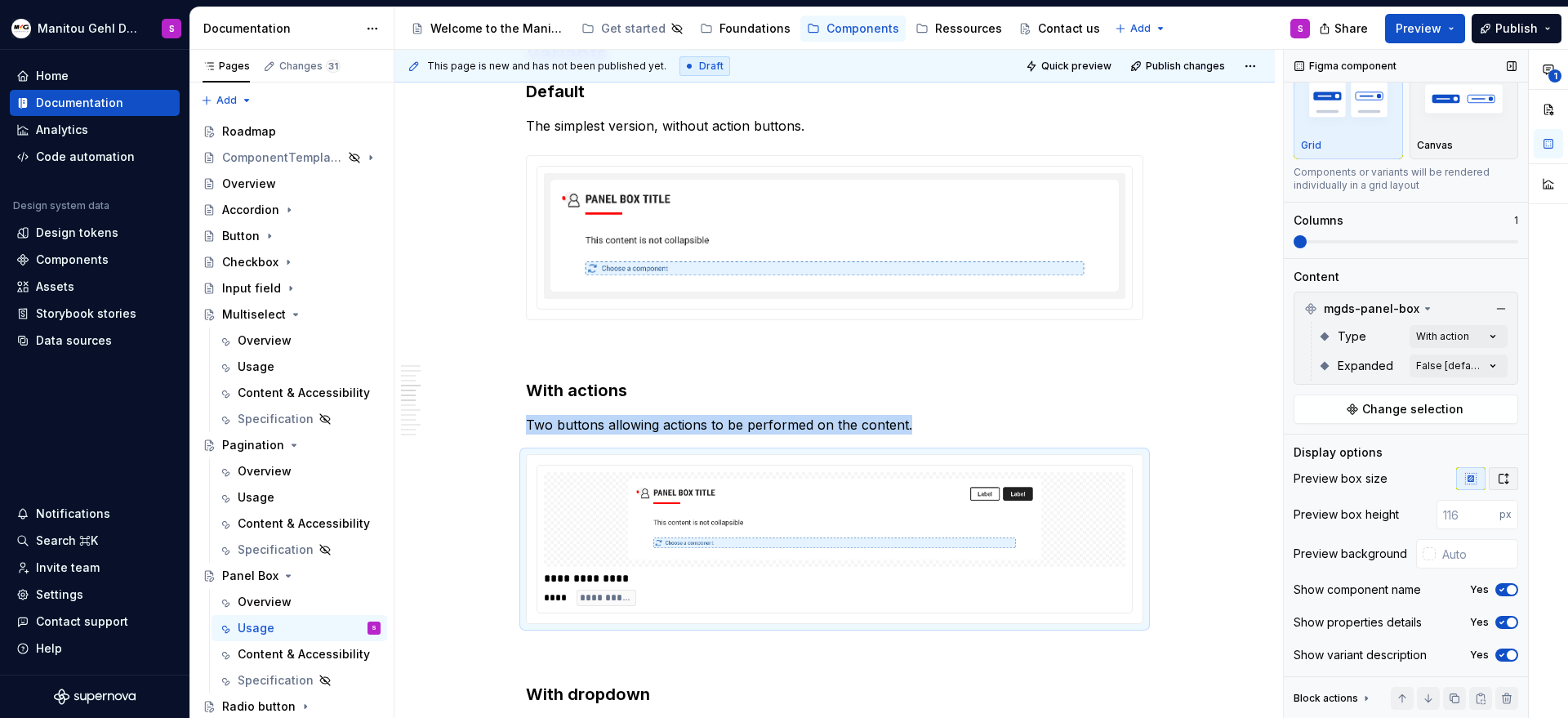 click 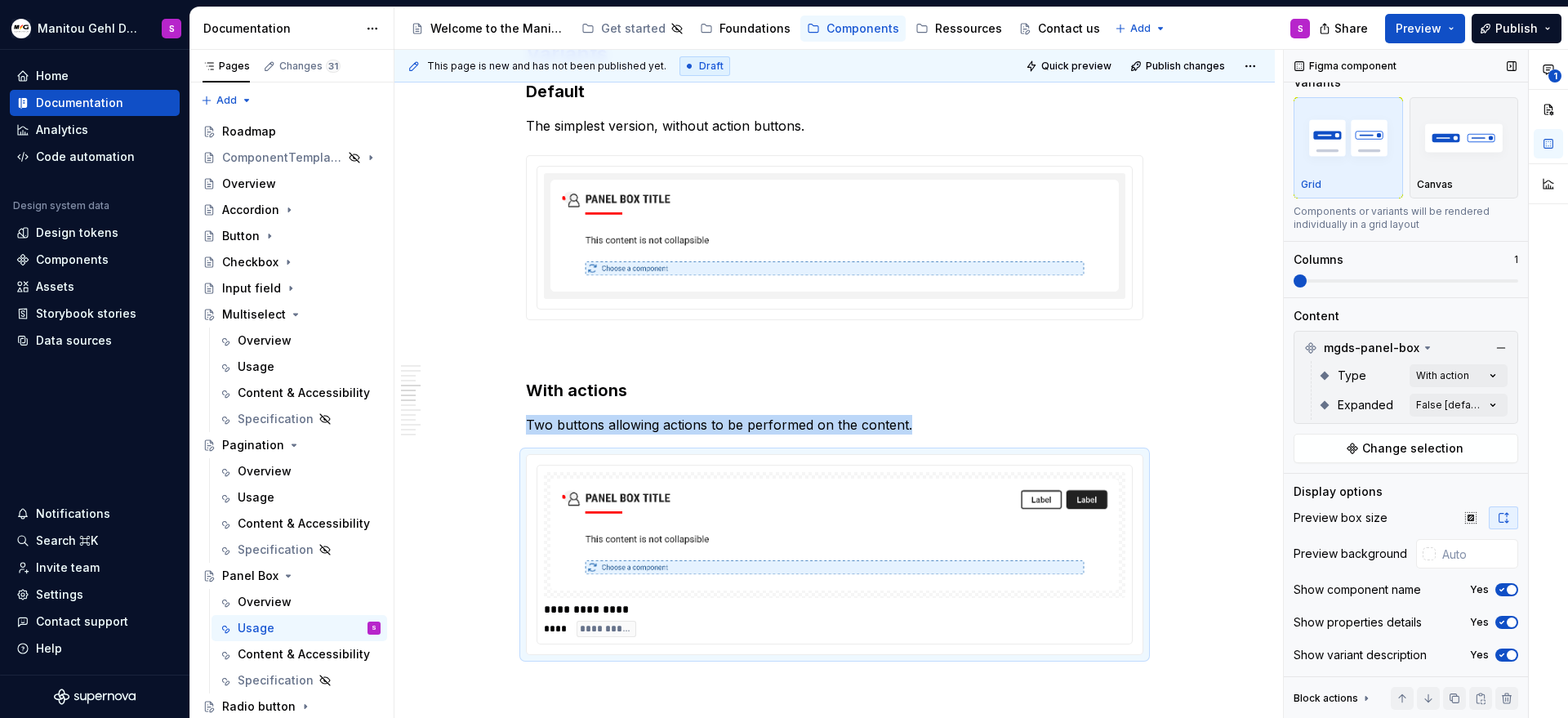 scroll, scrollTop: 21, scrollLeft: 0, axis: vertical 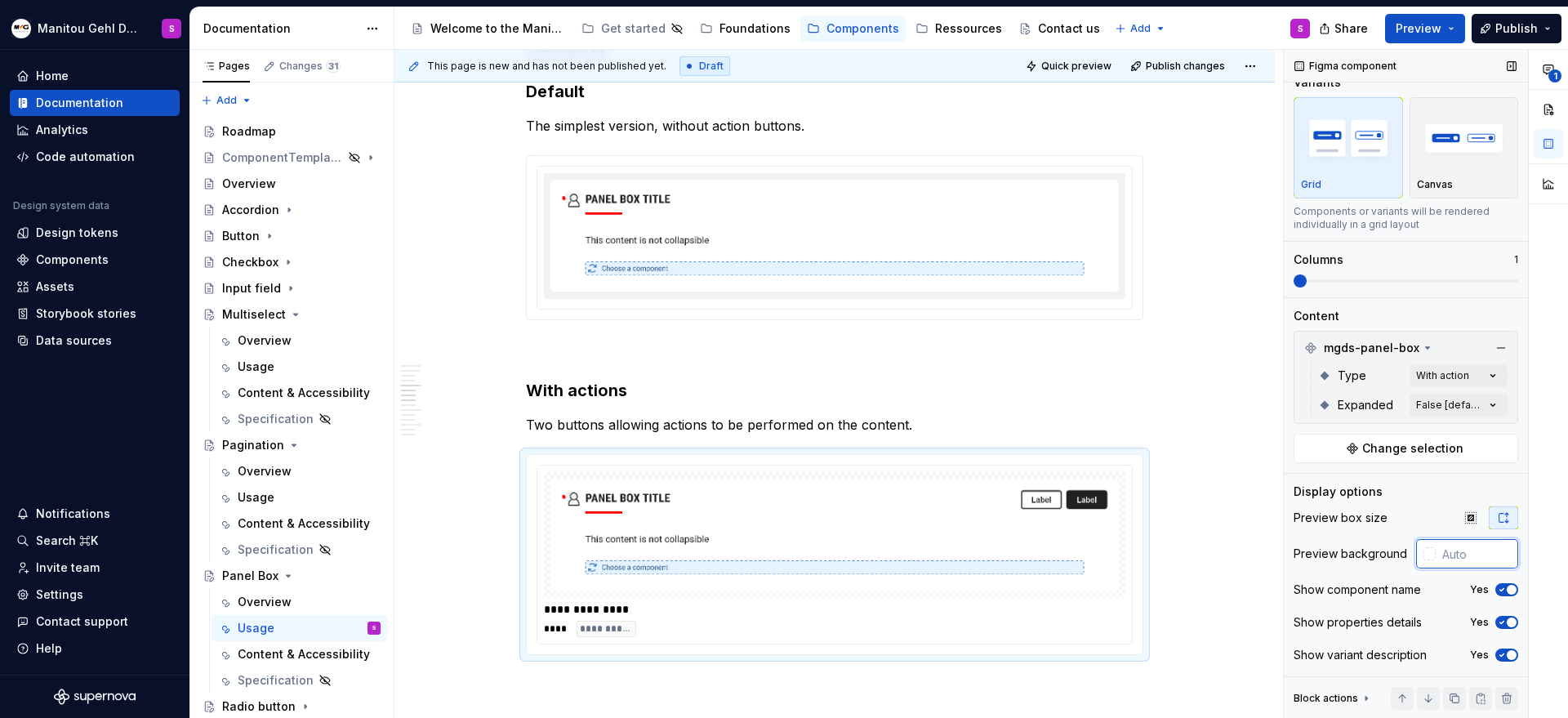click at bounding box center [1477, 554] 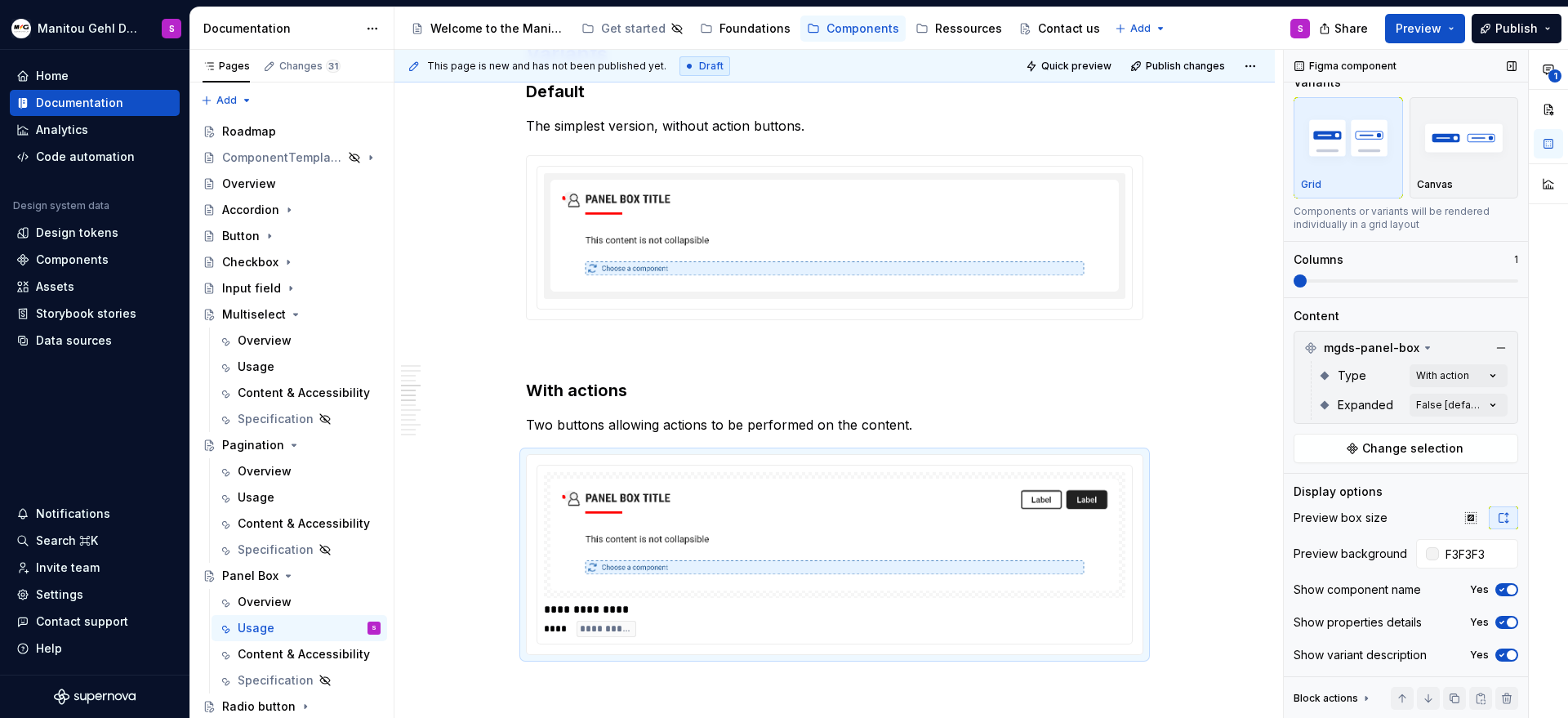 type on "#F3F3F3" 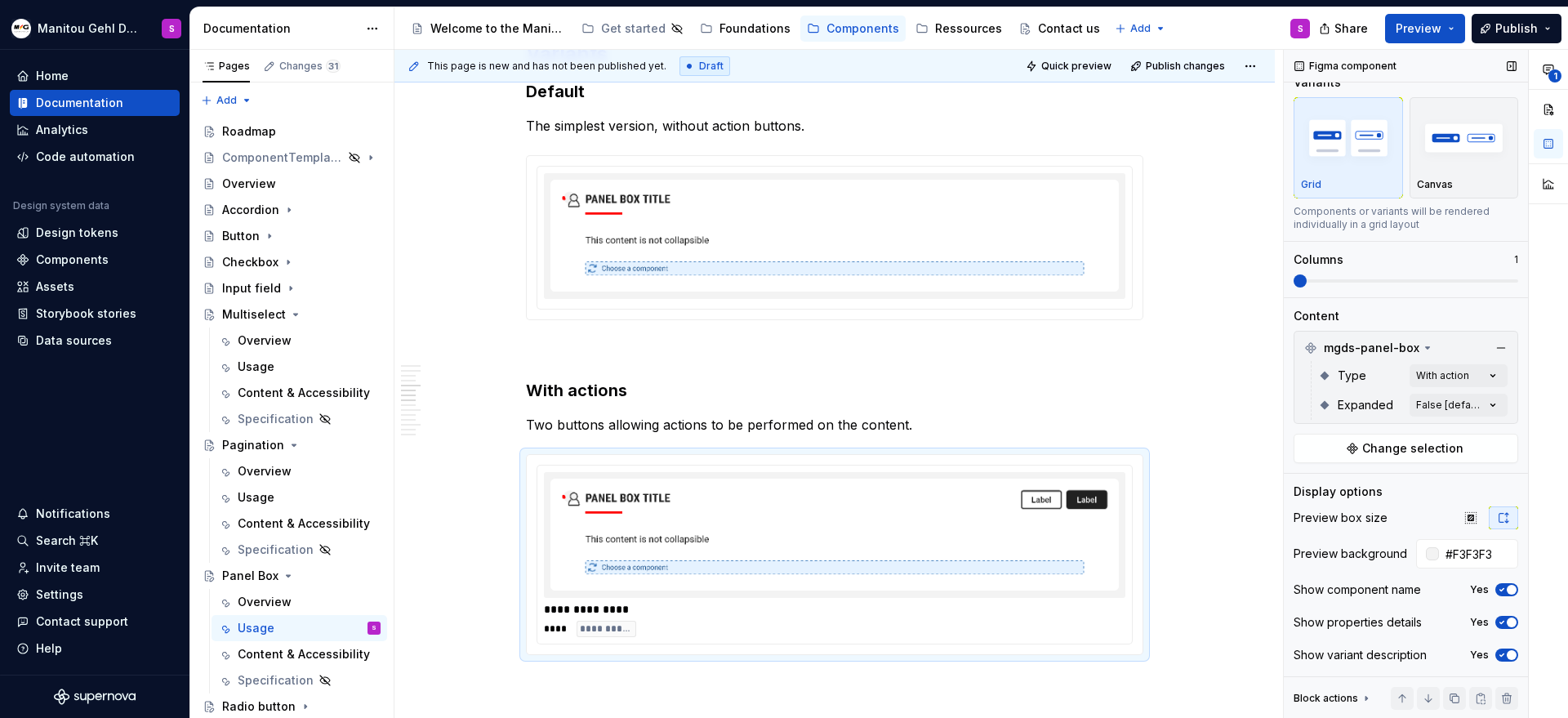 click on "Display options Preview box size Preview background #F3F3F3 Show component name Yes Show properties details Yes Show variant description Yes" at bounding box center [1405, 580] 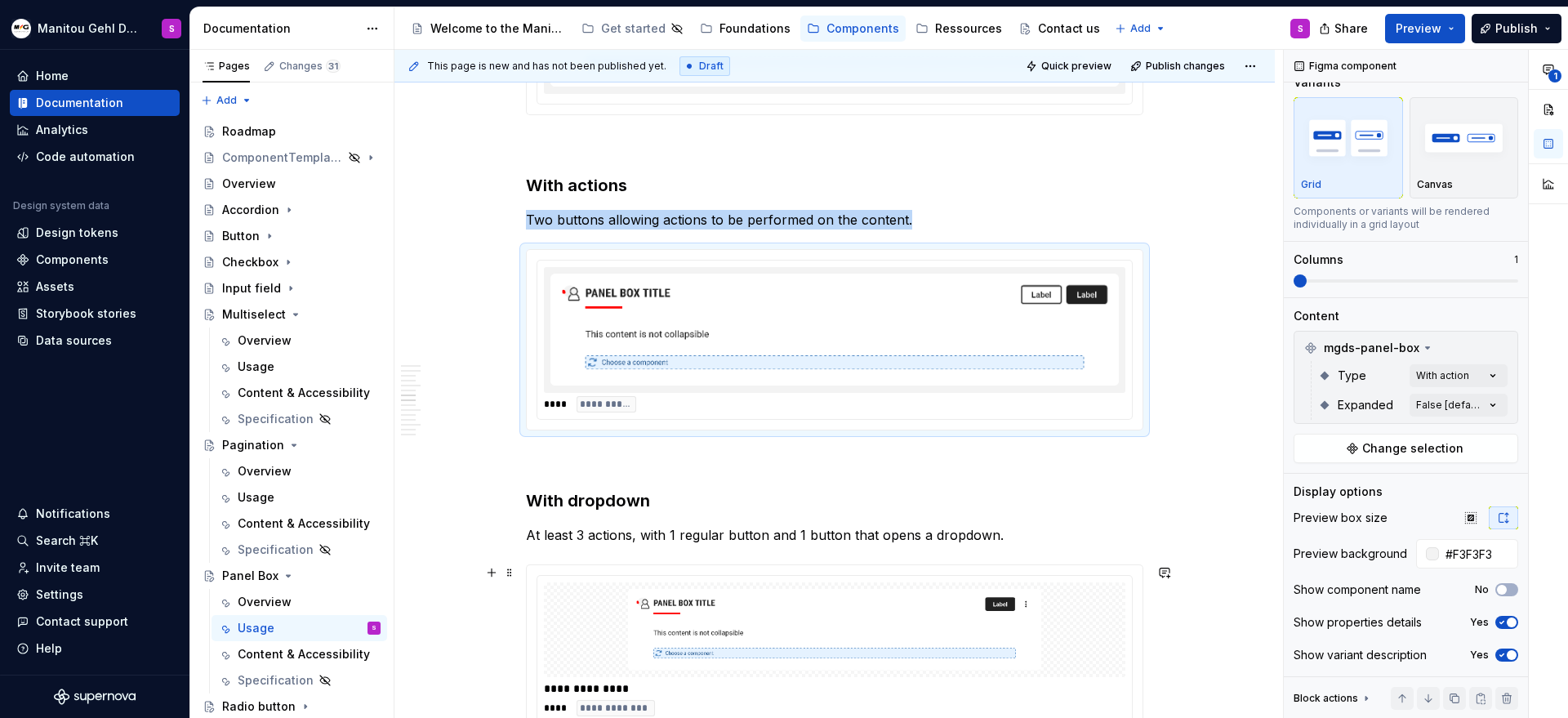 scroll, scrollTop: 1632, scrollLeft: 0, axis: vertical 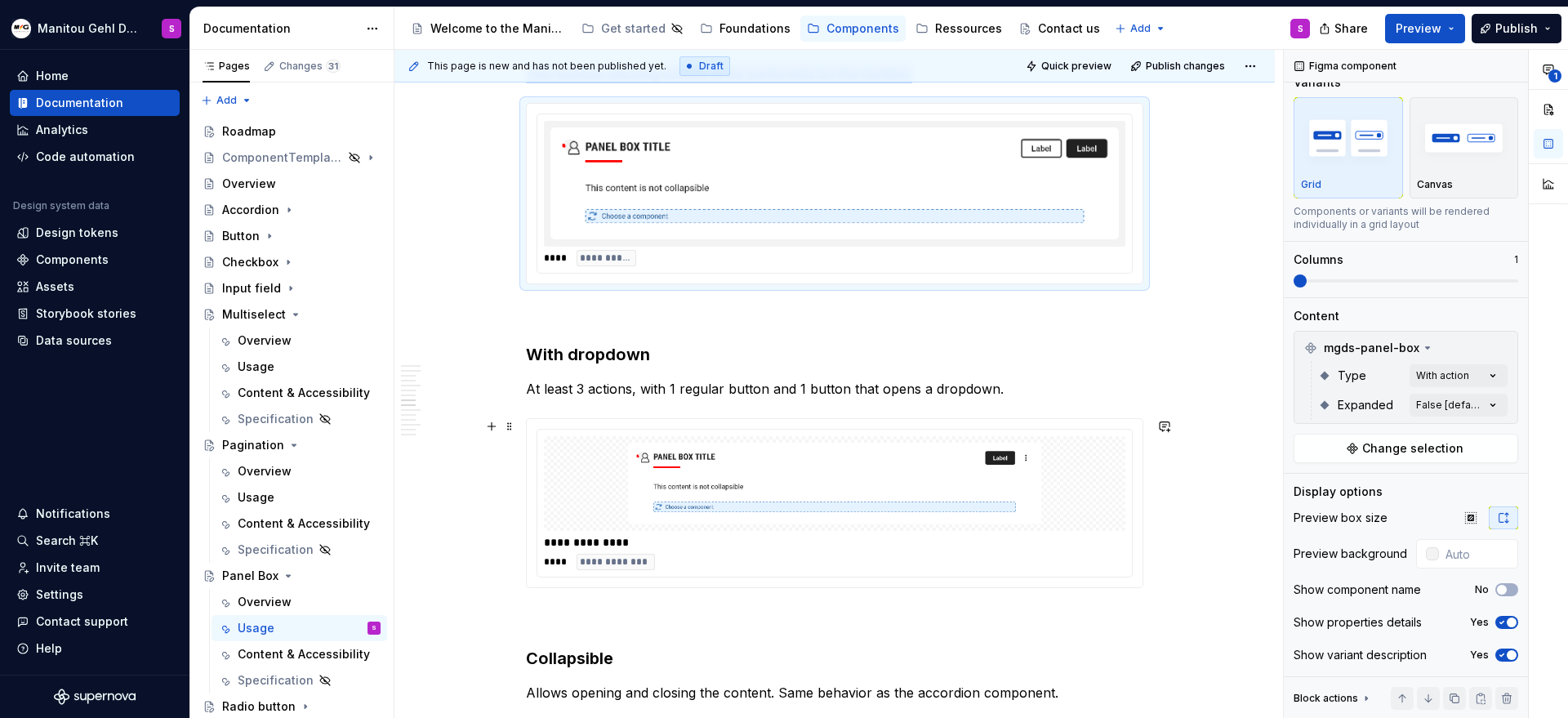 click at bounding box center (835, 484) 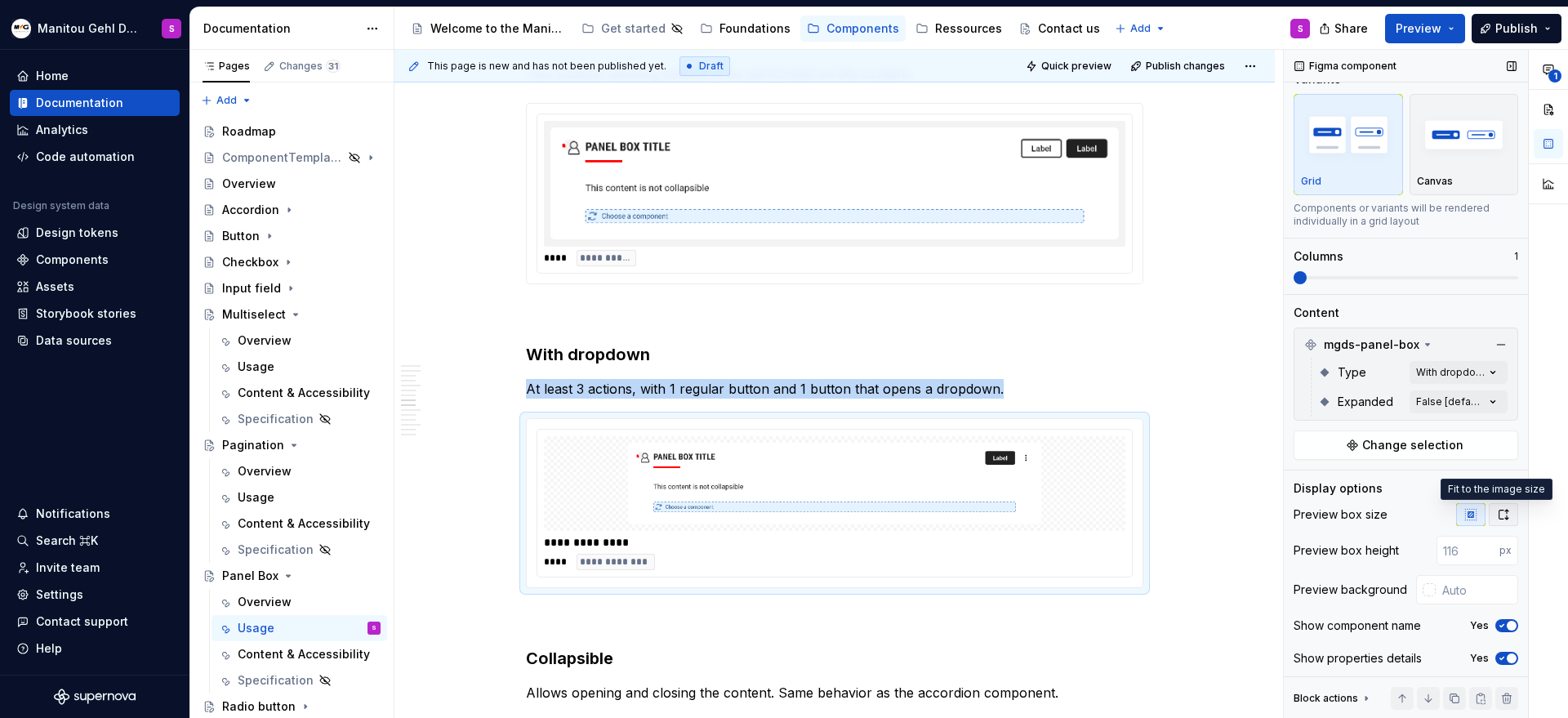 click 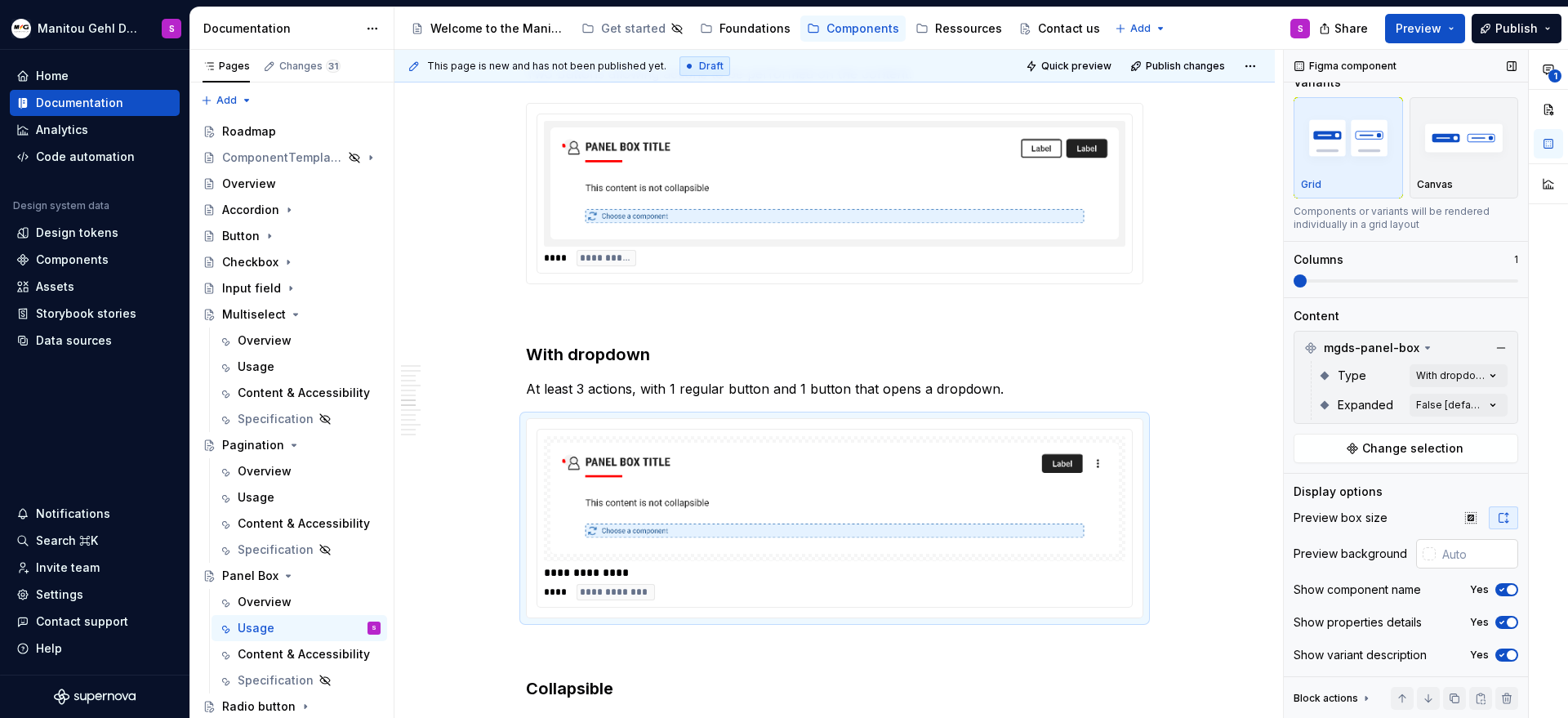 click at bounding box center (1477, 554) 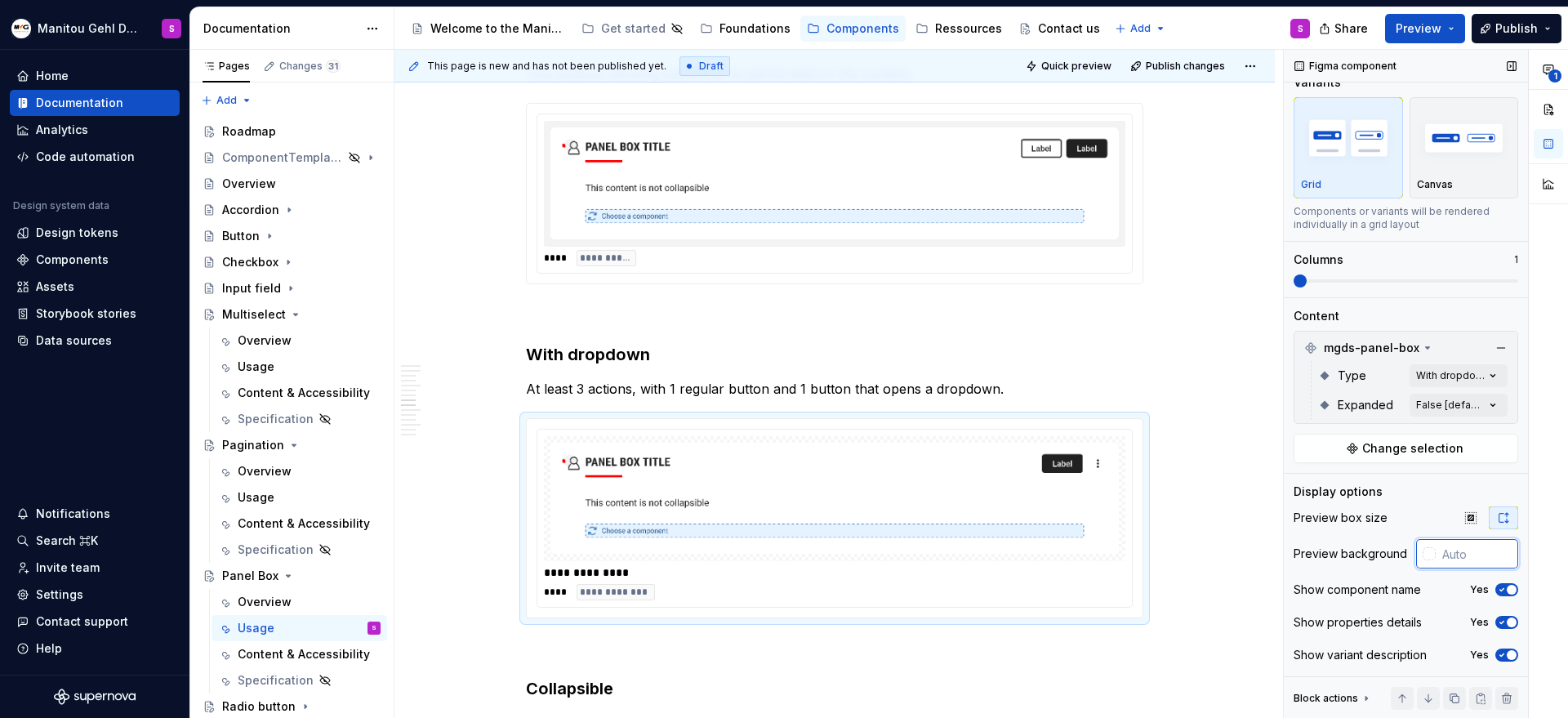 paste on "F3F3F3" 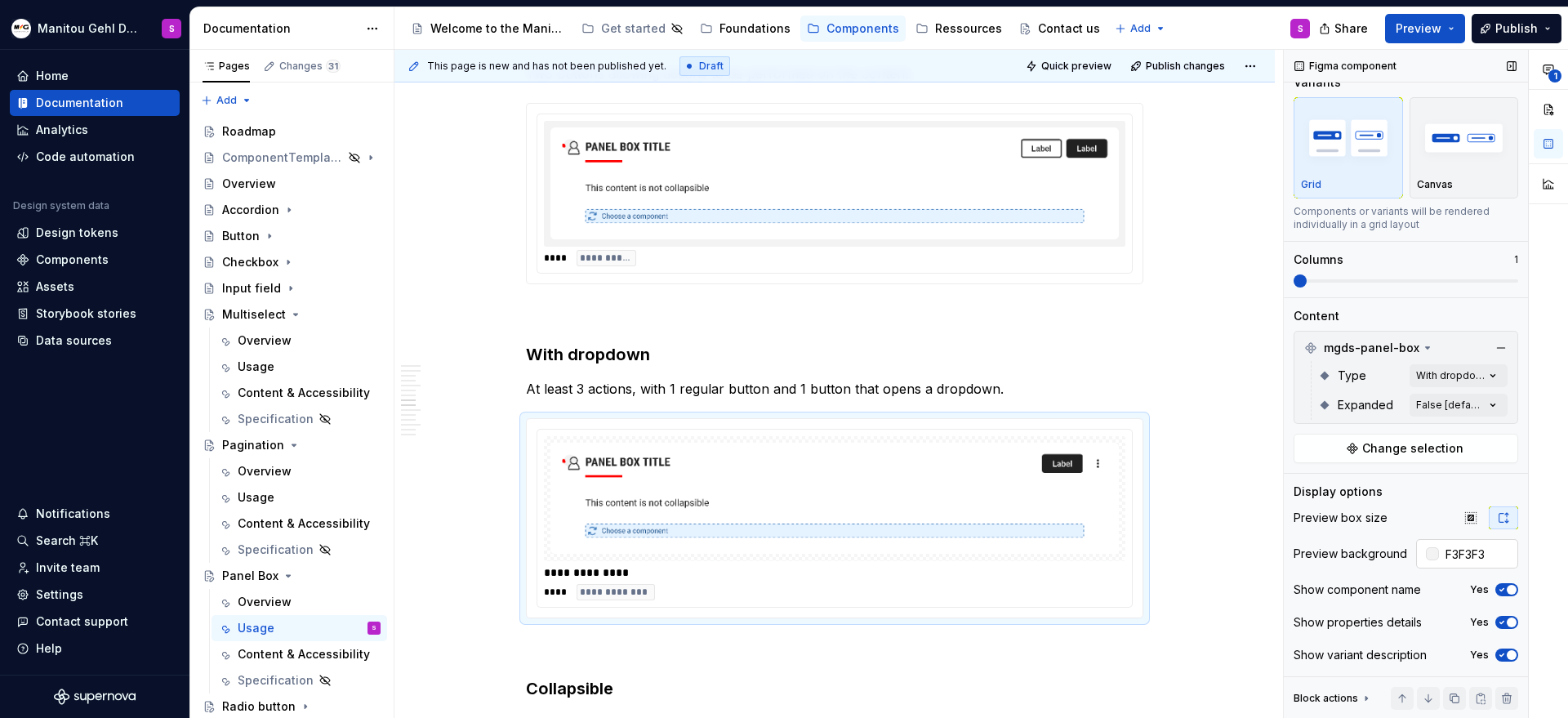 type on "#F3F3F3" 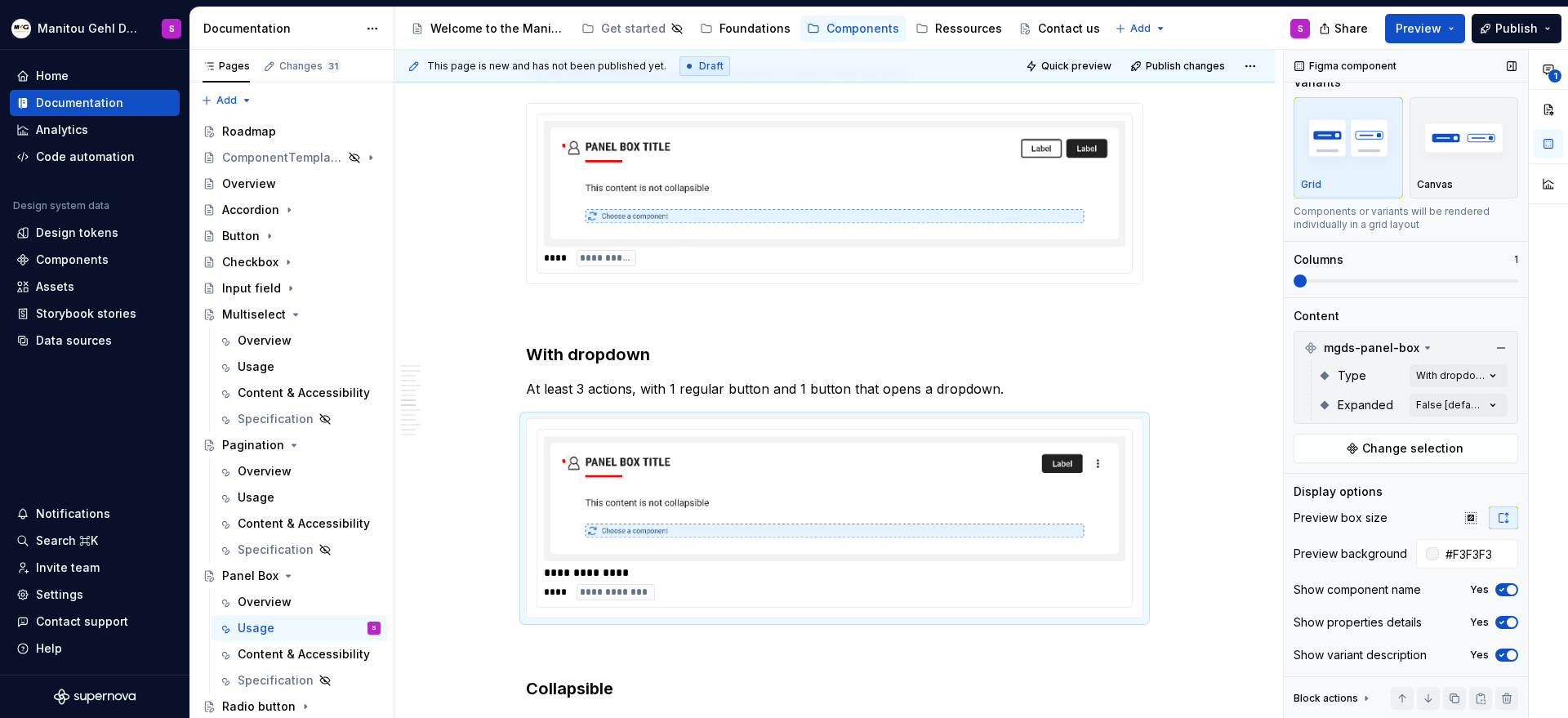 click on "Show component name Yes" at bounding box center [1405, 590] 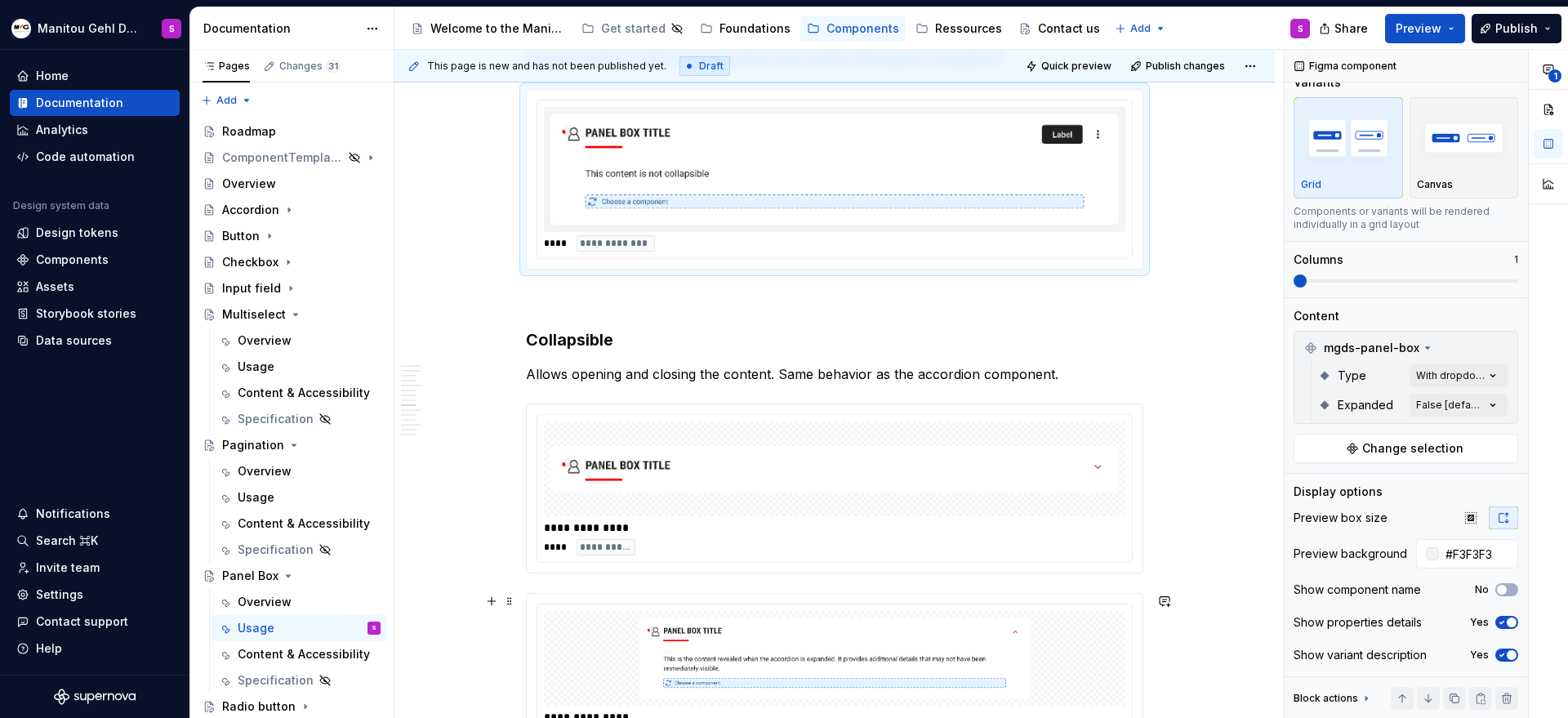 scroll, scrollTop: 1982, scrollLeft: 0, axis: vertical 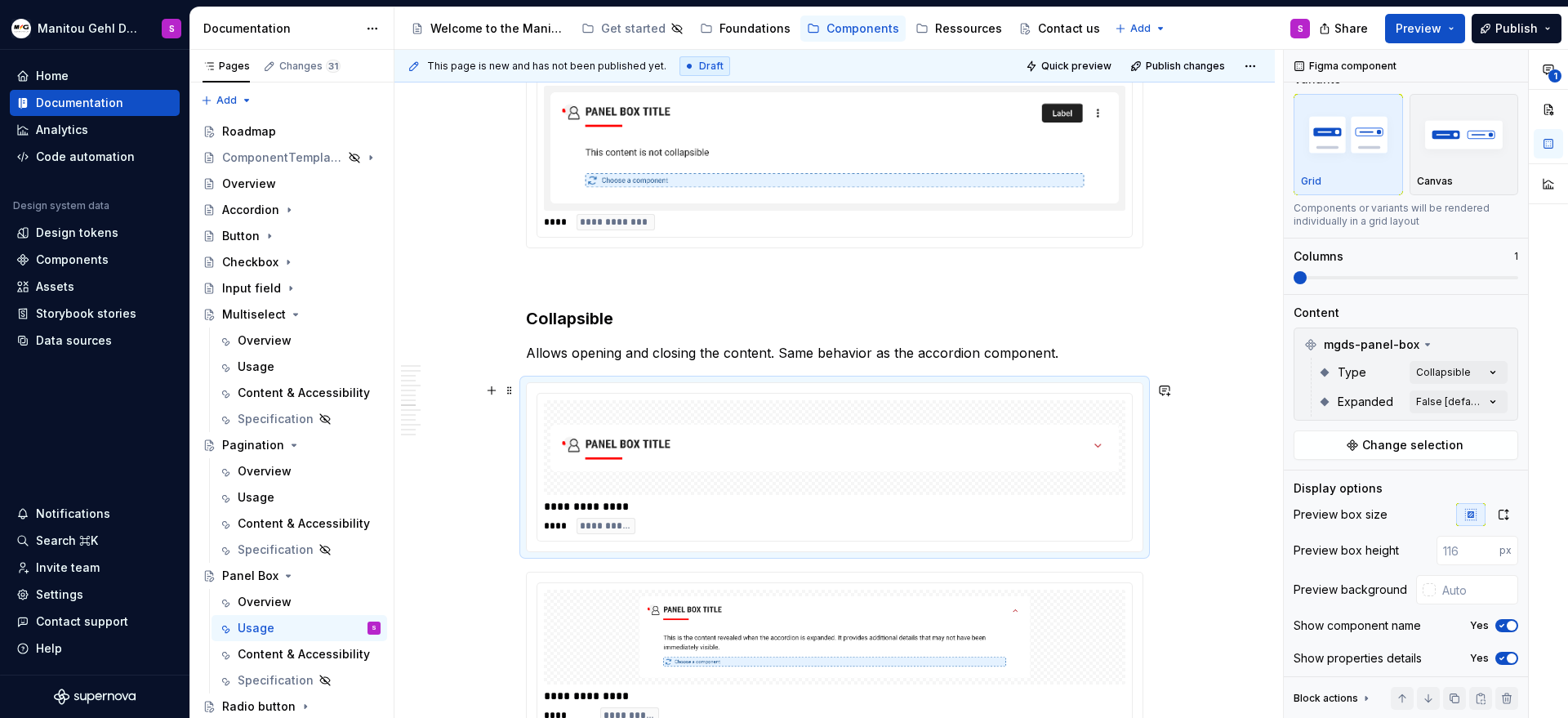 click at bounding box center (835, 448) 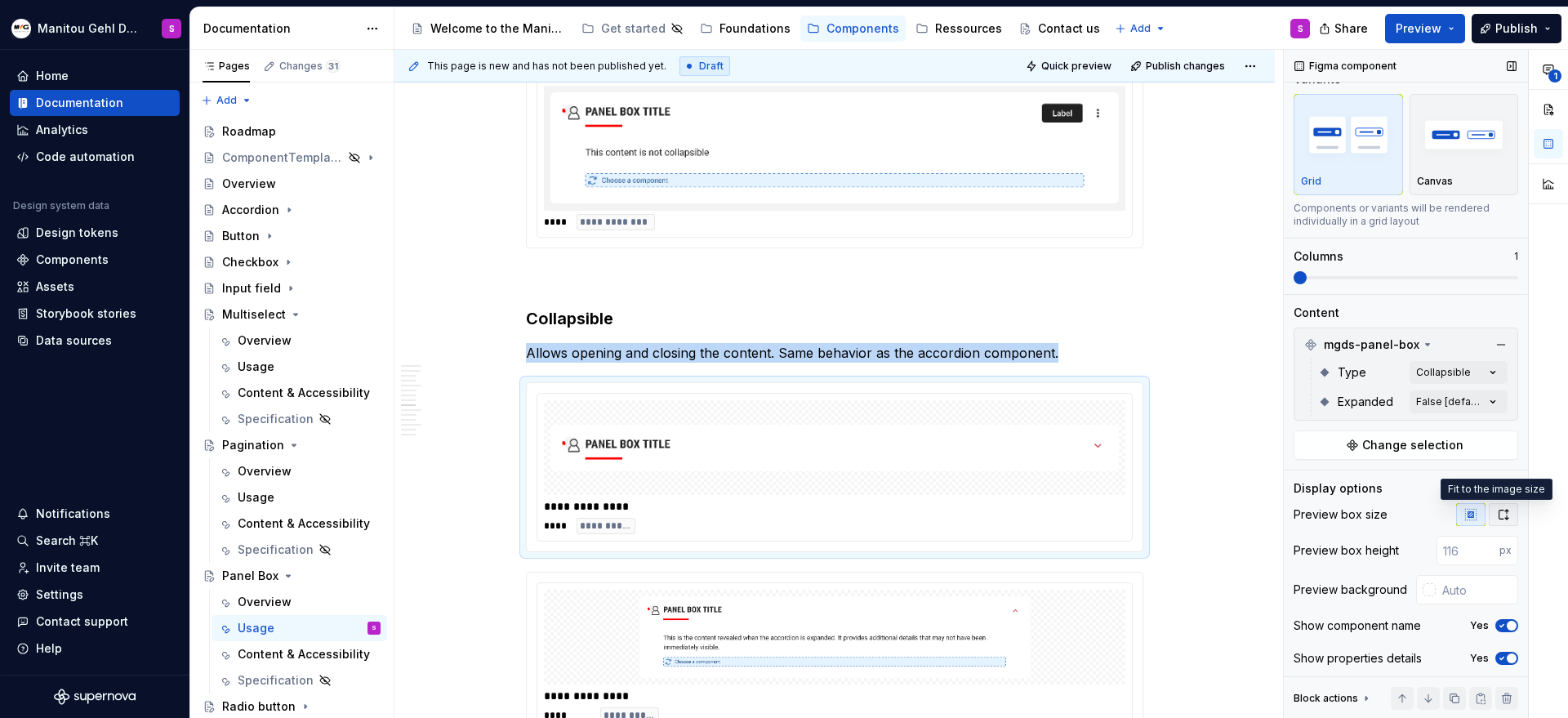 click 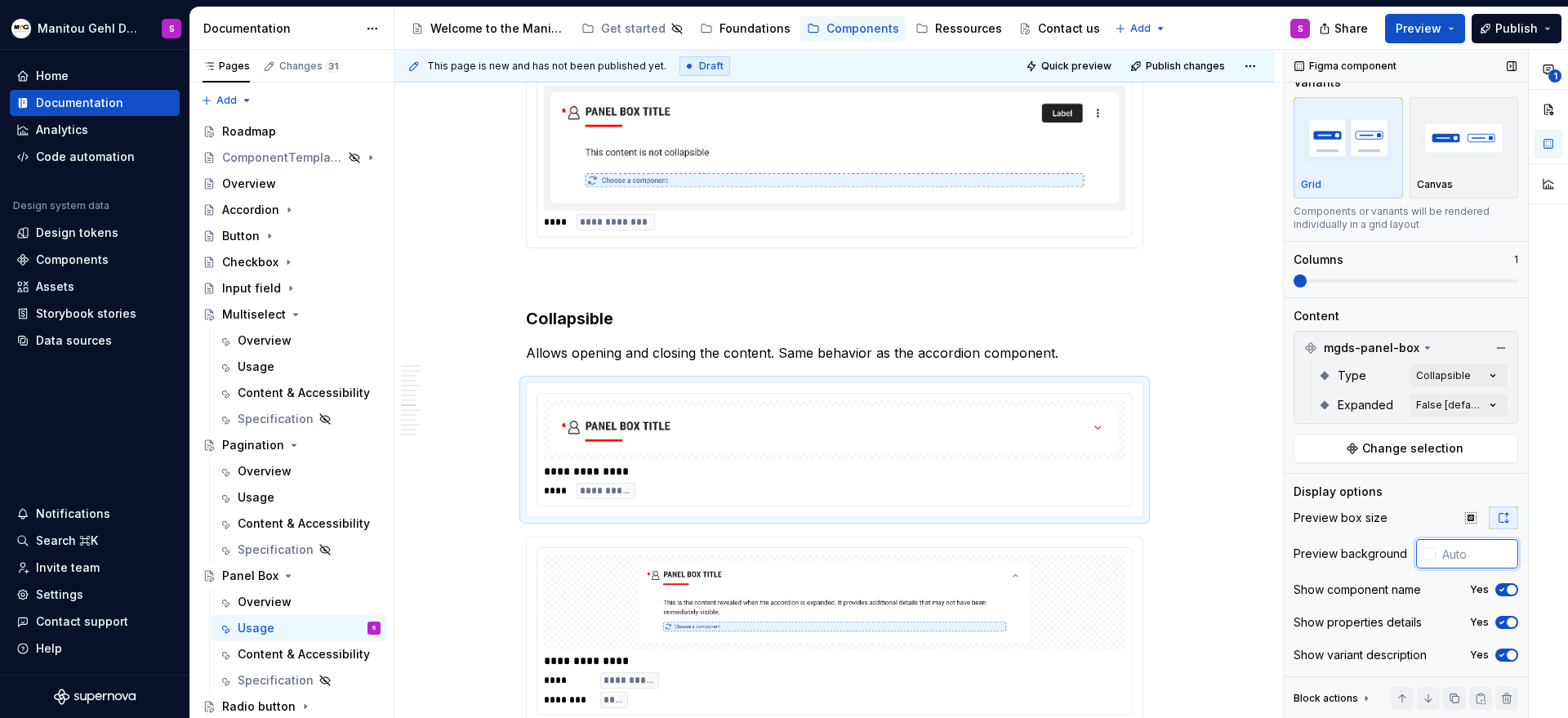 click at bounding box center [1477, 554] 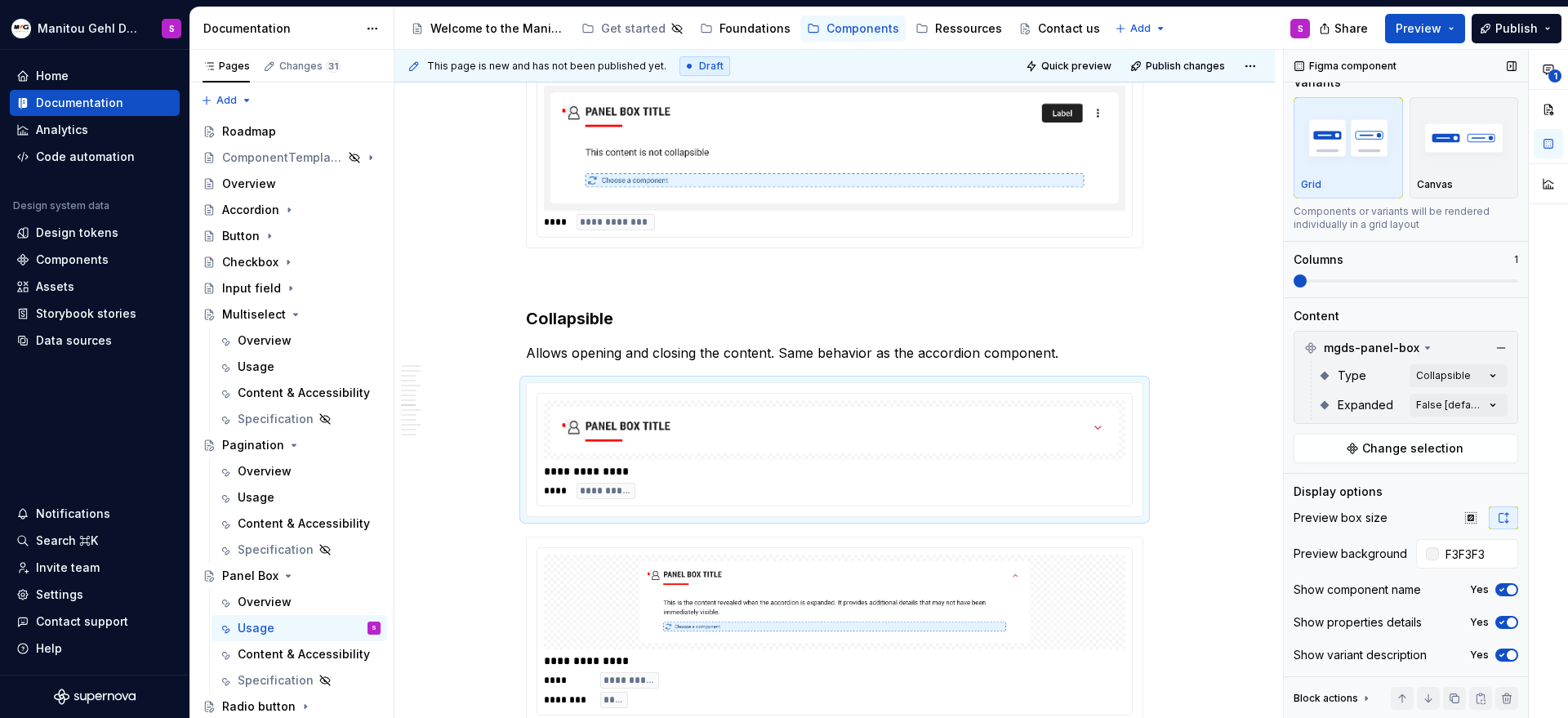type on "#F3F3F3" 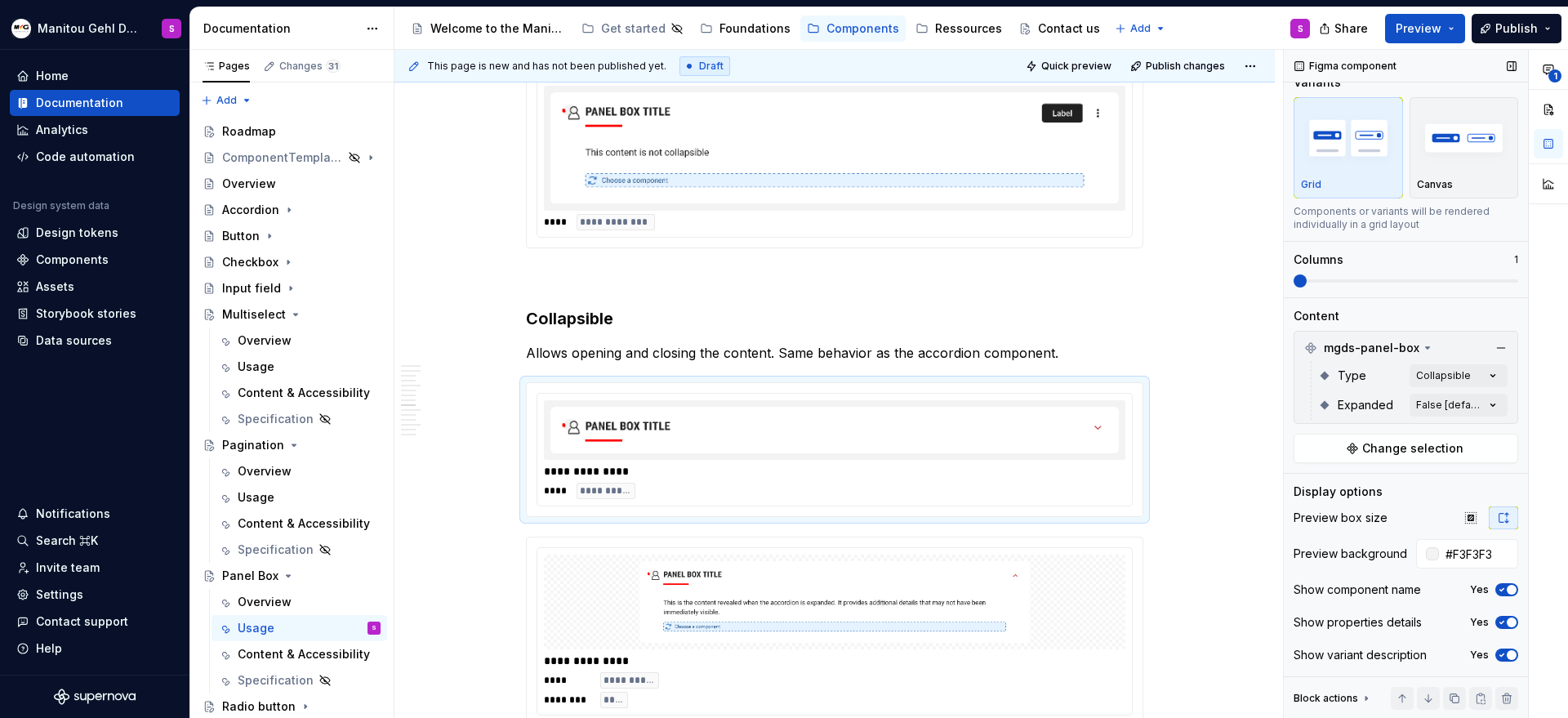 click on "Preview box size" at bounding box center (1405, 518) 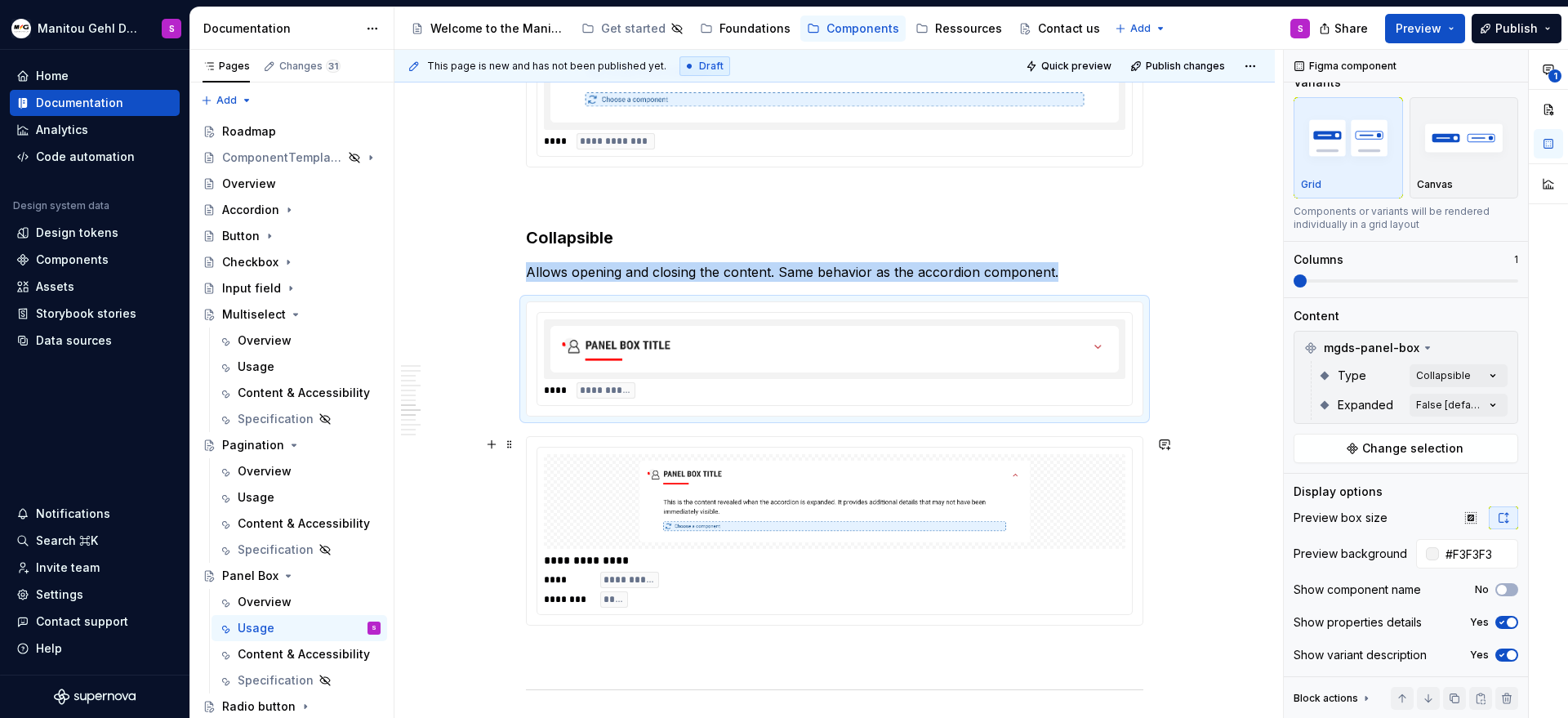 scroll, scrollTop: 2245, scrollLeft: 0, axis: vertical 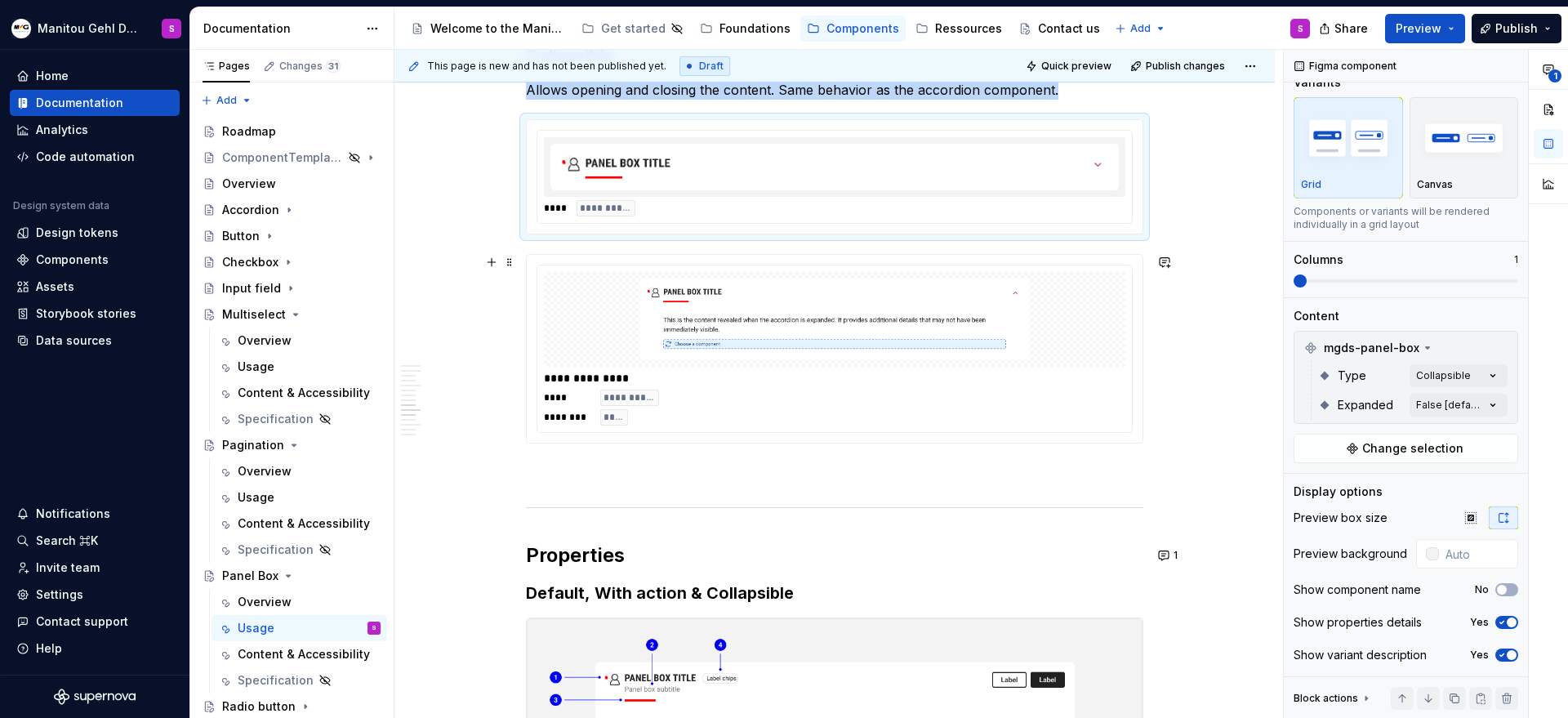 click on "**********" at bounding box center (835, 408) 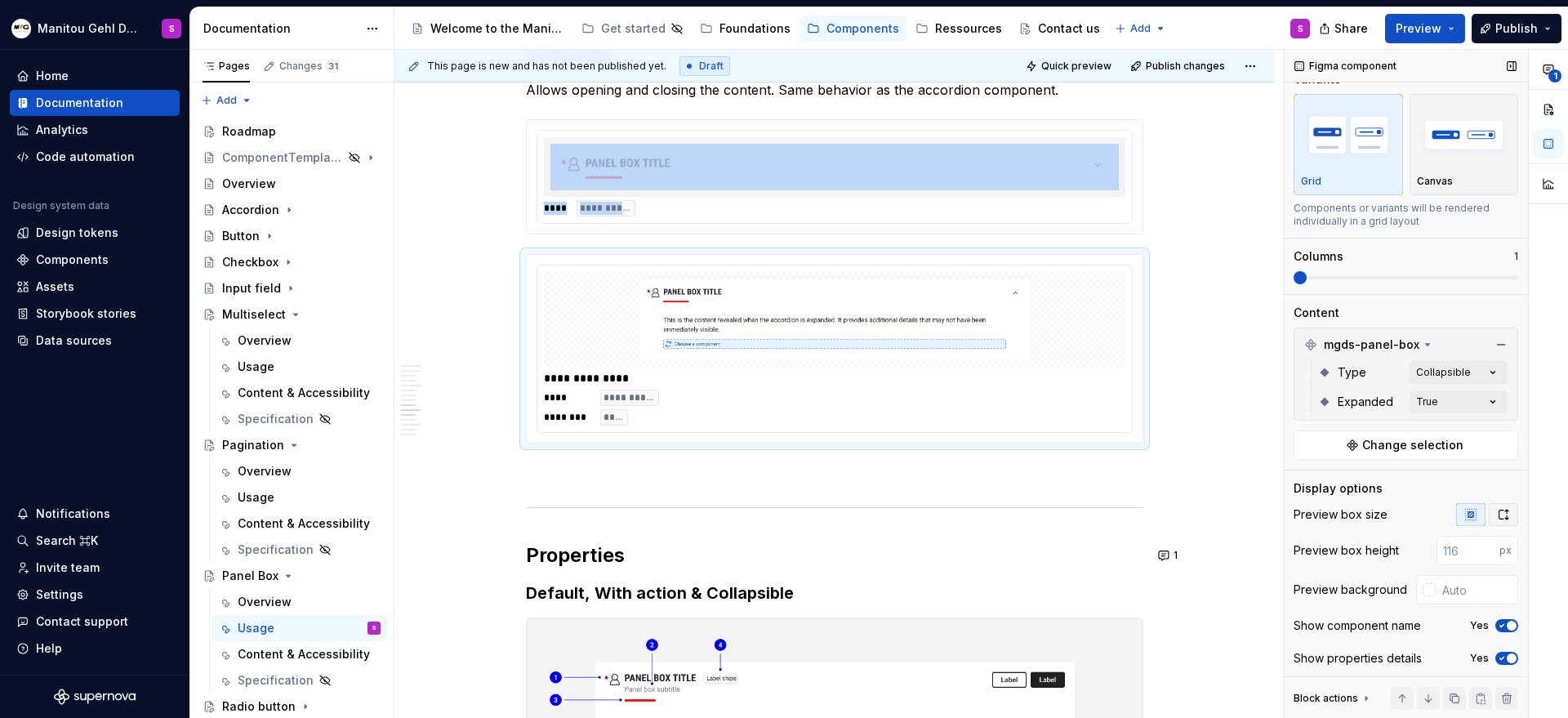 click 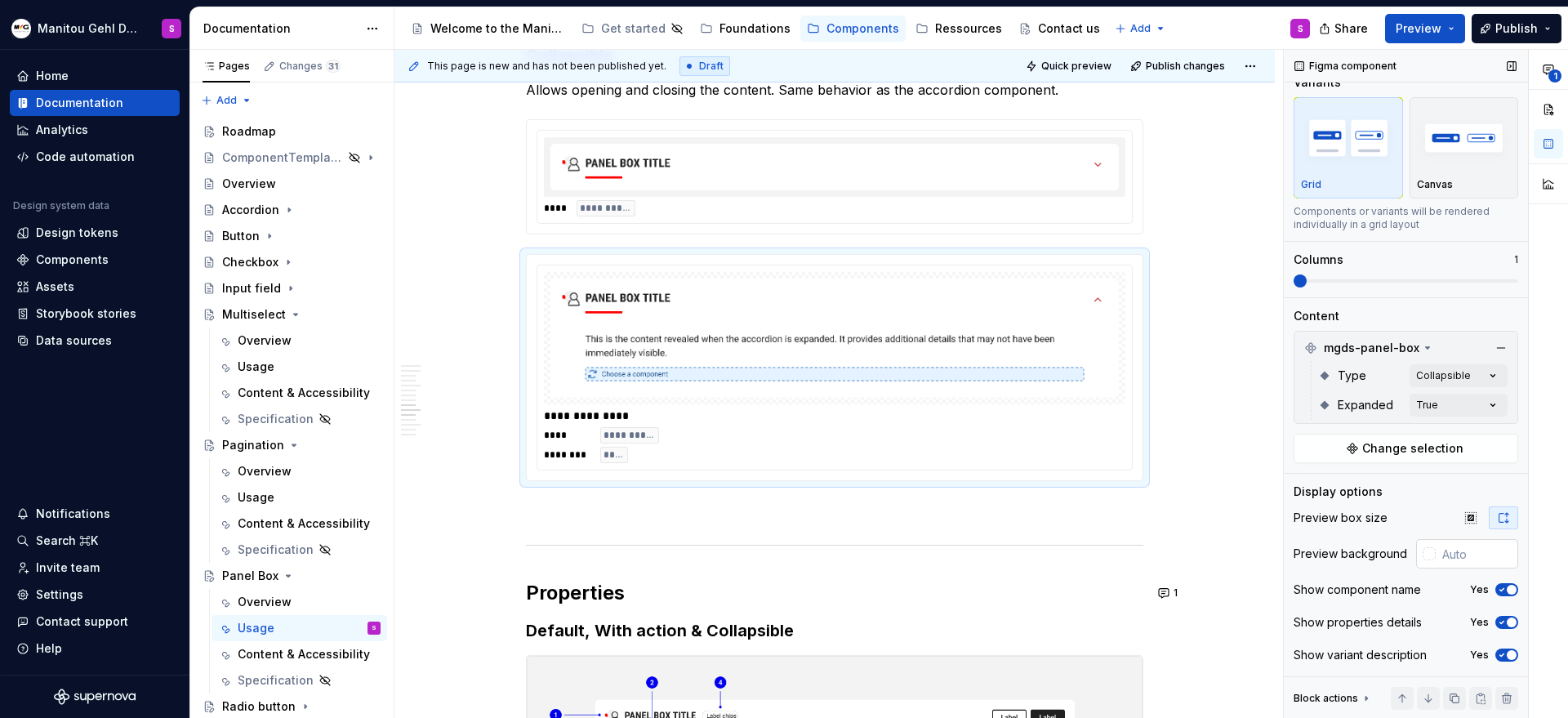 click at bounding box center (1477, 554) 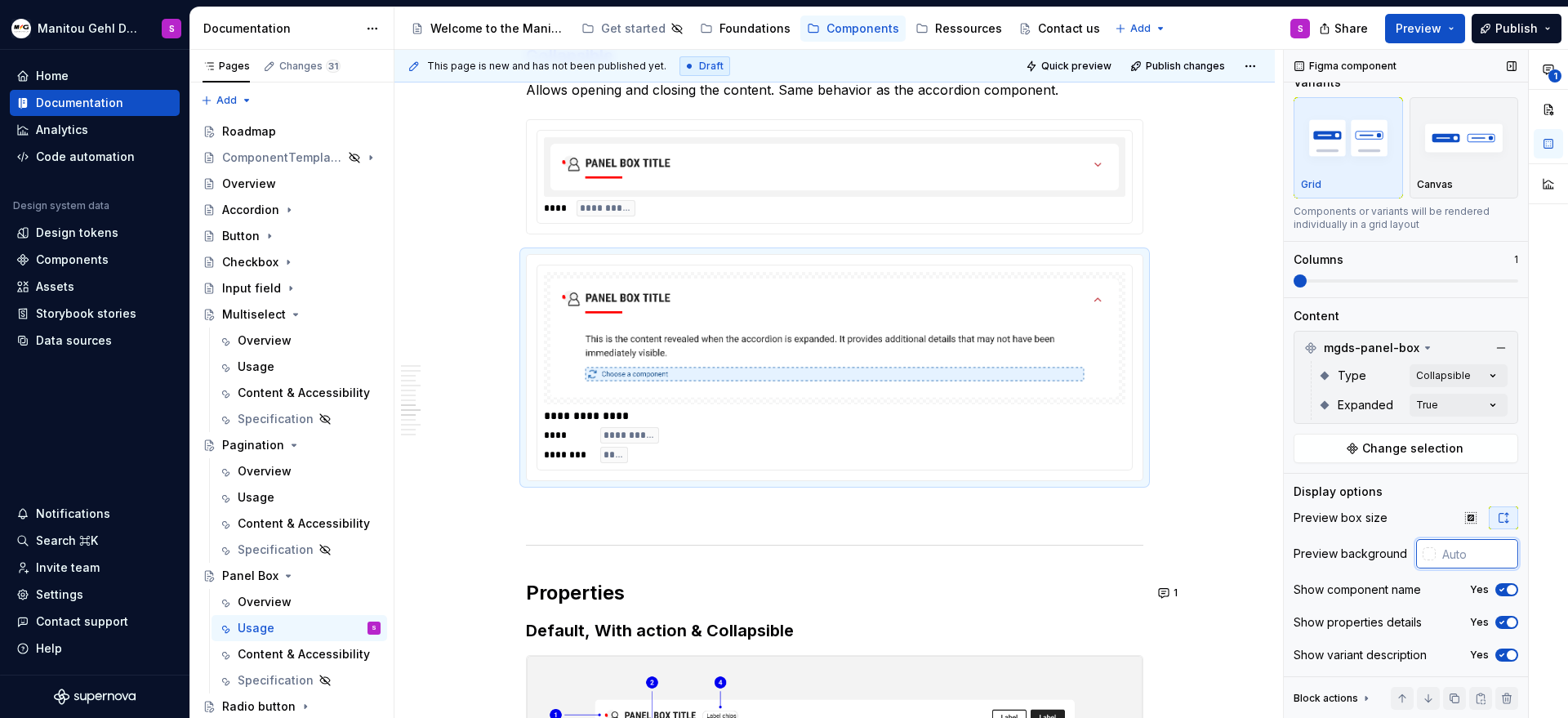 paste on "F3F3F3" 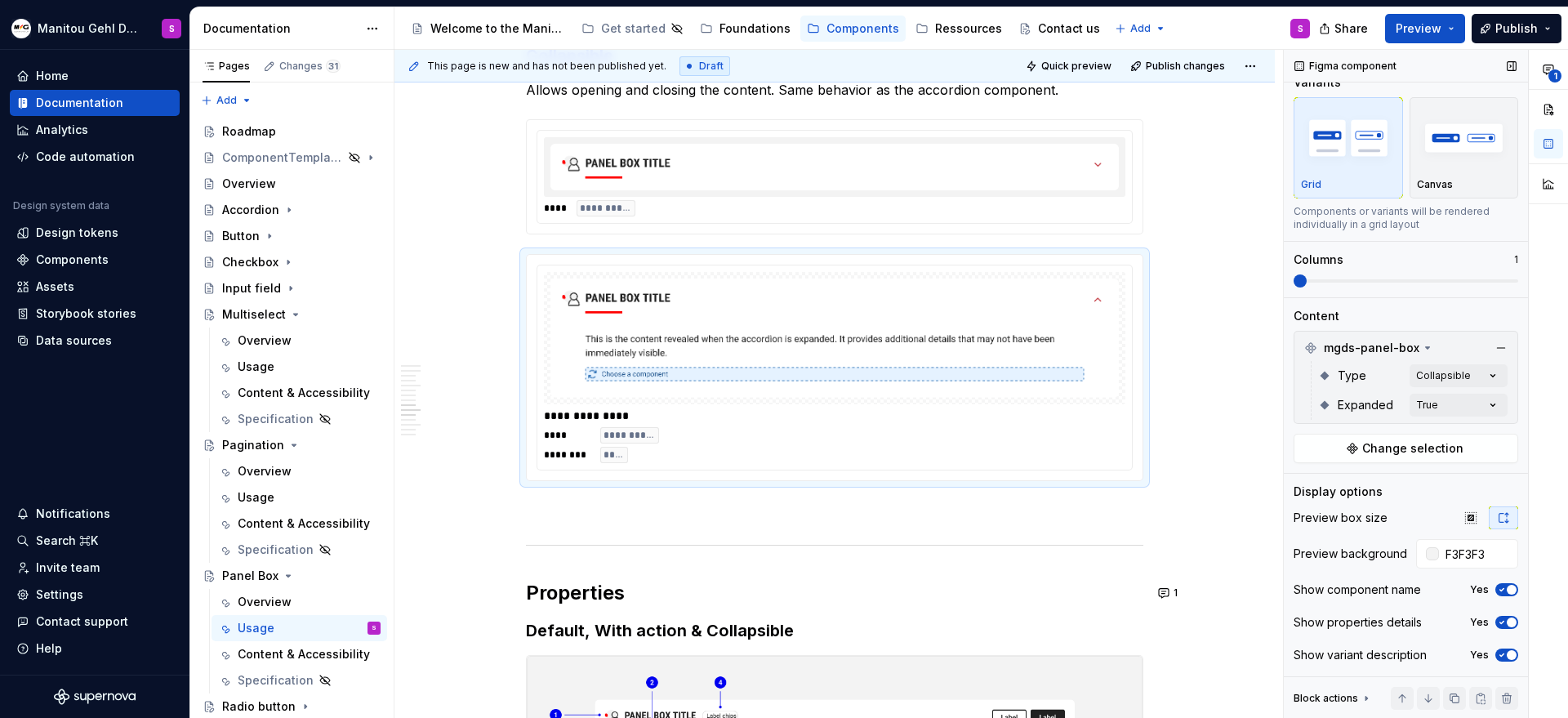 type on "#F3F3F3" 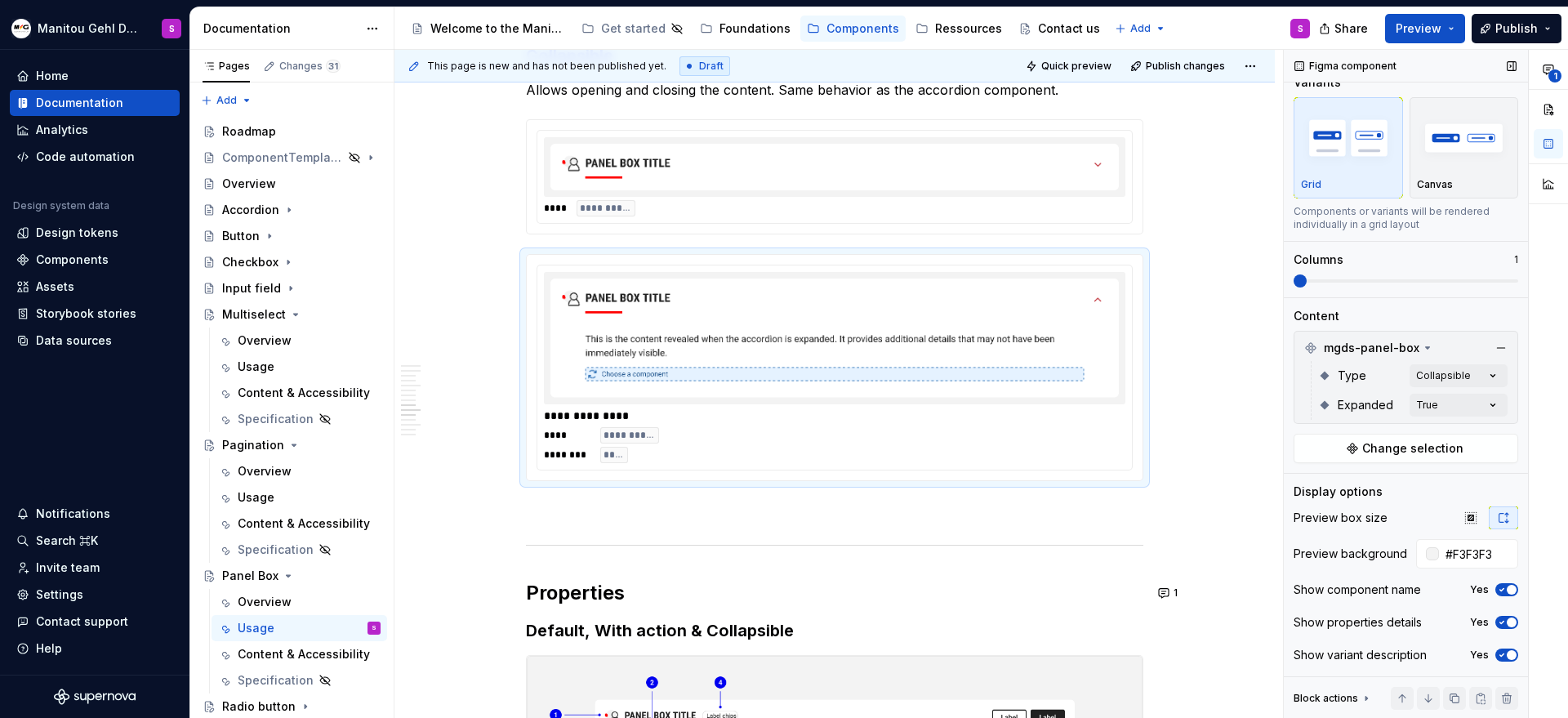 click on "Display options" at bounding box center [1405, 492] 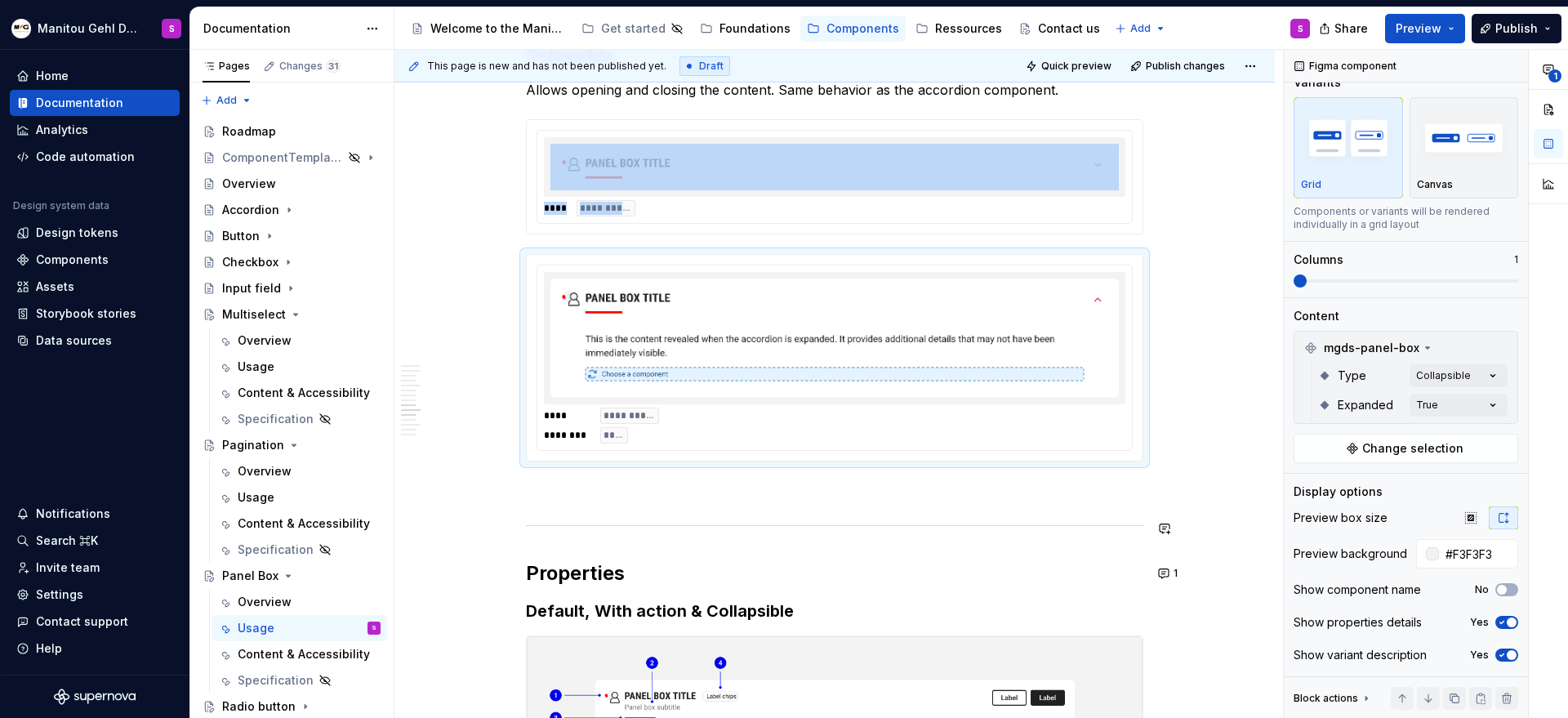 scroll, scrollTop: 2554, scrollLeft: 0, axis: vertical 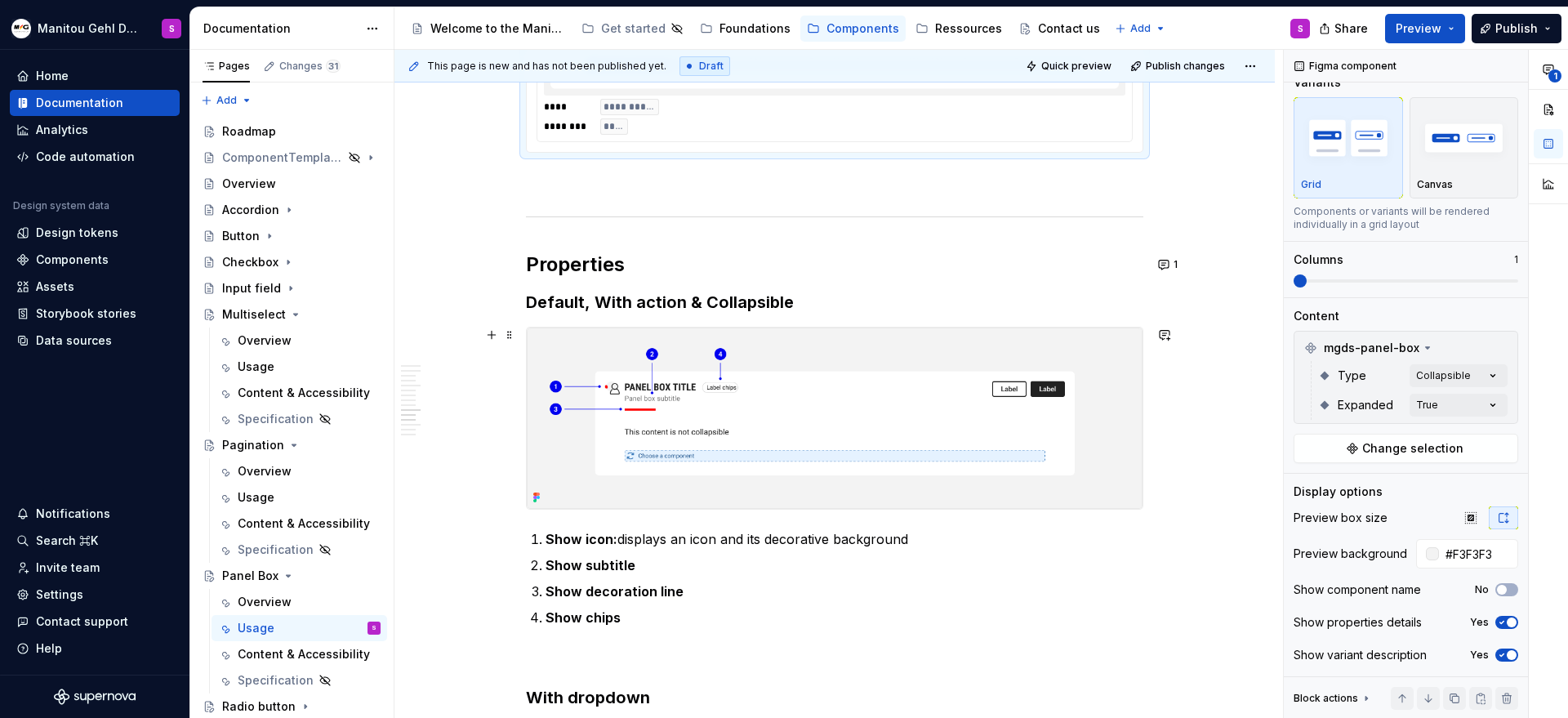 click at bounding box center [835, 418] 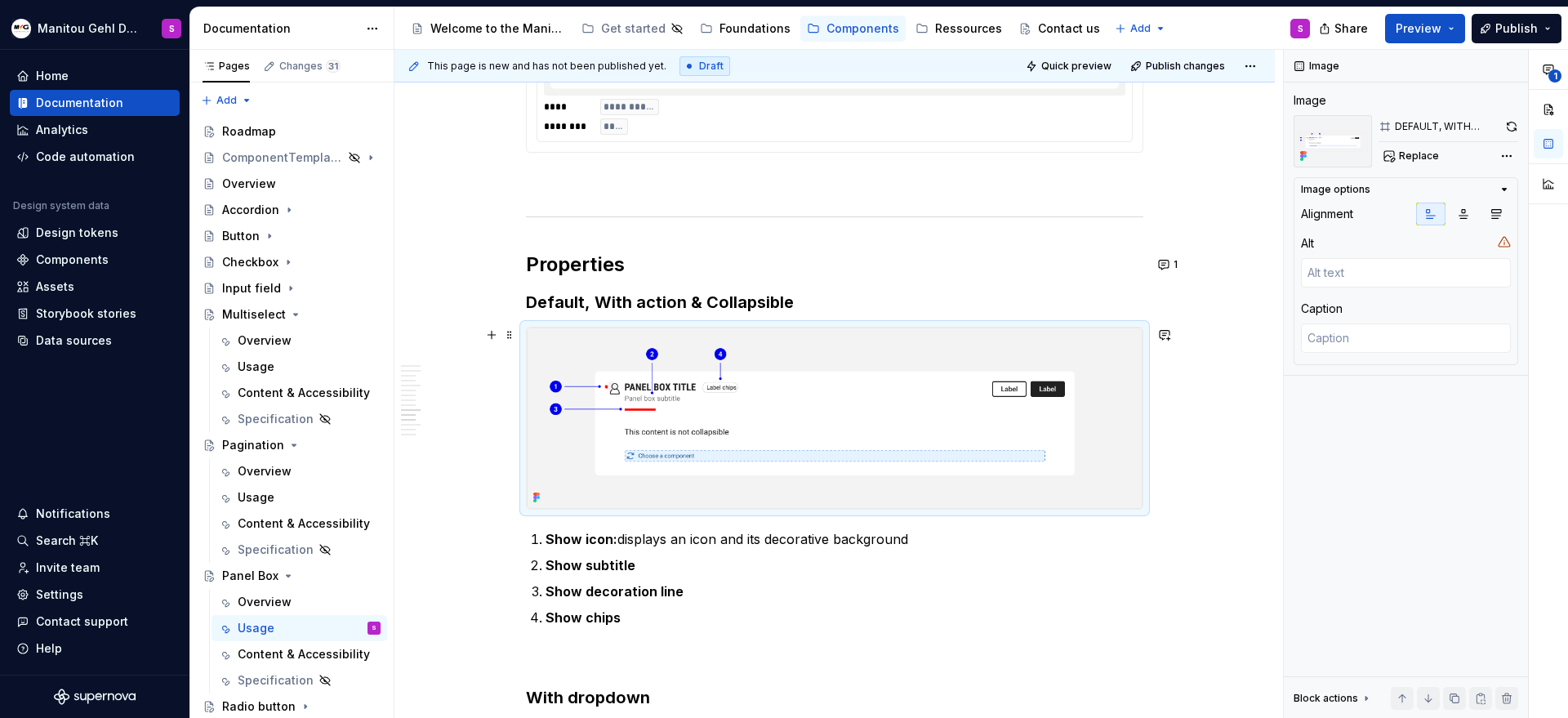scroll, scrollTop: 0, scrollLeft: 0, axis: both 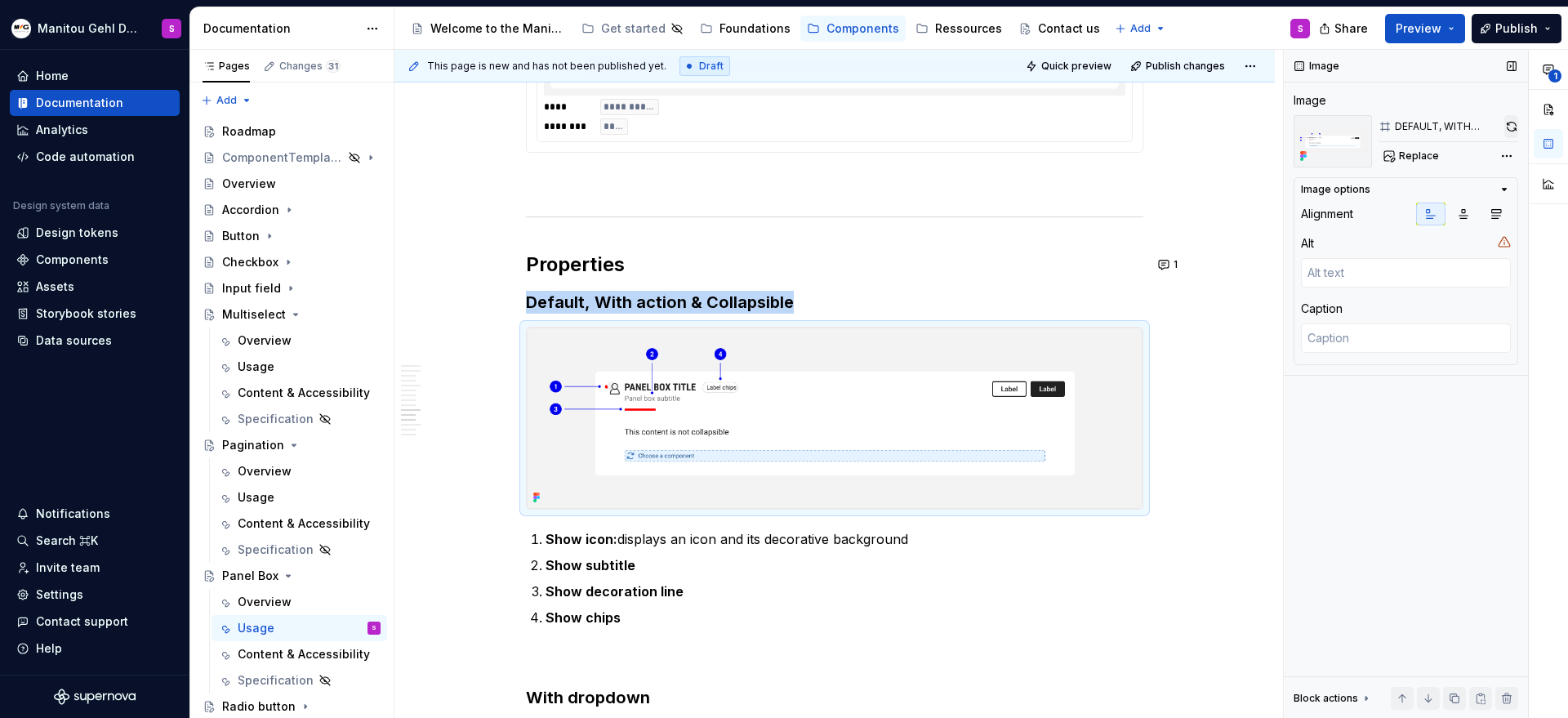 click at bounding box center (1511, 127) 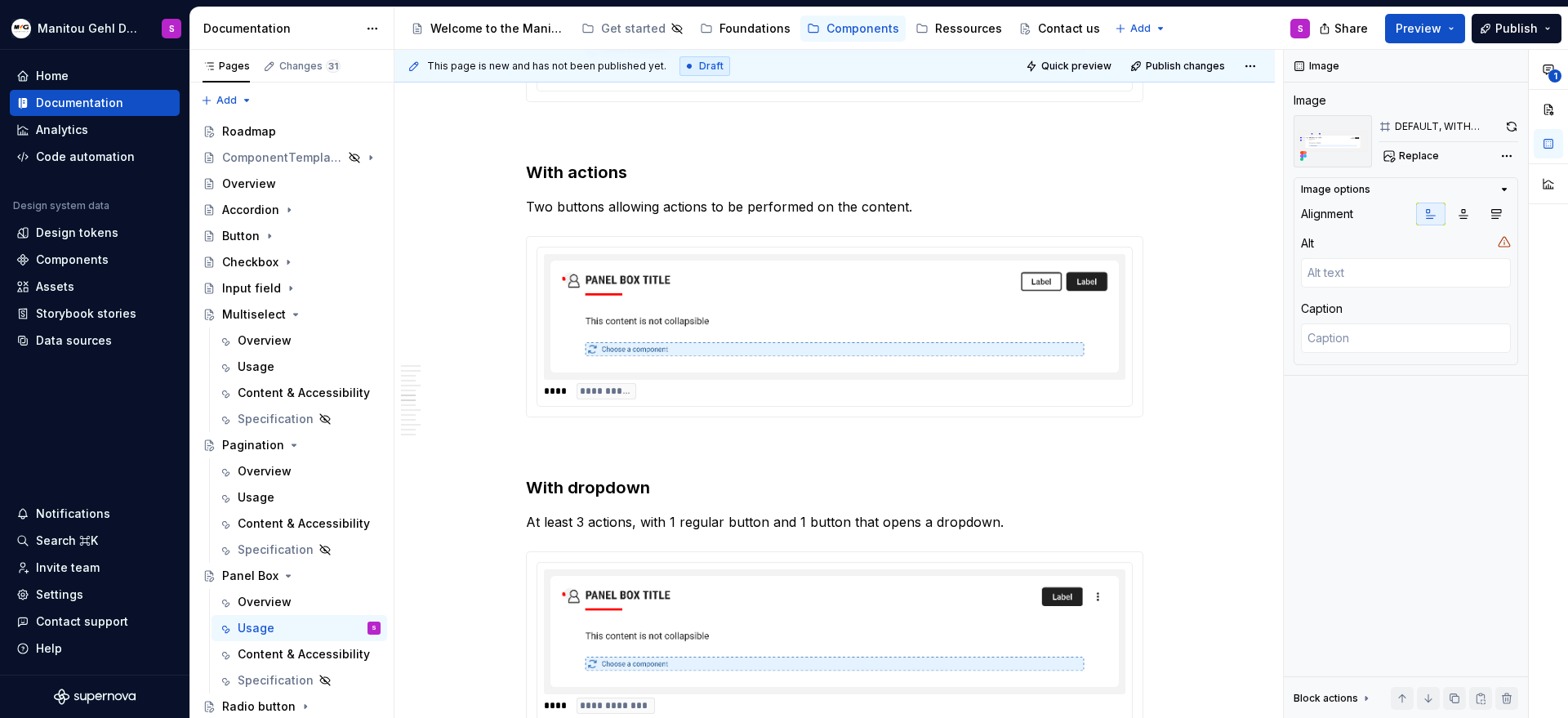 scroll, scrollTop: 1496, scrollLeft: 0, axis: vertical 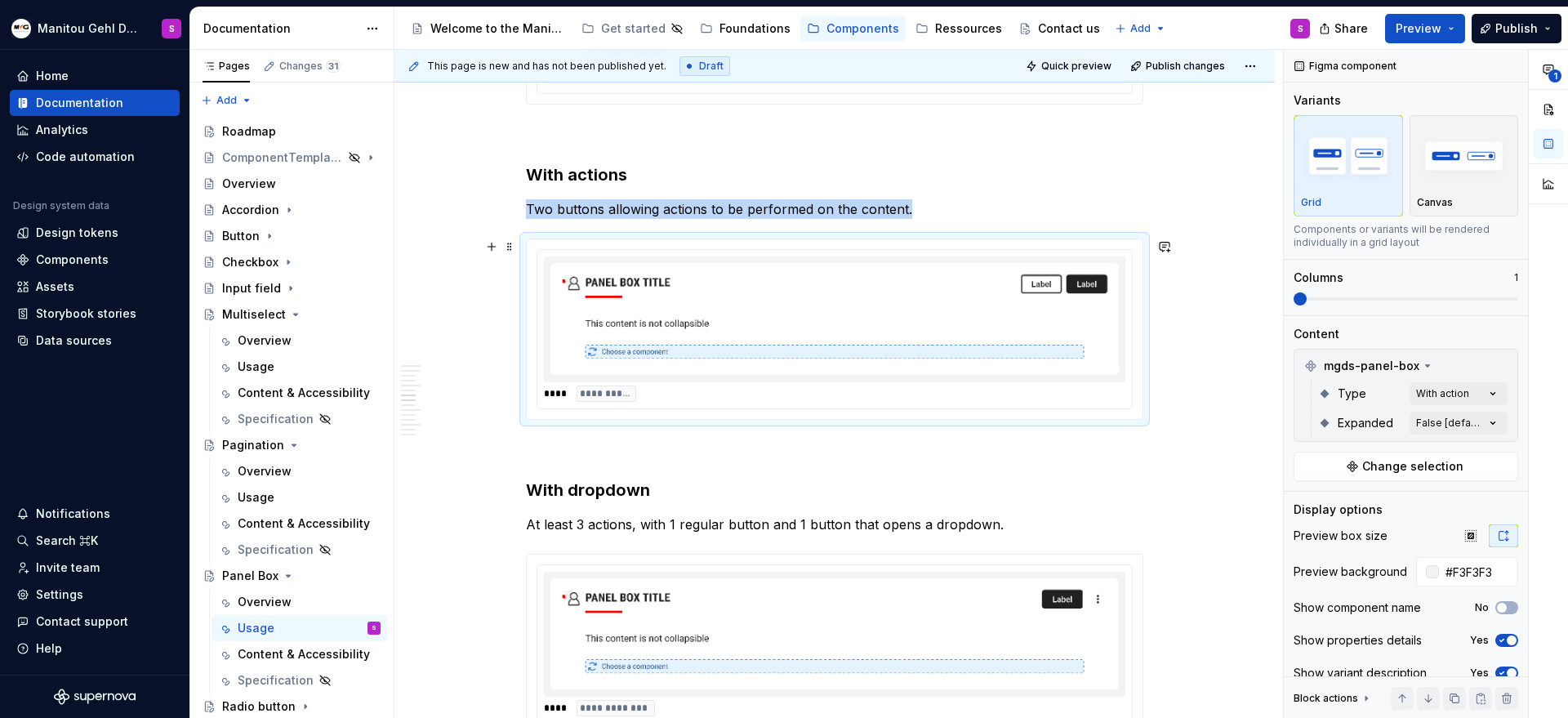 click at bounding box center [835, 319] 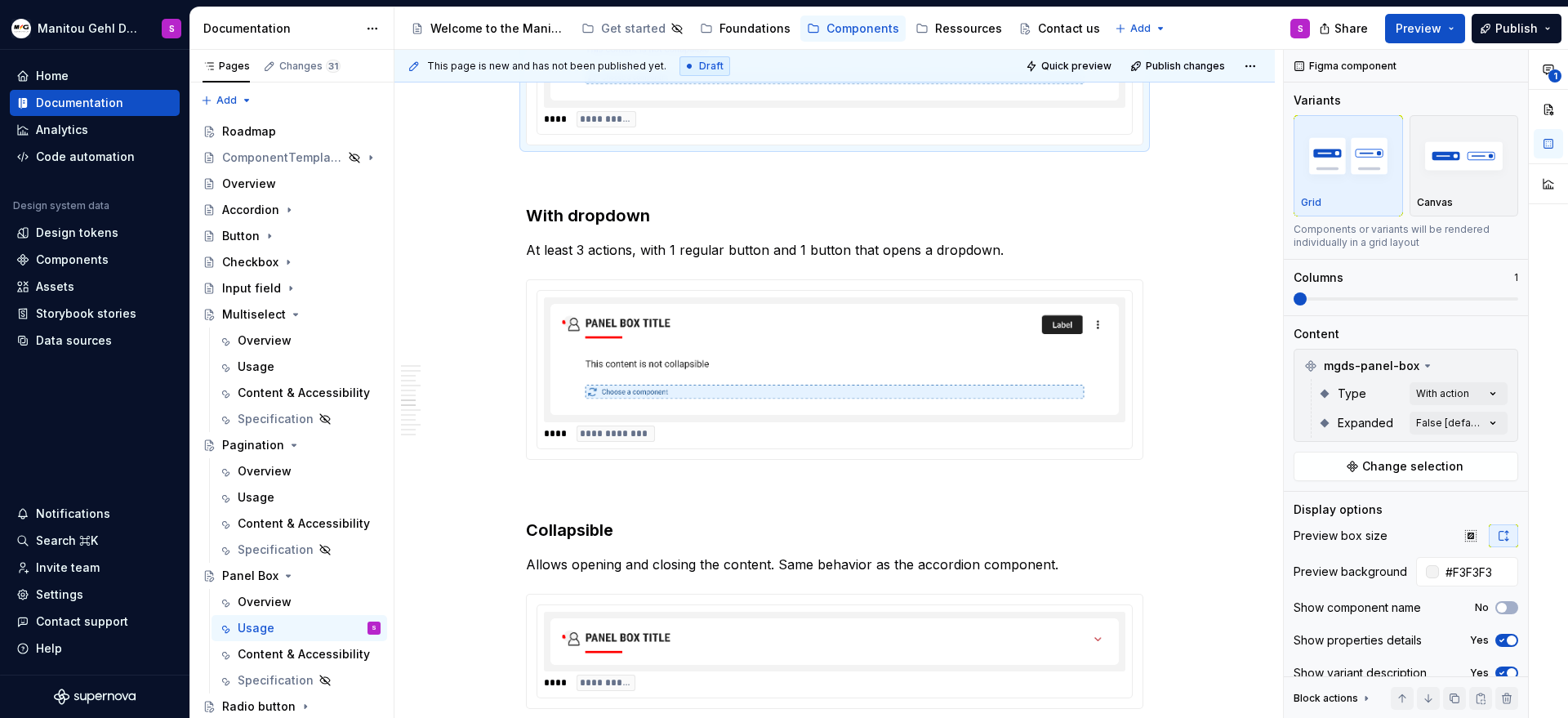 click on "**********" at bounding box center [835, 119] 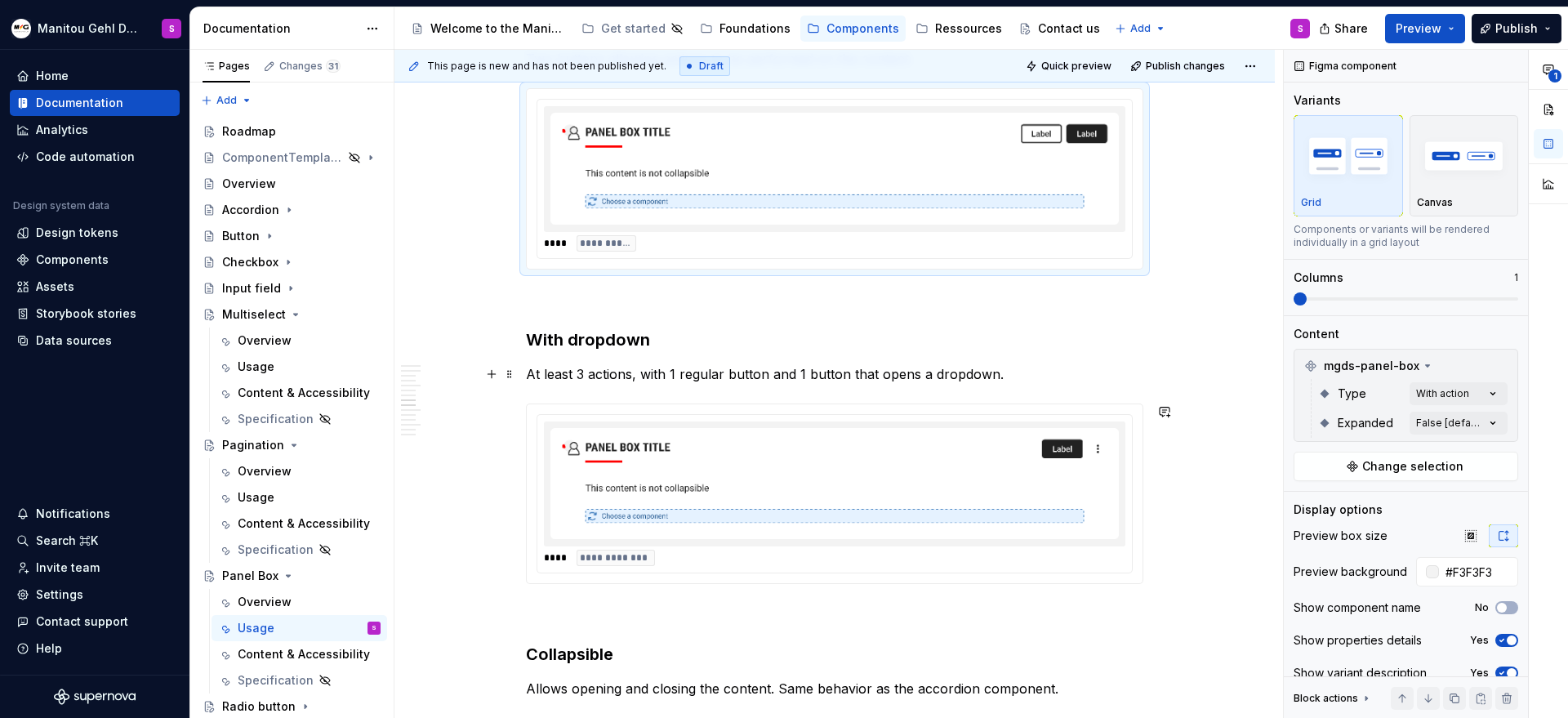 scroll, scrollTop: 1525, scrollLeft: 0, axis: vertical 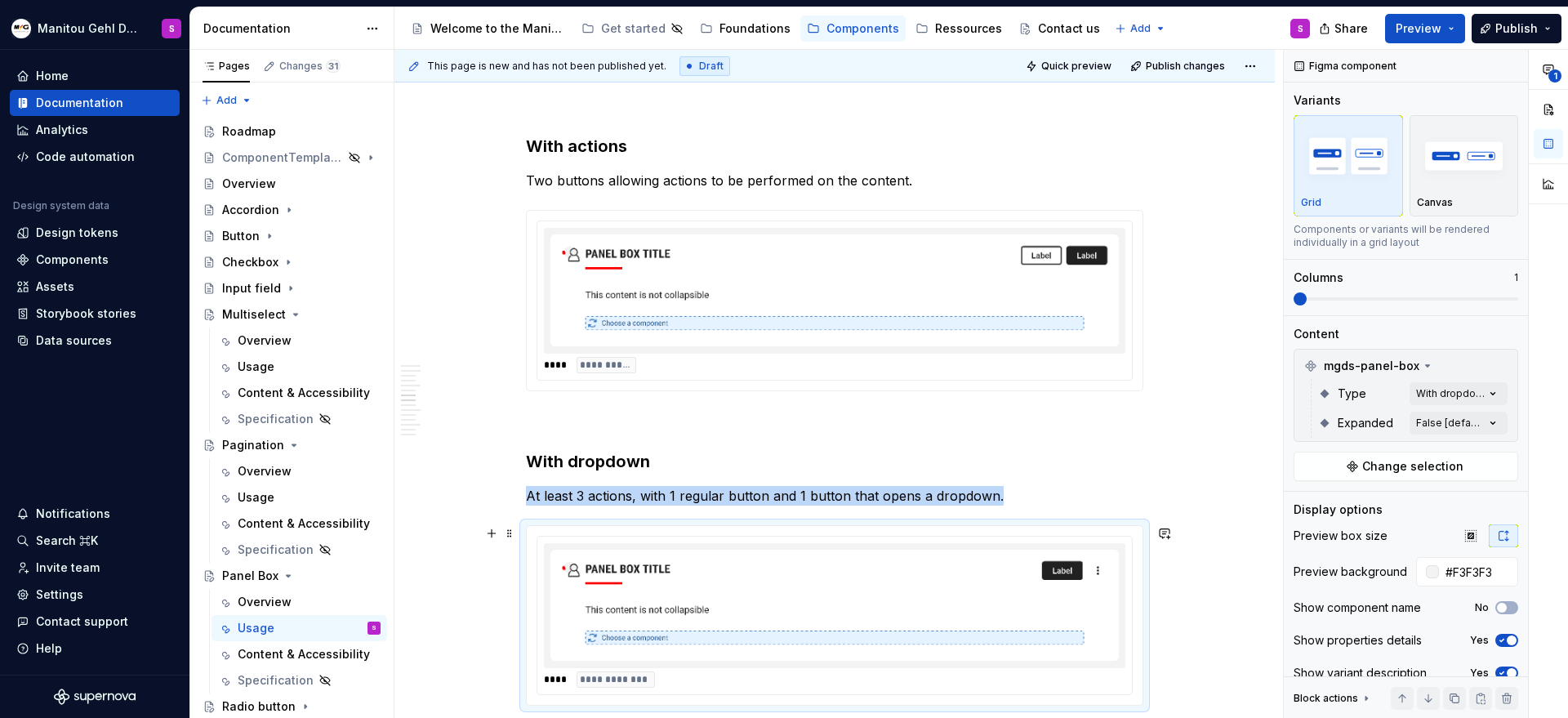 click at bounding box center (835, 606) 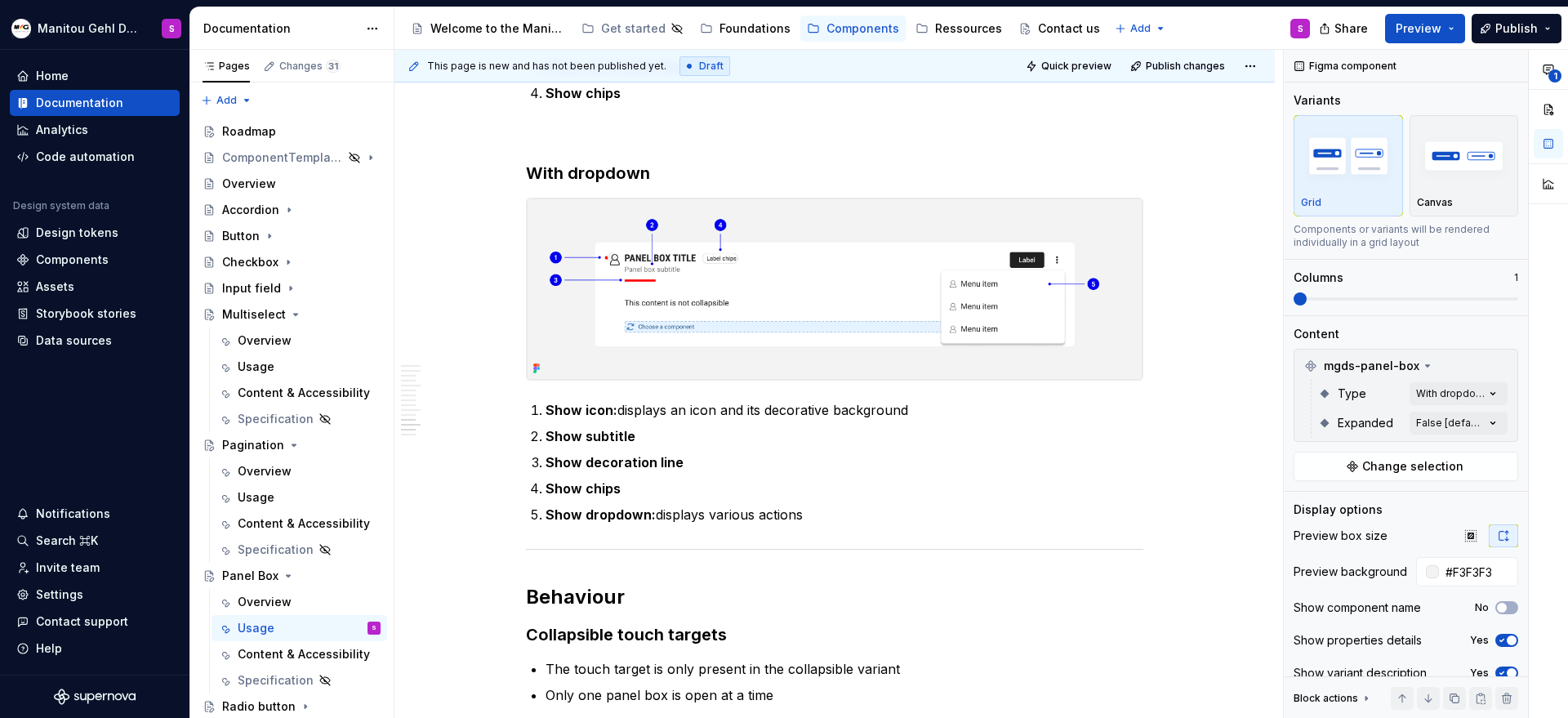scroll, scrollTop: 2575, scrollLeft: 0, axis: vertical 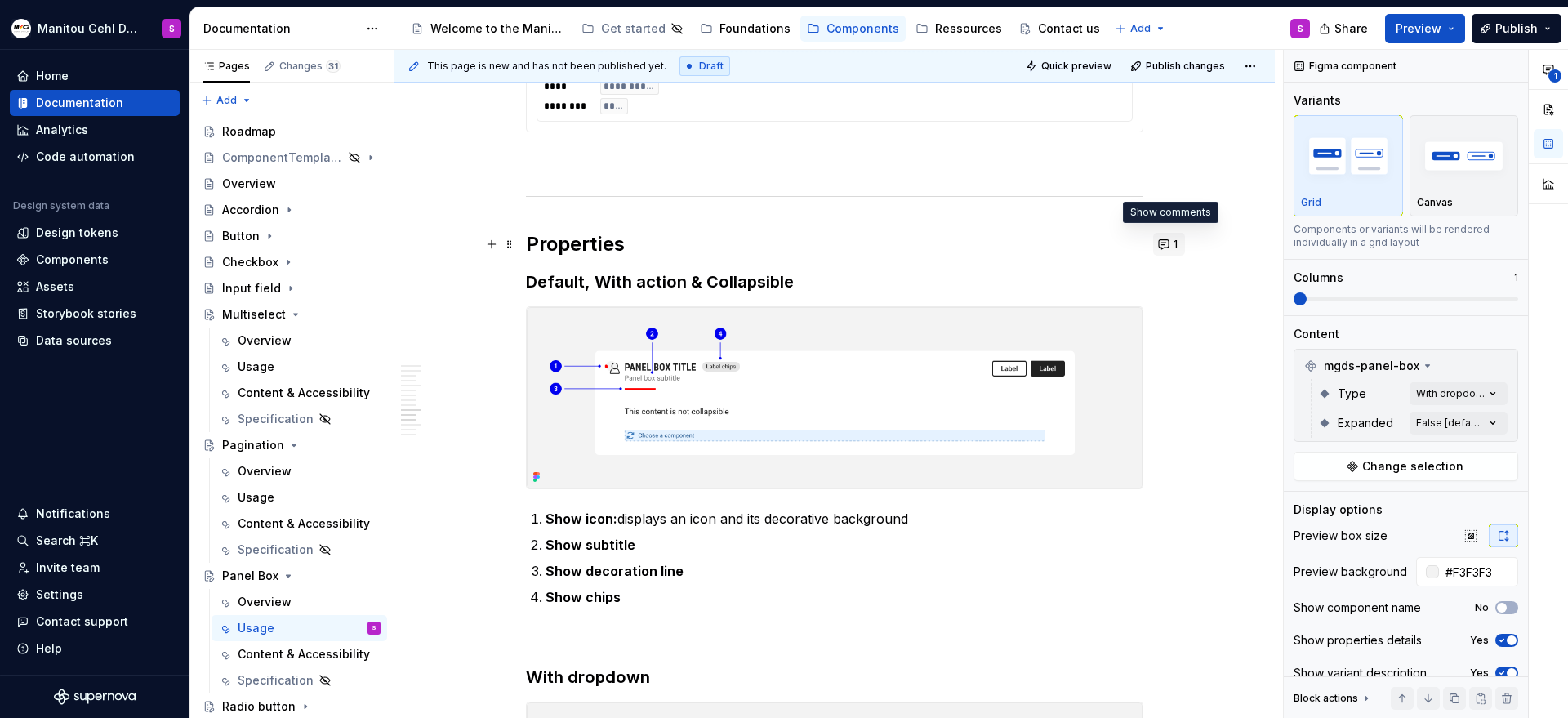 click on "1" at bounding box center (1169, 244) 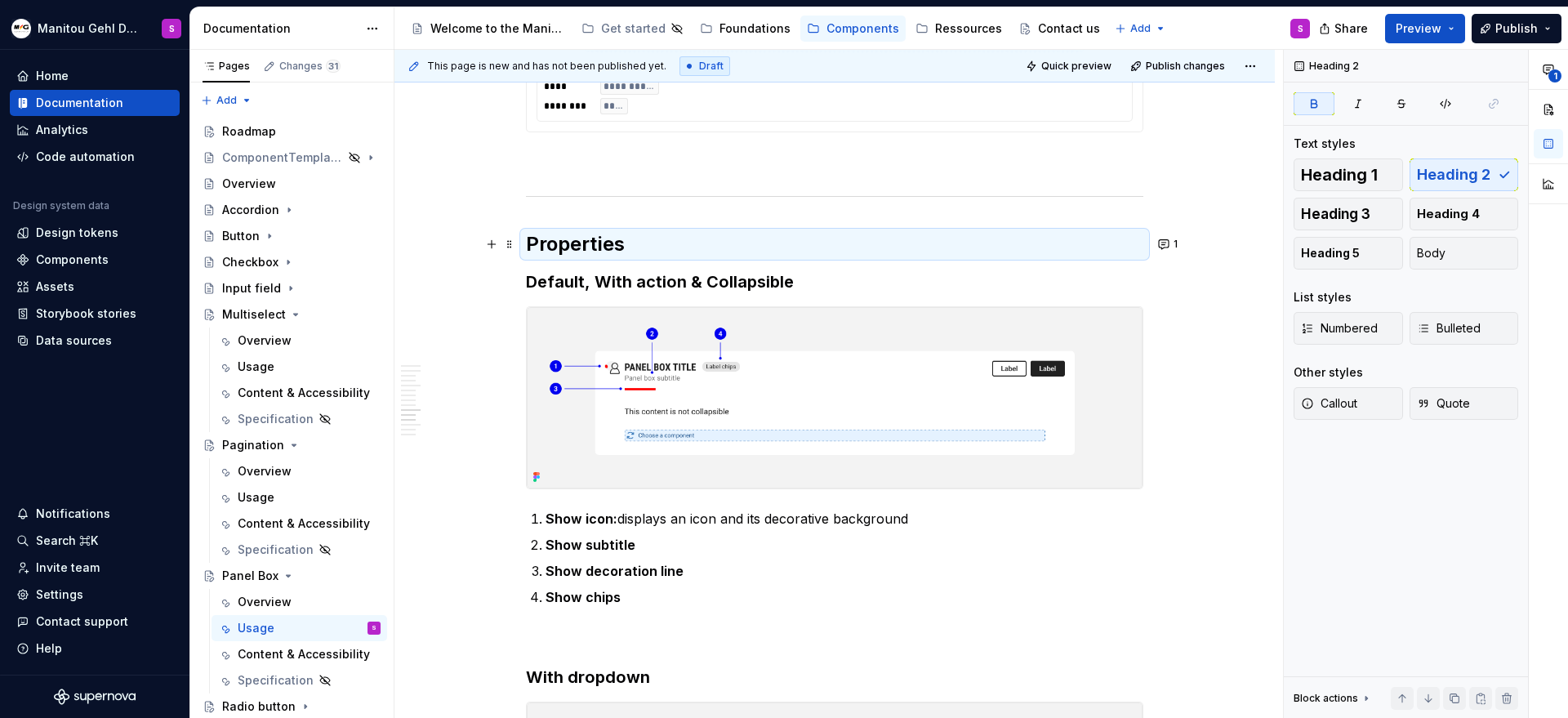 click on "Anatomy Heading  : top area containing the title, icon, decorative line, and action buttons Panel  : free content area that can contain any content (checkbox, table, text, form, …), this panel could be collapsible. Title Subtitle  (optional)  :   Secondary hook, complementary to the title. Decoration line  (optional): a decorative bar adapted to the brand color Icon  (optional)   : icon with a background adapted to the brand color Chip  (optional) : To indicate a status, category or additional information  Action zone  (optional) : buttons allowing the user to perform actions related to the content Best practices When to use Frame a specific topic:  “My informations”, “My fleet”, “Manage my services”, … Visually structure : clearly group a title and its explanatory or functional content Standardize content appearence : represents similar sections within a page Hierarchy a page : defines distinct areas within the page (header, panel box, footer) When to not use Simple or isolated content **** 1" at bounding box center (835, -176) 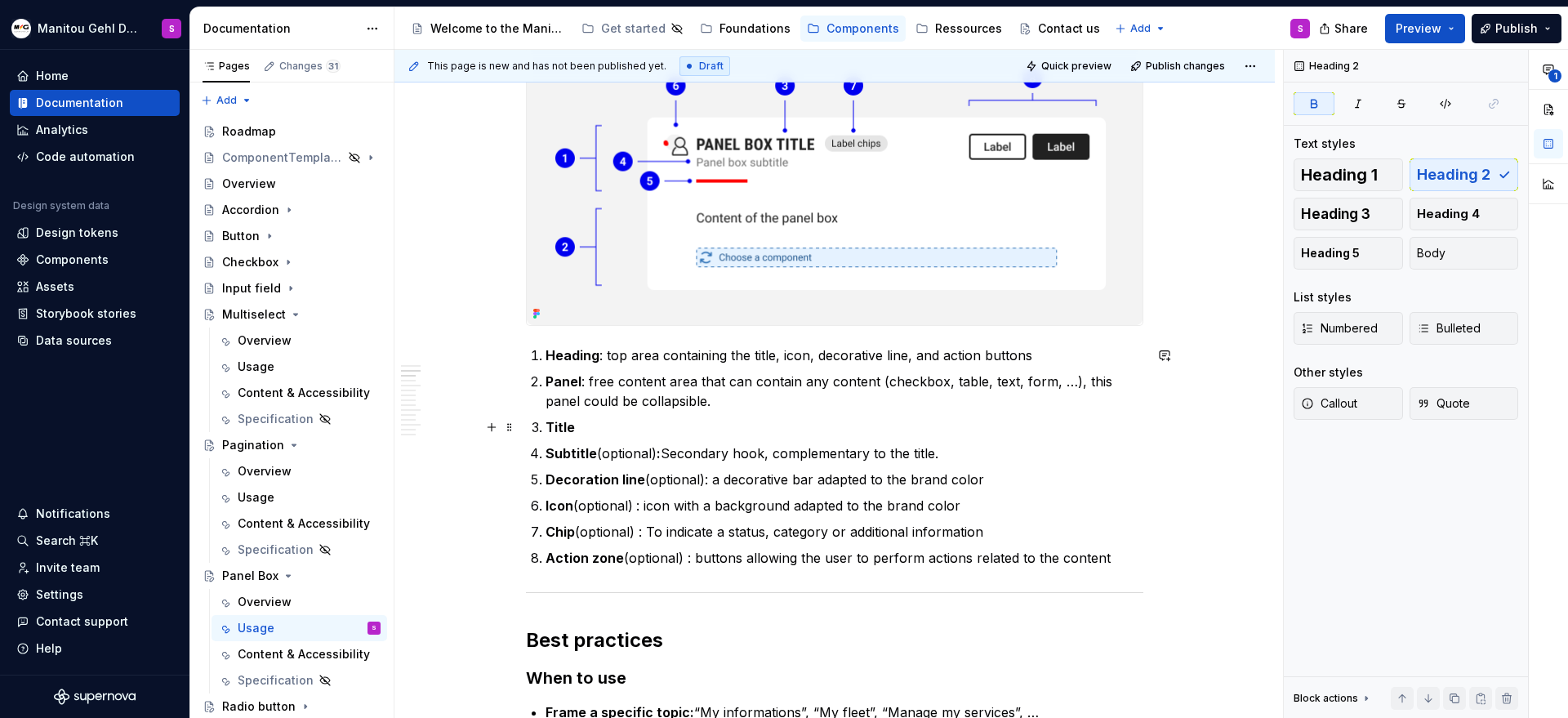 scroll, scrollTop: 340, scrollLeft: 0, axis: vertical 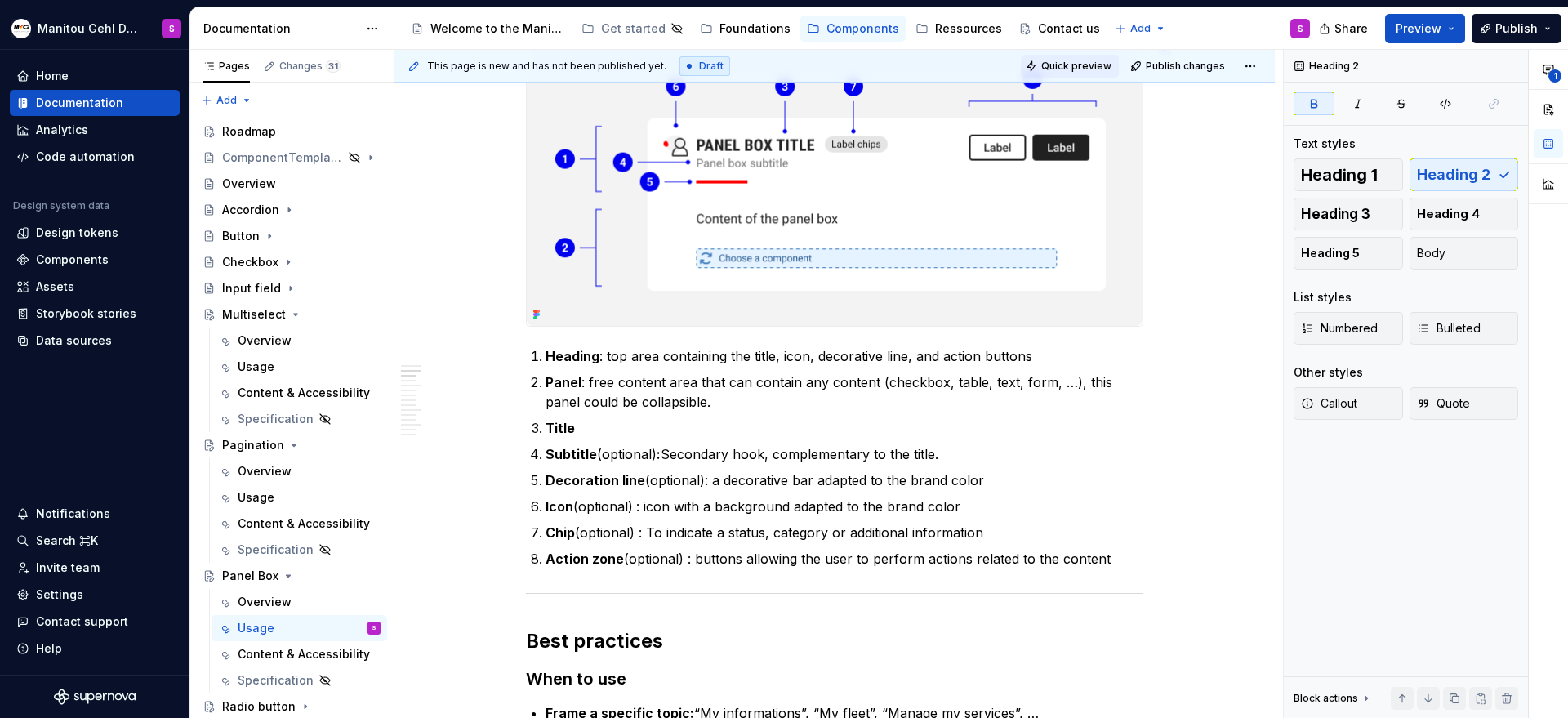 click on "Quick preview" at bounding box center (1076, 66) 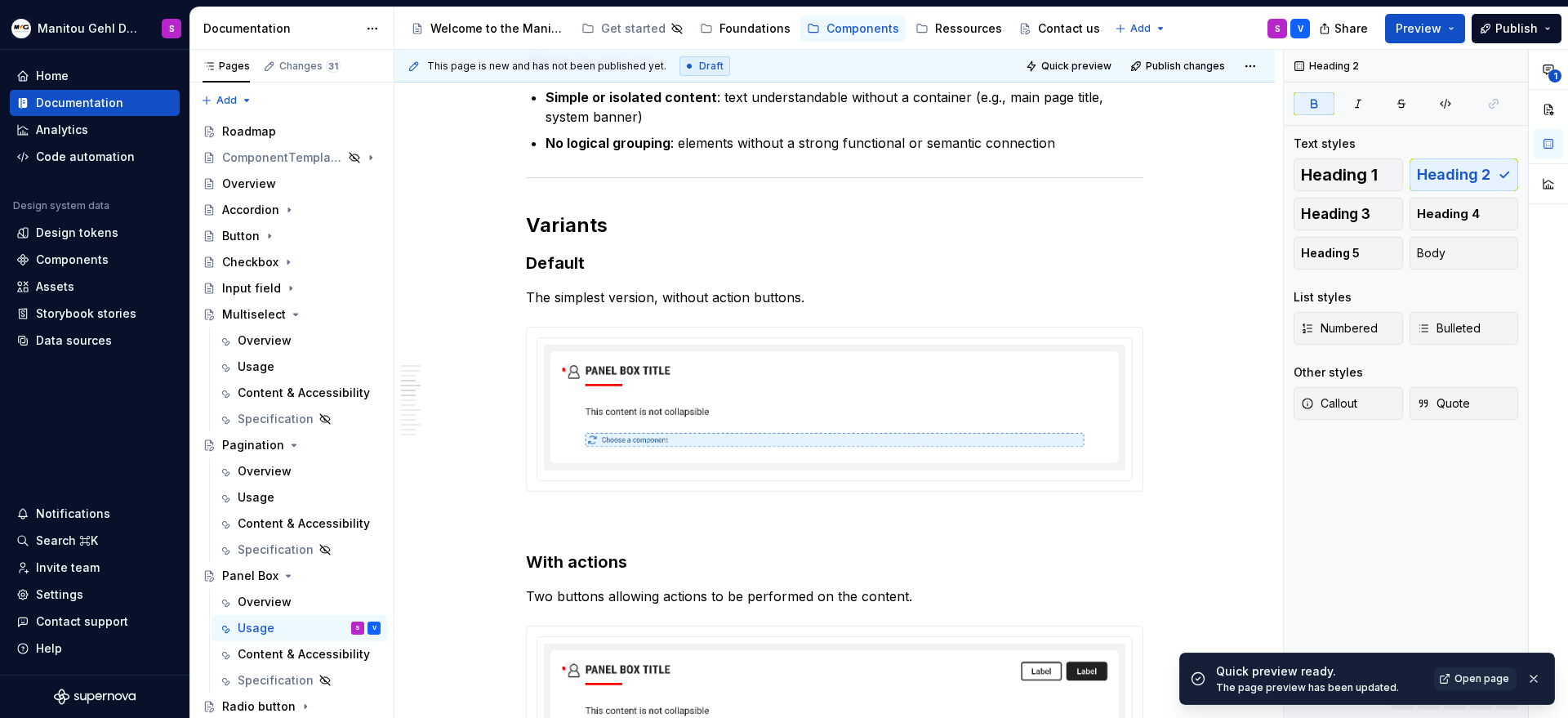scroll, scrollTop: 1123, scrollLeft: 0, axis: vertical 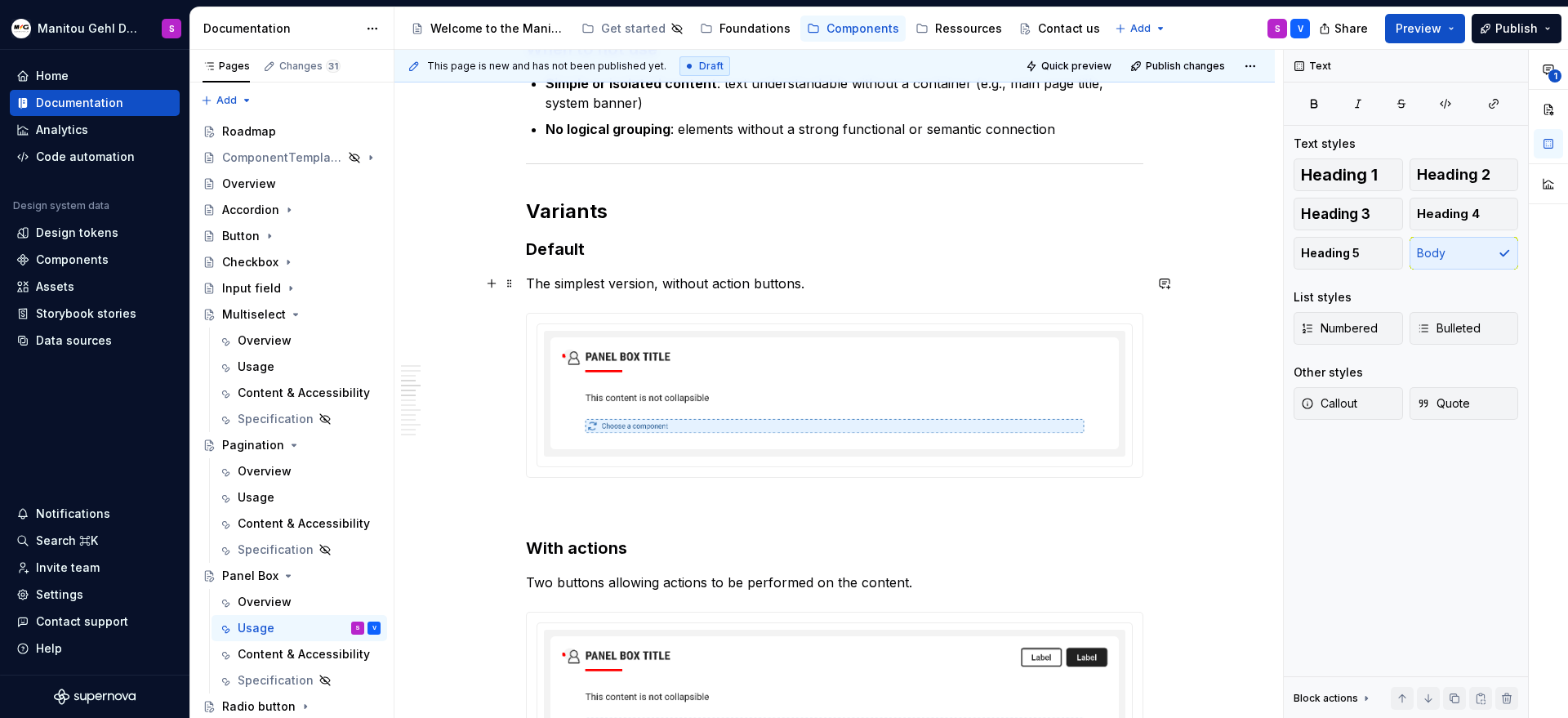 click on "The simplest version, without action buttons." at bounding box center [835, 283] 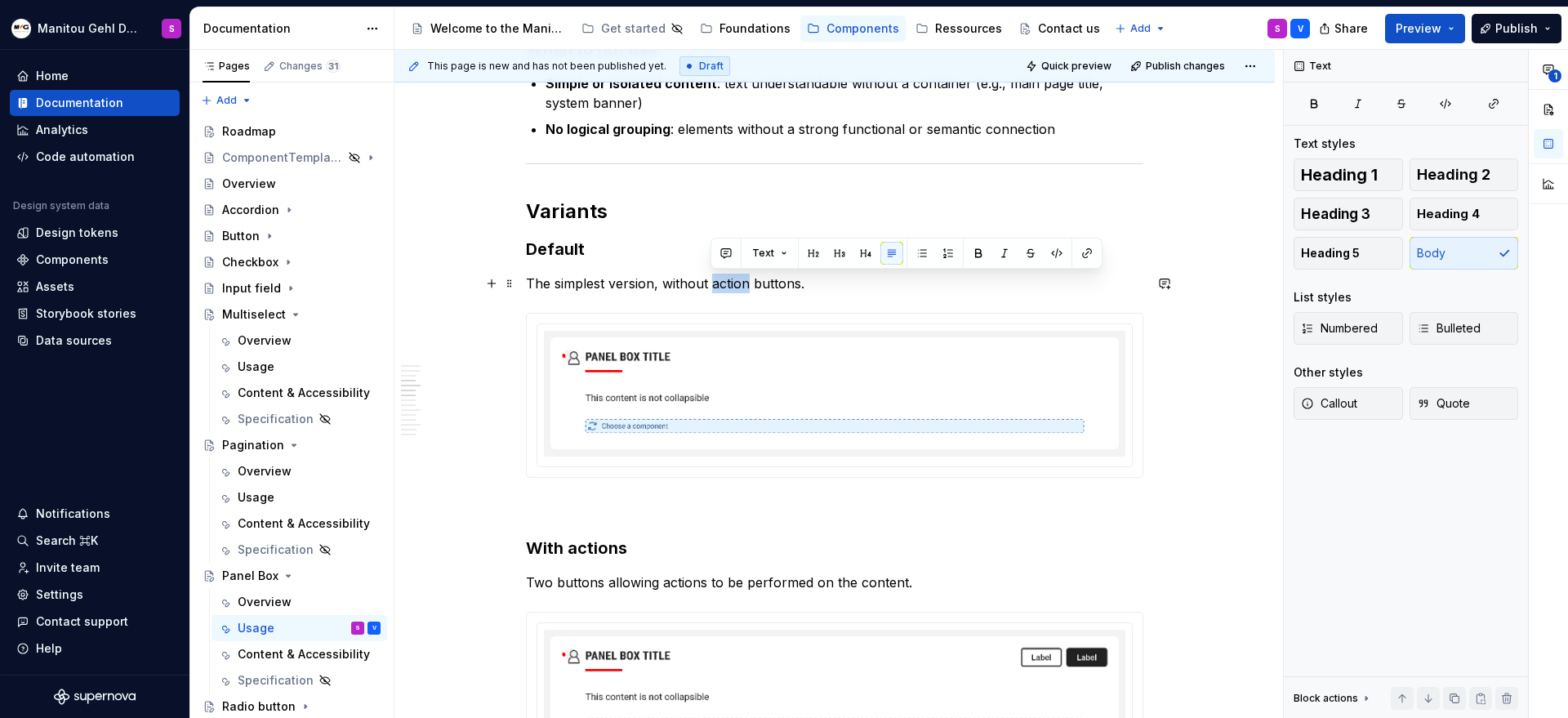 click on "The simplest version, without action buttons." at bounding box center (835, 283) 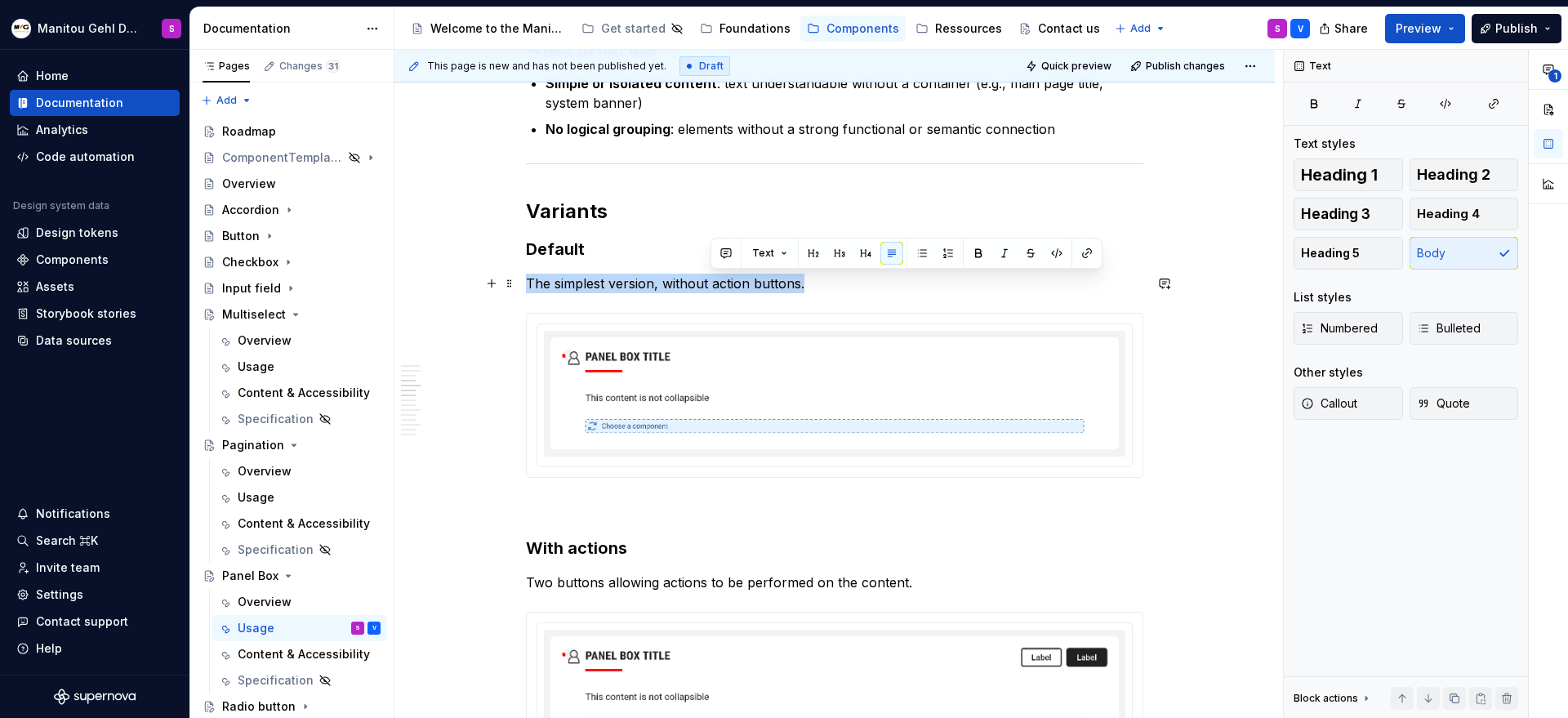click on "The simplest version, without action buttons." at bounding box center [835, 283] 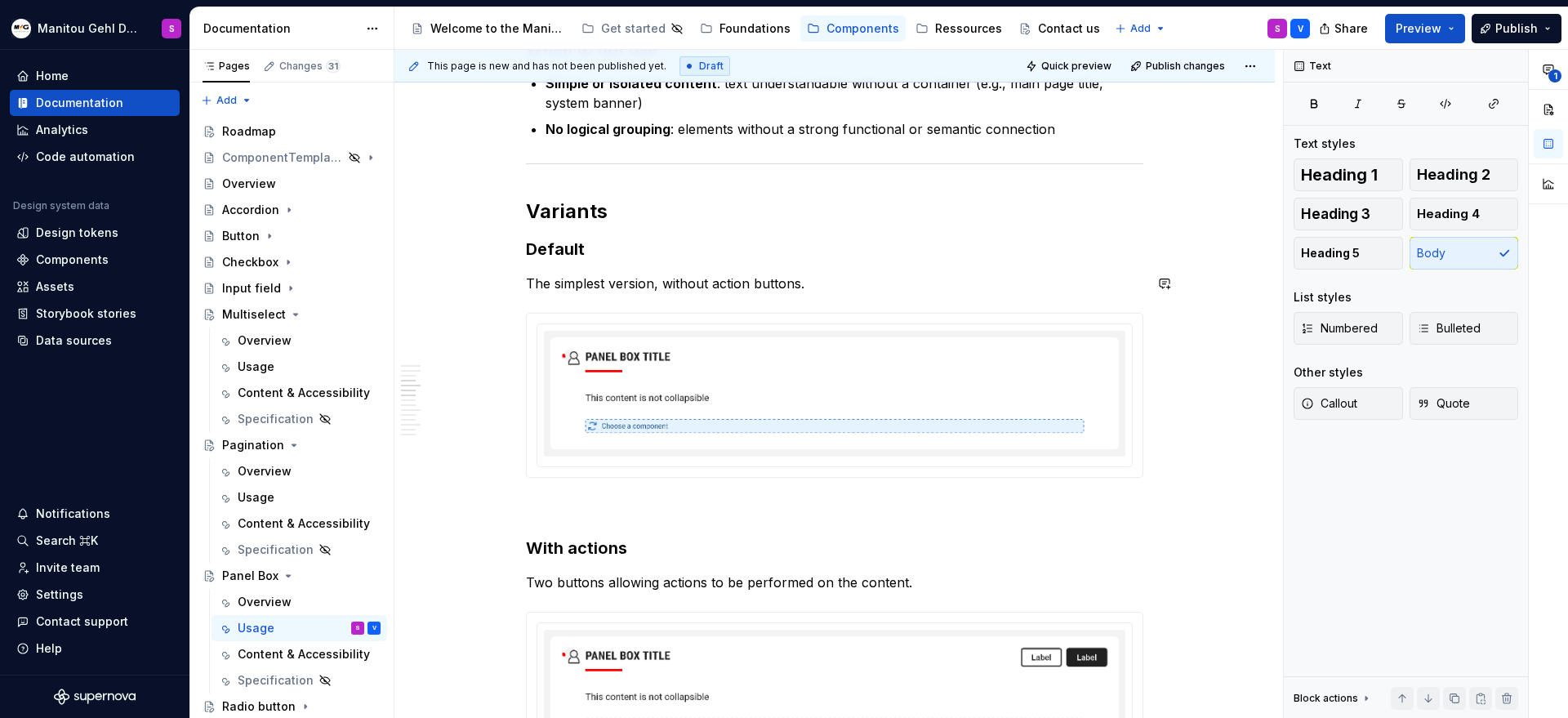 click on "Anatomy Heading  : top area containing the title, icon, decorative line, and action buttons Panel  : free content area that can contain any content (checkbox, table, text, form, …), this panel could be collapsible. Title Subtitle  (optional)  :   Secondary hook, complementary to the title. Decoration line  (optional): a decorative bar adapted to the brand color Icon  (optional)   : icon with a background adapted to the brand color Chip  (optional) : To indicate a status, category or additional information  Action zone  (optional) : buttons allowing the user to perform actions related to the content Best practices When to use Frame a specific topic:  “My informations”, “My fleet”, “Manage my services”, … Visually structure : clearly group a title and its explanatory or functional content Standardize content appearence : represents similar sections within a page Hierarchy a page : defines distinct areas within the page (header, panel box, footer) When to not use Simple or isolated content **** *" at bounding box center [835, 1179] 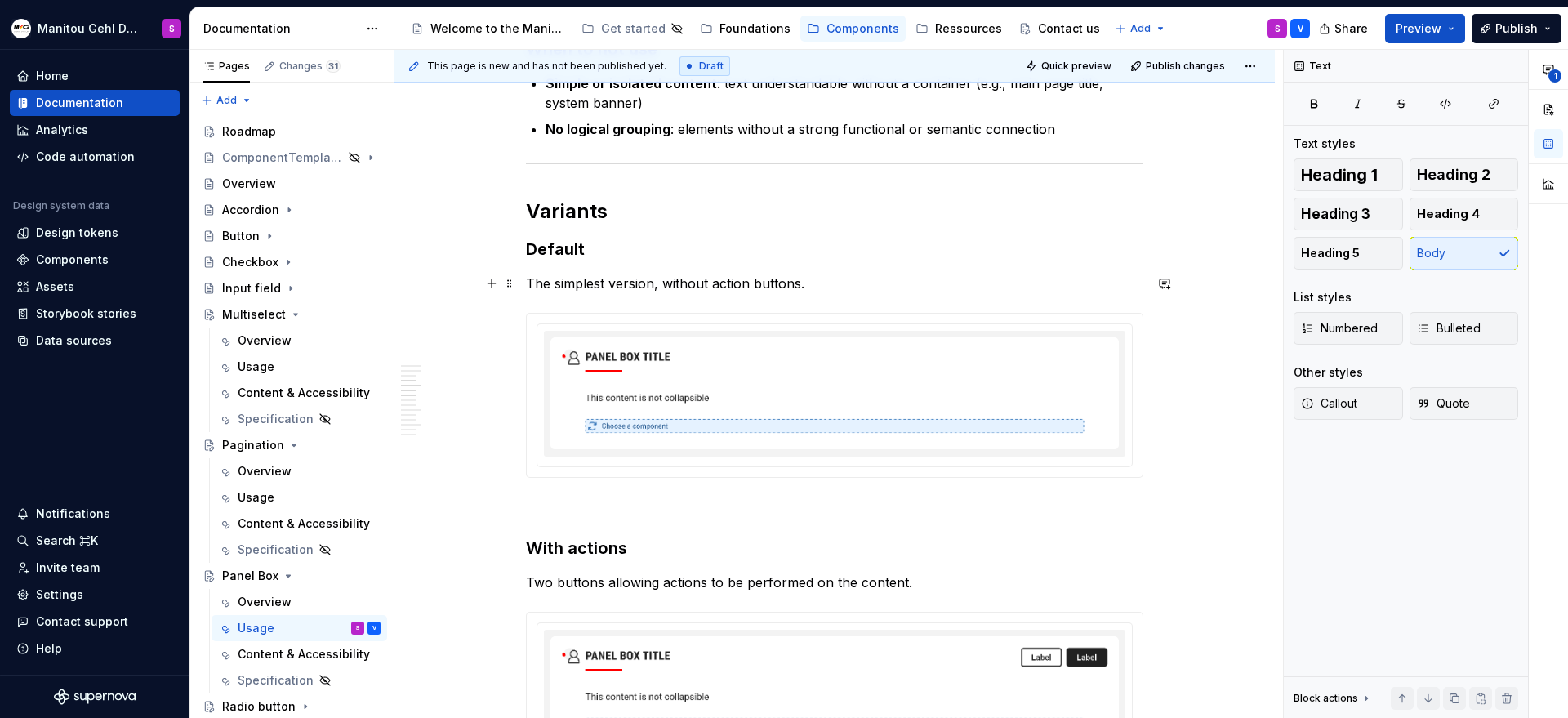 click on "The simplest version, without action buttons." at bounding box center (835, 283) 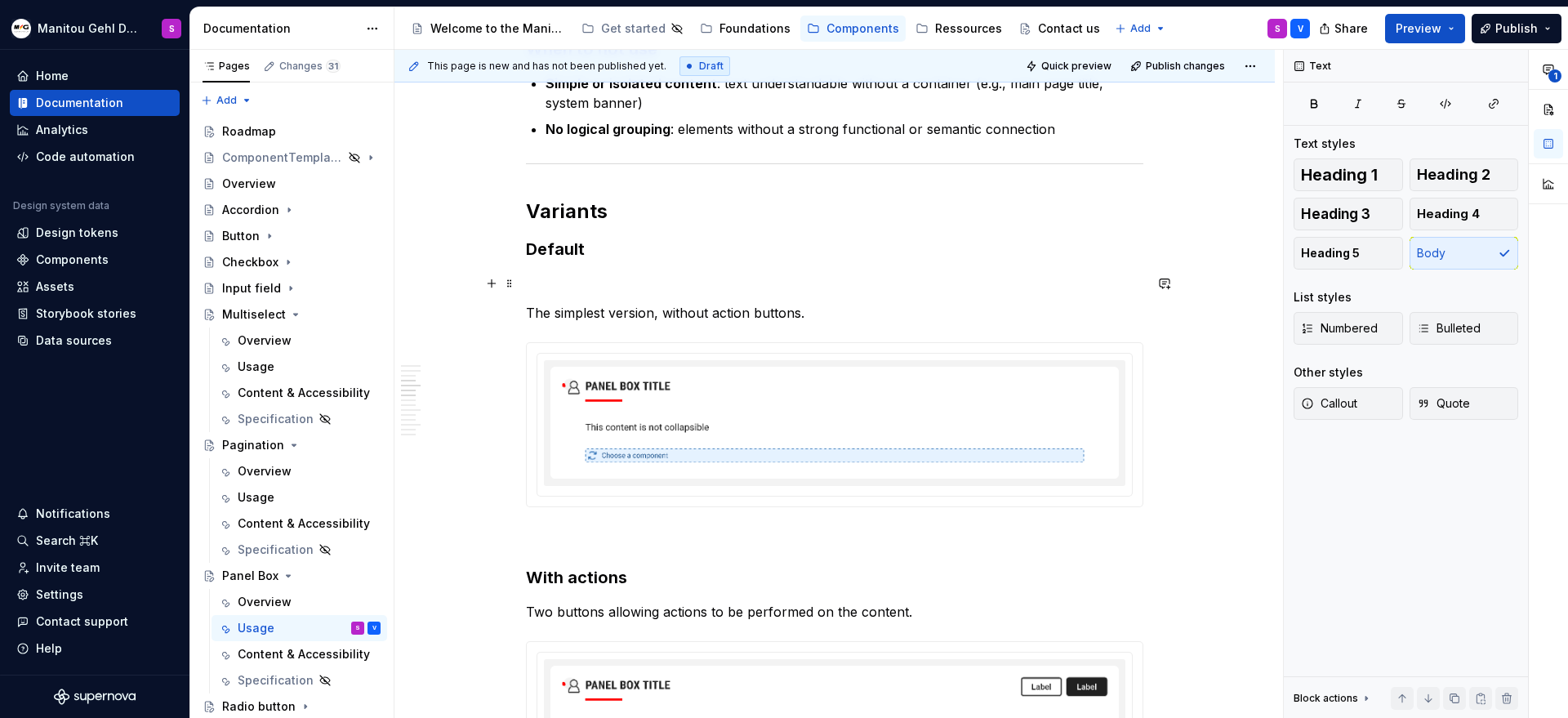 click at bounding box center [835, 283] 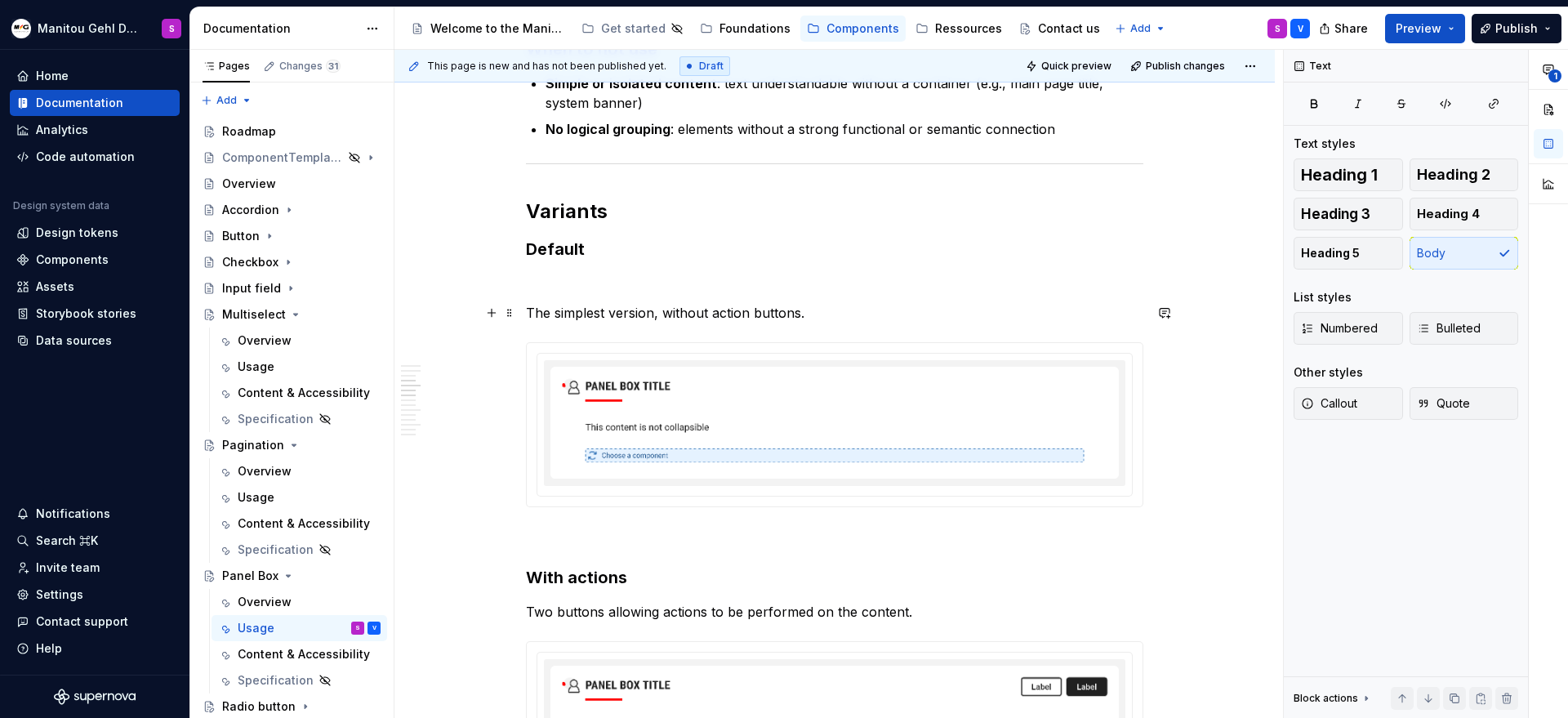 click on "The simplest version, without action buttons." at bounding box center (835, 313) 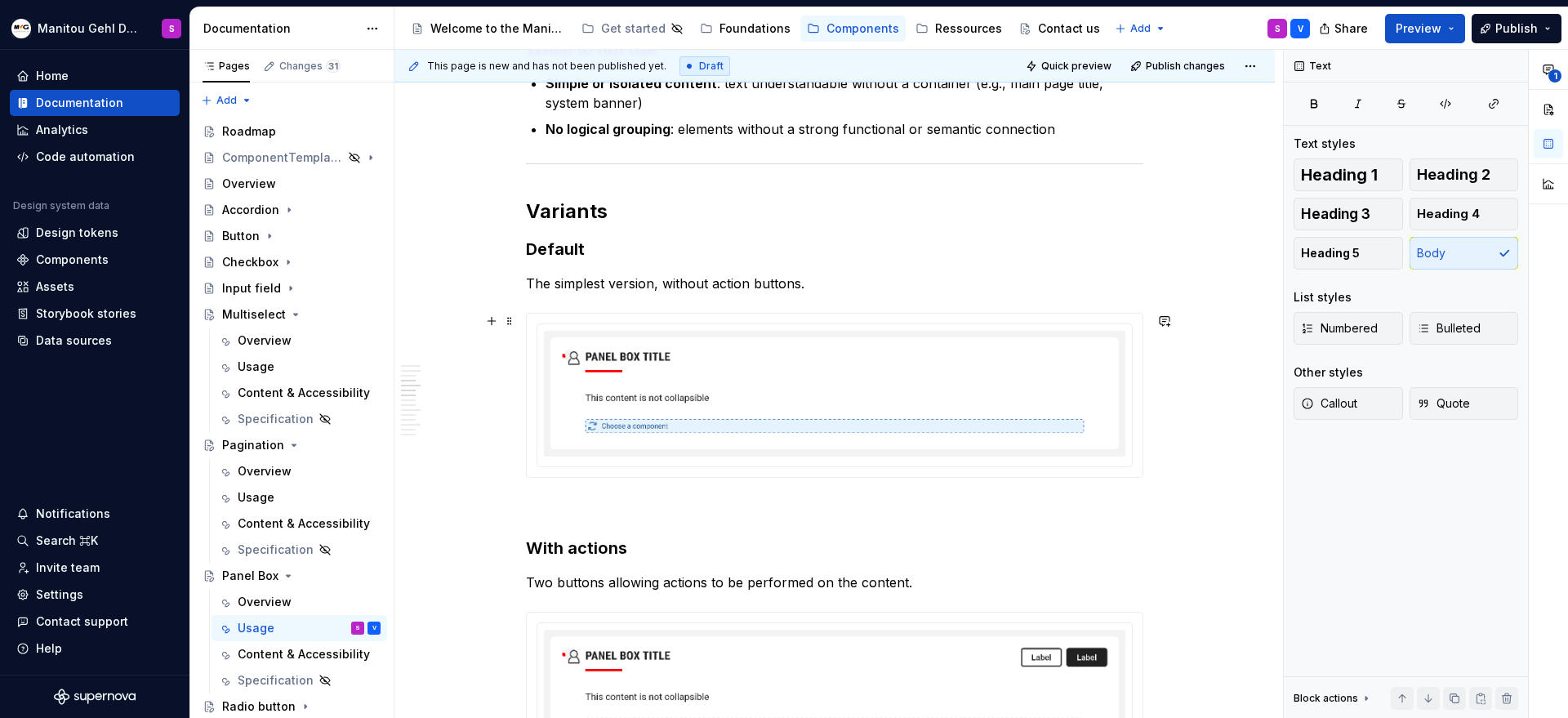 click at bounding box center [835, 394] 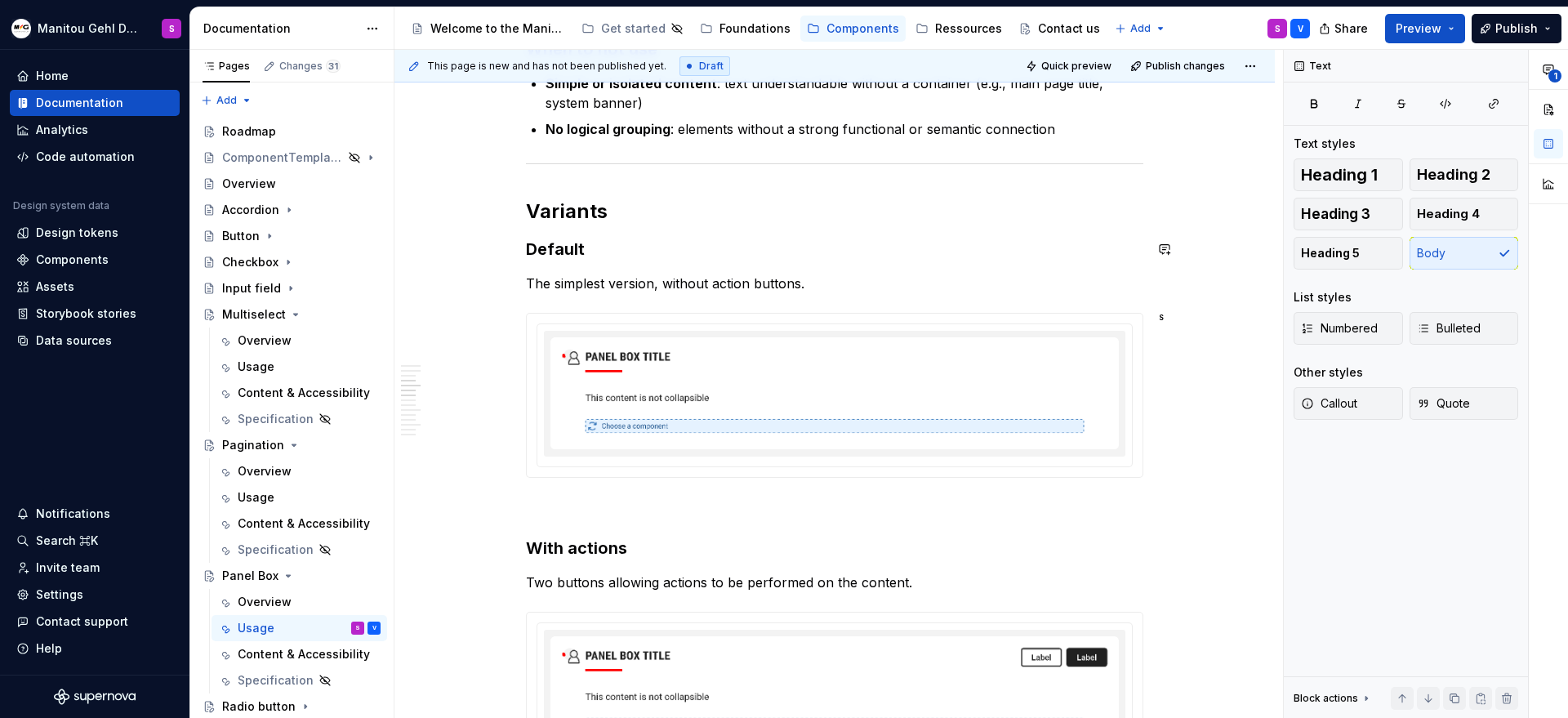click on "Anatomy Heading  : top area containing the title, icon, decorative line, and action buttons Panel  : free content area that can contain any content (checkbox, table, text, form, …), this panel could be collapsible. Title Subtitle  (optional)  :   Secondary hook, complementary to the title. Decoration line  (optional): a decorative bar adapted to the brand color Icon  (optional)   : icon with a background adapted to the brand color Chip  (optional) : To indicate a status, category or additional information  Action zone  (optional) : buttons allowing the user to perform actions related to the content Best practices When to use Frame a specific topic:  “My informations”, “My fleet”, “Manage my services”, … Visually structure : clearly group a title and its explanatory or functional content Standardize content appearence : represents similar sections within a page Hierarchy a page : defines distinct areas within the page (header, panel box, footer) When to not use Simple or isolated content ****" at bounding box center [835, 1179] 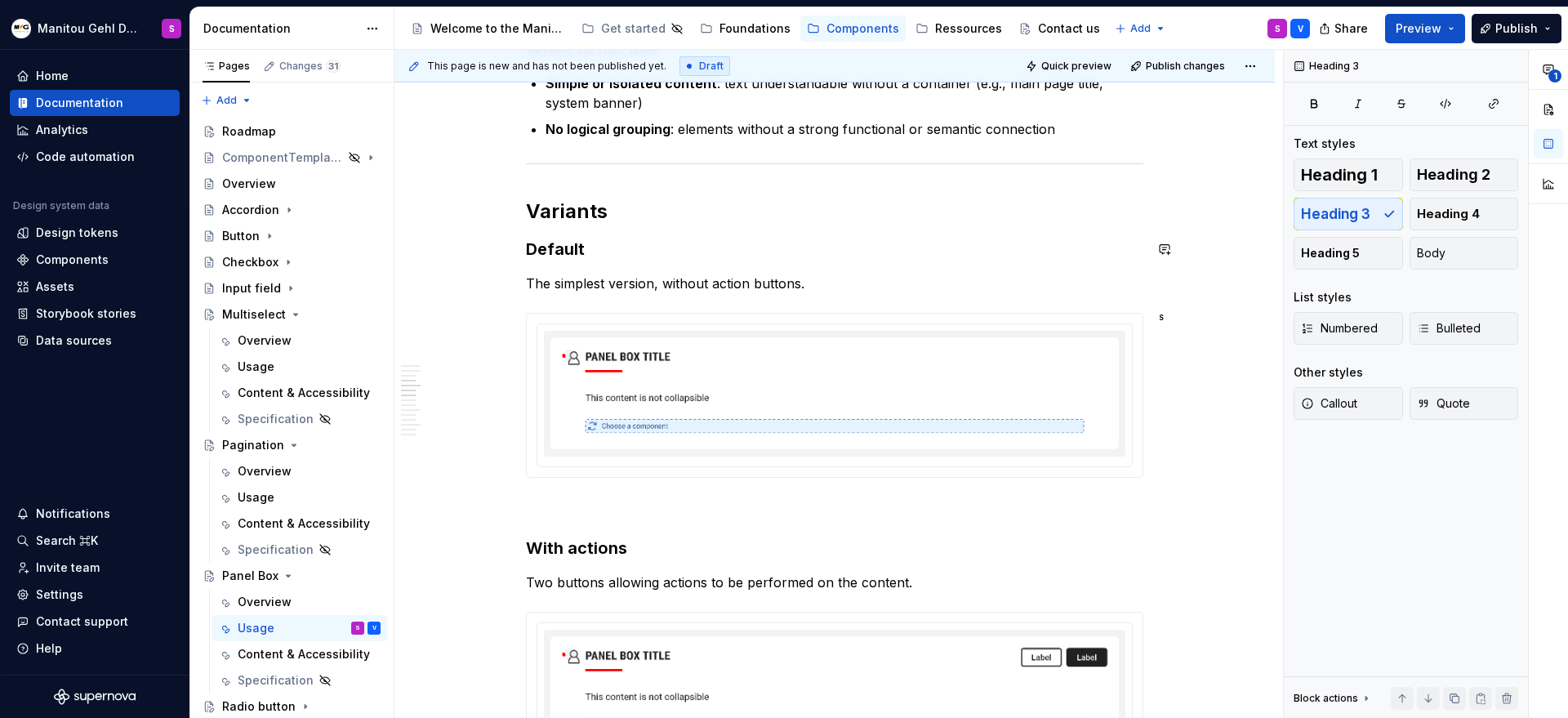 click on "Anatomy Heading  : top area containing the title, icon, decorative line, and action buttons Panel  : free content area that can contain any content (checkbox, table, text, form, …), this panel could be collapsible. Title Subtitle  (optional)  :   Secondary hook, complementary to the title. Decoration line  (optional): a decorative bar adapted to the brand color Icon  (optional)   : icon with a background adapted to the brand color Chip  (optional) : To indicate a status, category or additional information  Action zone  (optional) : buttons allowing the user to perform actions related to the content Best practices When to use Frame a specific topic:  “My informations”, “My fleet”, “Manage my services”, … Visually structure : clearly group a title and its explanatory or functional content Standardize content appearence : represents similar sections within a page Hierarchy a page : defines distinct areas within the page (header, panel box, footer) When to not use Simple or isolated content ****" at bounding box center [835, 1179] 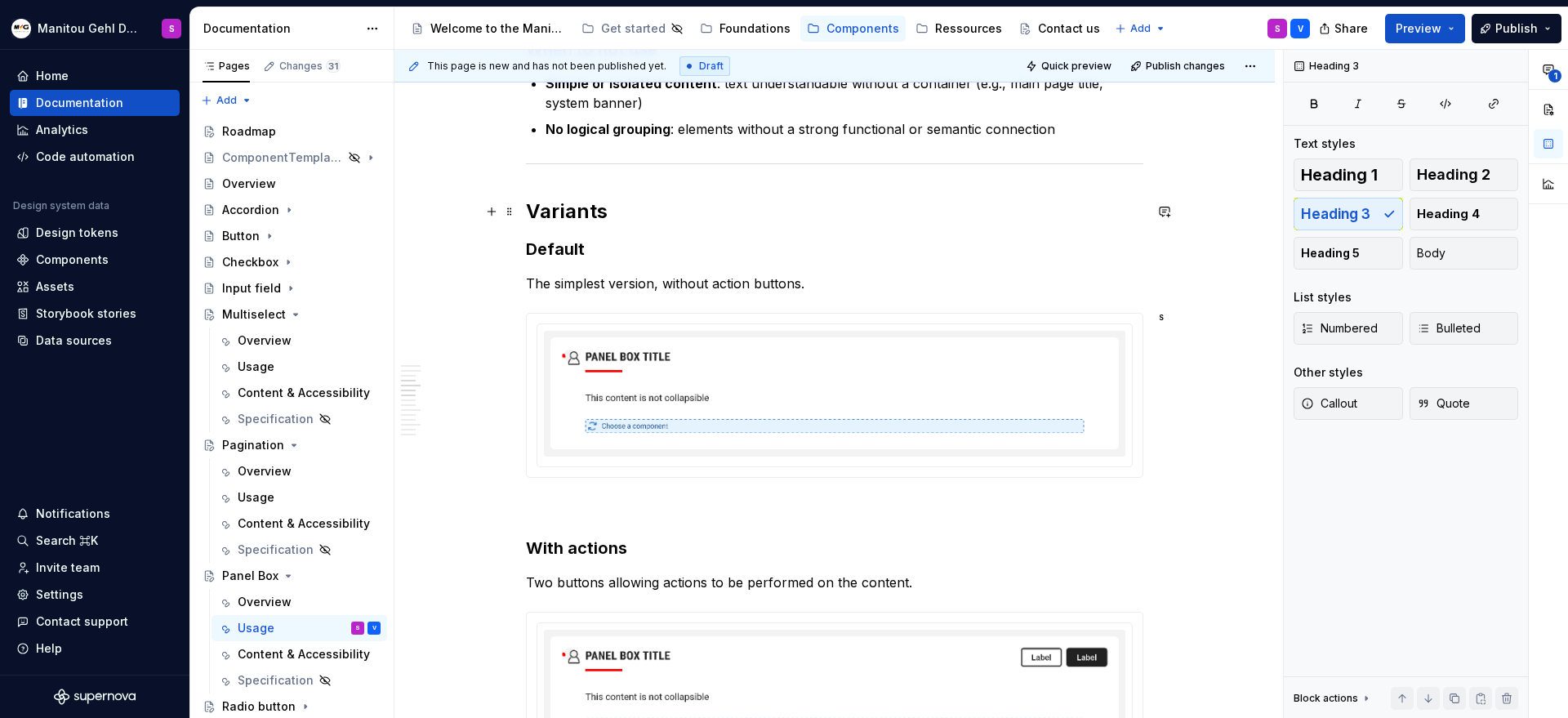click on "Variants" at bounding box center [835, 212] 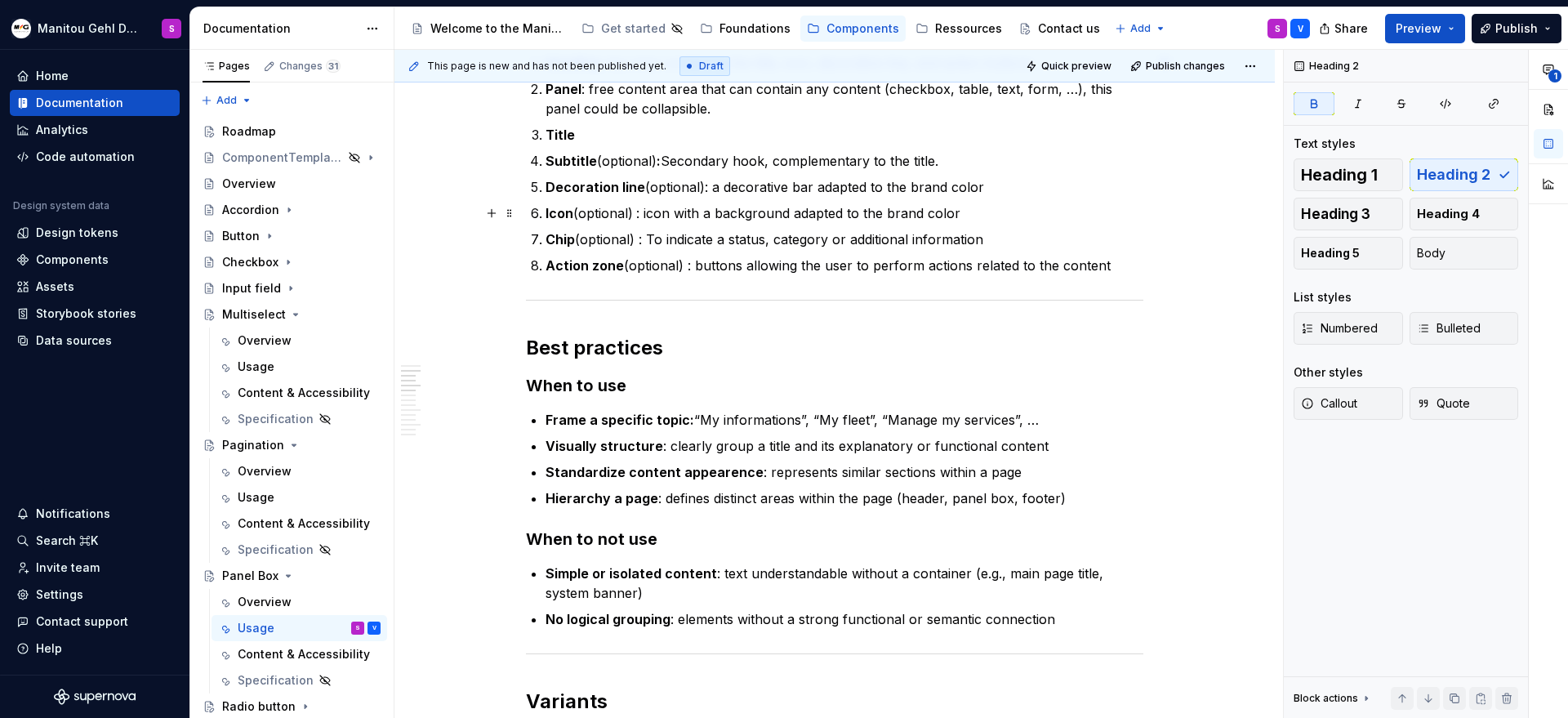 scroll, scrollTop: 744, scrollLeft: 0, axis: vertical 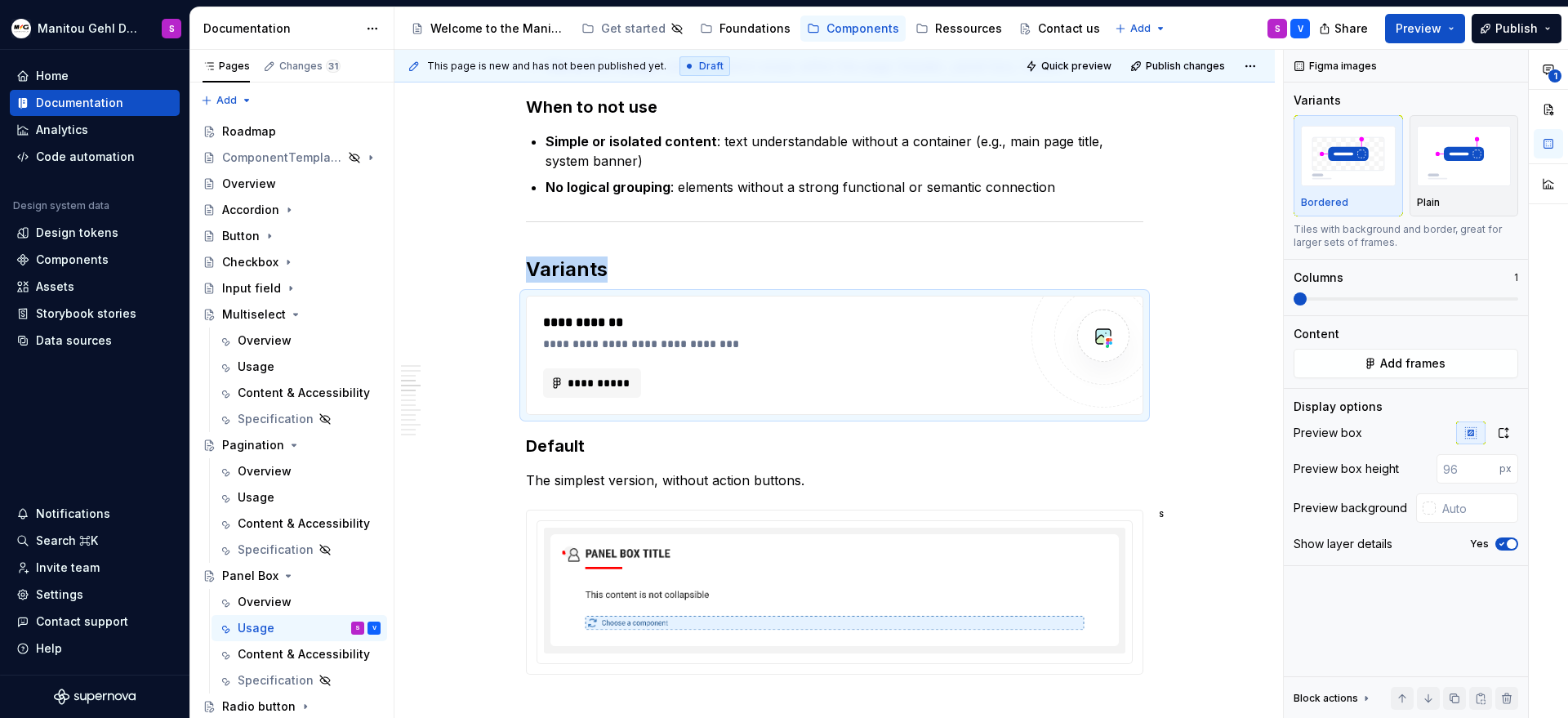 type on "*" 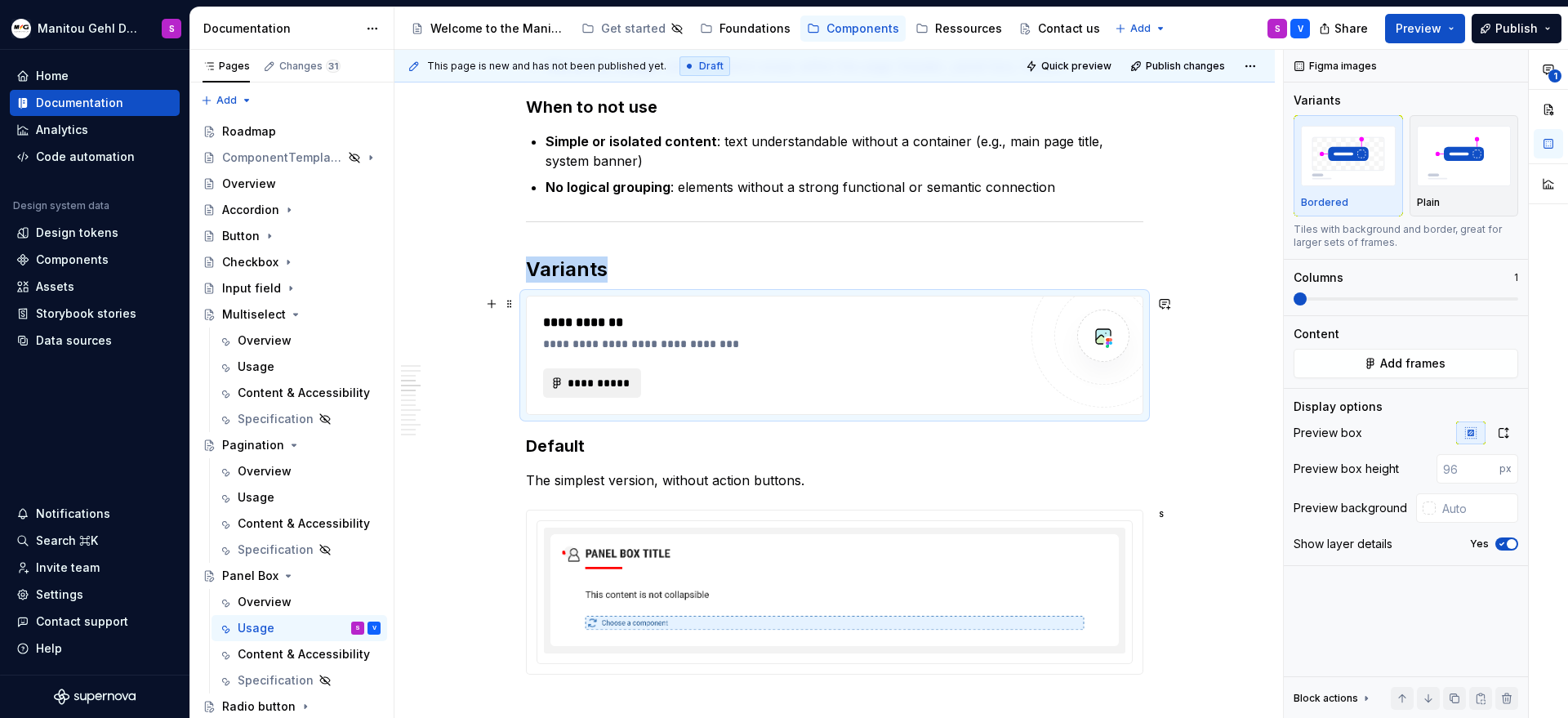 click on "**********" at bounding box center [592, 383] 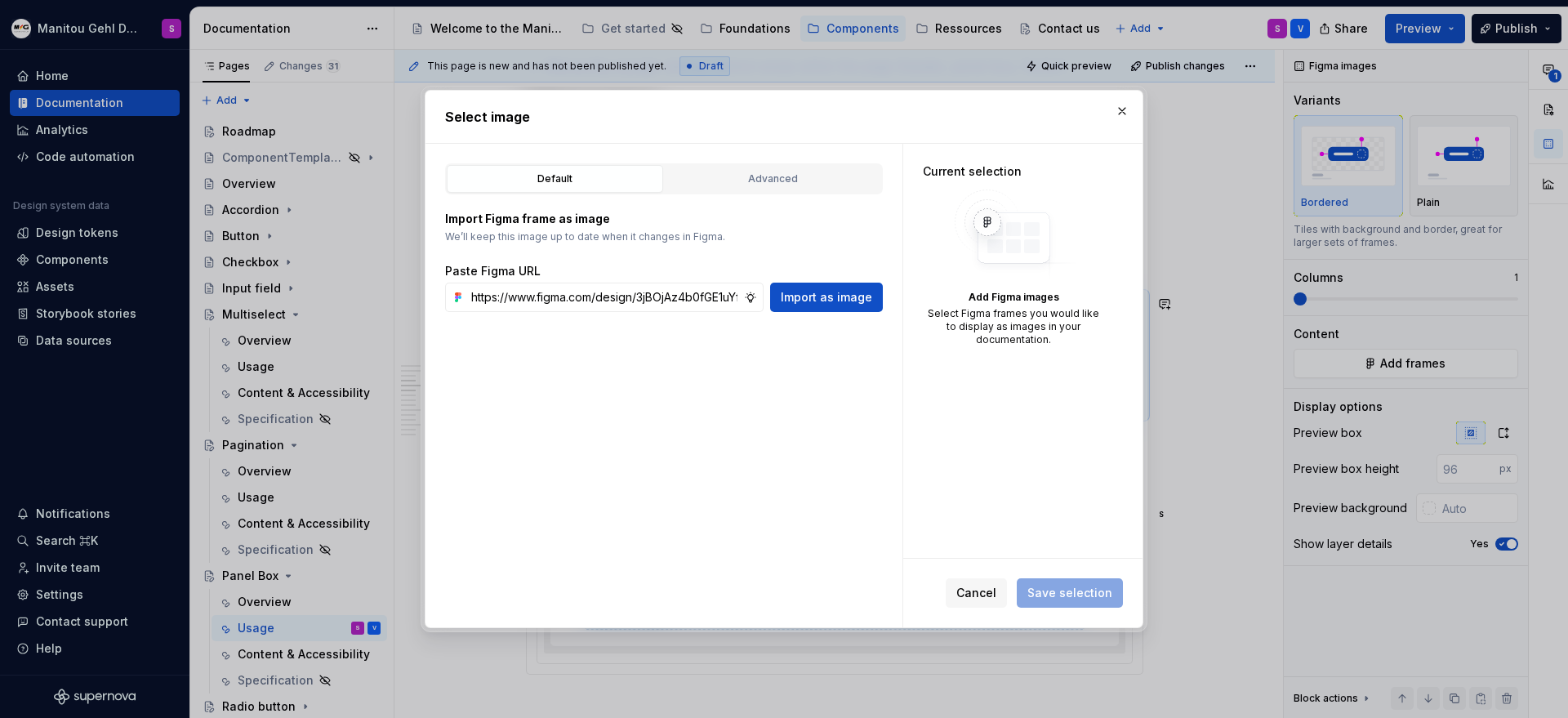 scroll, scrollTop: 0, scrollLeft: 525, axis: horizontal 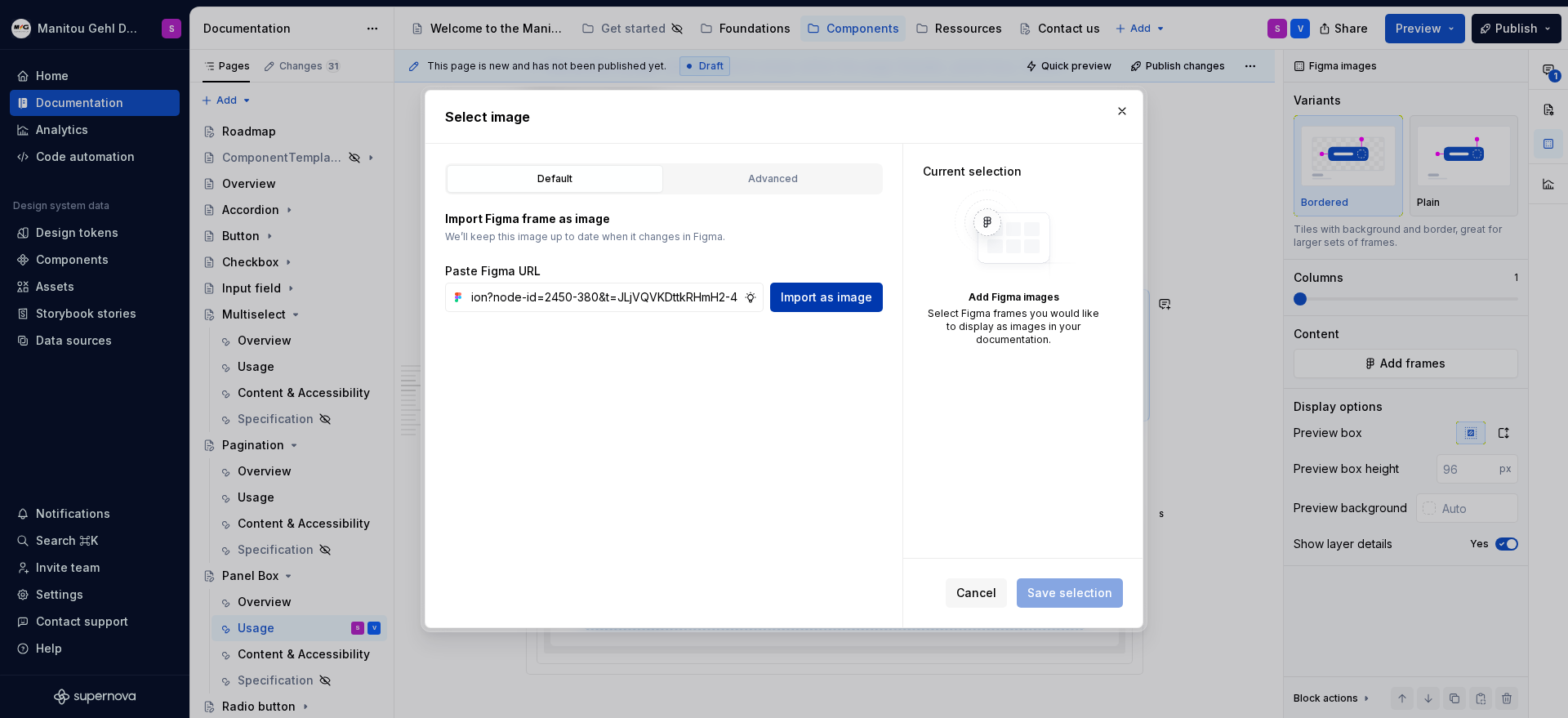 type on "https://www.figma.com/design/3jBOjAz4b0fGE1uYfHYPyr/%F0%9F%93%9A-MGDS_documentation?node-id=2450-380&t=JLjVQVKDttkRHmH2-4" 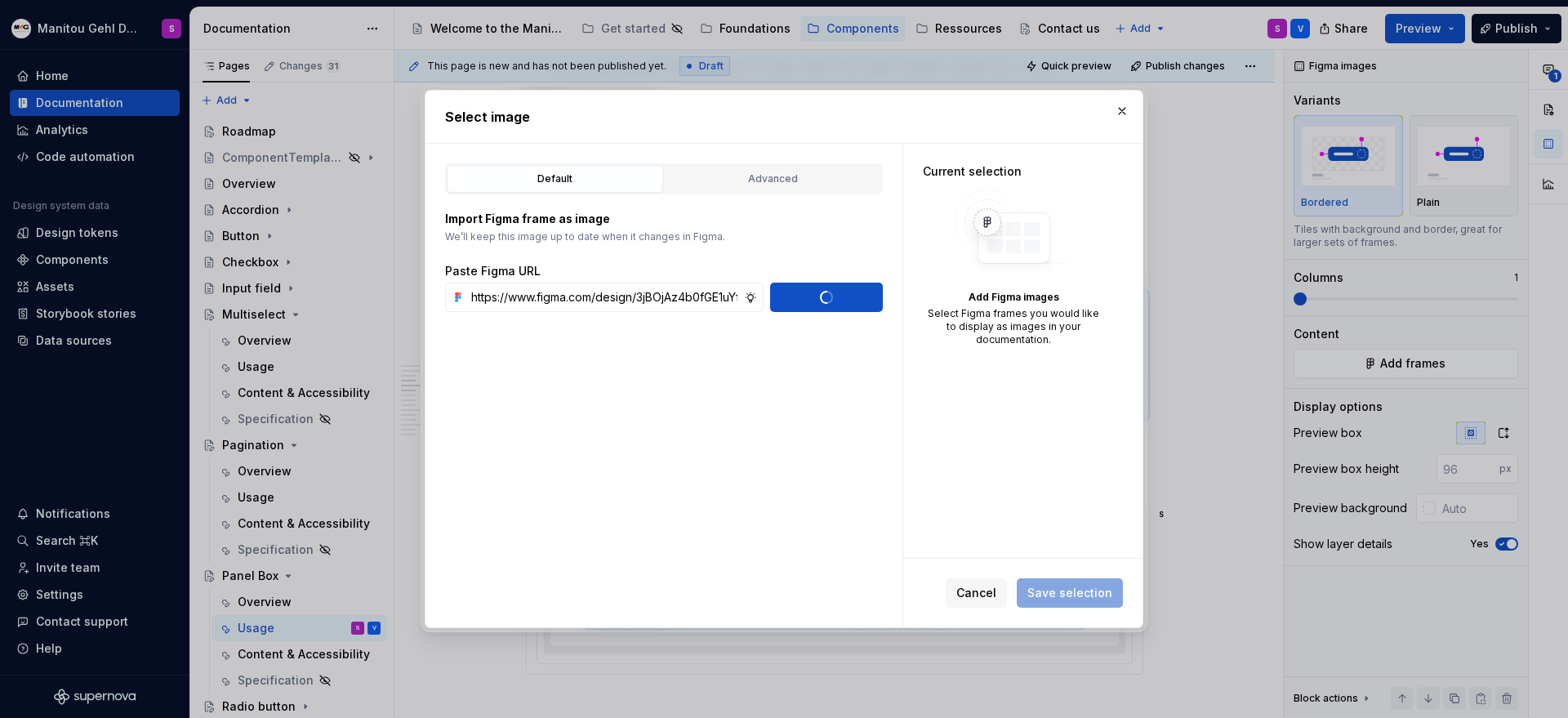 type 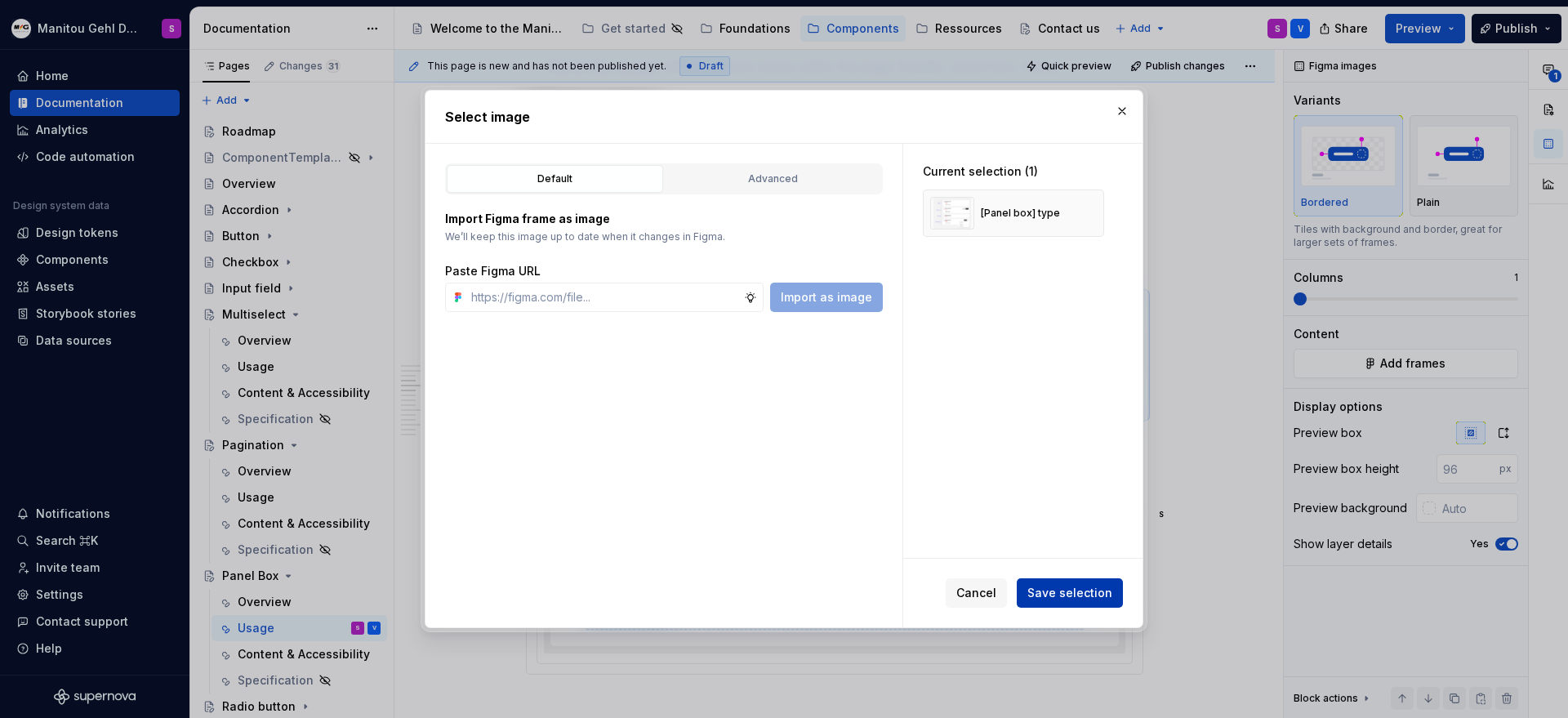 click on "Save selection" at bounding box center [1070, 593] 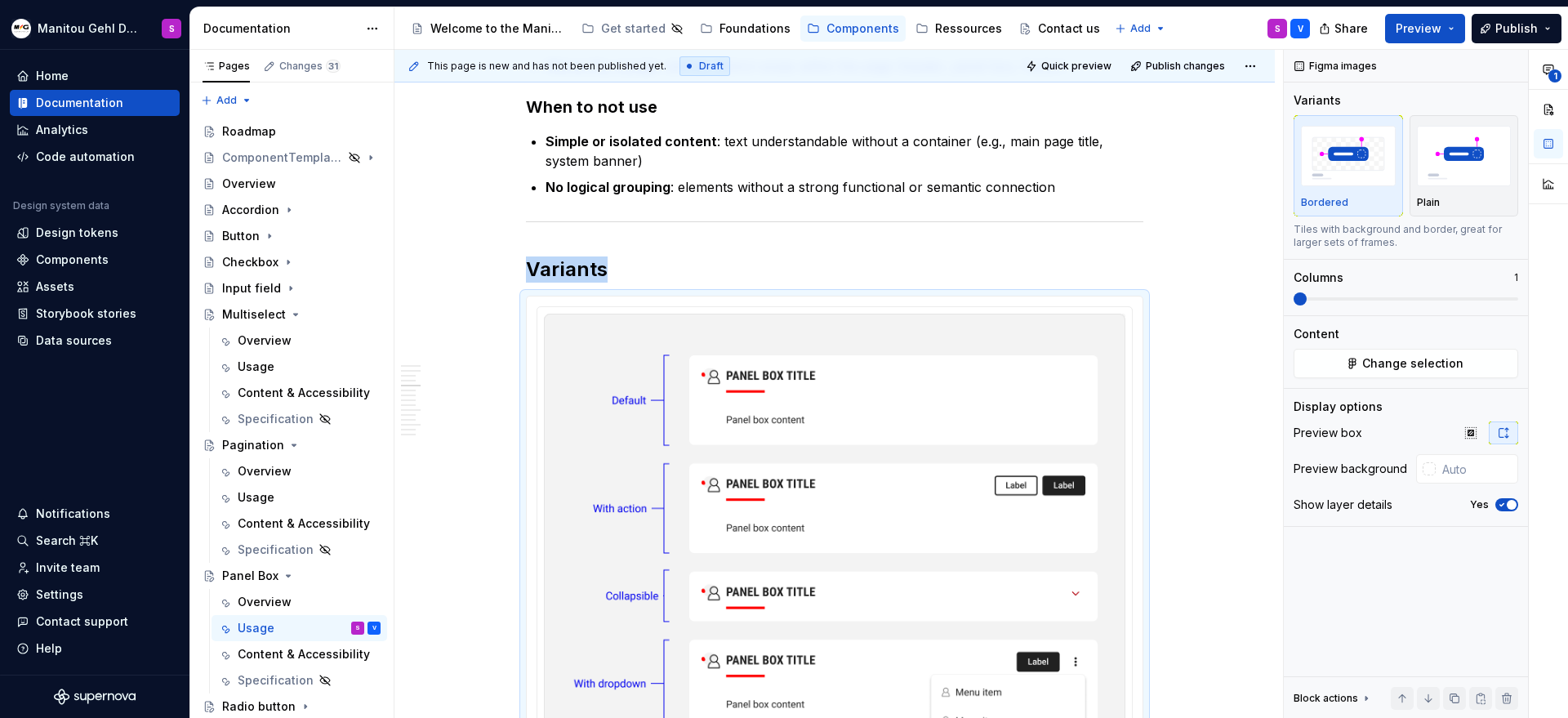 scroll, scrollTop: 1203, scrollLeft: 0, axis: vertical 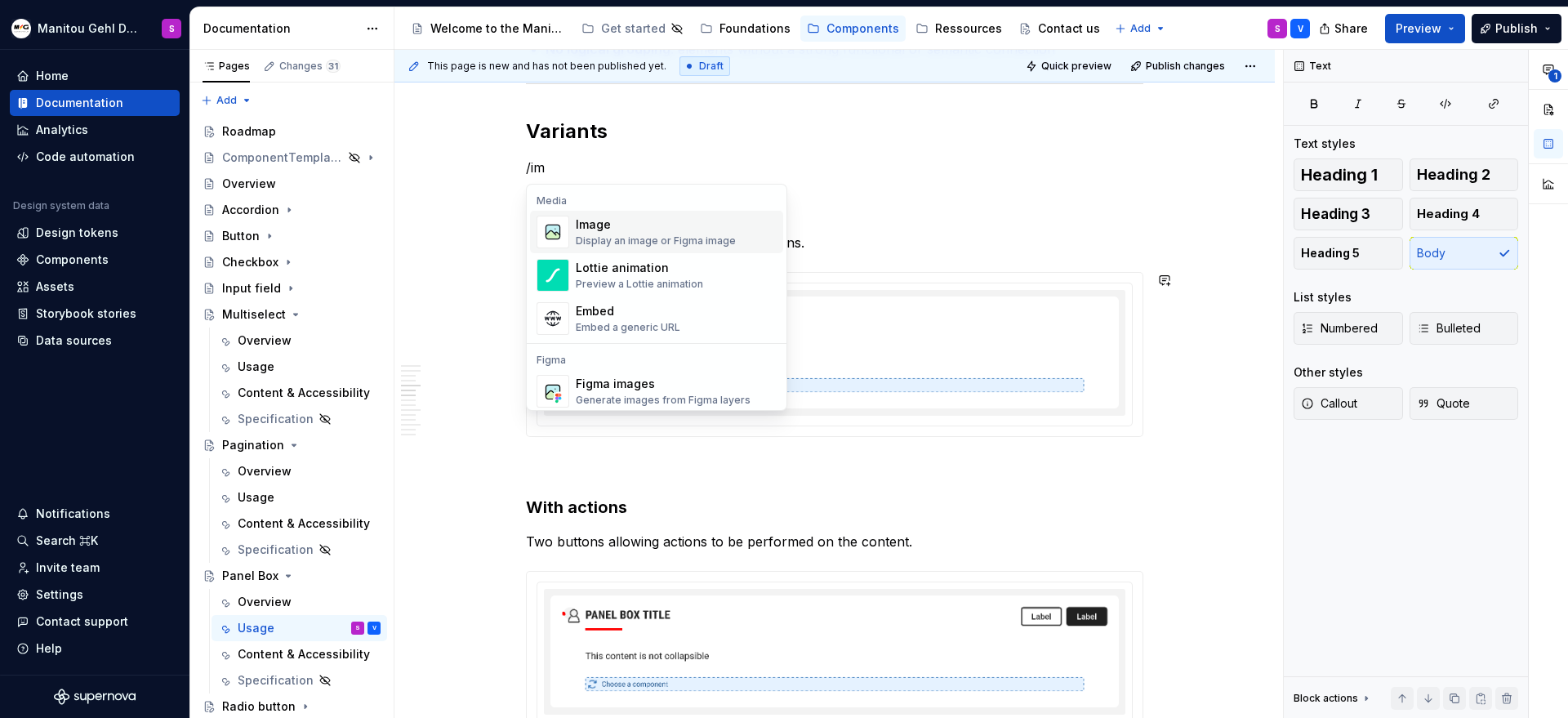 click on "Image" at bounding box center (656, 225) 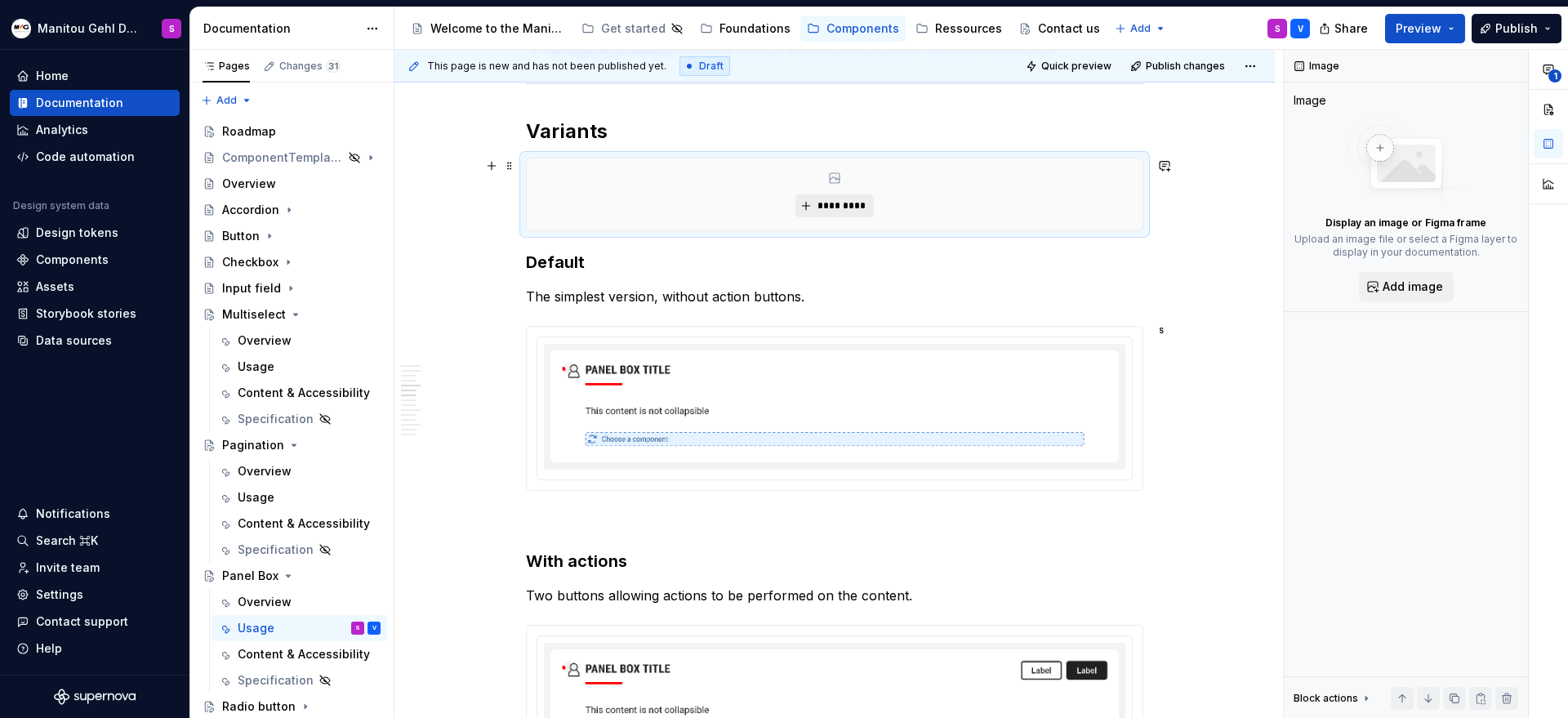 click on "*********" at bounding box center [840, 206] 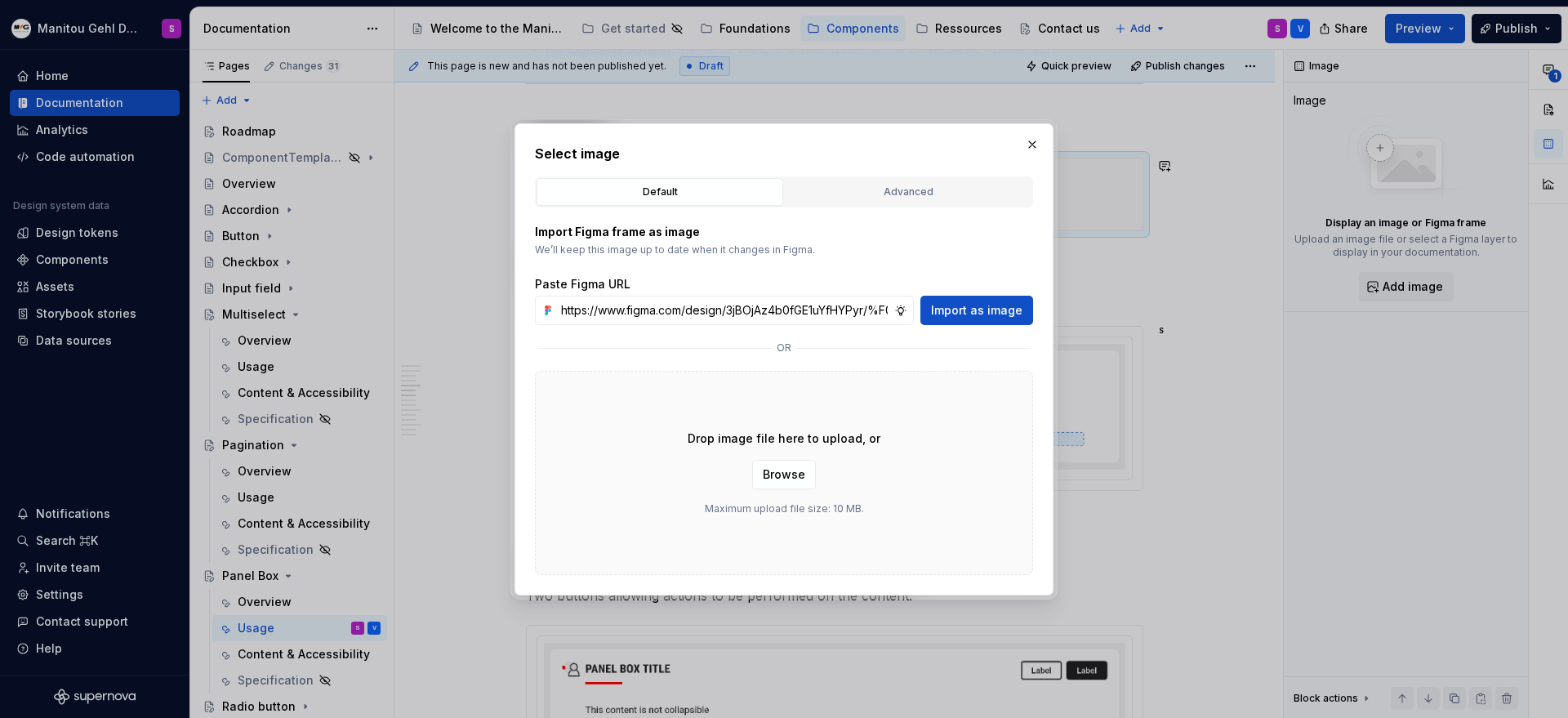 scroll, scrollTop: 0, scrollLeft: 466, axis: horizontal 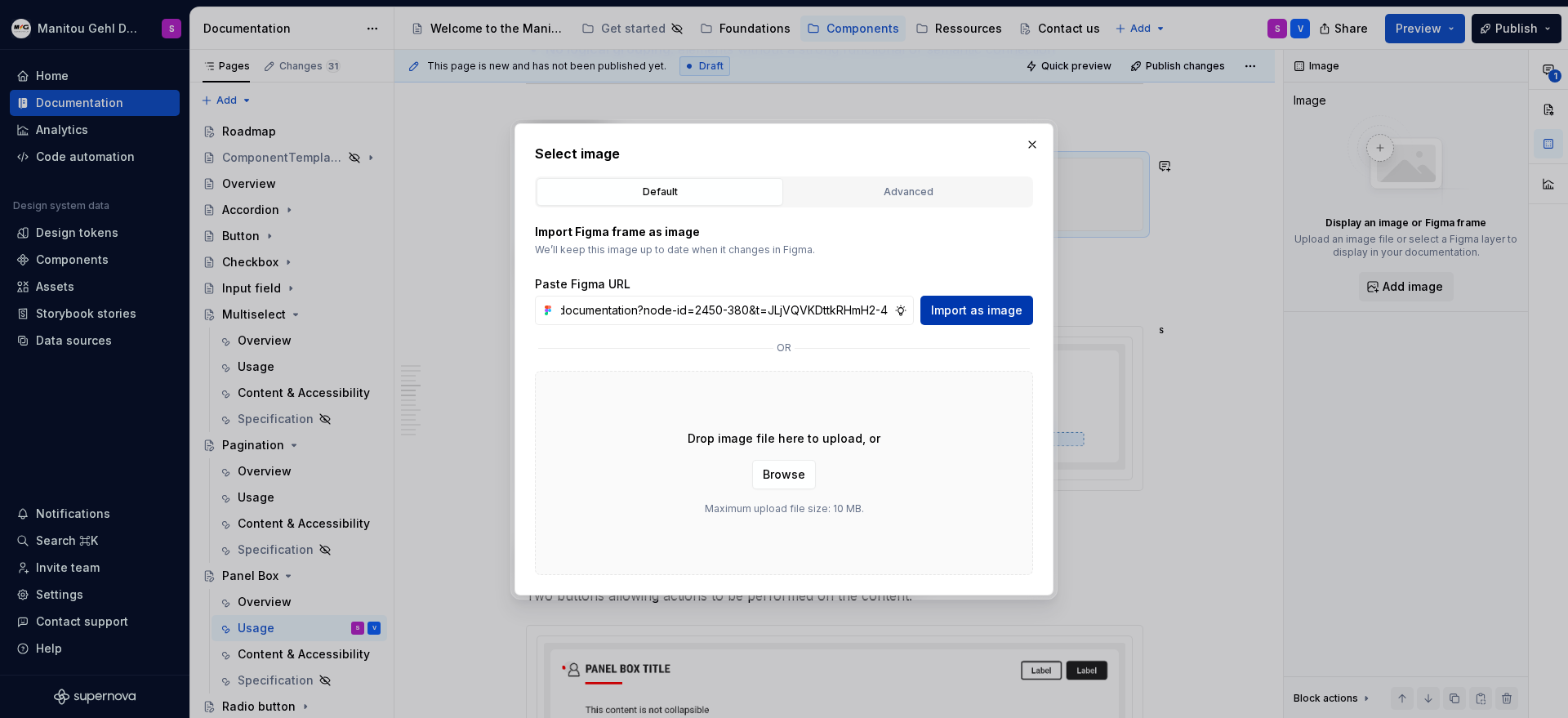 type on "https://www.figma.com/design/3jBOjAz4b0fGE1uYfHYPyr/%F0%9F%93%9A-MGDS_documentation?node-id=2450-380&t=JLjVQVKDttkRHmH2-4" 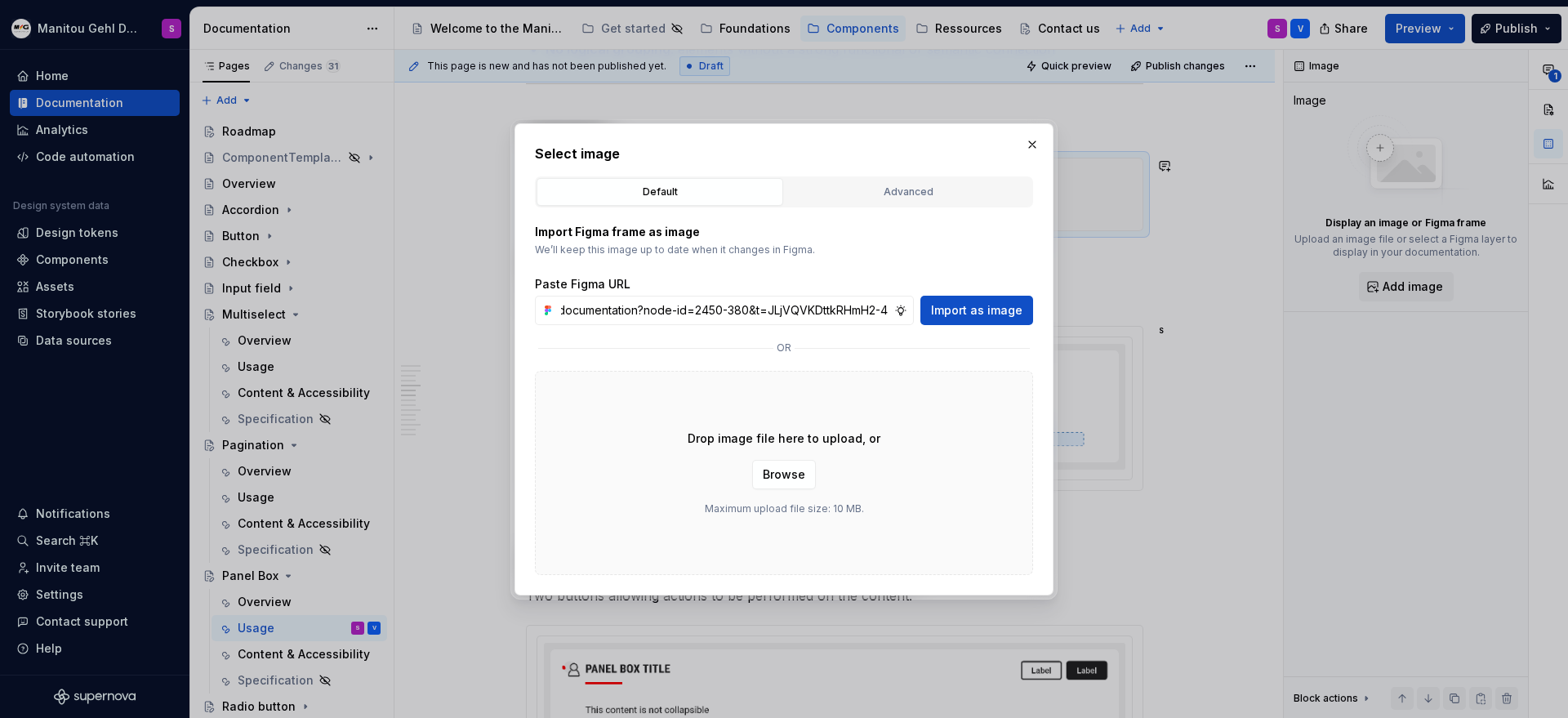 scroll, scrollTop: 0, scrollLeft: 0, axis: both 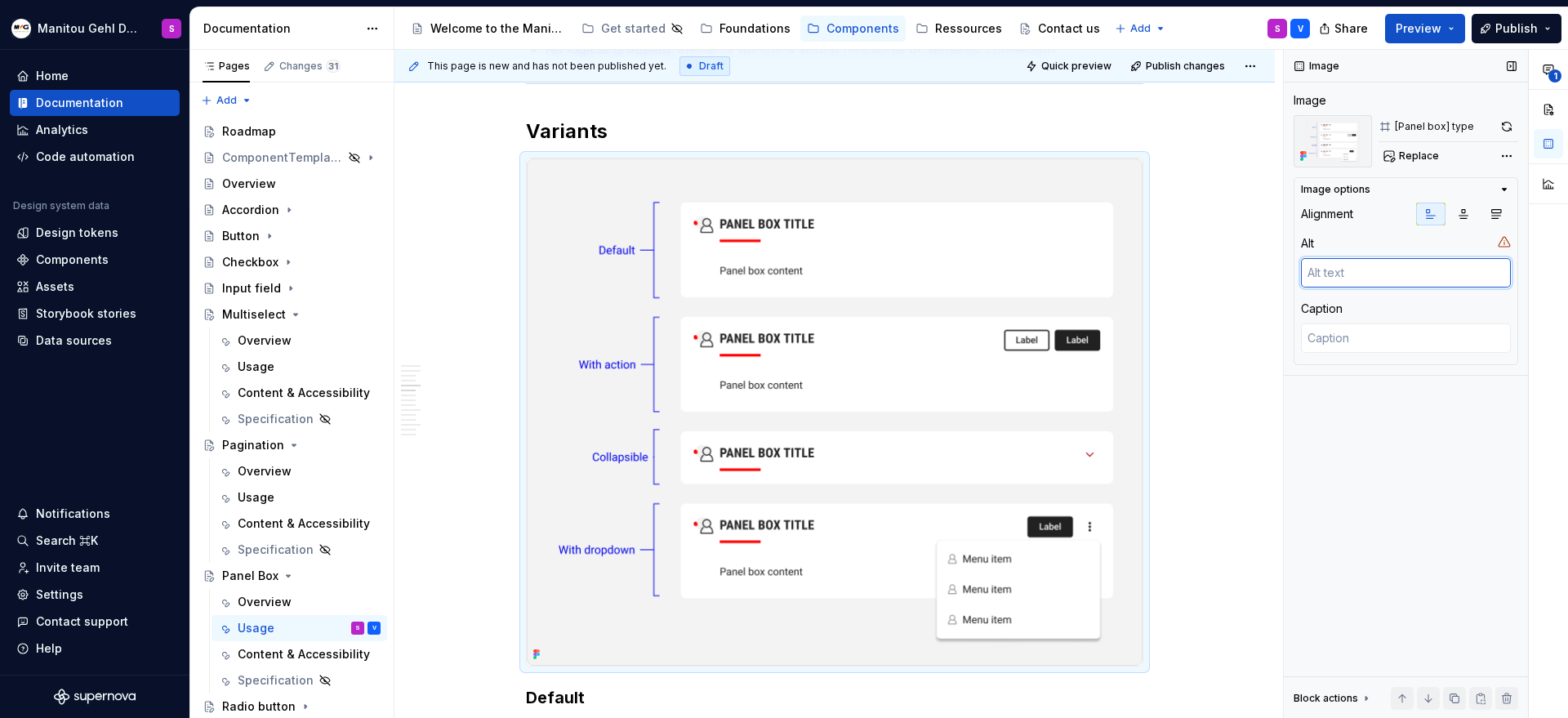 click at bounding box center (1405, 273) 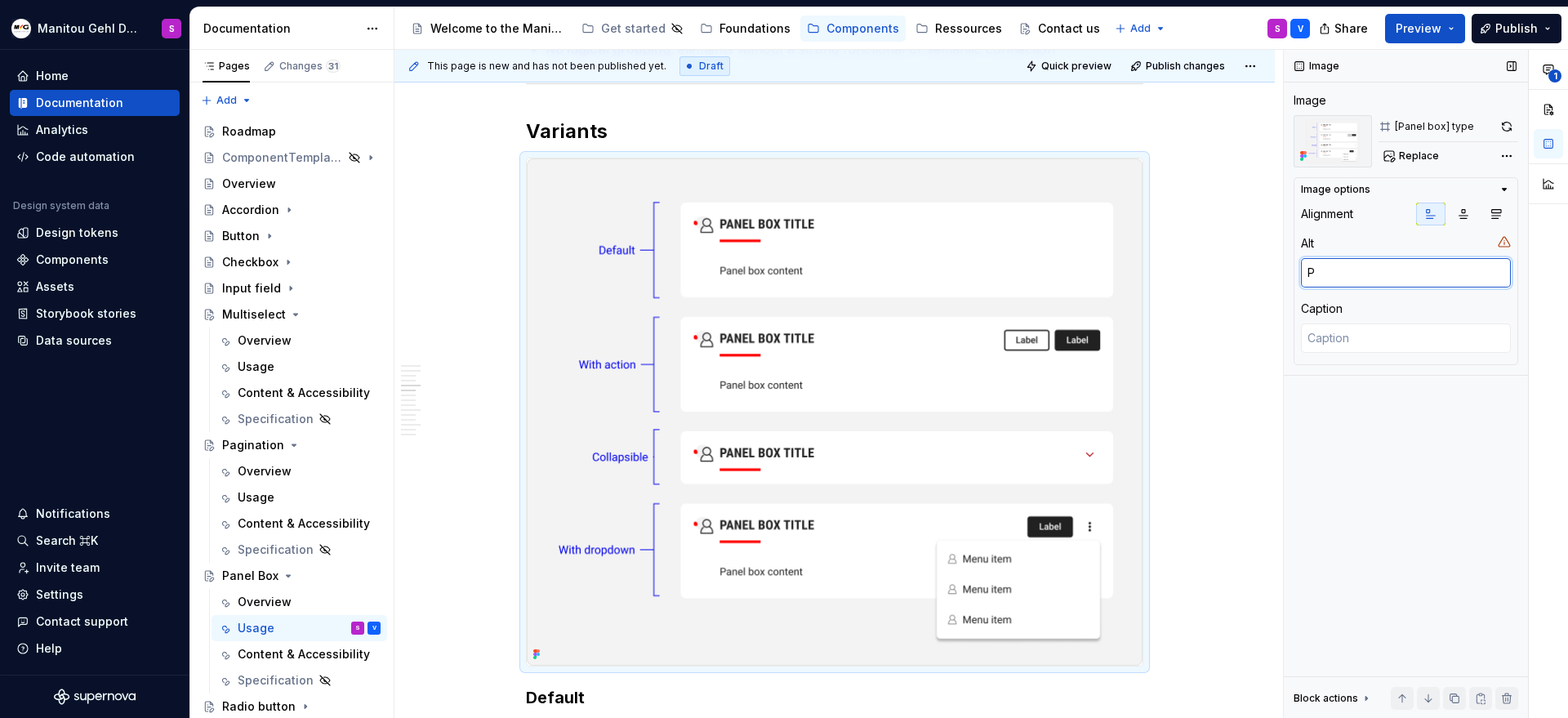 type on "*" 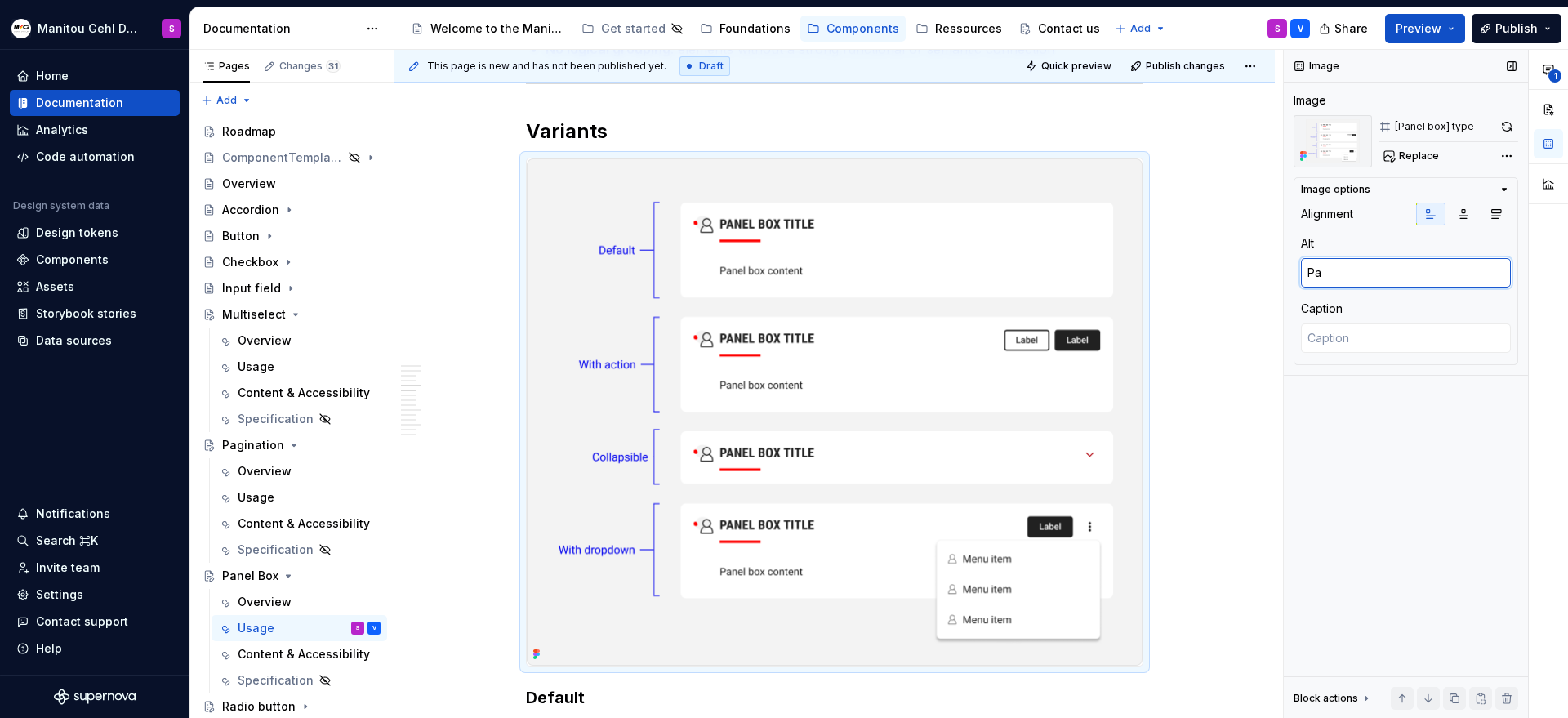 type on "*" 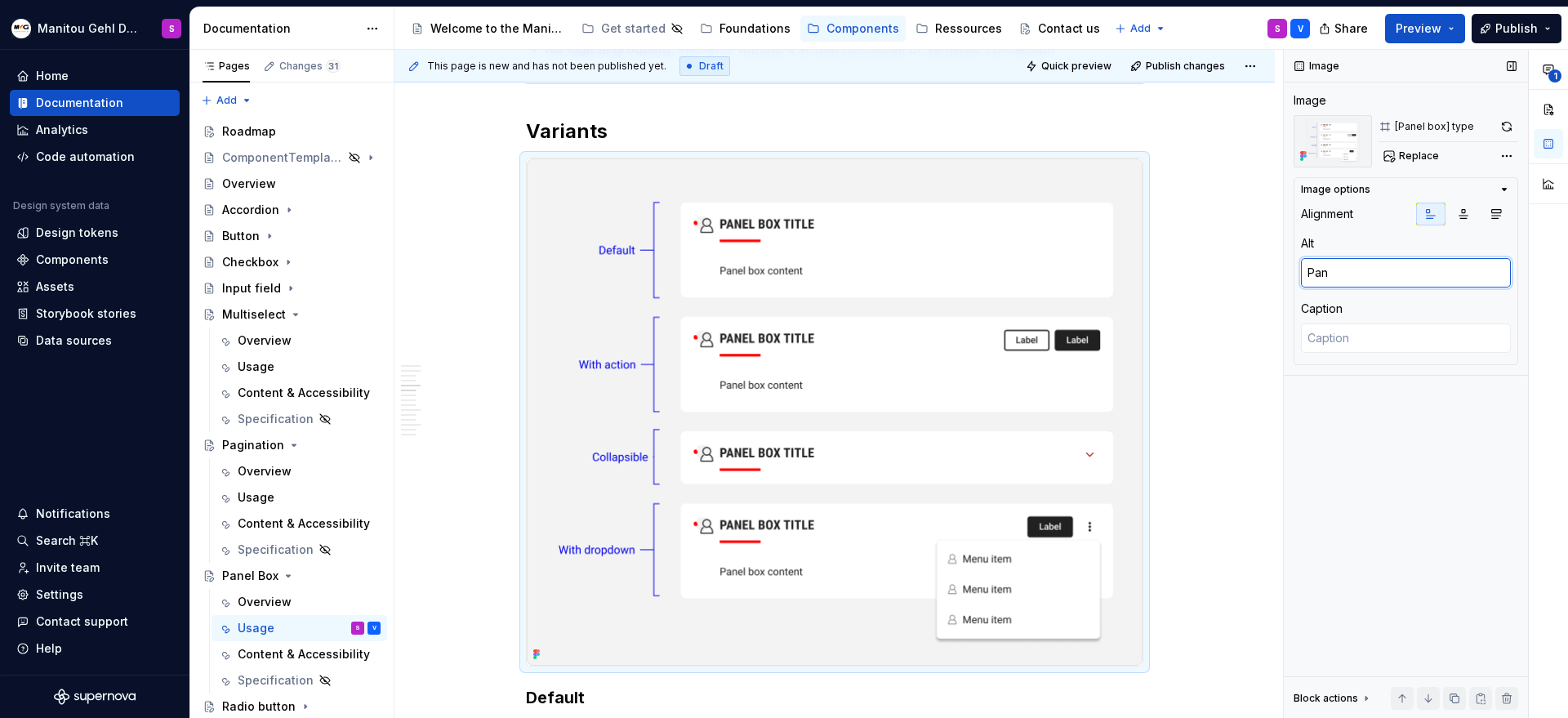 type on "*" 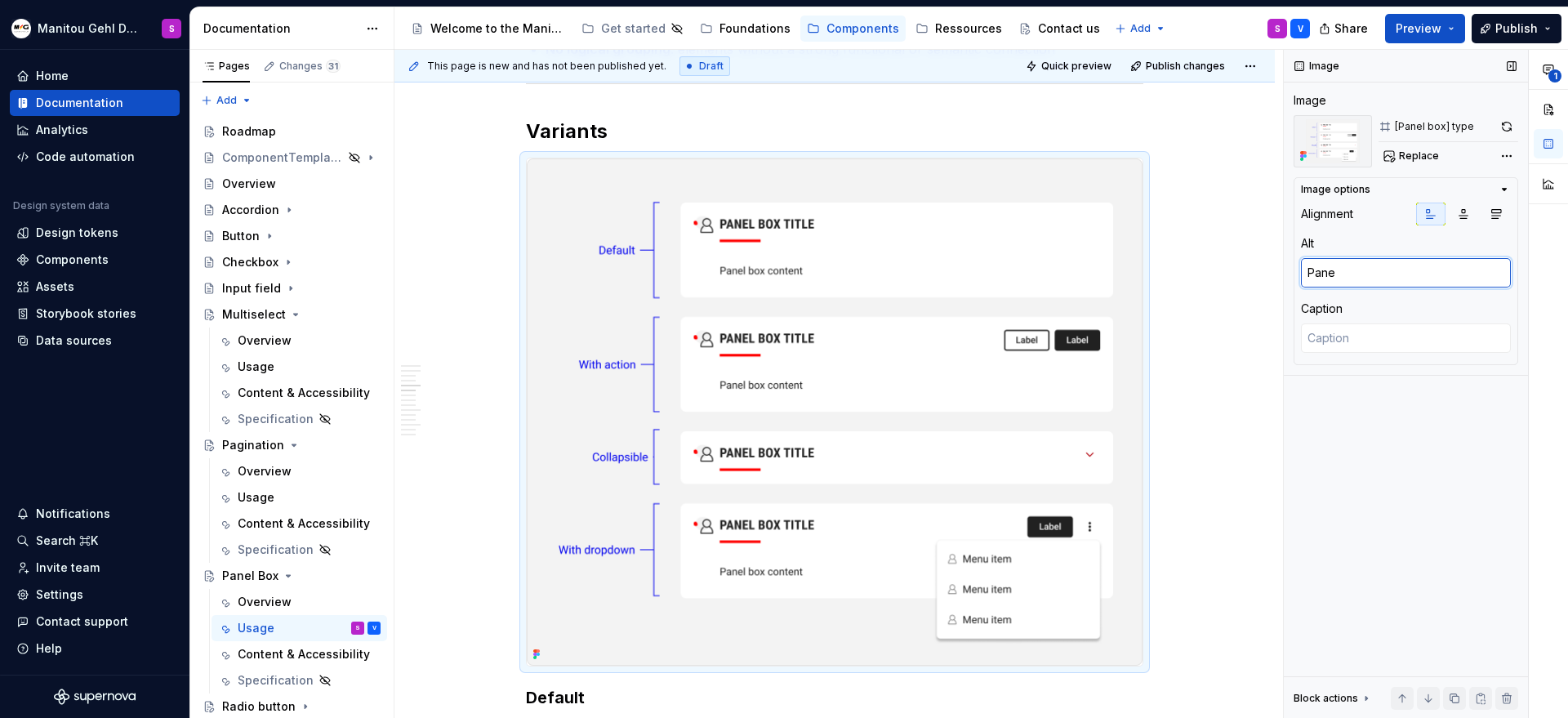 type on "*" 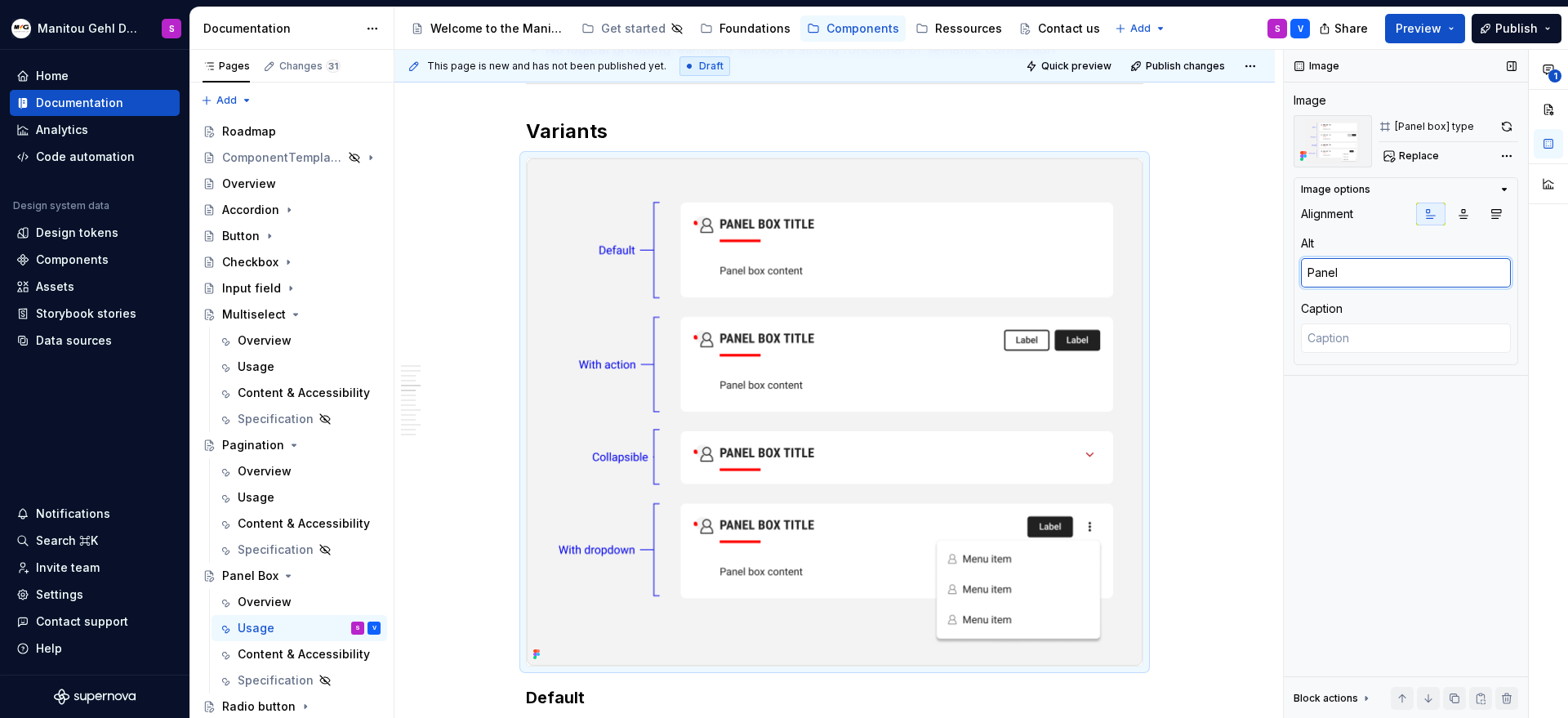 type on "*" 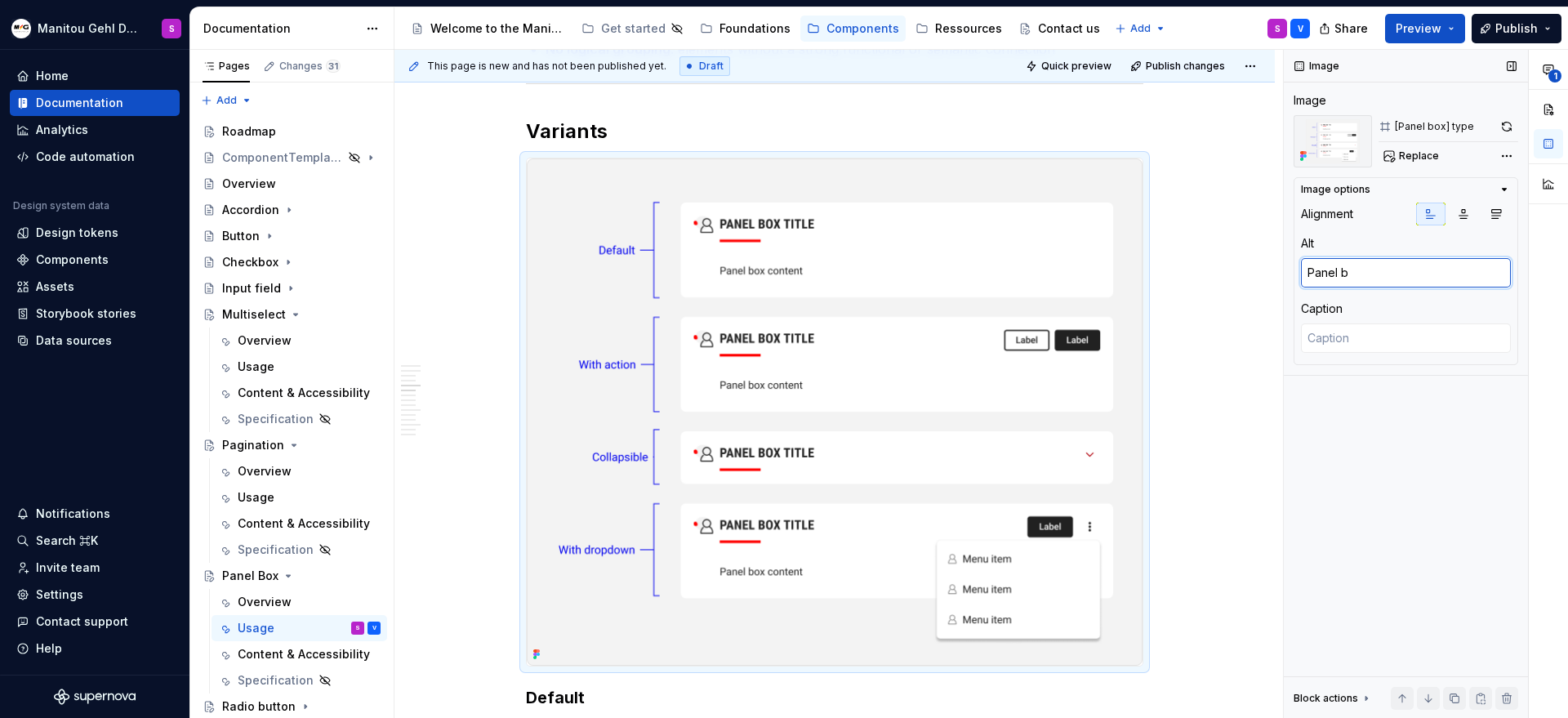 type on "*" 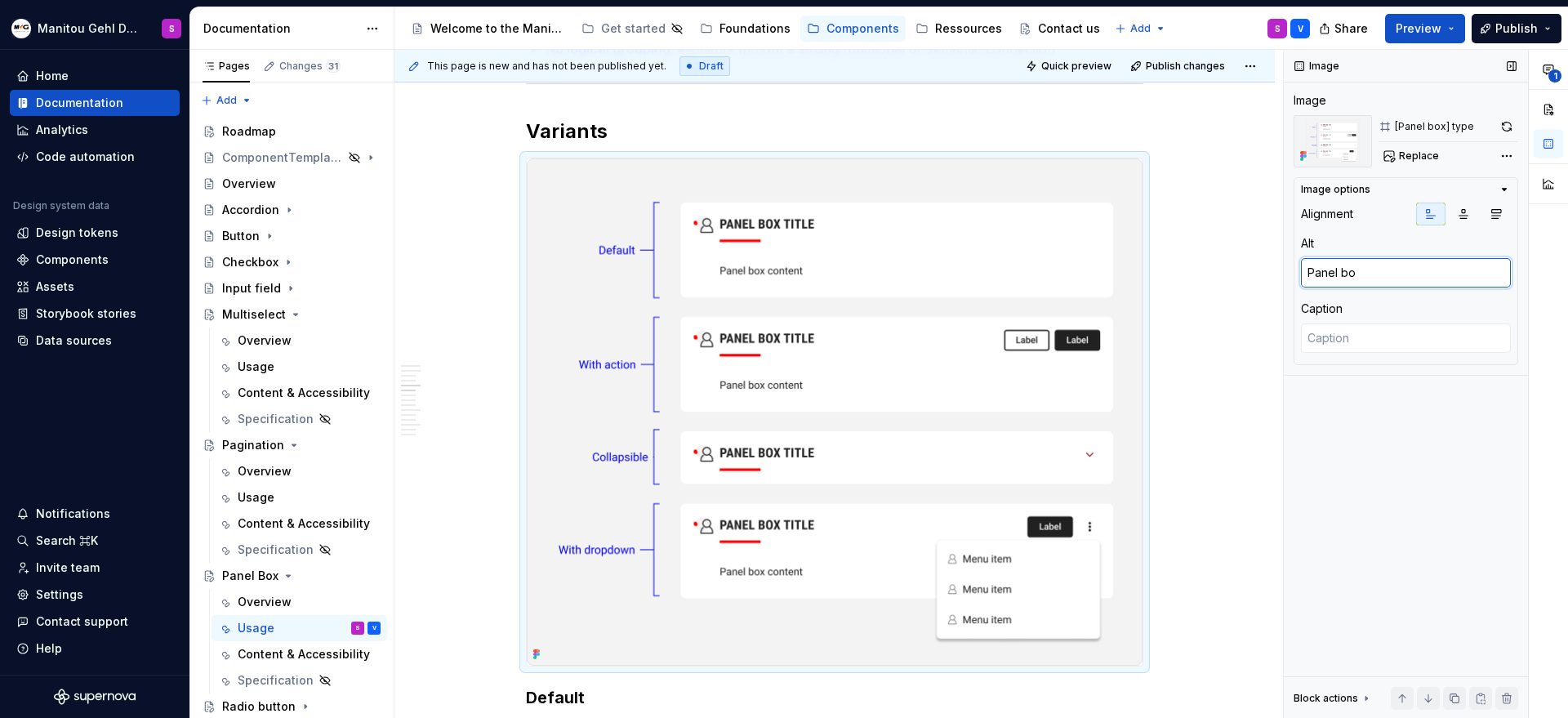 type on "*" 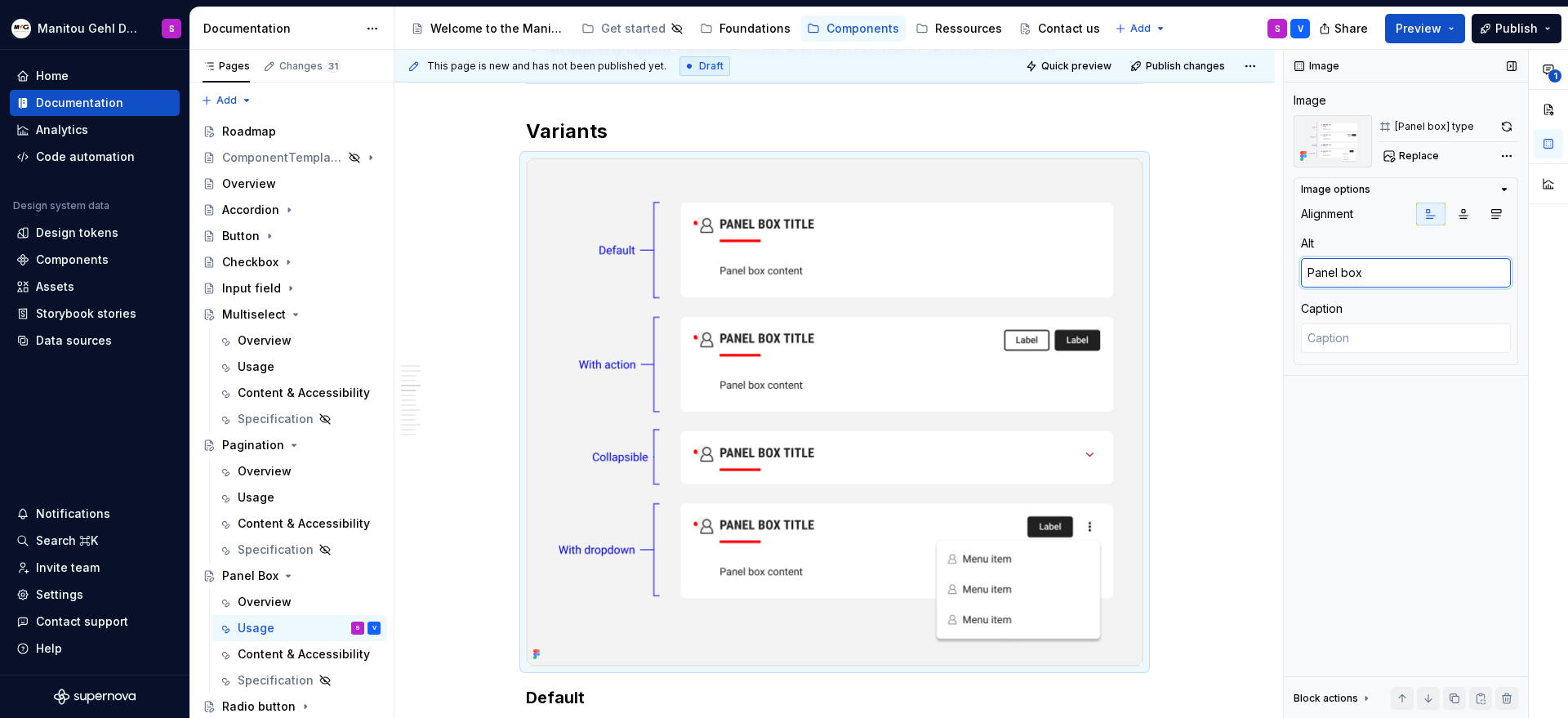 type on "*" 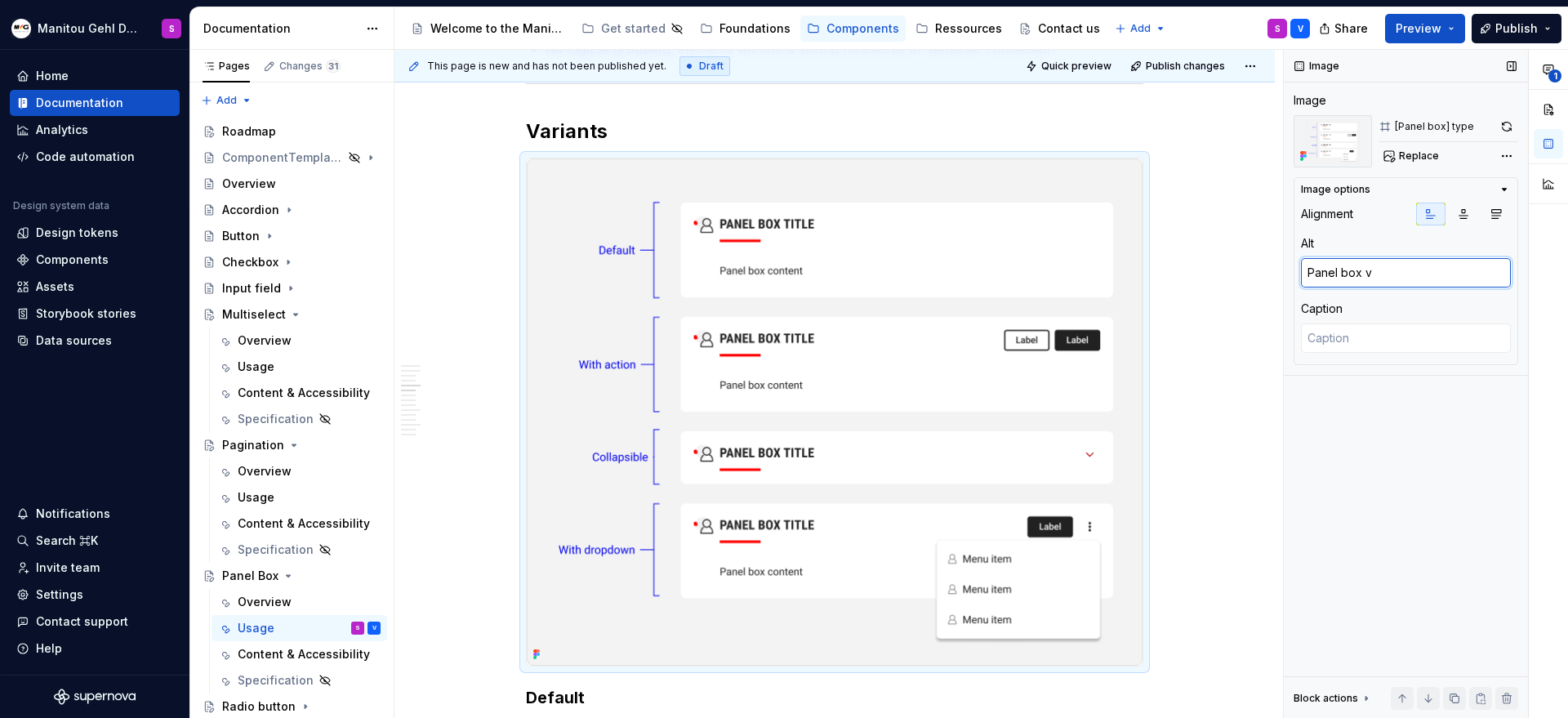 type on "*" 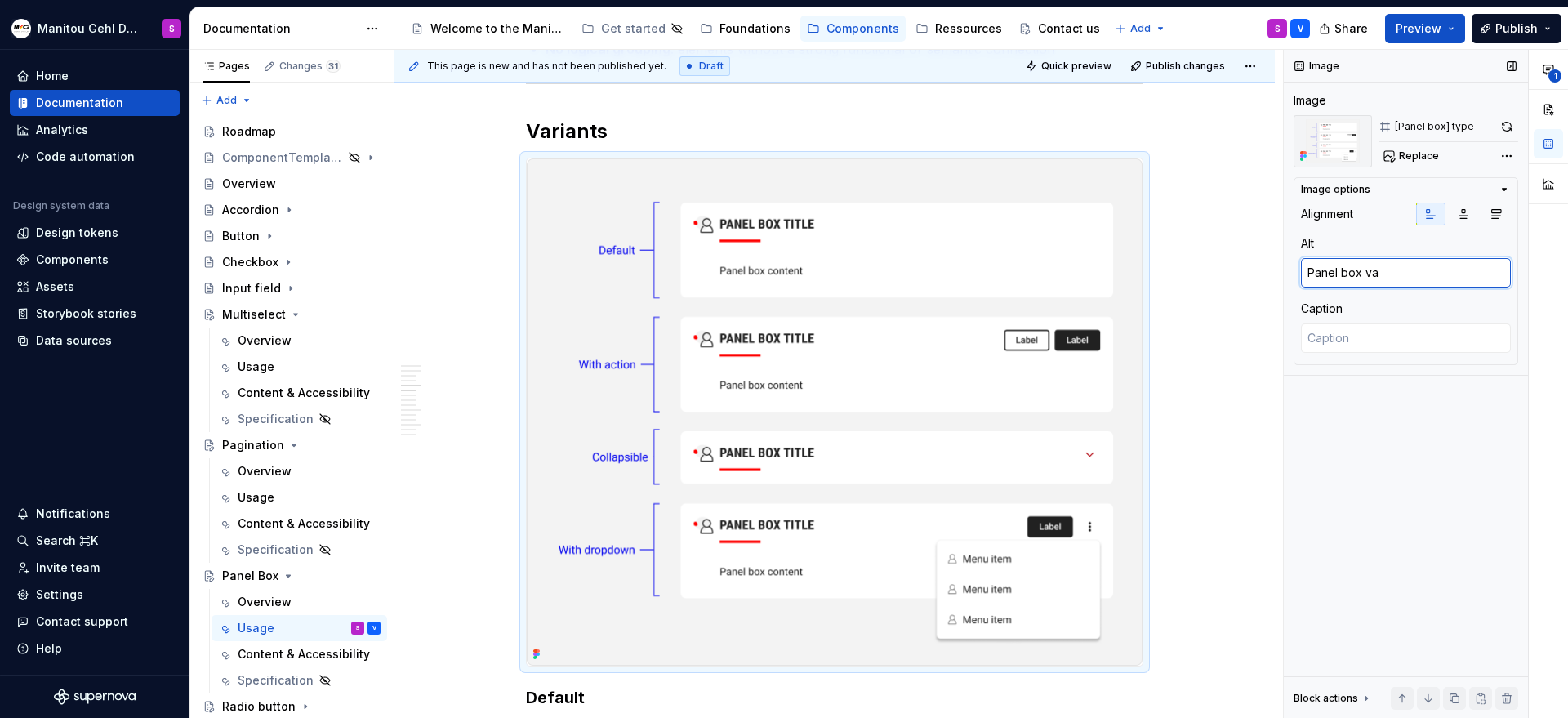 type on "*" 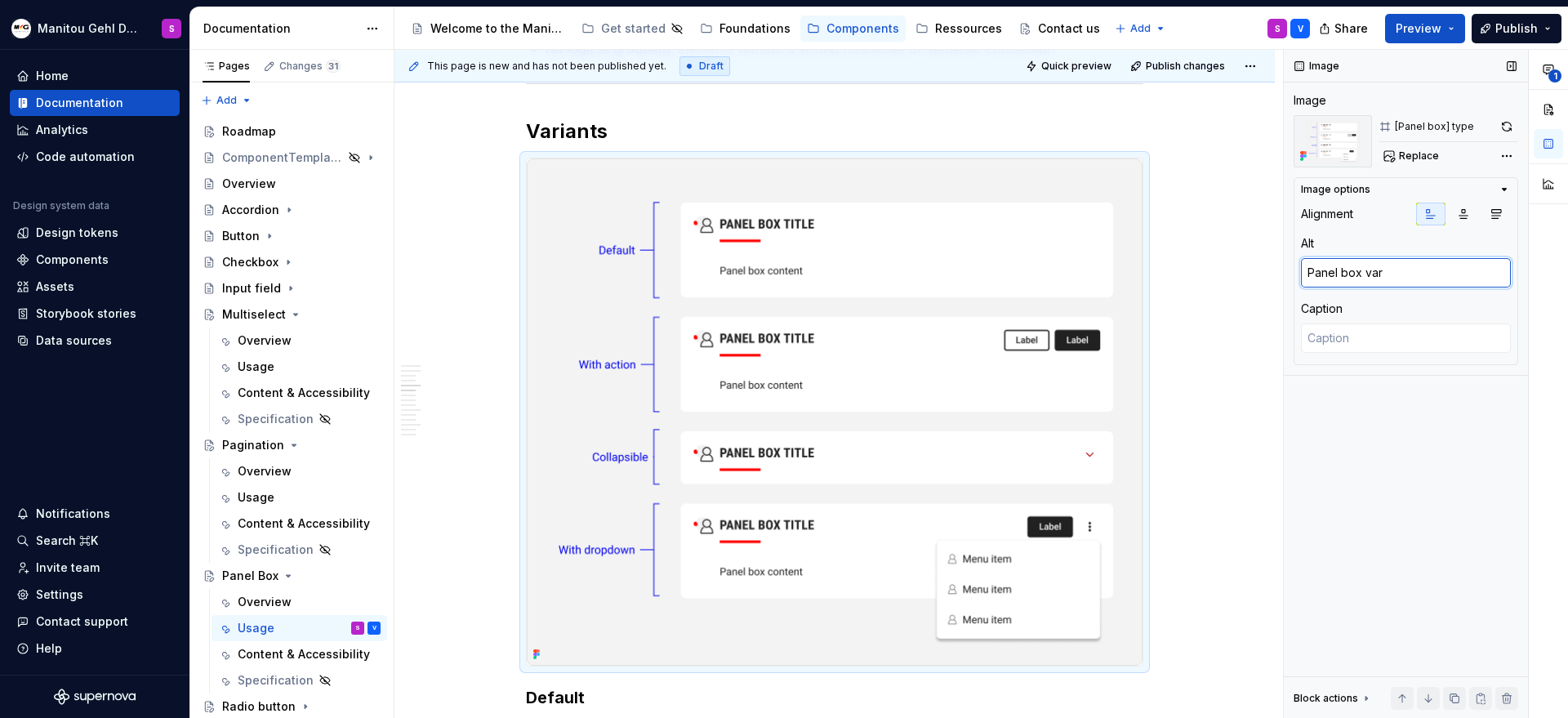 type on "*" 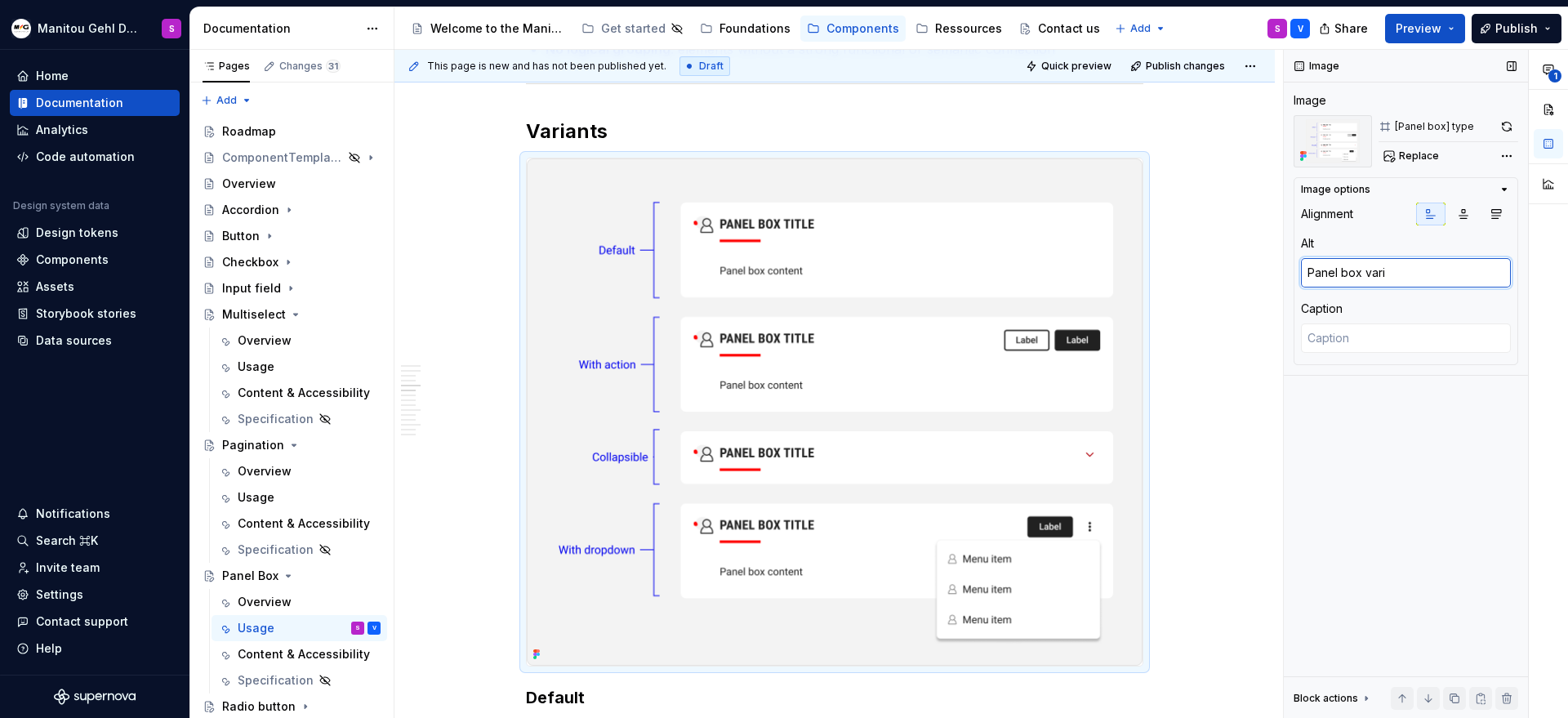 type on "*" 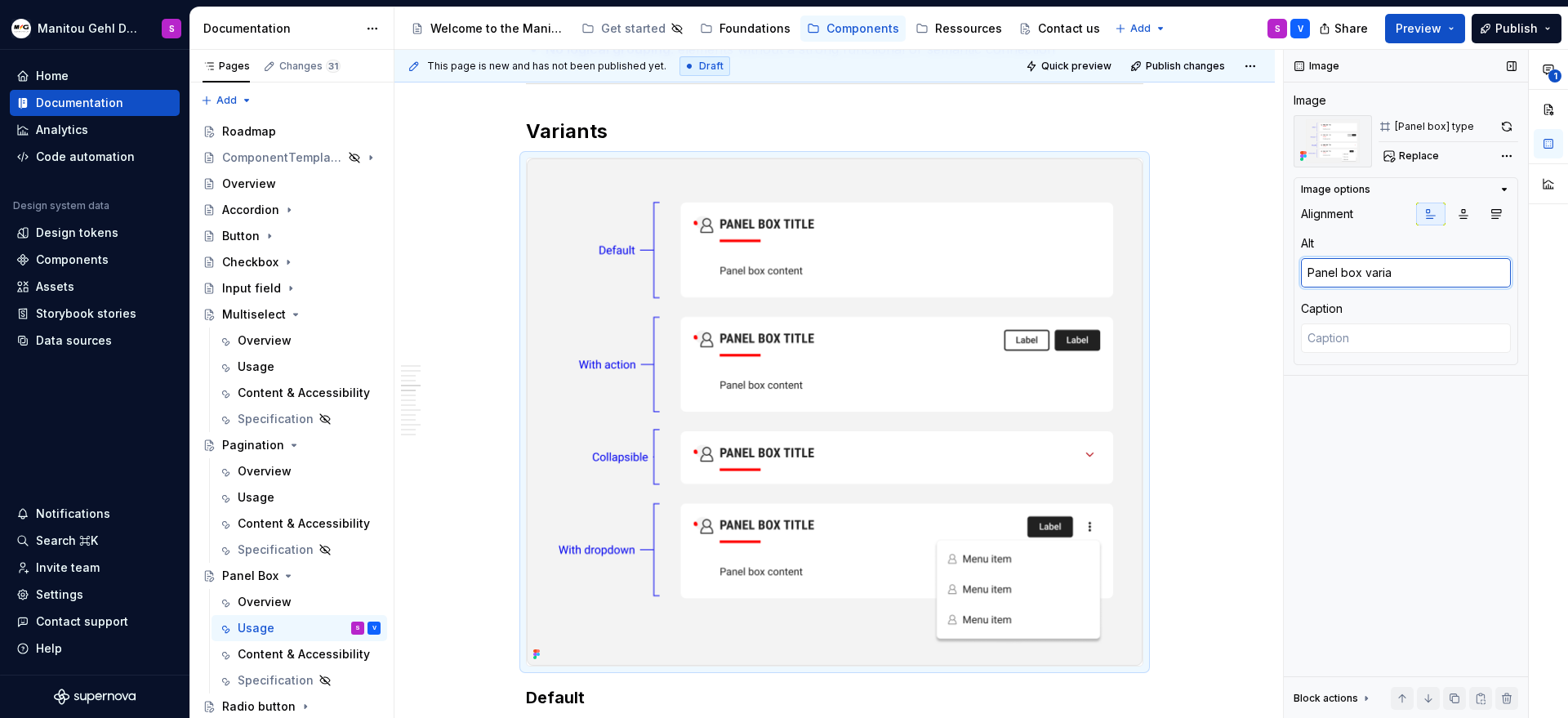 type on "*" 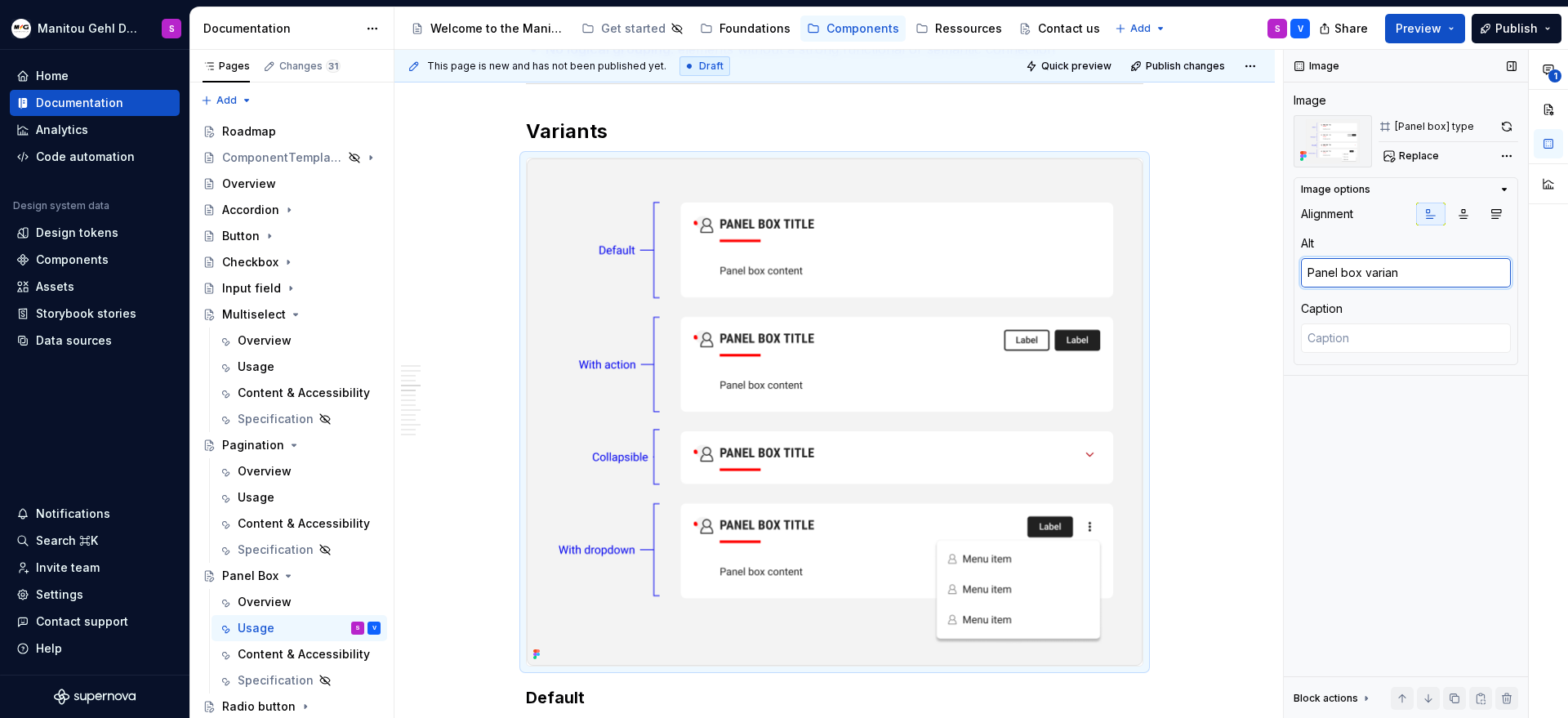 type on "*" 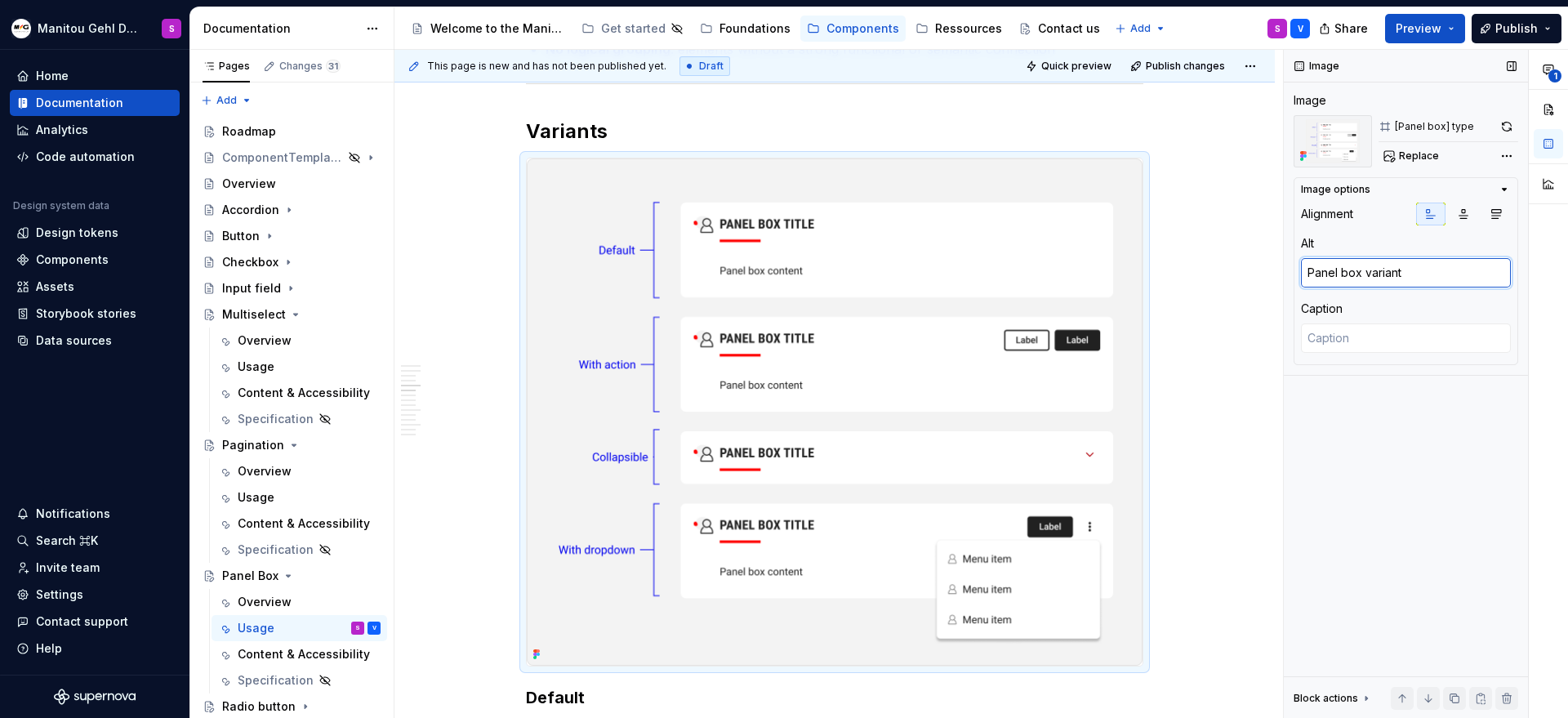type on "*" 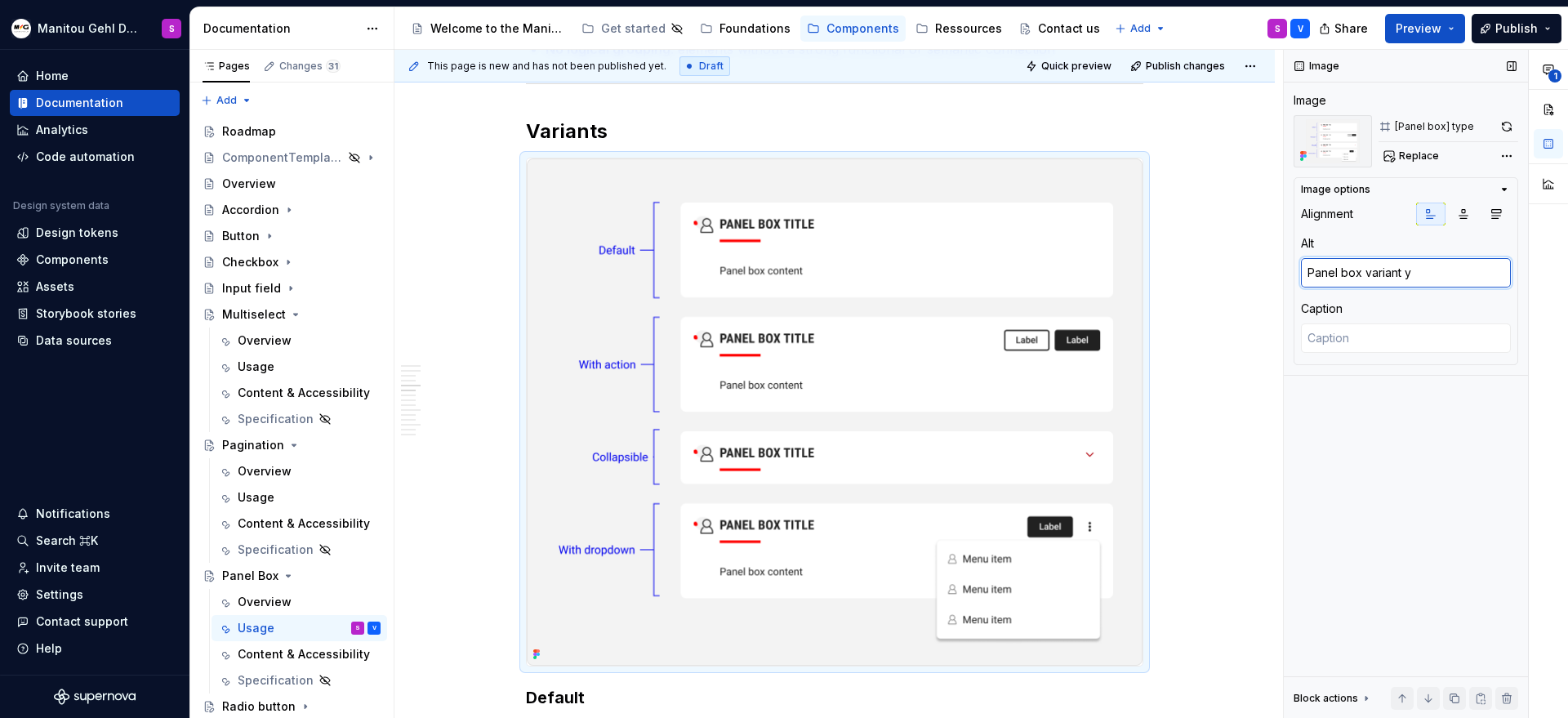 type on "*" 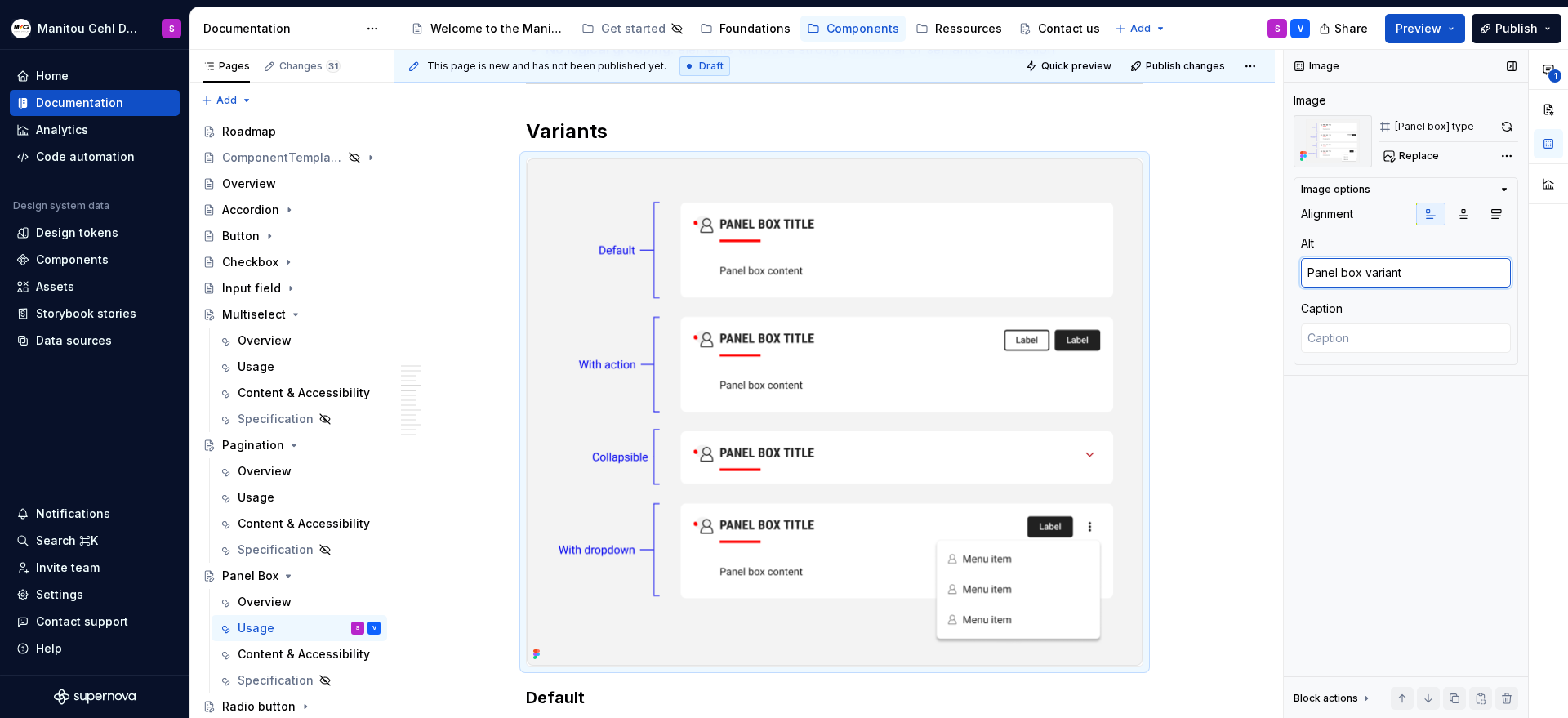 type on "*" 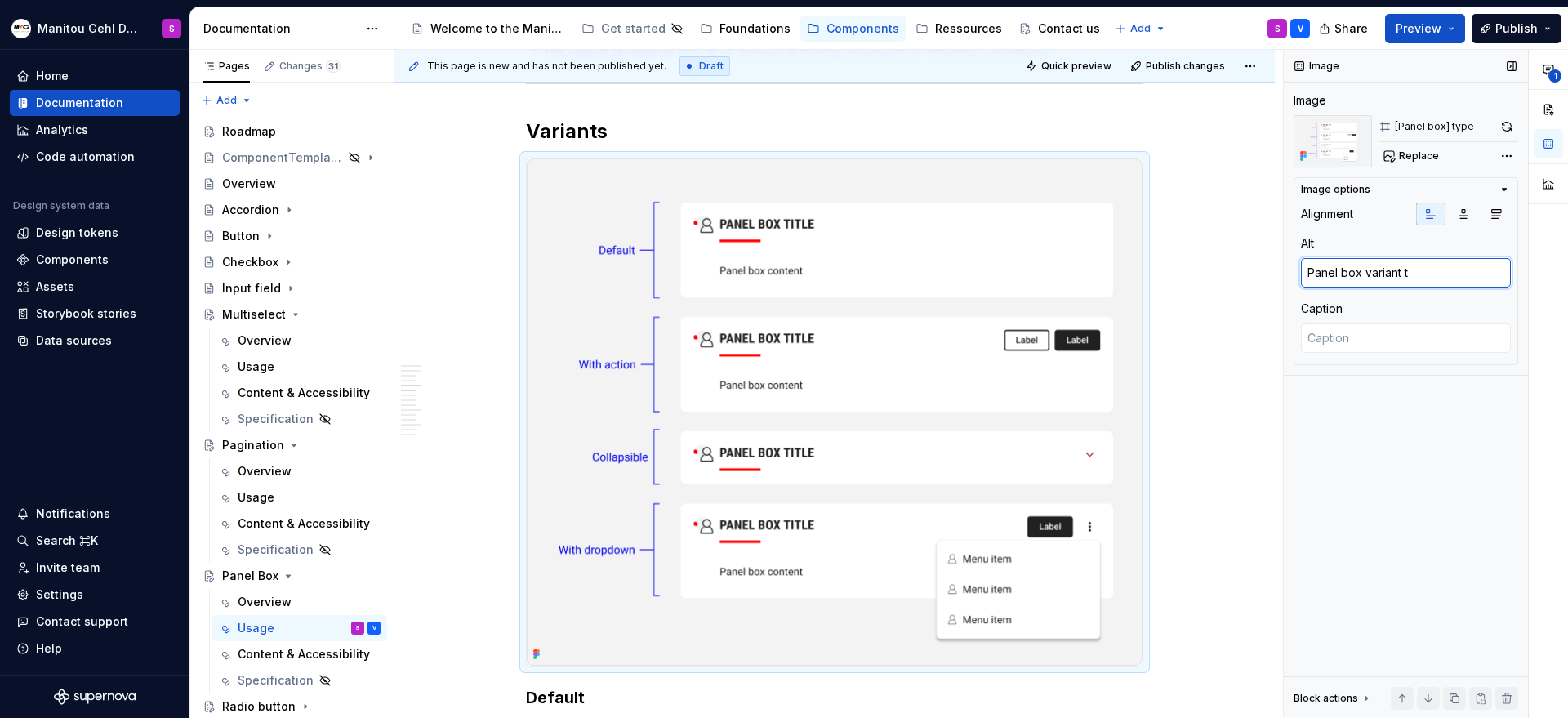 type on "*" 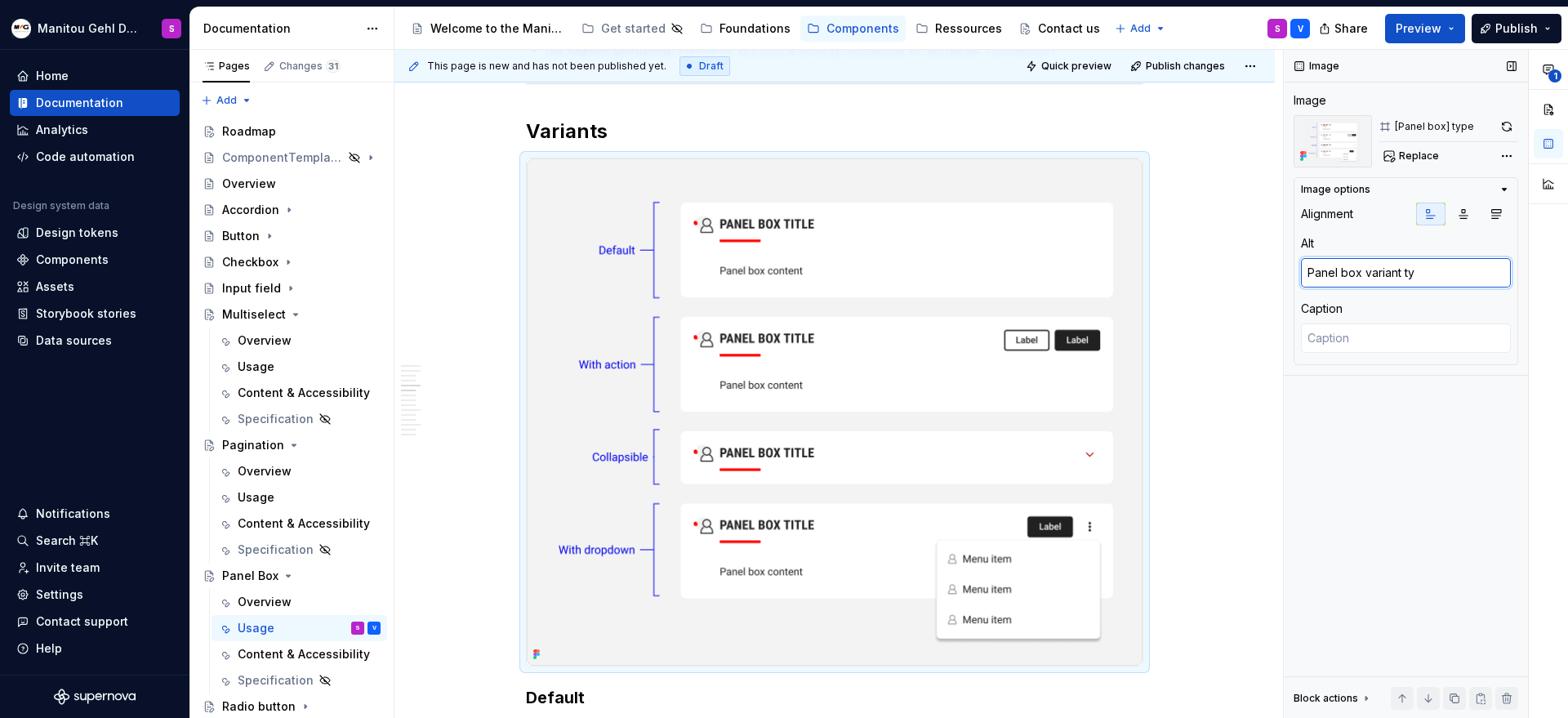 type on "*" 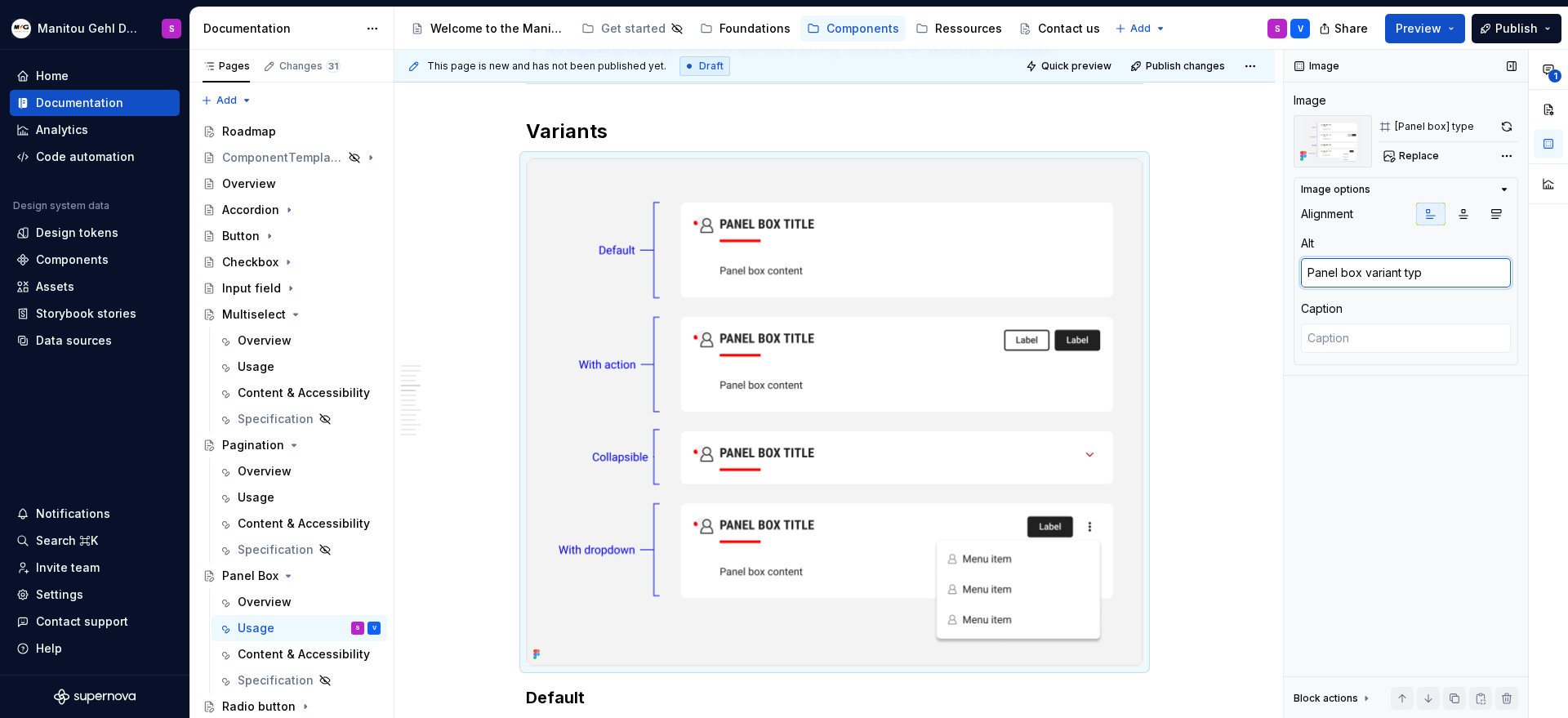 type on "*" 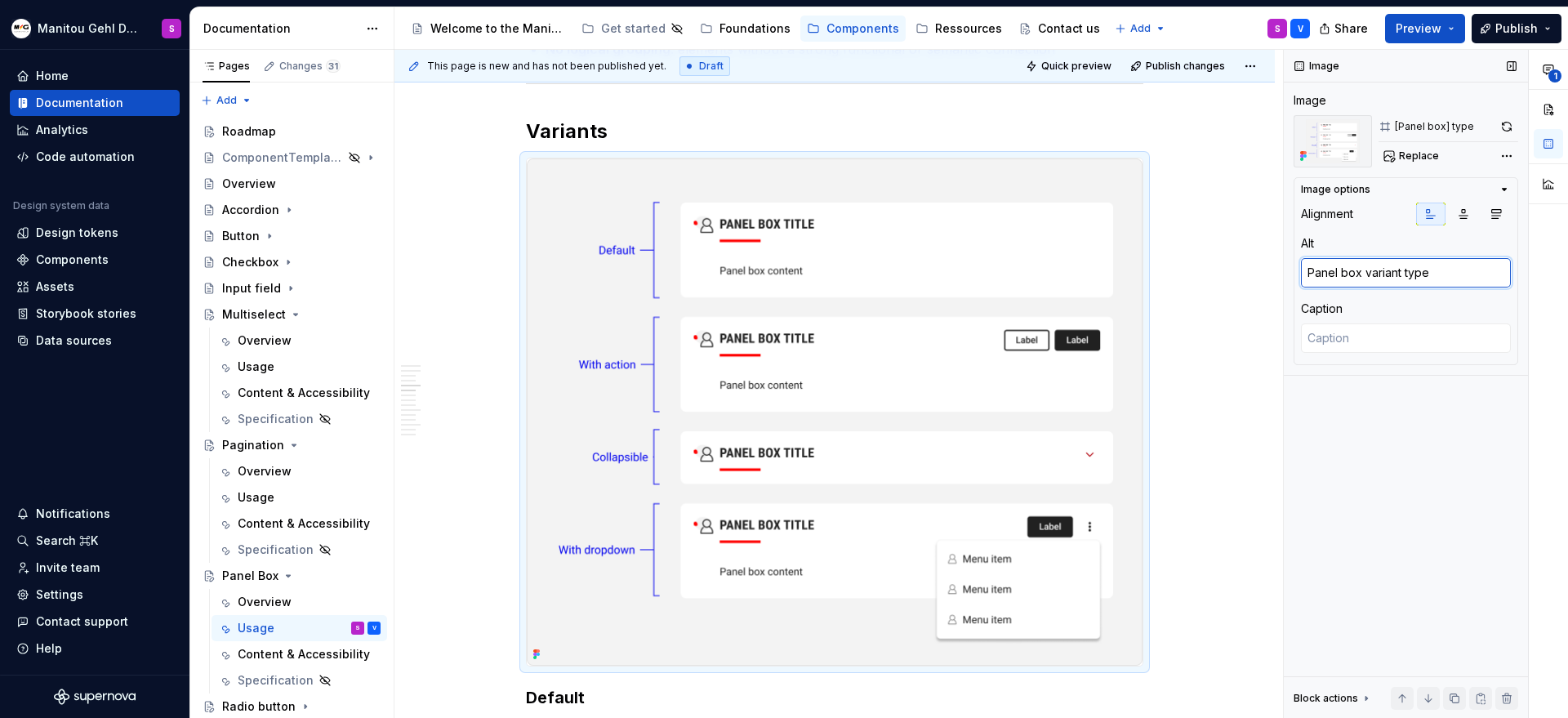type on "Panel box variant type" 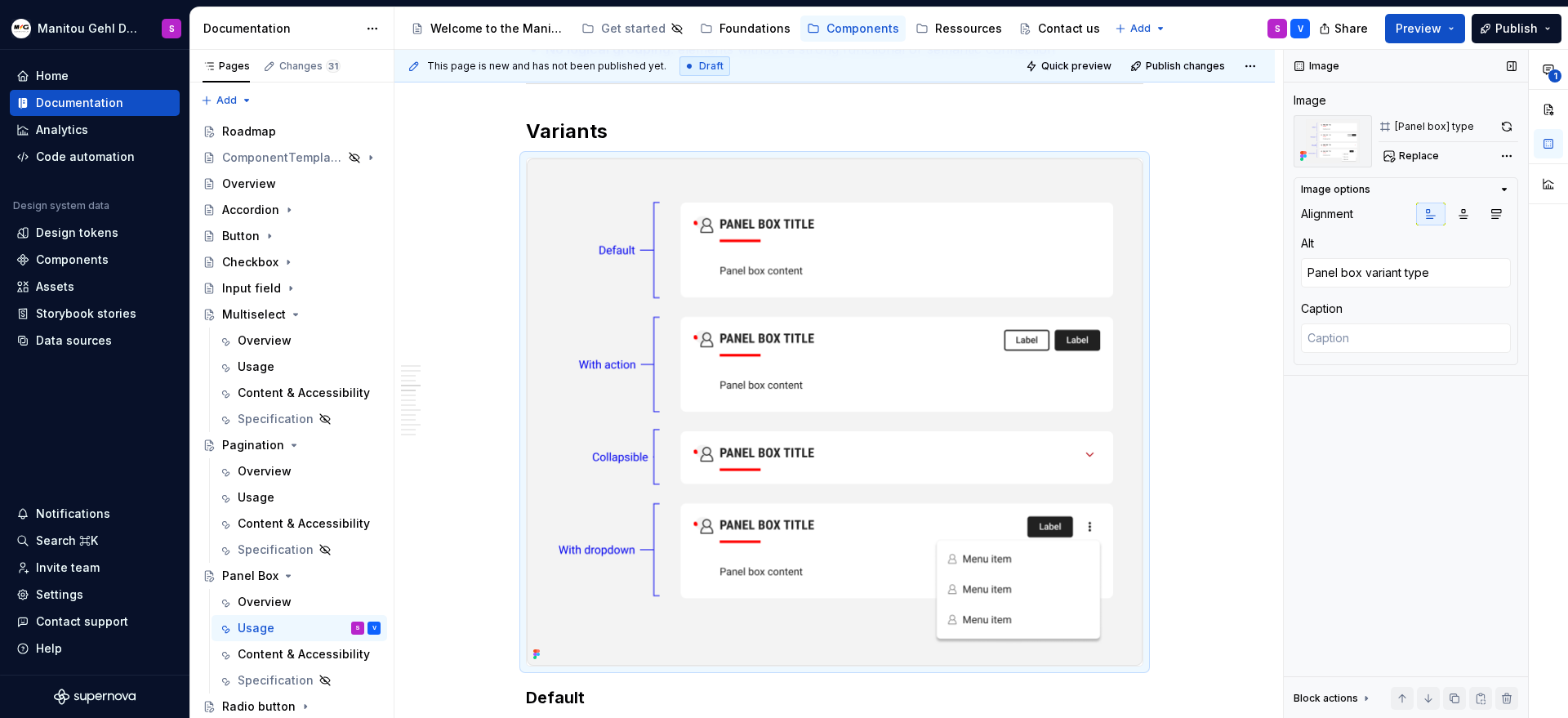 click on "Image Image [Panel box] type Replace Image options Alignment Alt Panel box variant type Caption Block actions Move up Move down Duplicate Copy (⌘C) Cut (⌘X) Delete" at bounding box center (1405, 384) 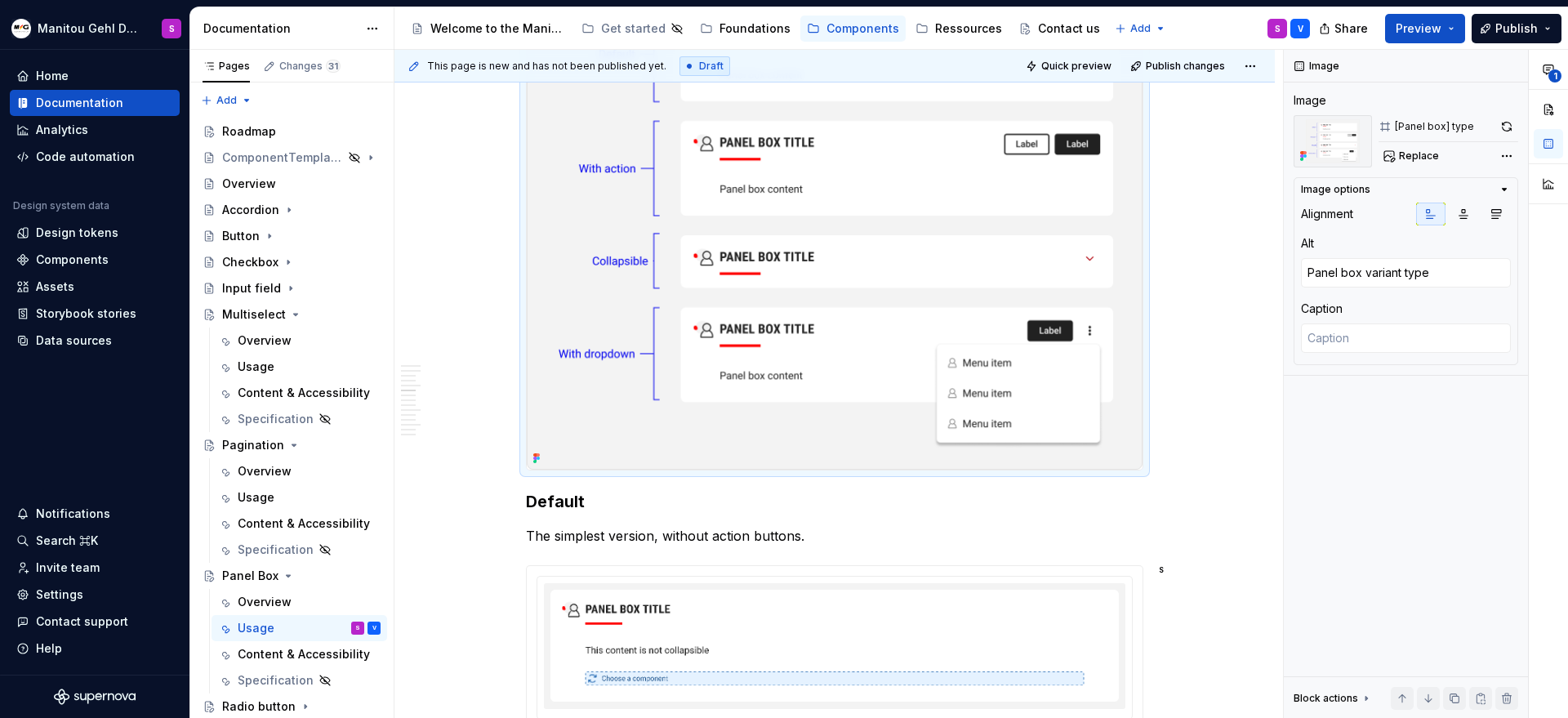 scroll, scrollTop: 1377, scrollLeft: 0, axis: vertical 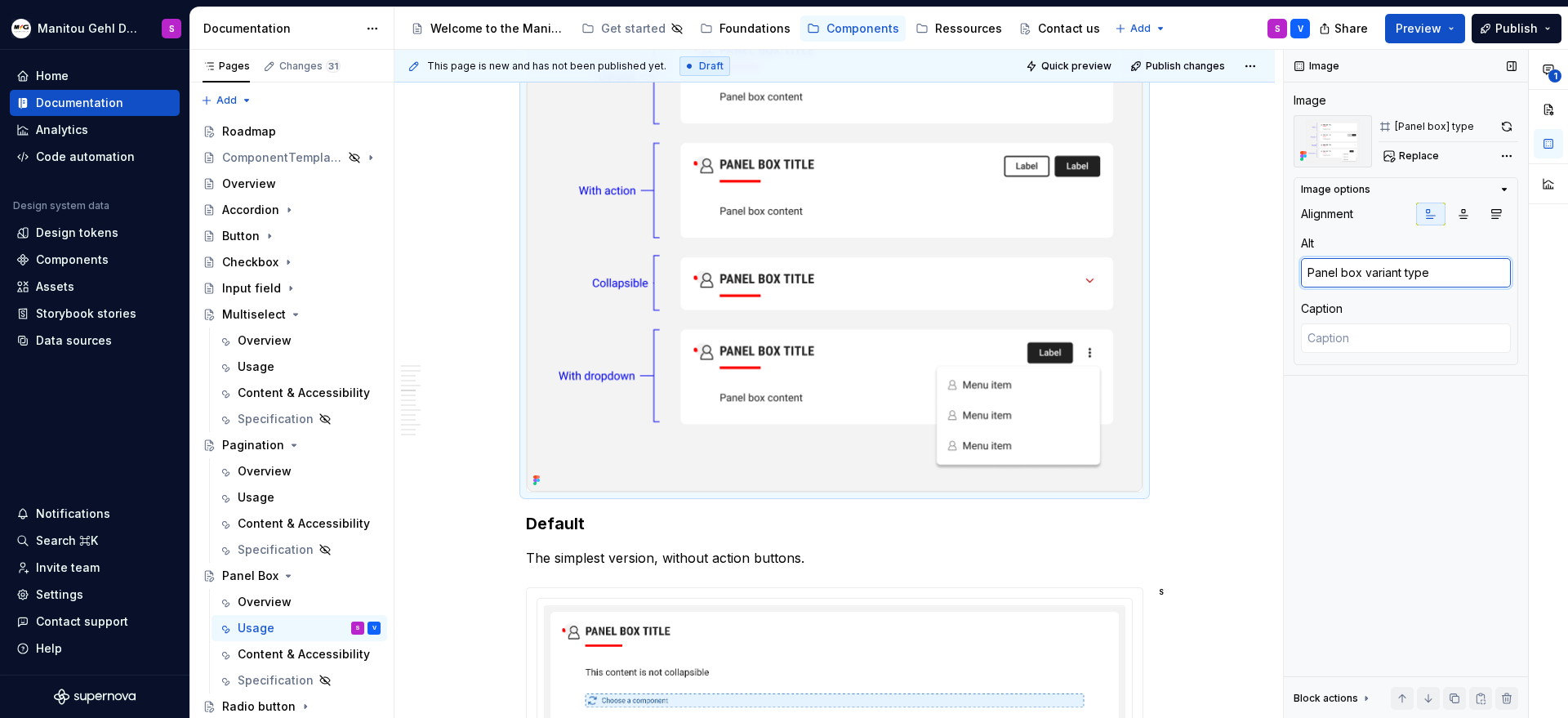 click on "Panel box variant type" at bounding box center (1405, 273) 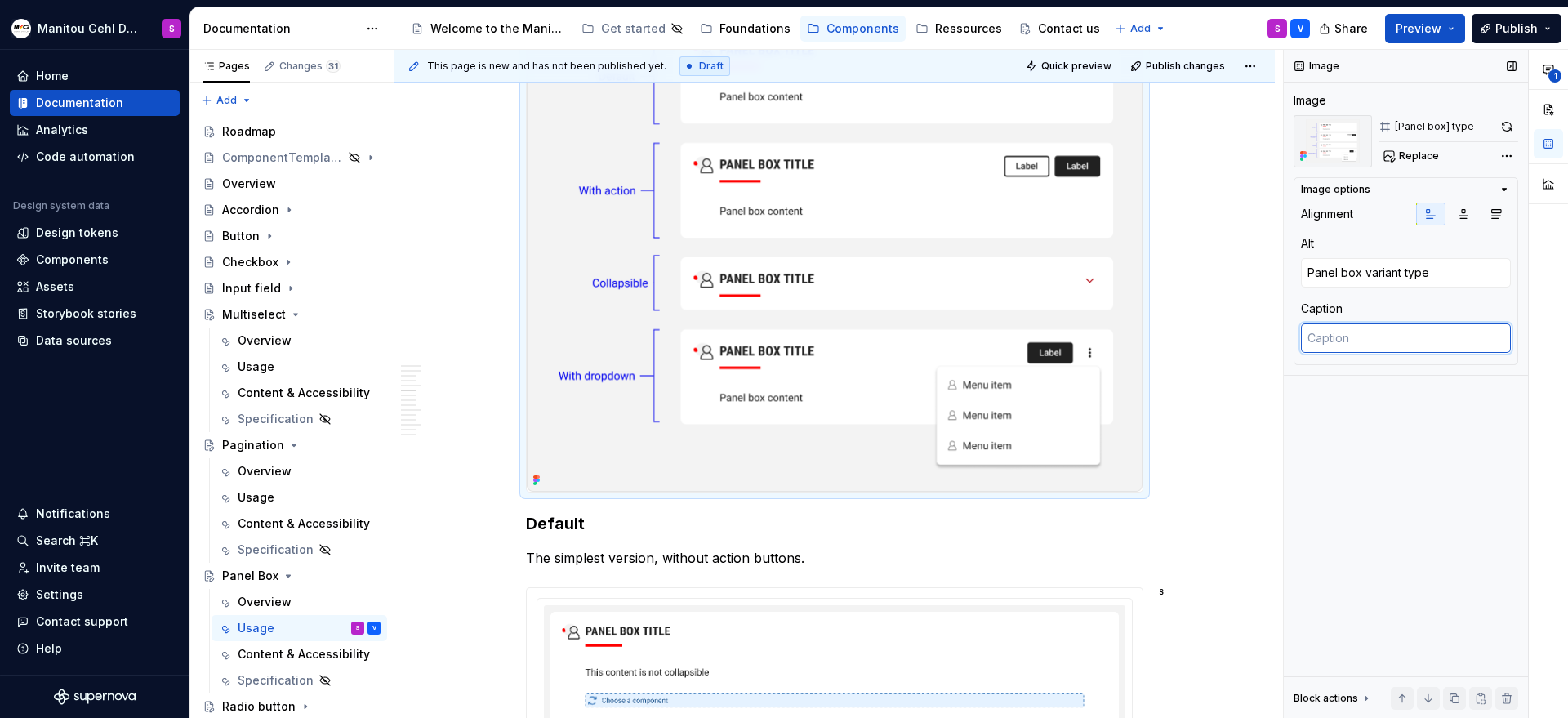 click at bounding box center [1405, 338] 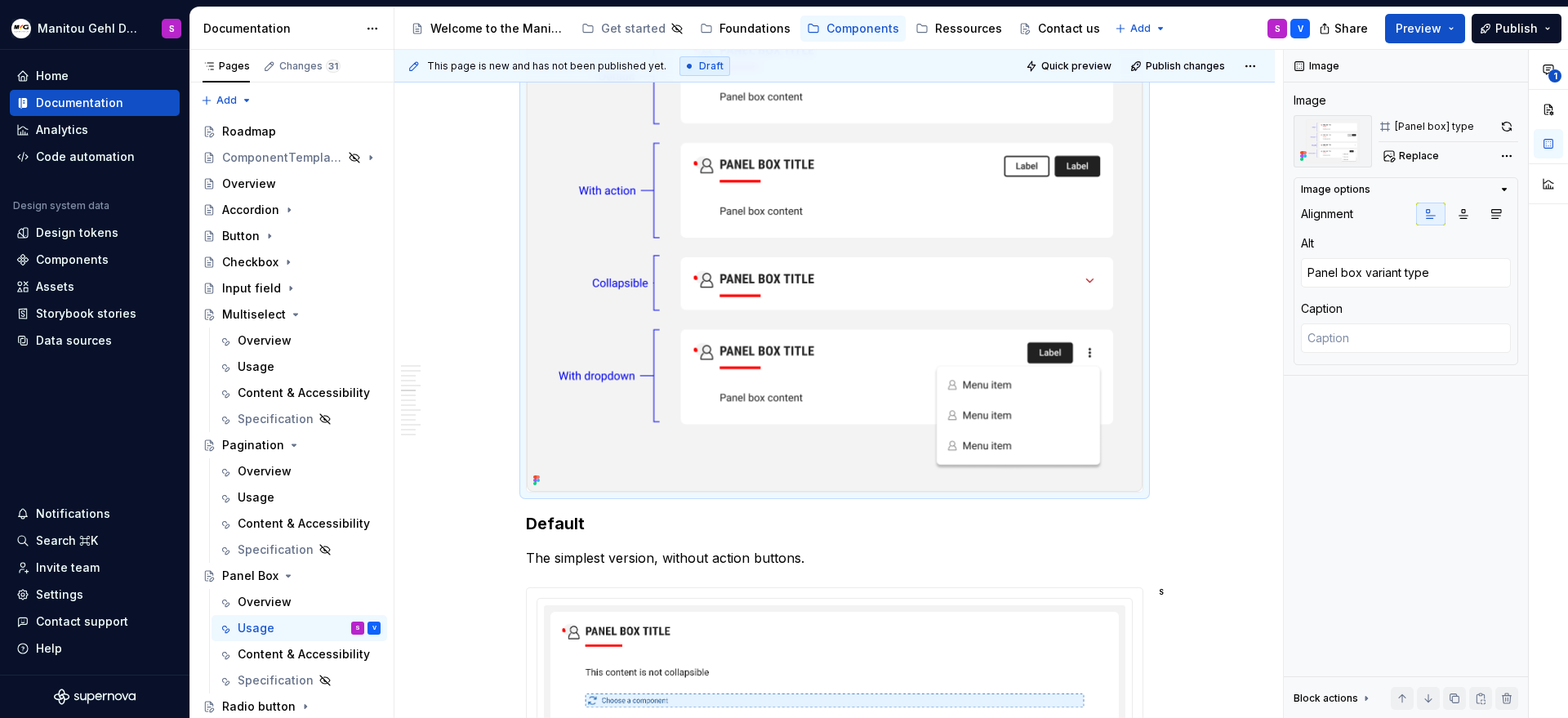 click on "Anatomy Heading  : top area containing the title, icon, decorative line, and action buttons Panel  : free content area that can contain any content (checkbox, table, text, form, …), this panel could be collapsible. Title Subtitle  (optional)  :   Secondary hook, complementary to the title. Decoration line  (optional): a decorative bar adapted to the brand color Icon  (optional)   : icon with a background adapted to the brand color Chip  (optional) : To indicate a status, category or additional information  Action zone  (optional) : buttons allowing the user to perform actions related to the content Best practices When to use Frame a specific topic:  “My informations”, “My fleet”, “Manage my services”, … Visually structure : clearly group a title and its explanatory or functional content Standardize content appearence : represents similar sections within a page Hierarchy a page : defines distinct areas within the page (header, panel box, footer) When to not use Simple or isolated content **** 1" at bounding box center (835, 1287) 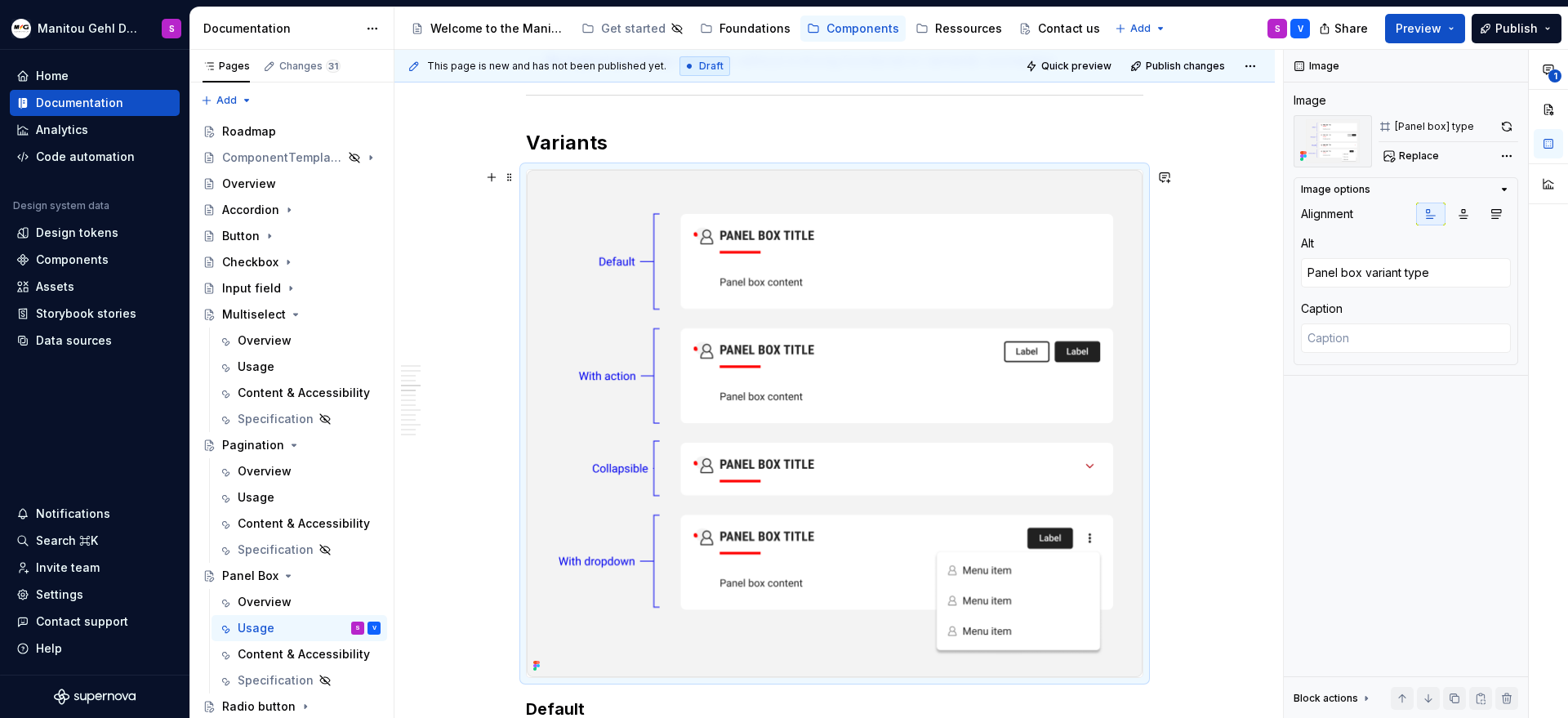 scroll, scrollTop: 1172, scrollLeft: 0, axis: vertical 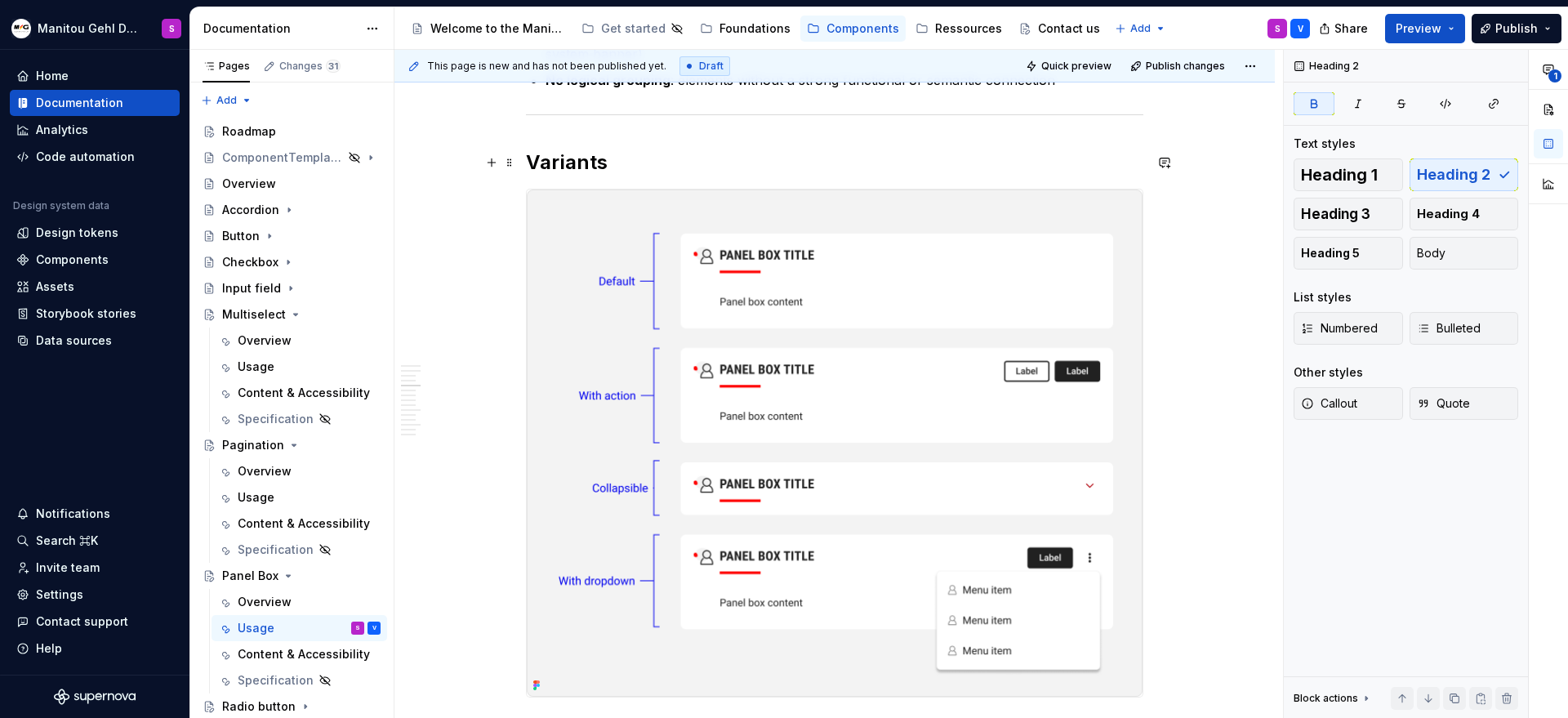 click on "Variants" at bounding box center [835, 163] 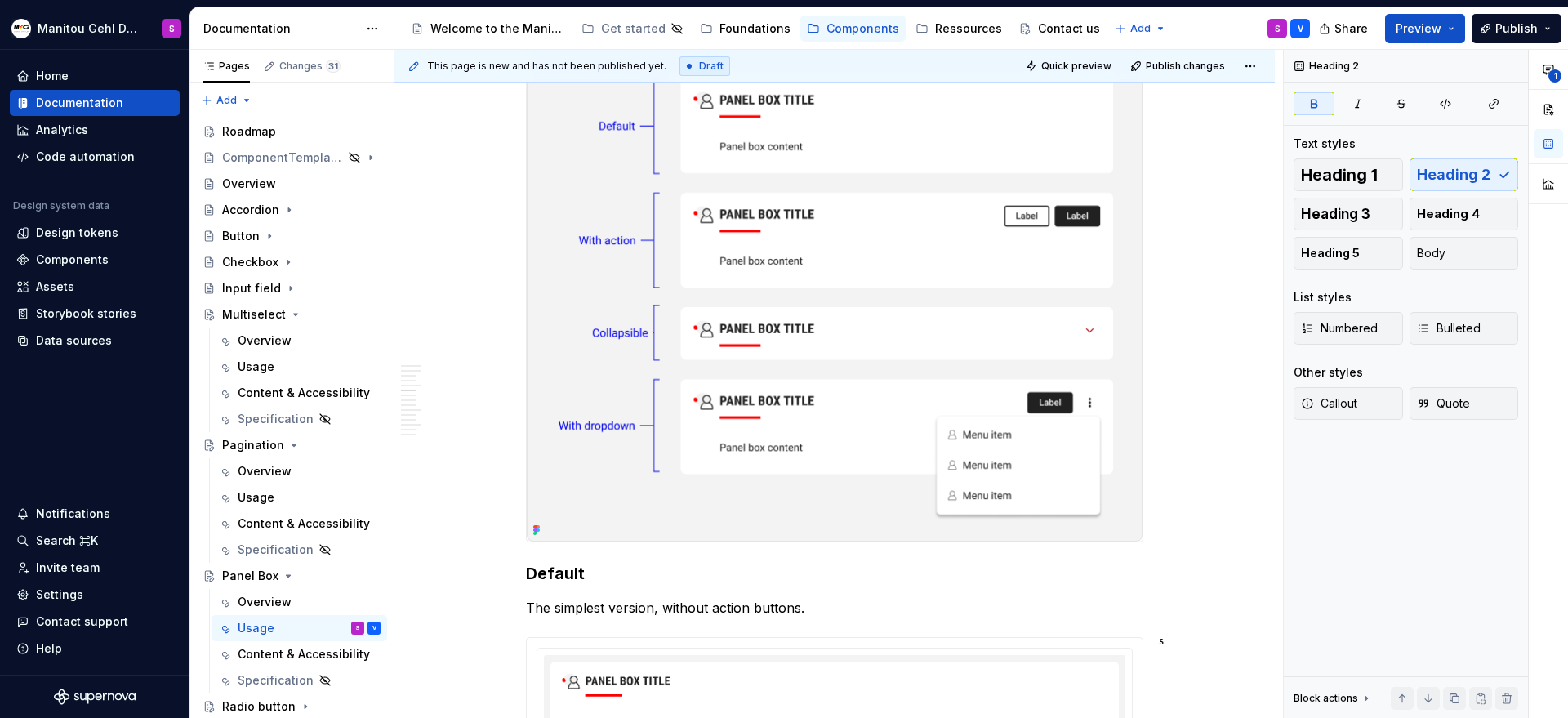 scroll, scrollTop: 1374, scrollLeft: 0, axis: vertical 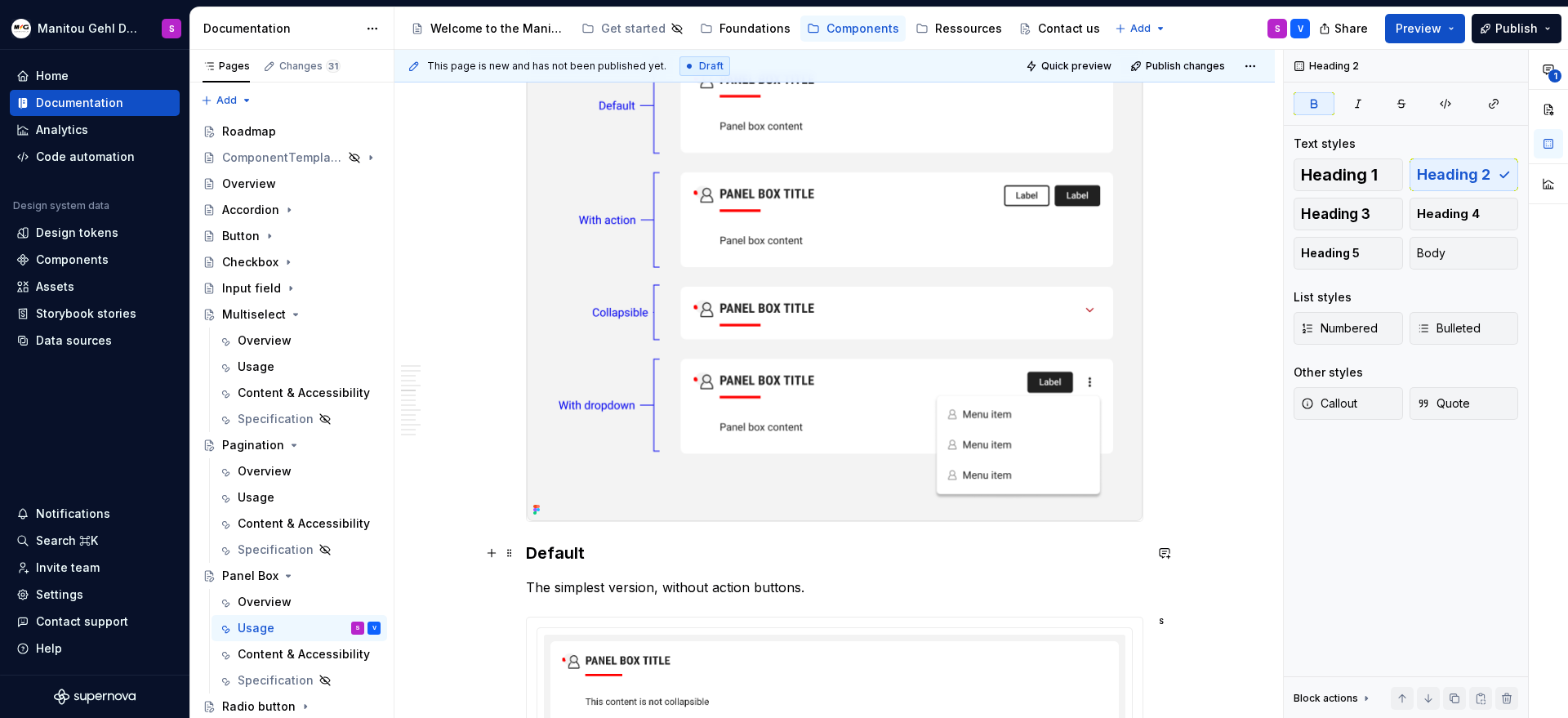 click on "Default" at bounding box center (835, 553) 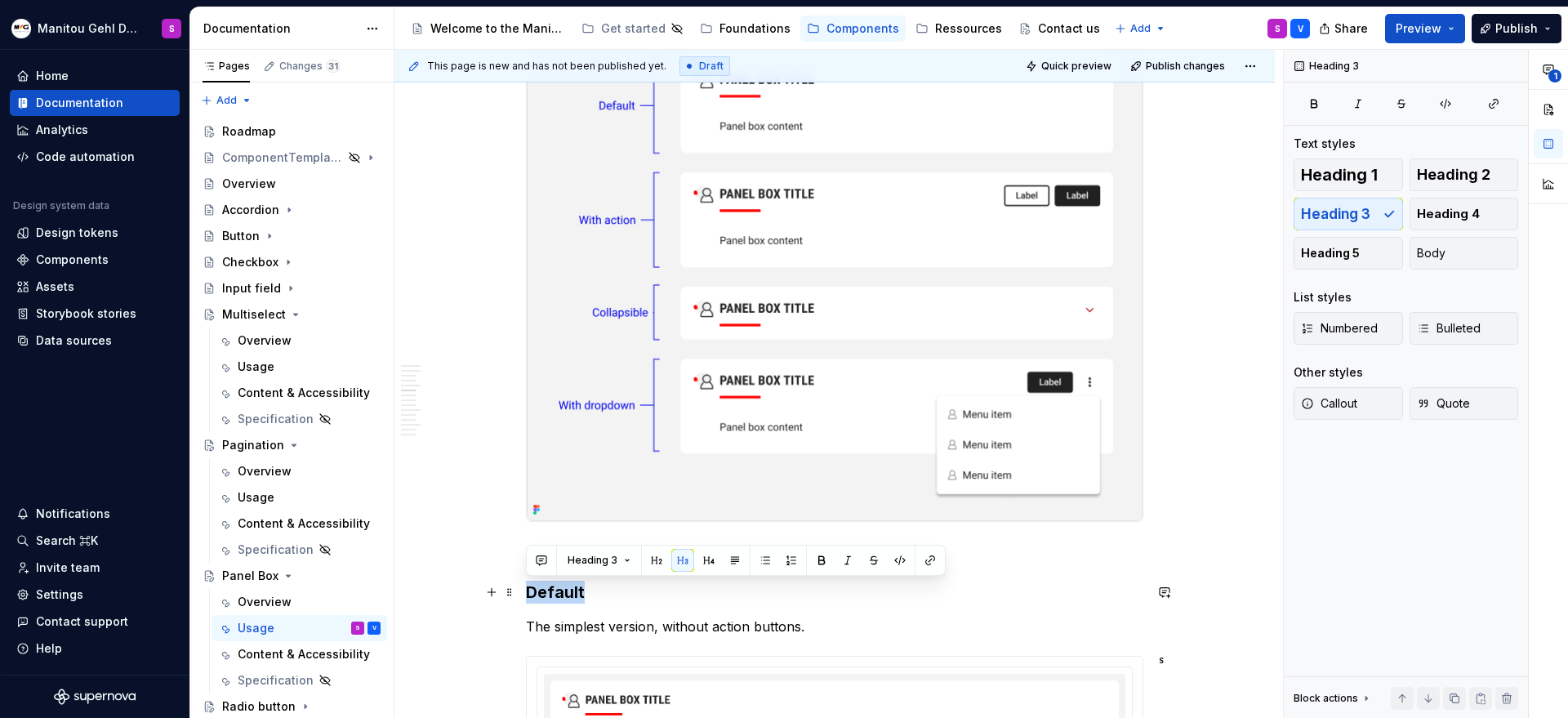 drag, startPoint x: 586, startPoint y: 595, endPoint x: 519, endPoint y: 596, distance: 67.00746 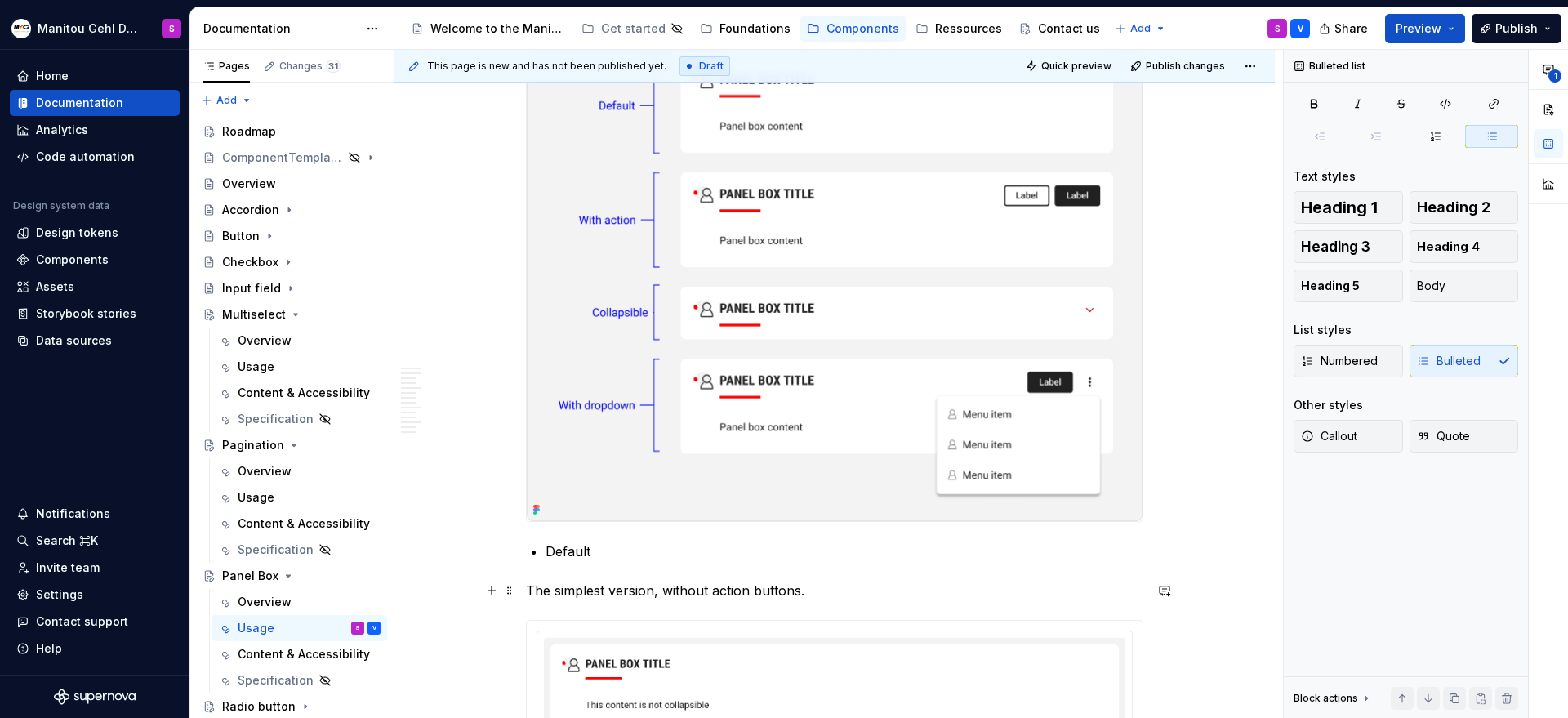 click on "Anatomy Heading  : top area containing the title, icon, decorative line, and action buttons Panel  : free content area that can contain any content (checkbox, table, text, form, …), this panel could be collapsible. Title Subtitle  (optional)  :   Secondary hook, complementary to the title. Decoration line  (optional): a decorative bar adapted to the brand color Icon  (optional)   : icon with a background adapted to the brand color Chip  (optional) : To indicate a status, category or additional information  Action zone  (optional) : buttons allowing the user to perform actions related to the content Best practices When to use Frame a specific topic:  “My informations”, “My fleet”, “Manage my services”, … Visually structure : clearly group a title and its explanatory or functional content Standardize content appearence : represents similar sections within a page Hierarchy a page : defines distinct areas within the page (header, panel box, footer) When to not use Simple or isolated content **** 1" at bounding box center [835, 1304] 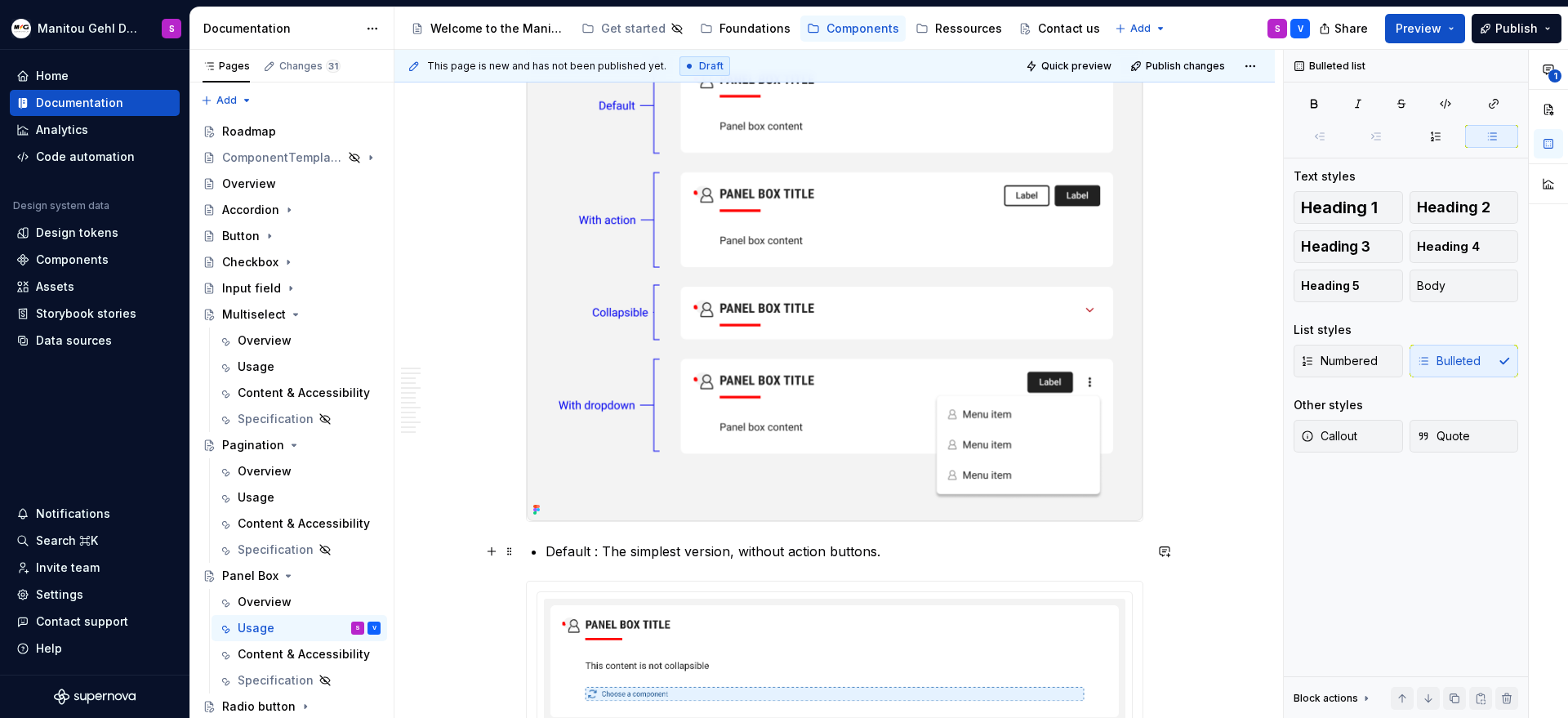 click on "Default : The simplest version, without action buttons." at bounding box center (844, 551) 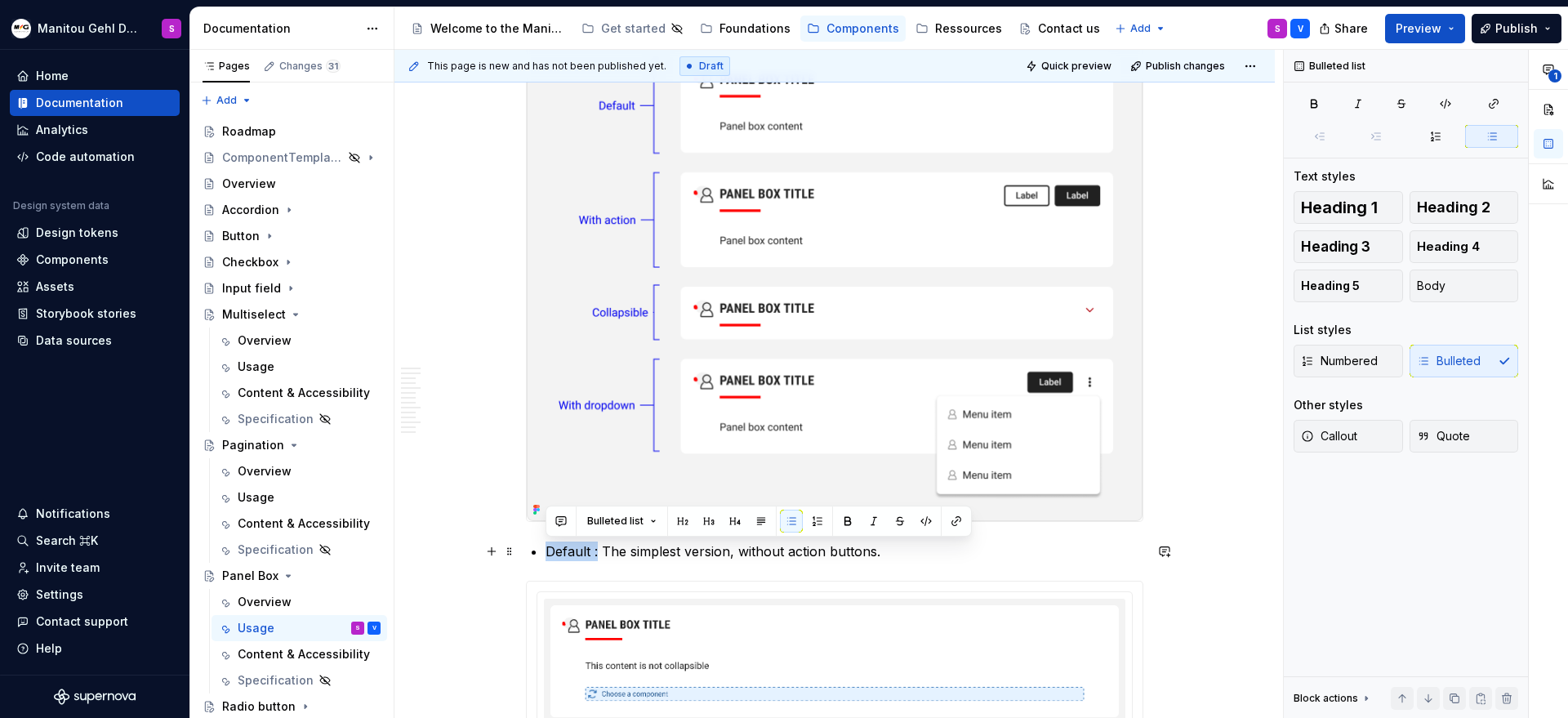 drag, startPoint x: 539, startPoint y: 552, endPoint x: 596, endPoint y: 558, distance: 57.31492 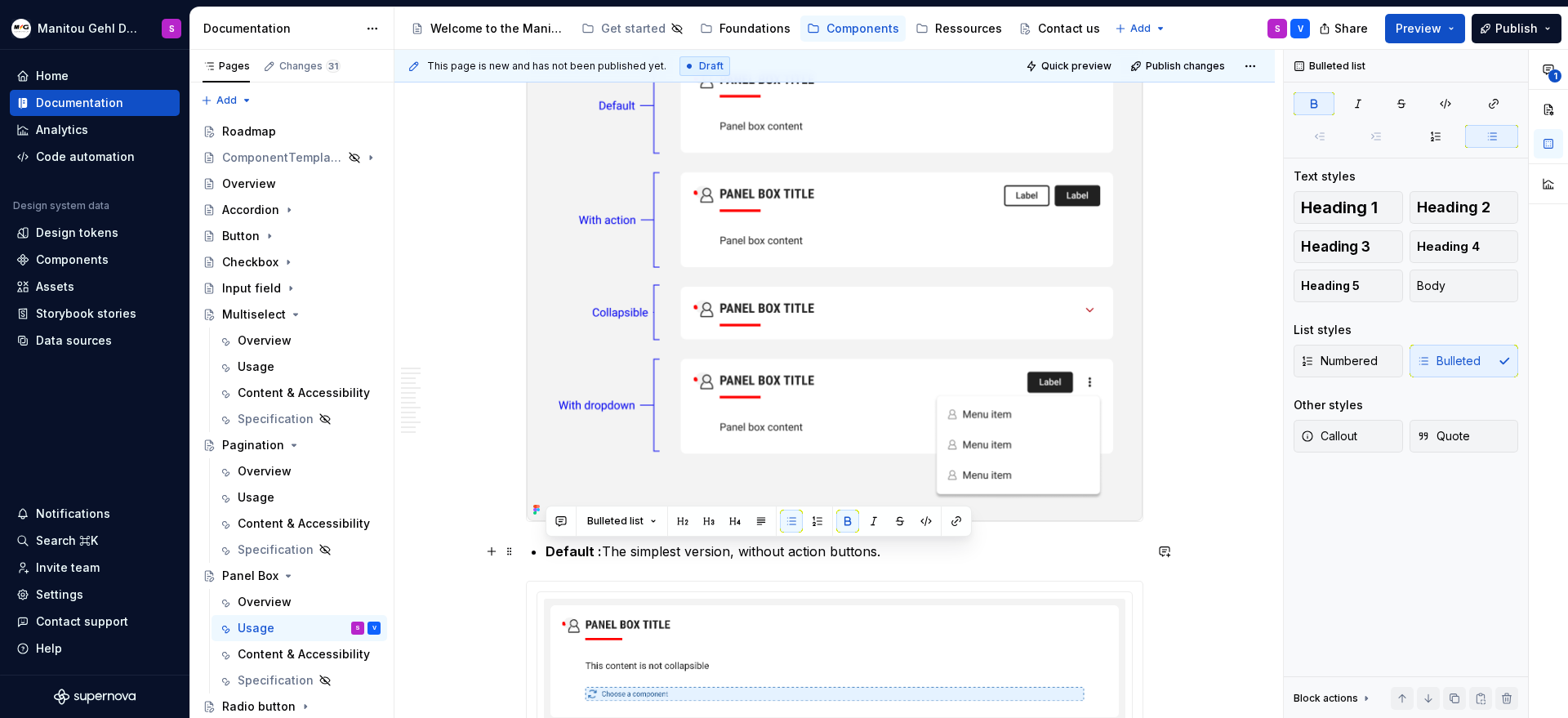 click on "Default :  The simplest version, without action buttons." at bounding box center (844, 551) 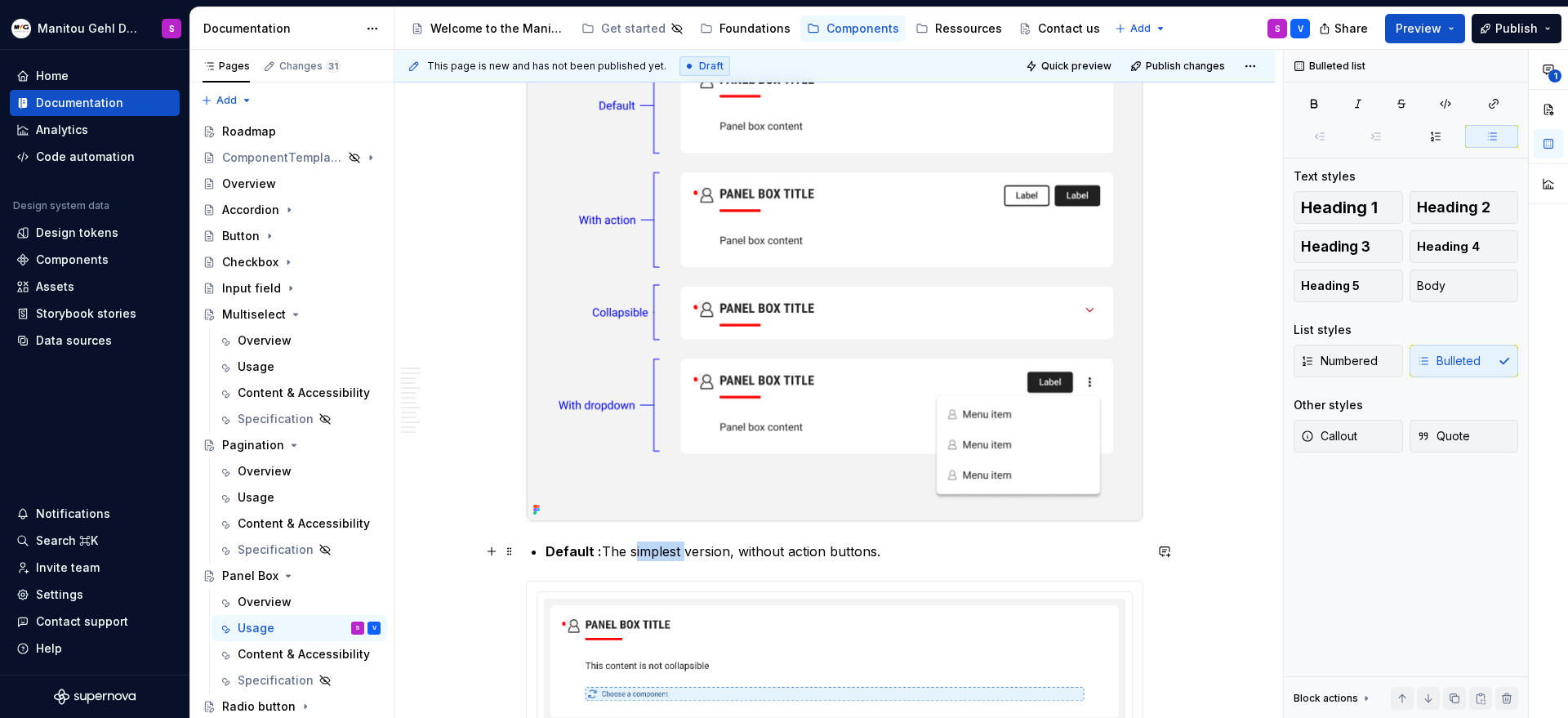 click on "Default :  The simplest version, without action buttons." at bounding box center [844, 551] 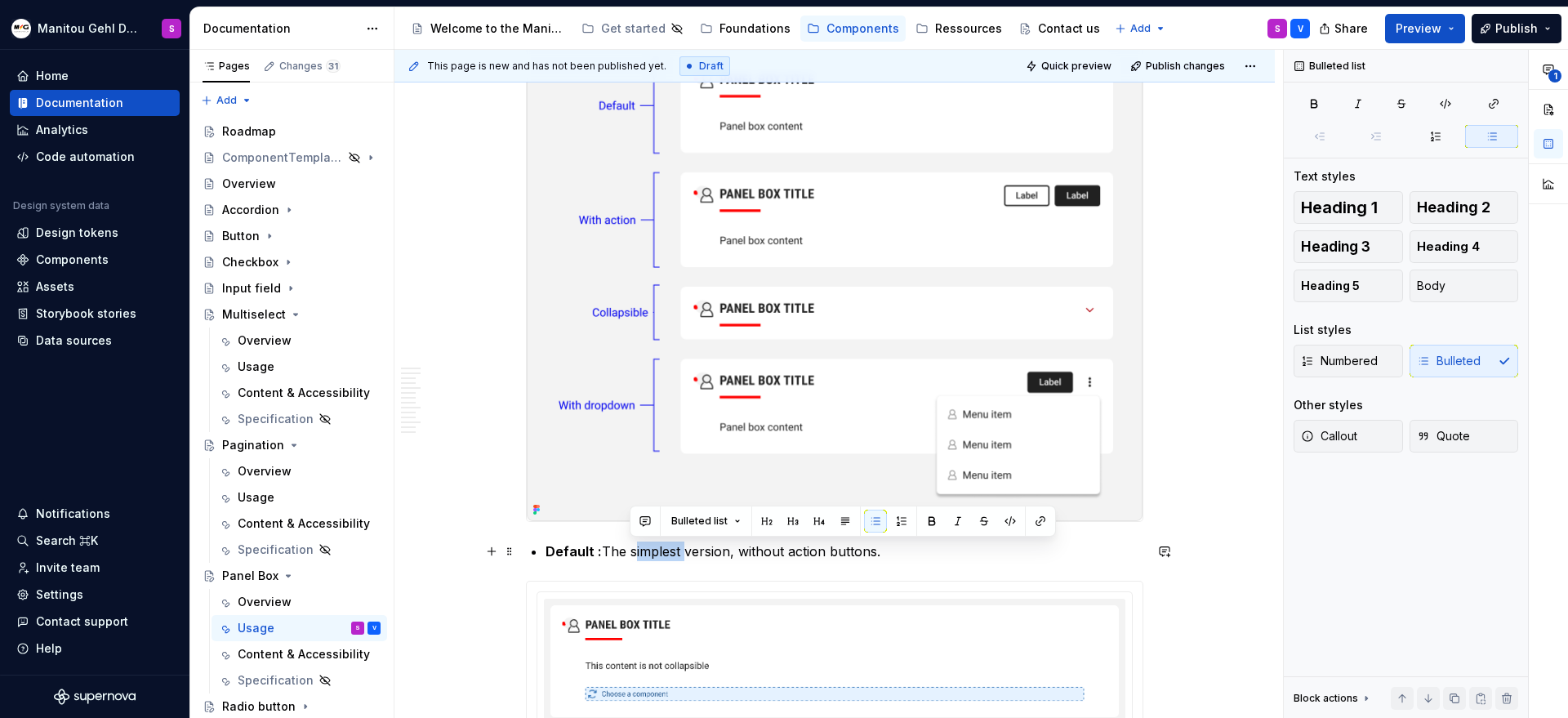 click on "Default :  The simplest version, without action buttons." at bounding box center [844, 551] 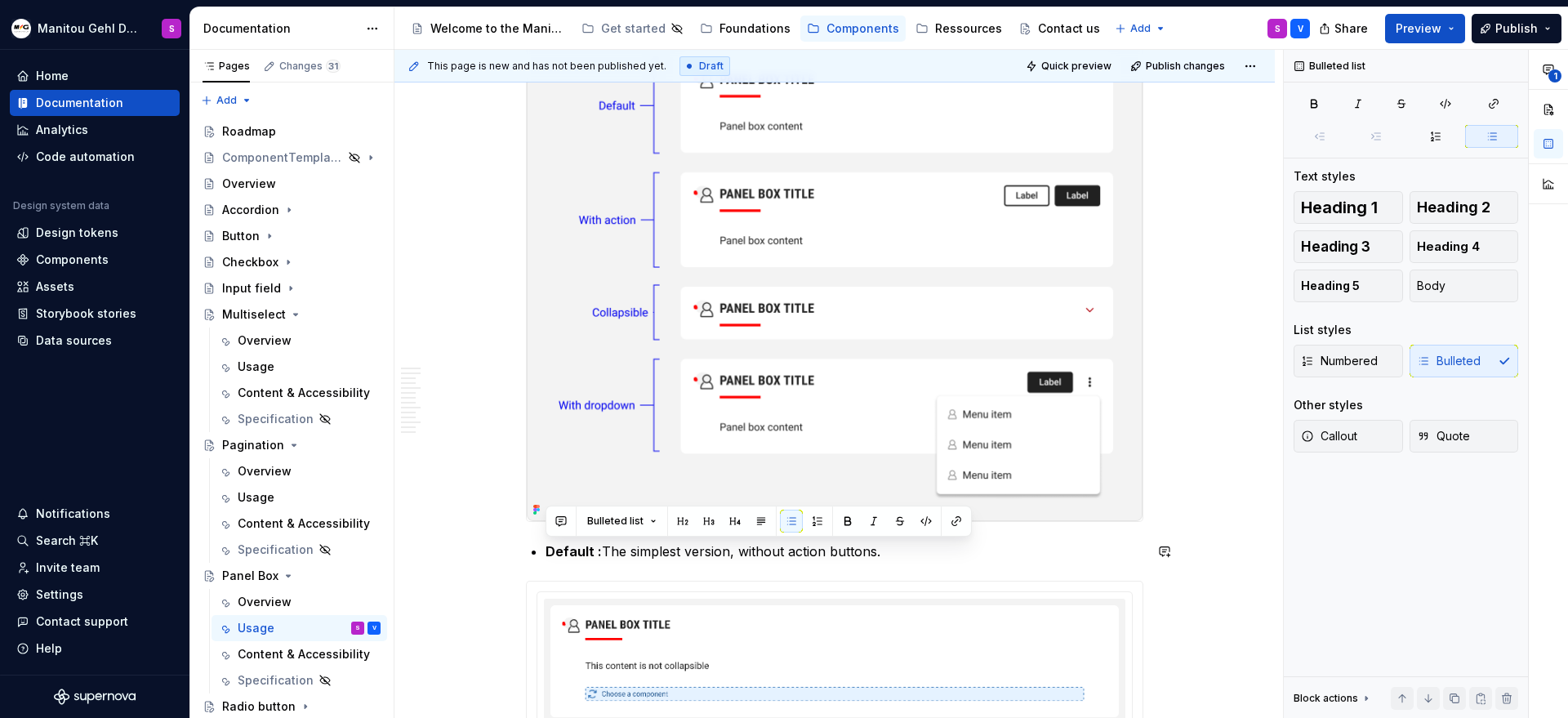 click on "Anatomy Heading  : top area containing the title, icon, decorative line, and action buttons Panel  : free content area that can contain any content (checkbox, table, text, form, …), this panel could be collapsible. Title Subtitle  (optional)  :   Secondary hook, complementary to the title. Decoration line  (optional): a decorative bar adapted to the brand color Icon  (optional)   : icon with a background adapted to the brand color Chip  (optional) : To indicate a status, category or additional information  Action zone  (optional) : buttons allowing the user to perform actions related to the content Best practices When to use Frame a specific topic:  “My informations”, “My fleet”, “Manage my services”, … Visually structure : clearly group a title and its explanatory or functional content Standardize content appearence : represents similar sections within a page Hierarchy a page : defines distinct areas within the page (header, panel box, footer) When to not use Simple or isolated content ****" at bounding box center [835, 1187] 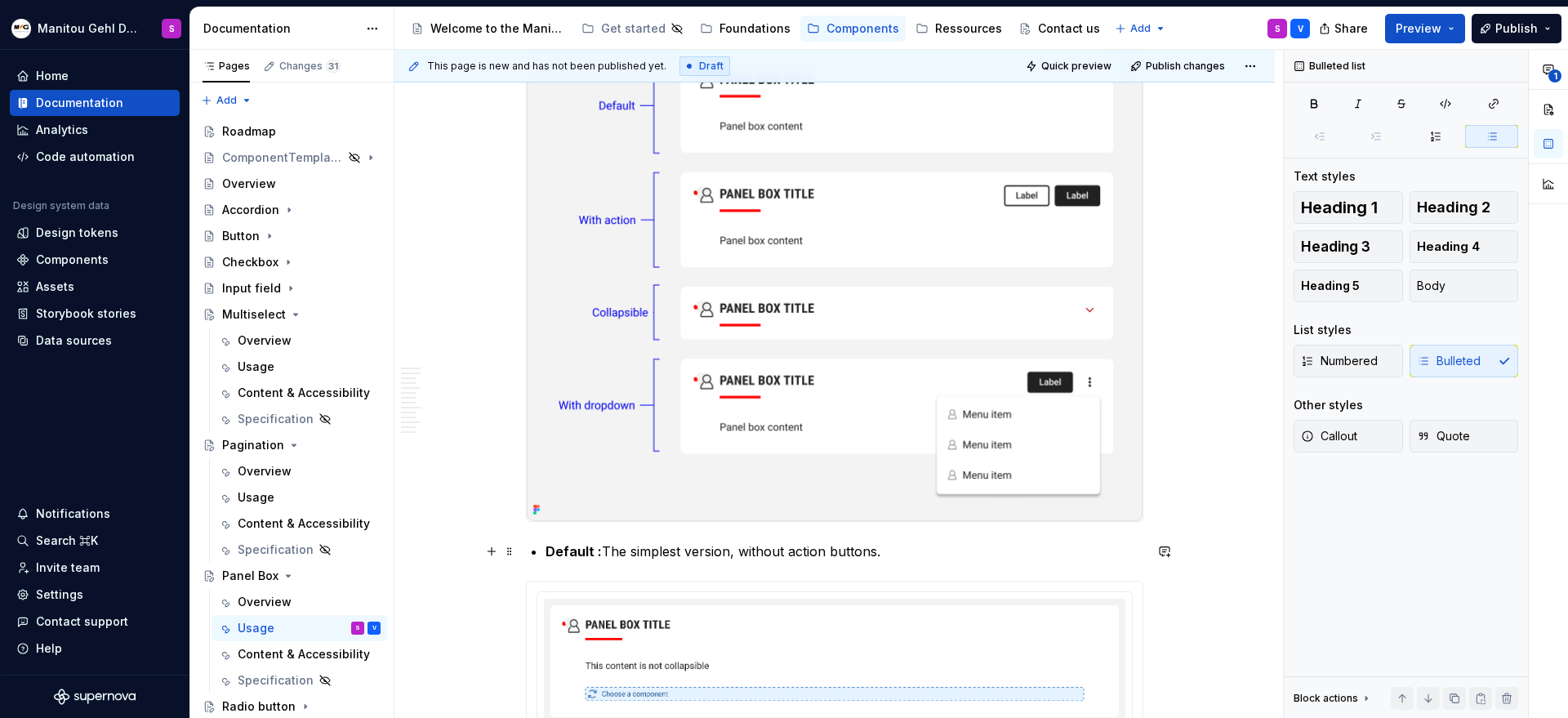 click on "Default :  The simplest version, without action buttons." at bounding box center [844, 551] 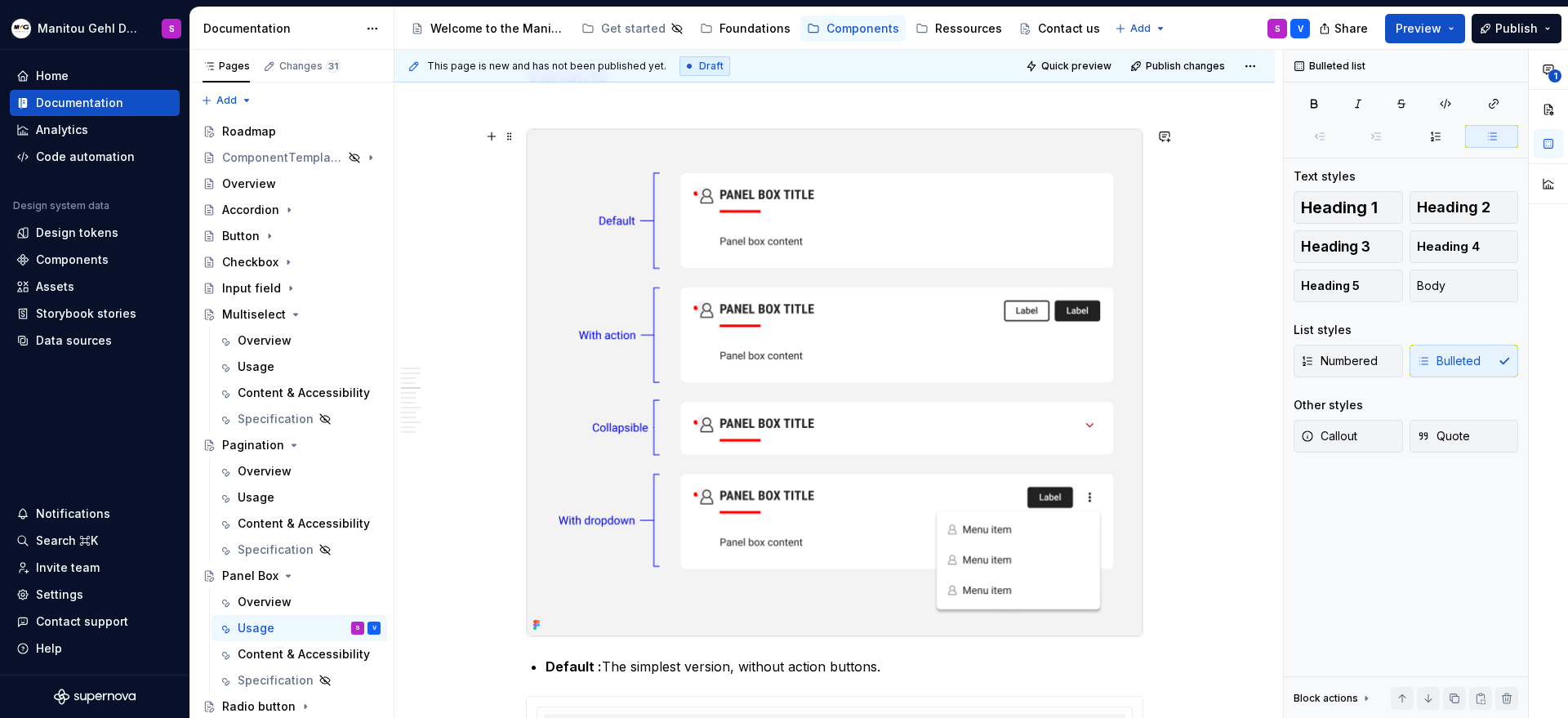 scroll, scrollTop: 1287, scrollLeft: 0, axis: vertical 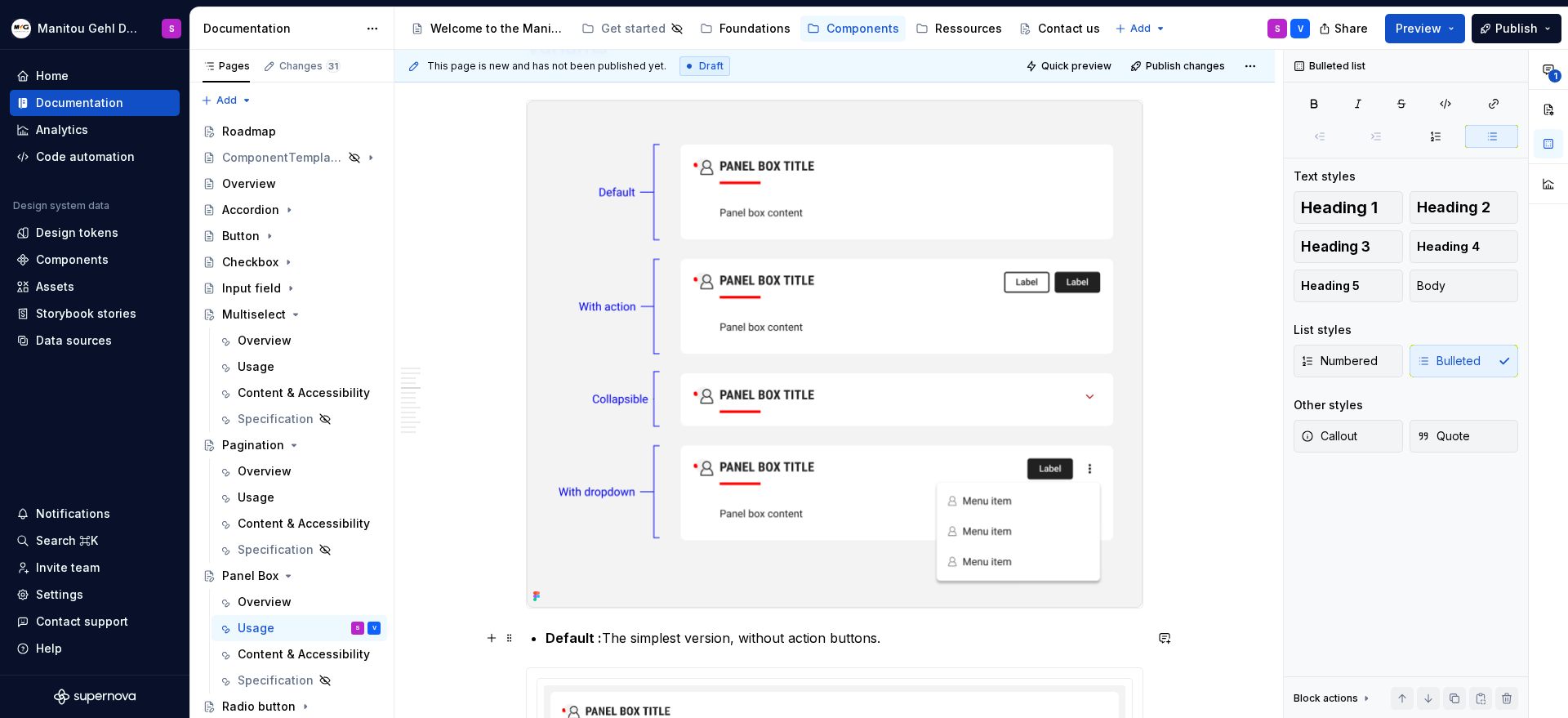 click on "Default :  The simplest version, without action buttons." at bounding box center (844, 638) 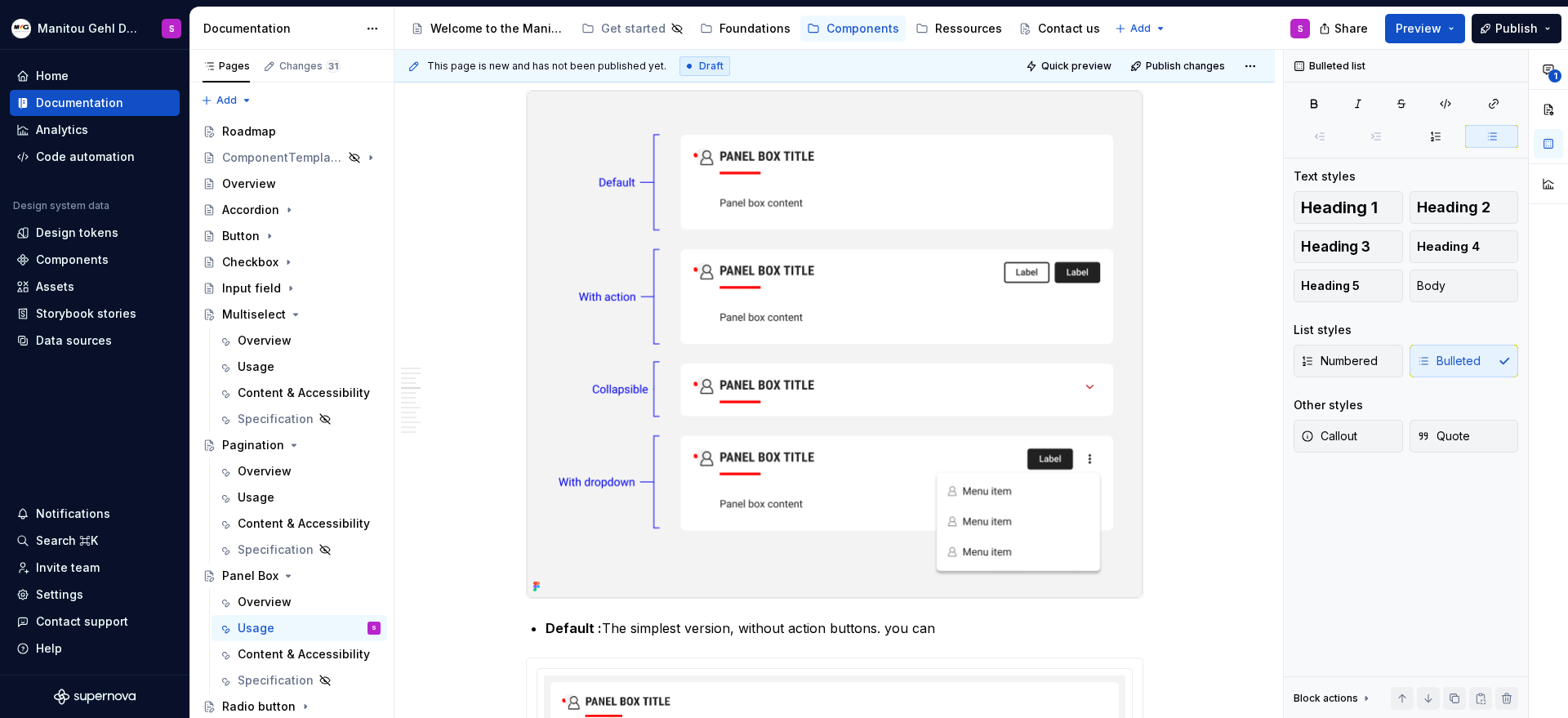 click on "Default :  The simplest version, without action buttons. you can" at bounding box center (844, 628) 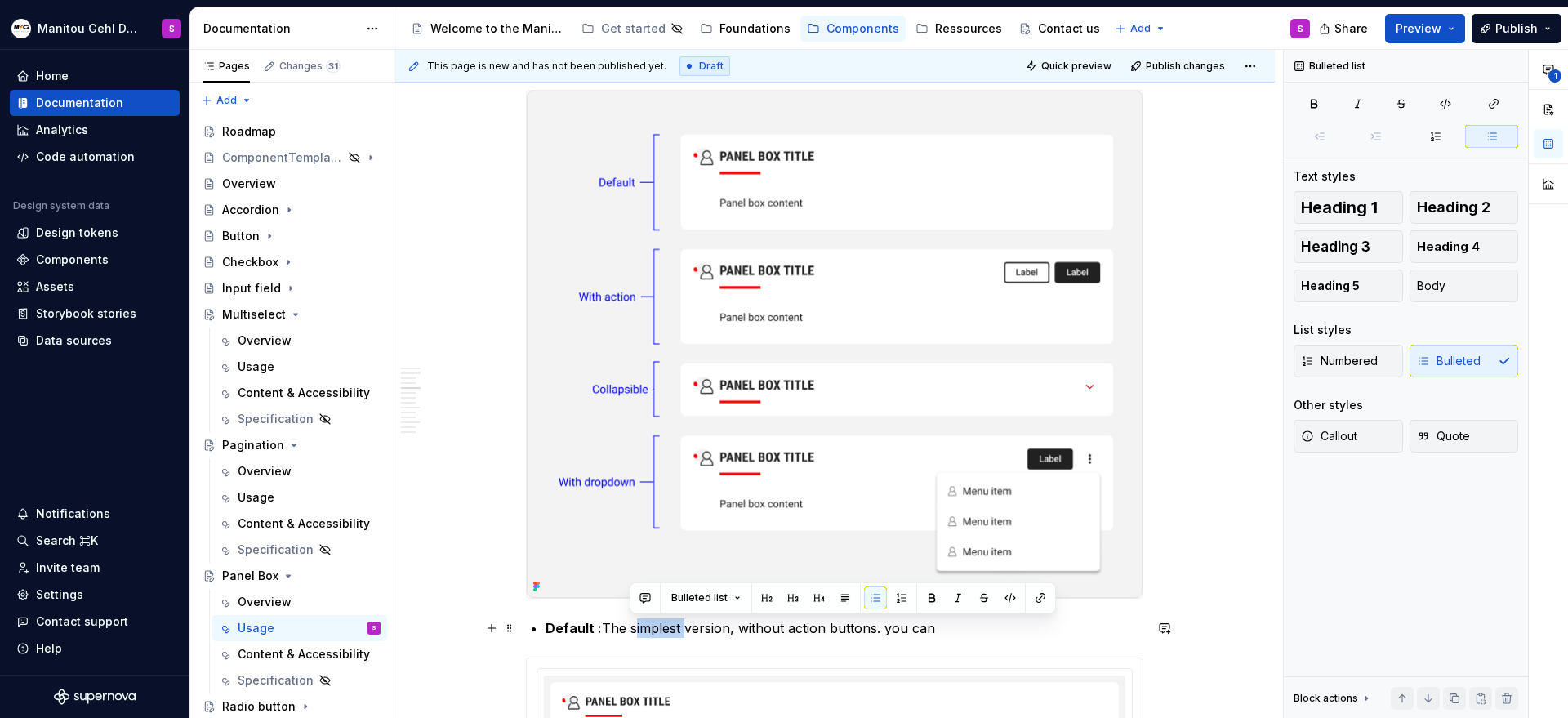click on "Default :  The simplest version, without action buttons. you can" at bounding box center [844, 628] 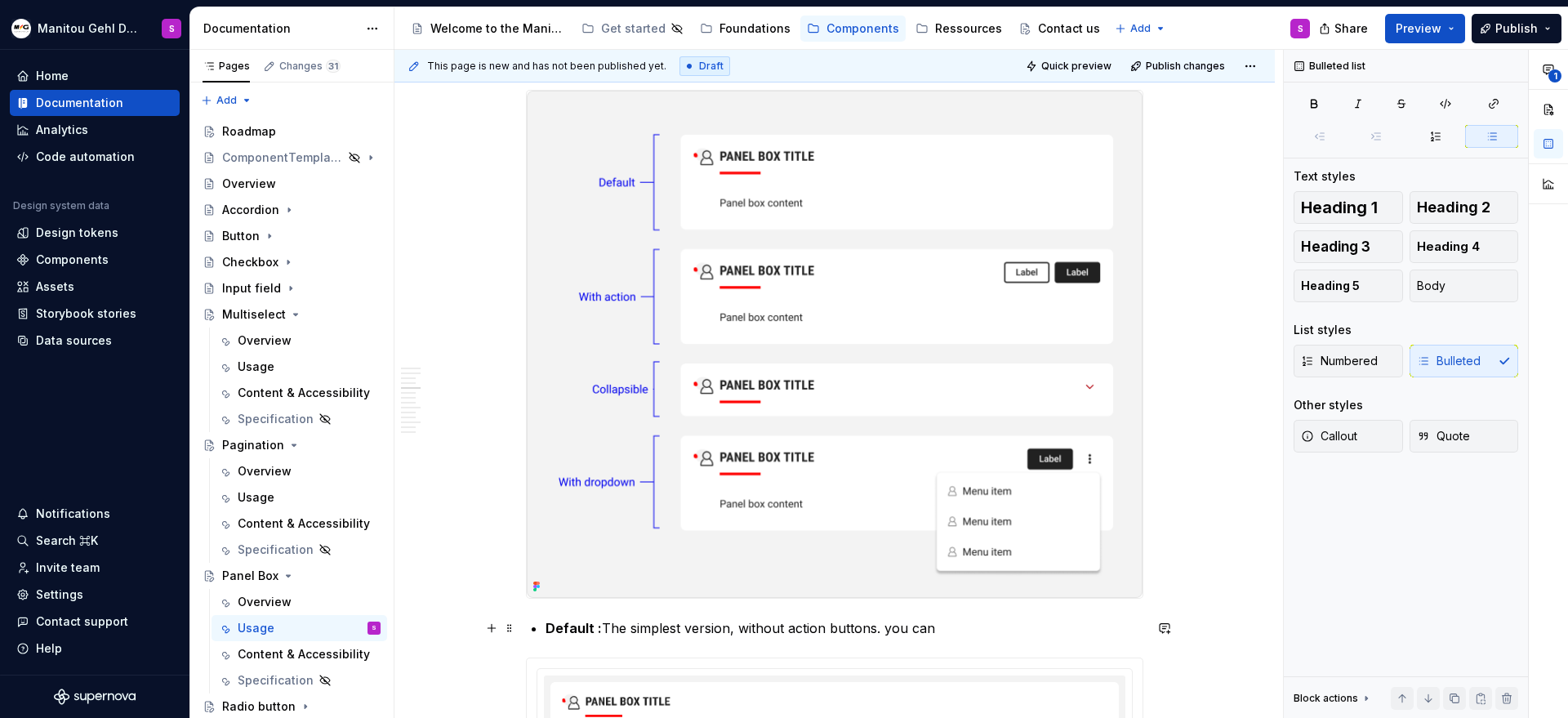 click on "Default :  The simplest version, without action buttons. you can" at bounding box center (844, 628) 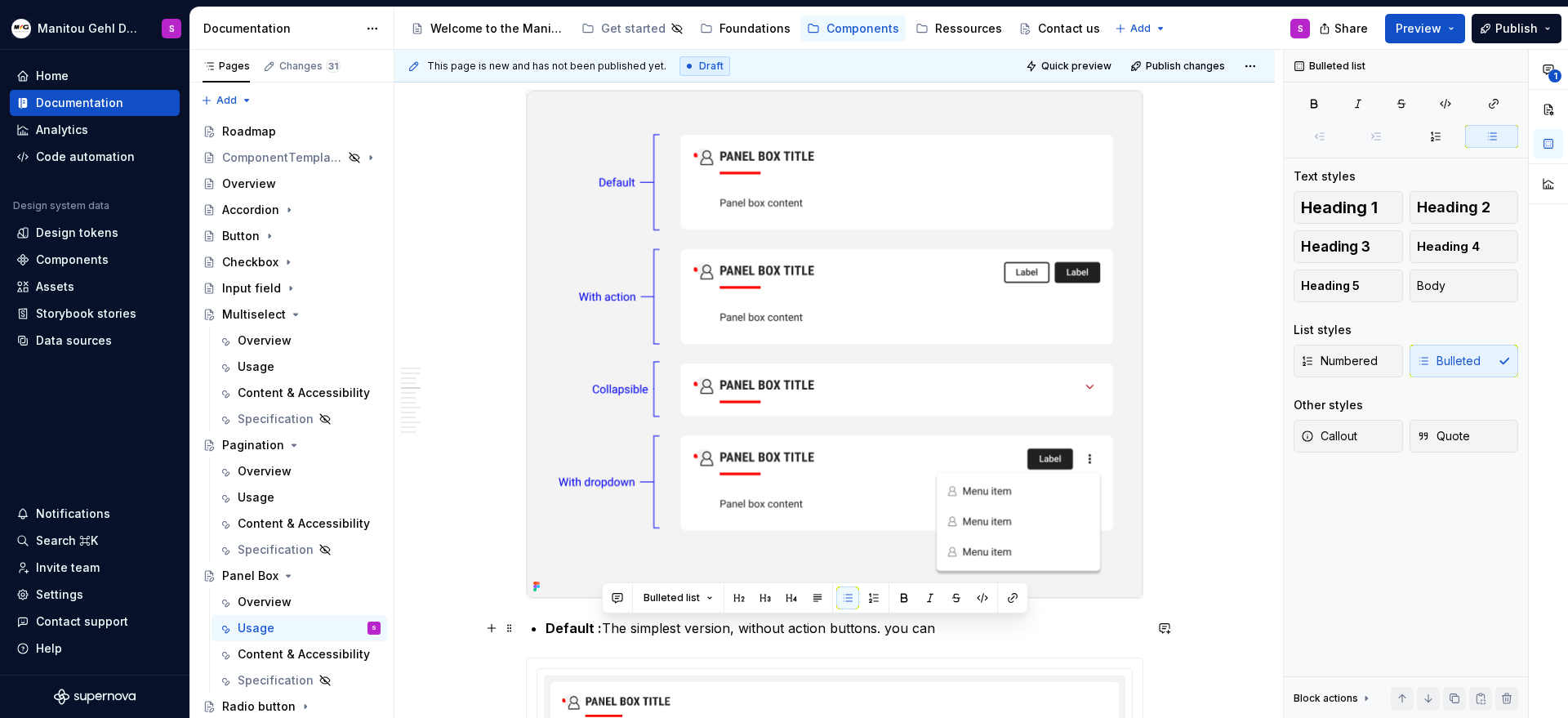 drag, startPoint x: 604, startPoint y: 630, endPoint x: 944, endPoint y: 620, distance: 340.14703 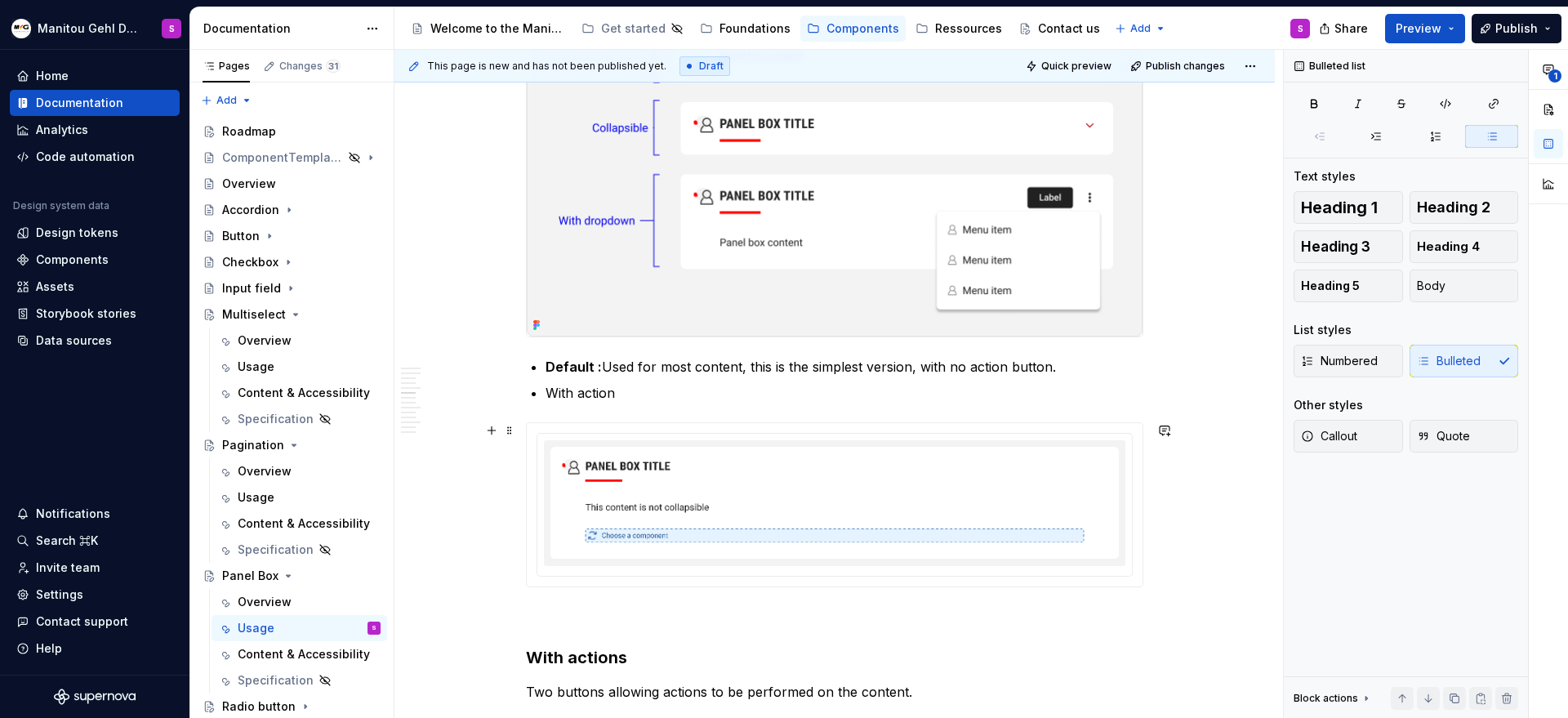 scroll, scrollTop: 1641, scrollLeft: 0, axis: vertical 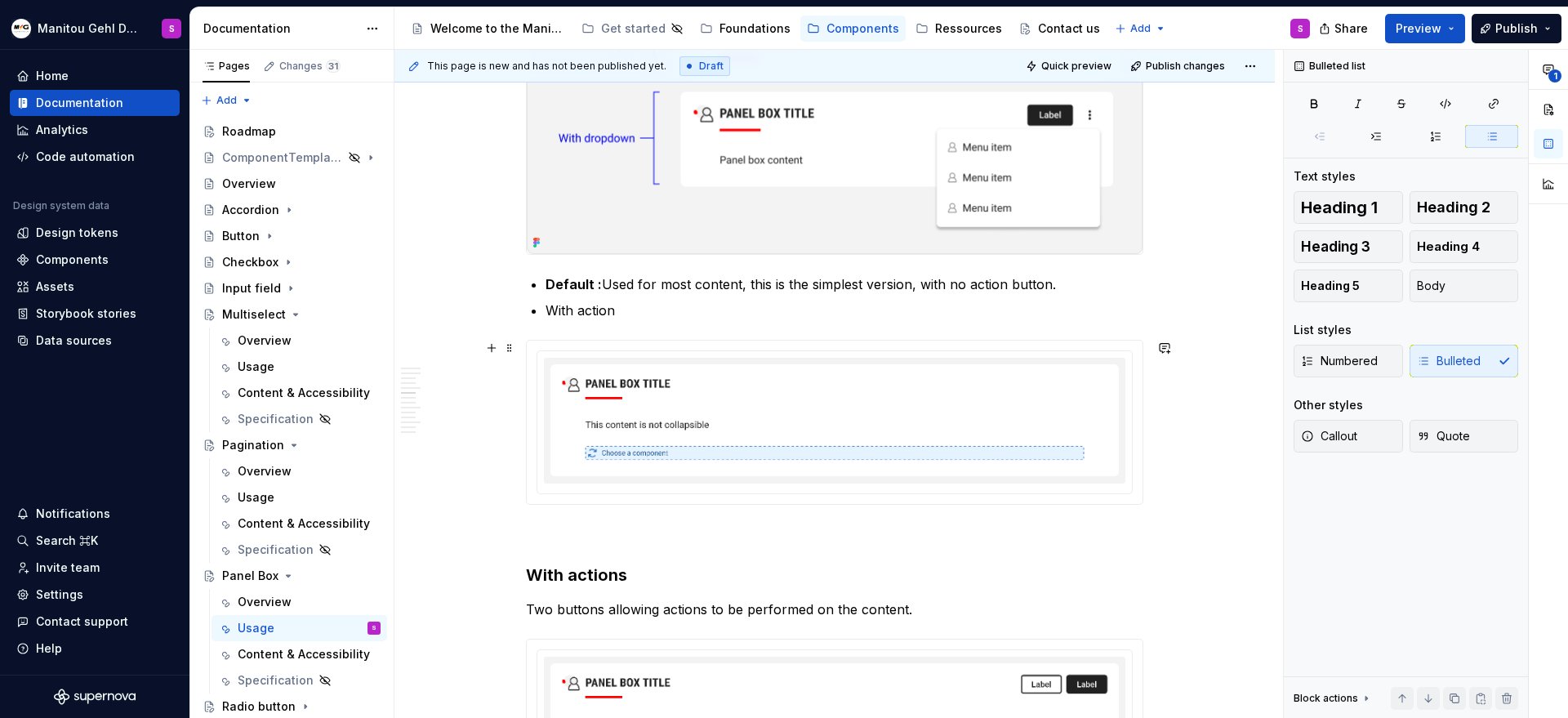 click at bounding box center [835, 421] 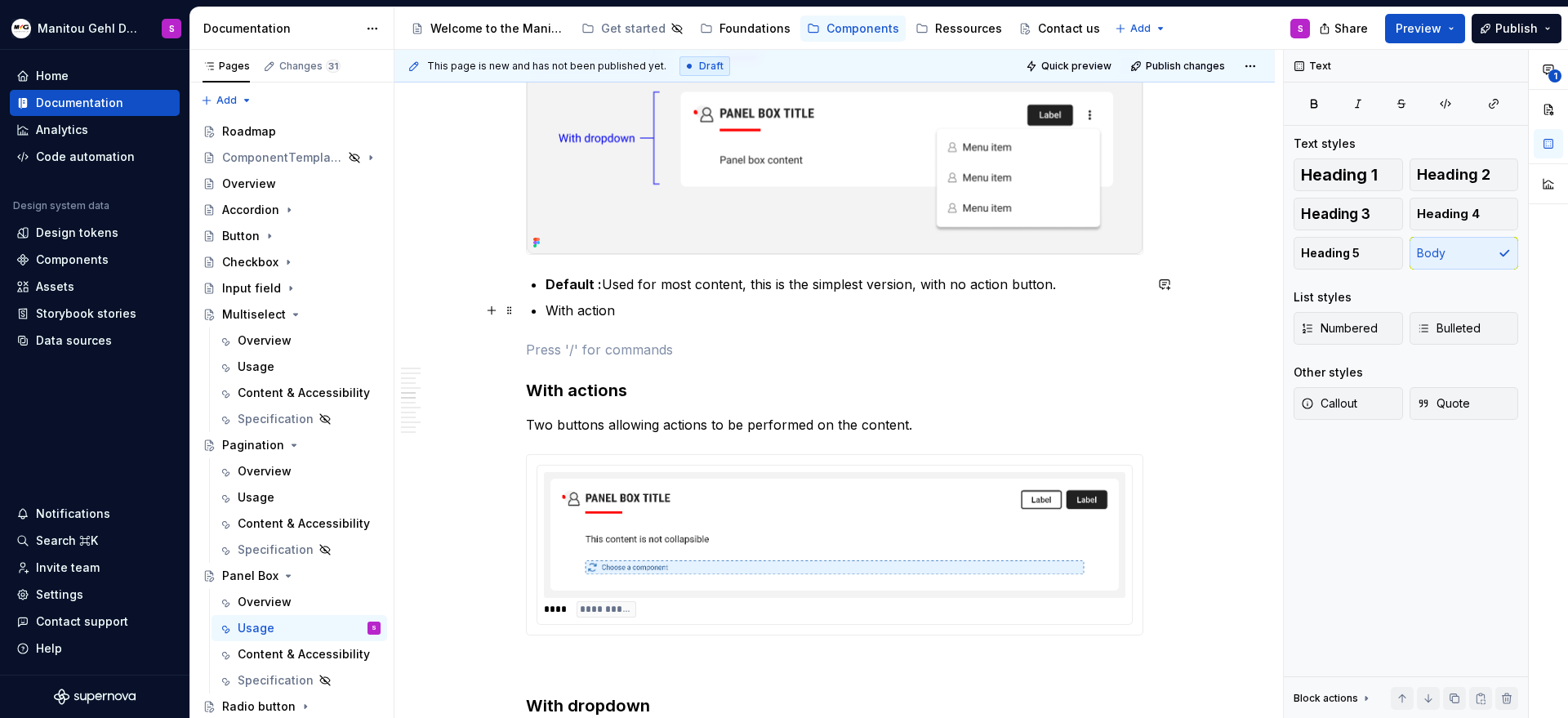 click on "With action" at bounding box center [844, 310] 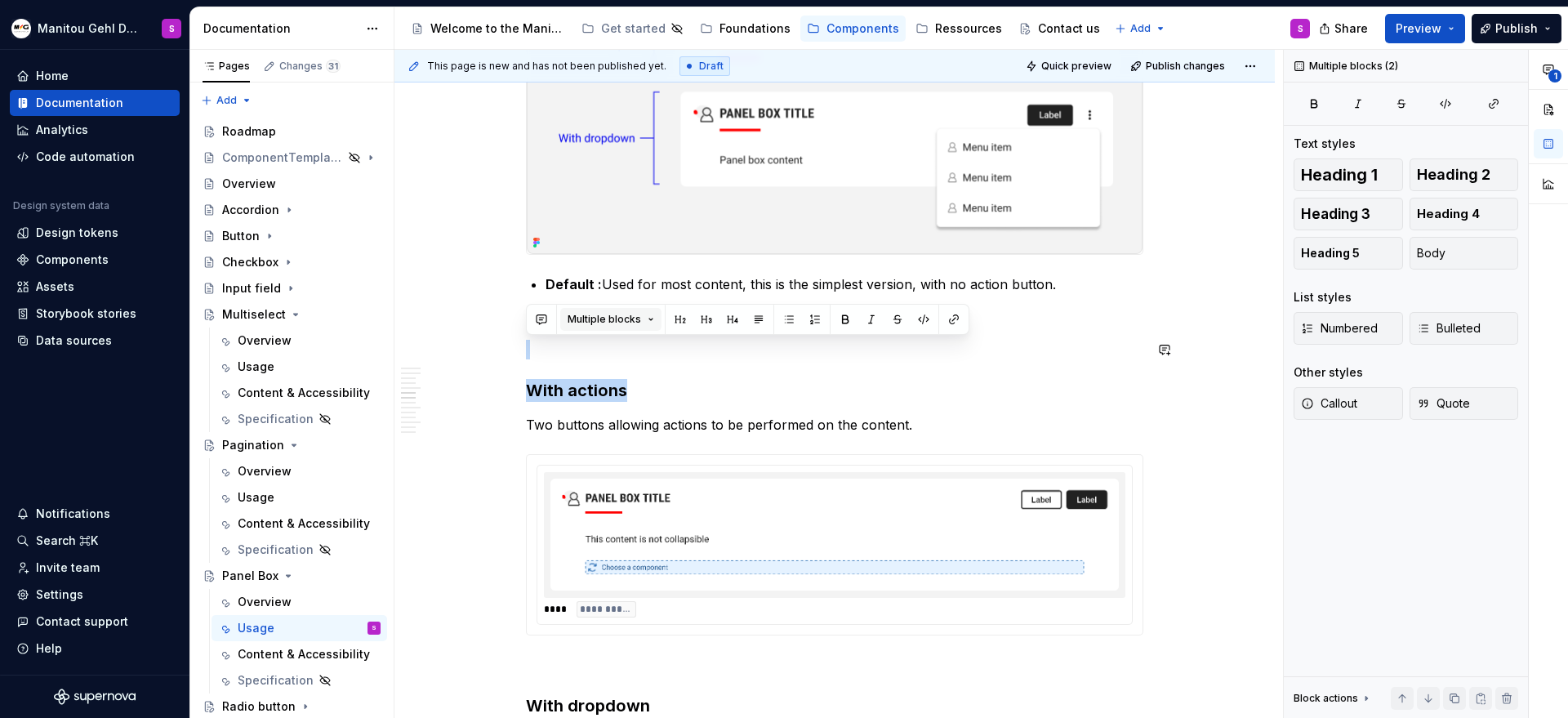 drag, startPoint x: 638, startPoint y: 392, endPoint x: 611, endPoint y: 325, distance: 72.235725 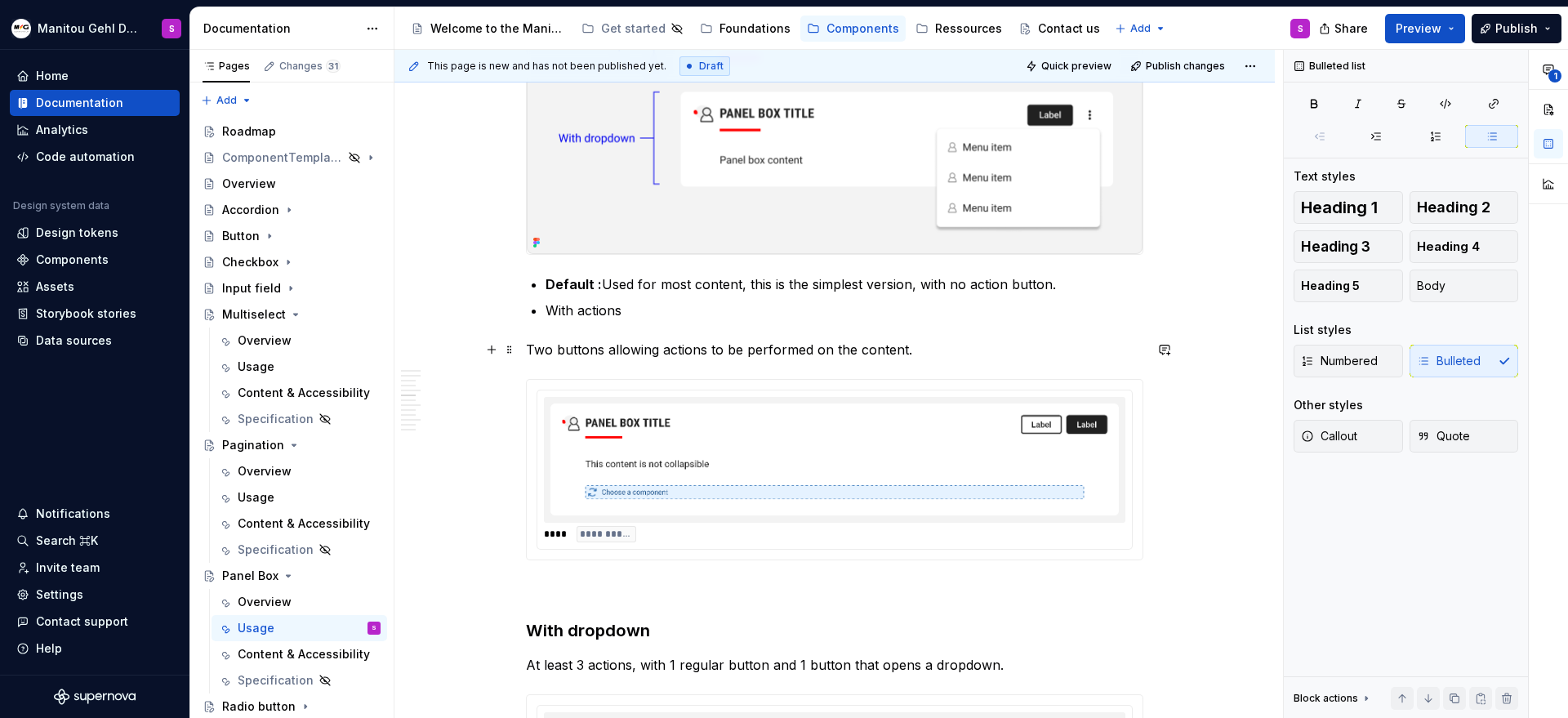 click on "Two buttons allowing actions to be performed on the content." at bounding box center (835, 350) 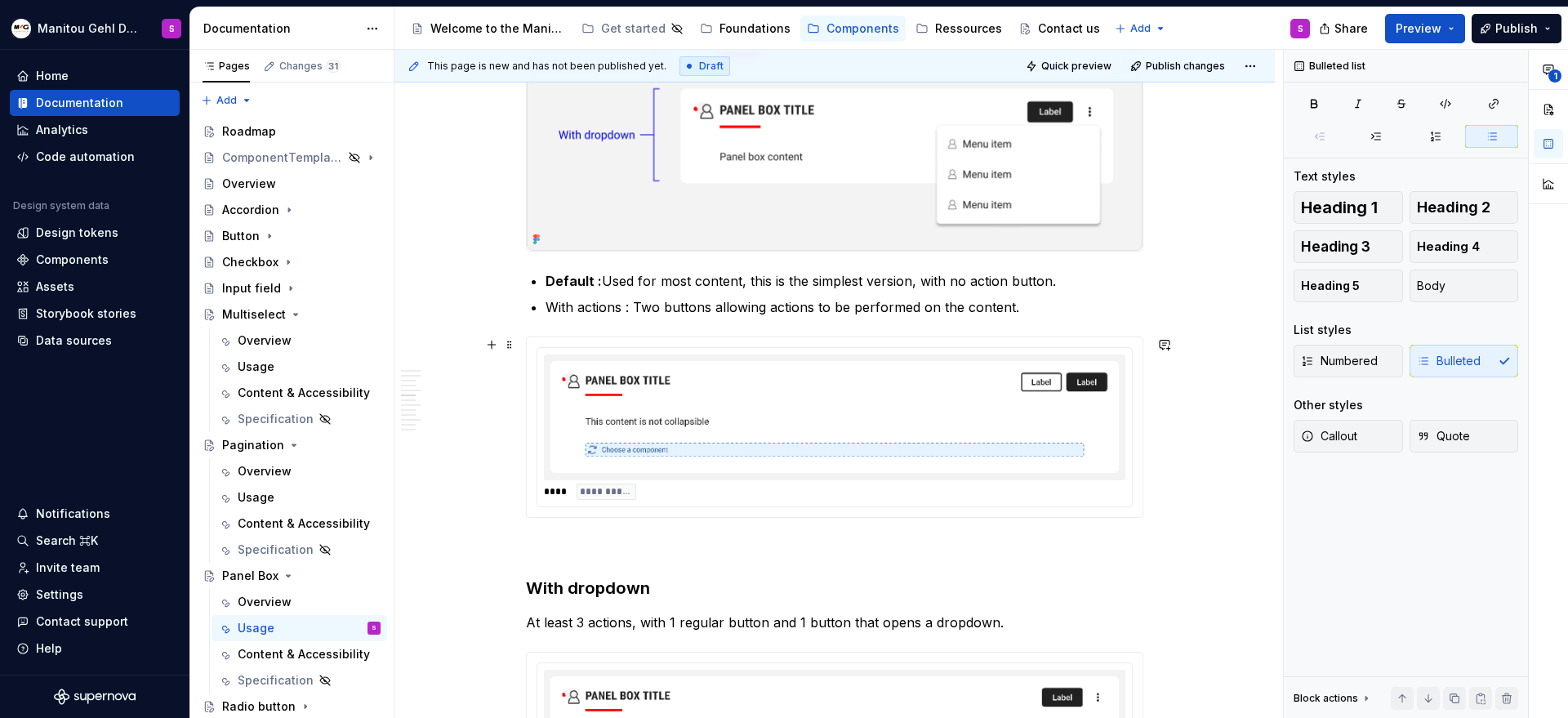 scroll, scrollTop: 1625, scrollLeft: 0, axis: vertical 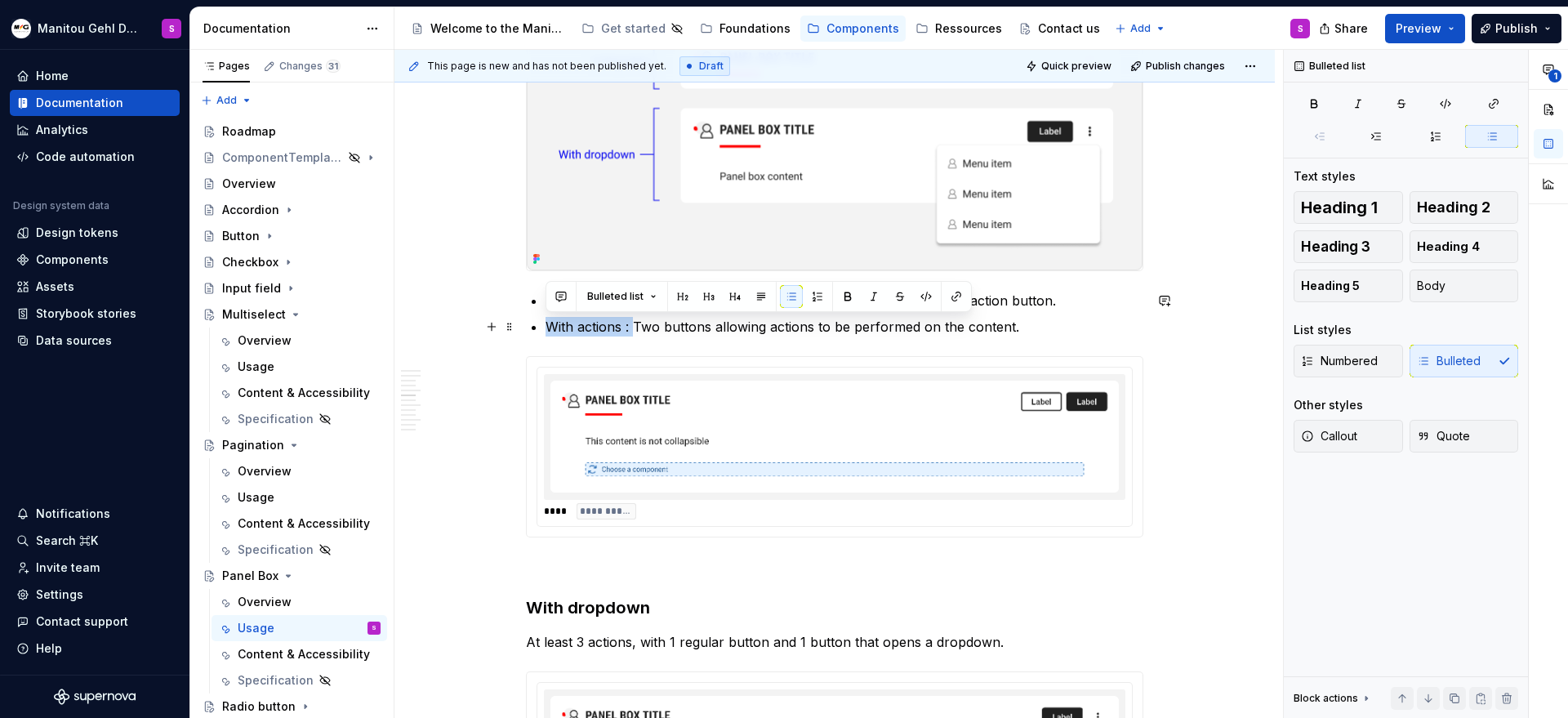 drag, startPoint x: 541, startPoint y: 323, endPoint x: 632, endPoint y: 329, distance: 91.197588 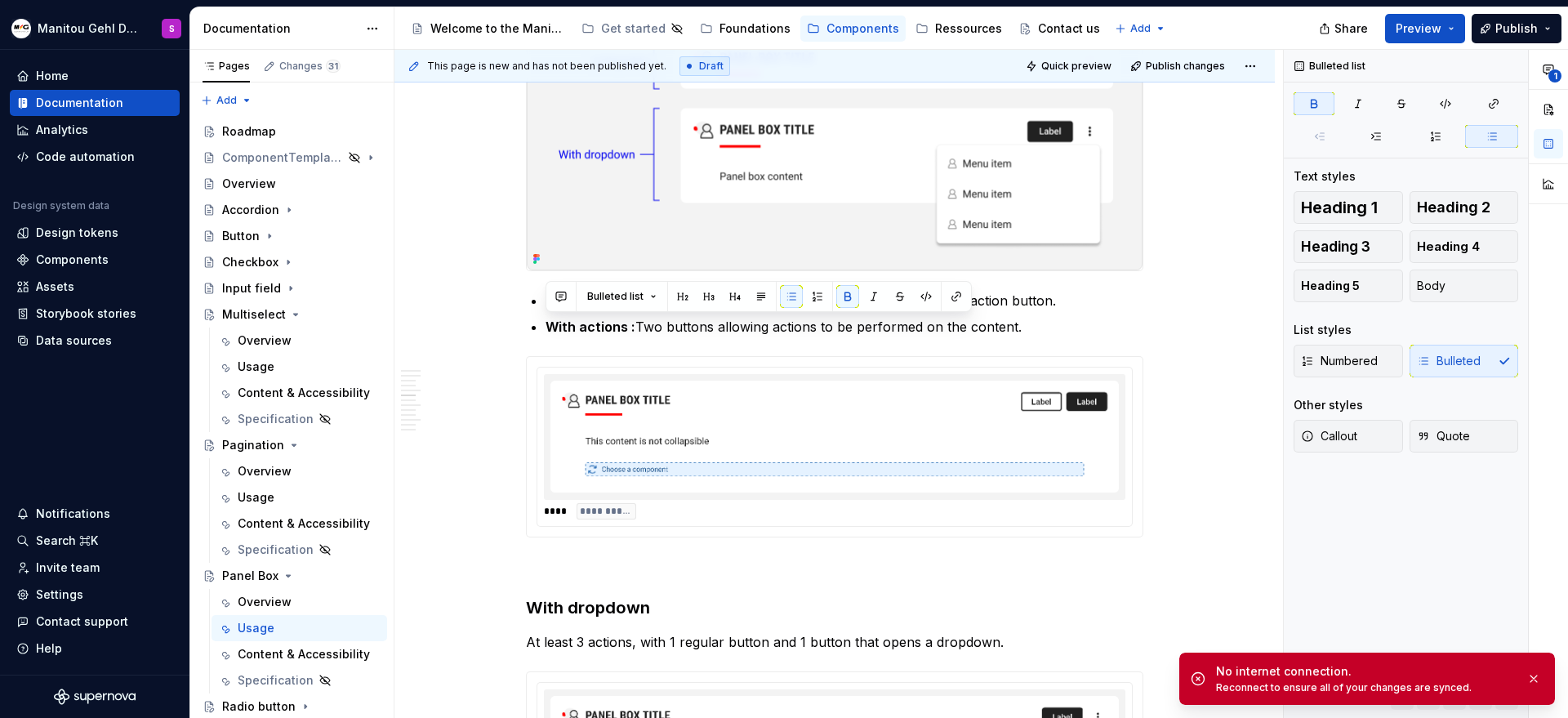 type on "*" 